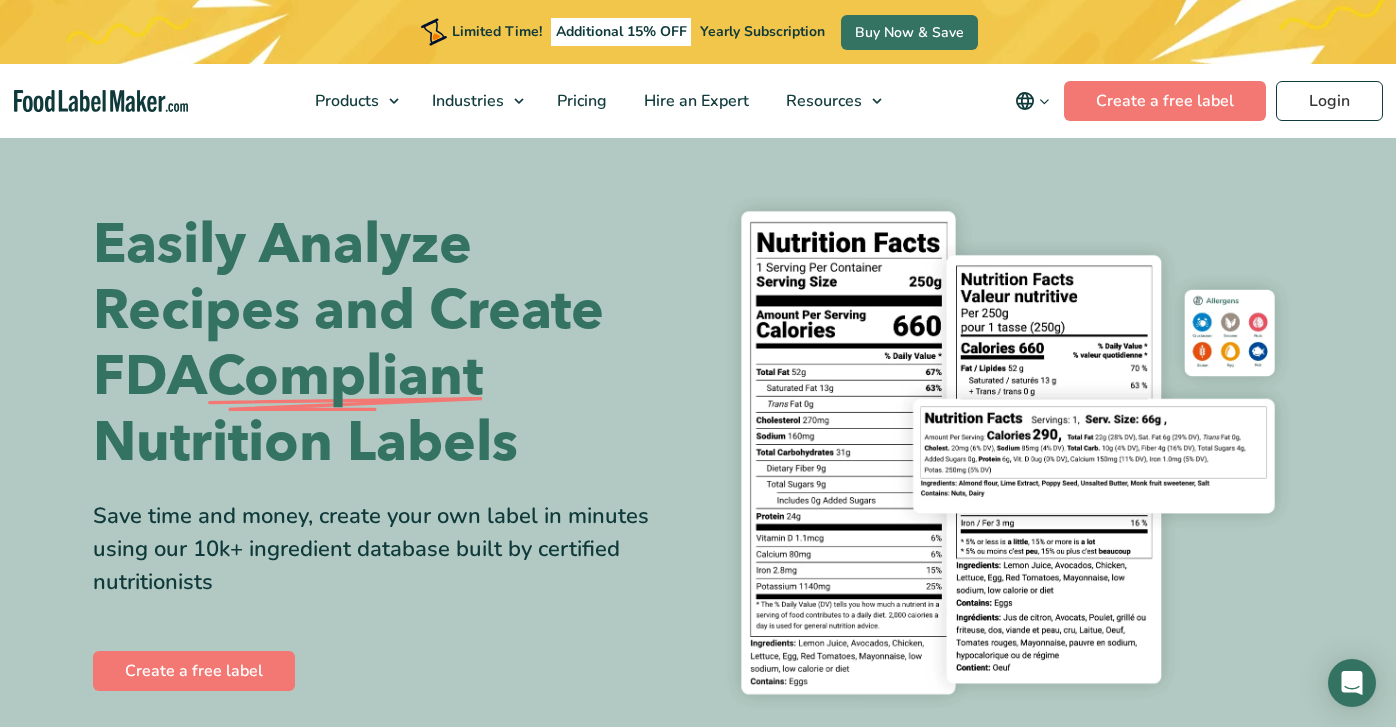 scroll, scrollTop: 0, scrollLeft: 0, axis: both 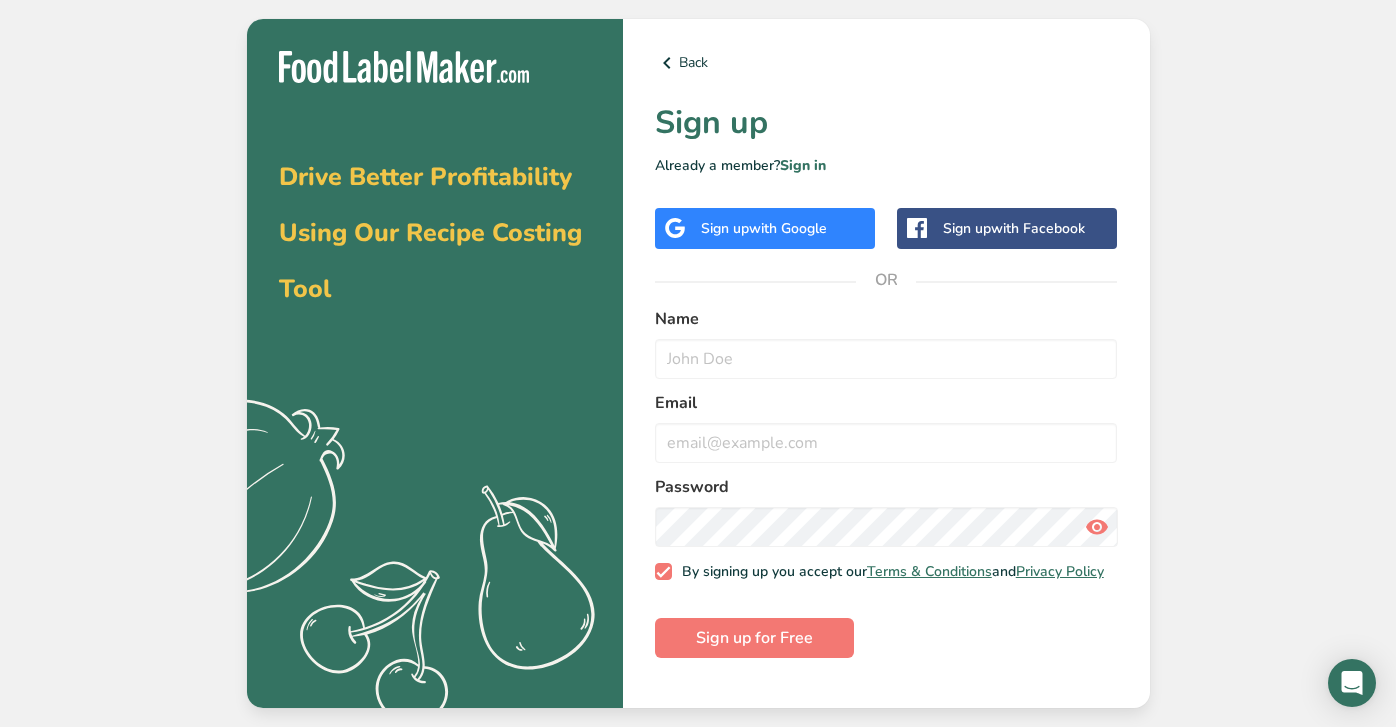 click on "with Google" at bounding box center (788, 228) 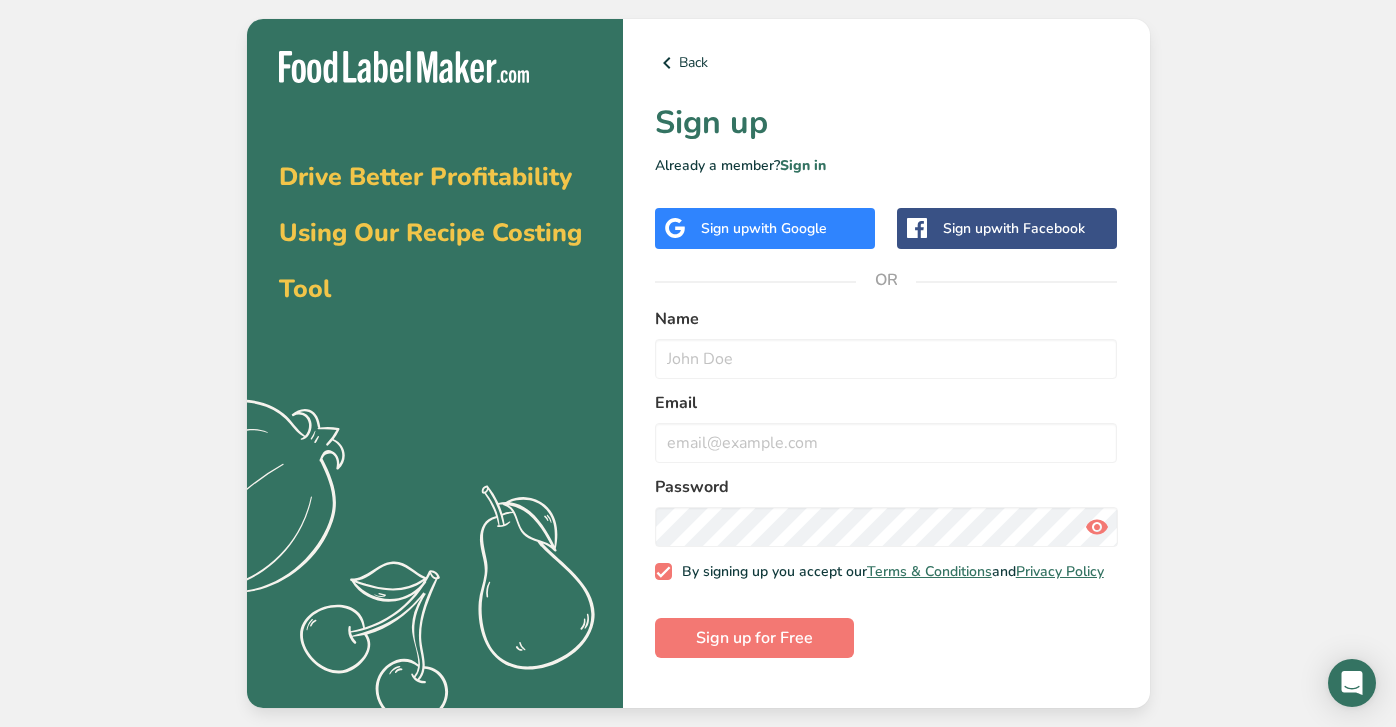 scroll, scrollTop: 0, scrollLeft: 0, axis: both 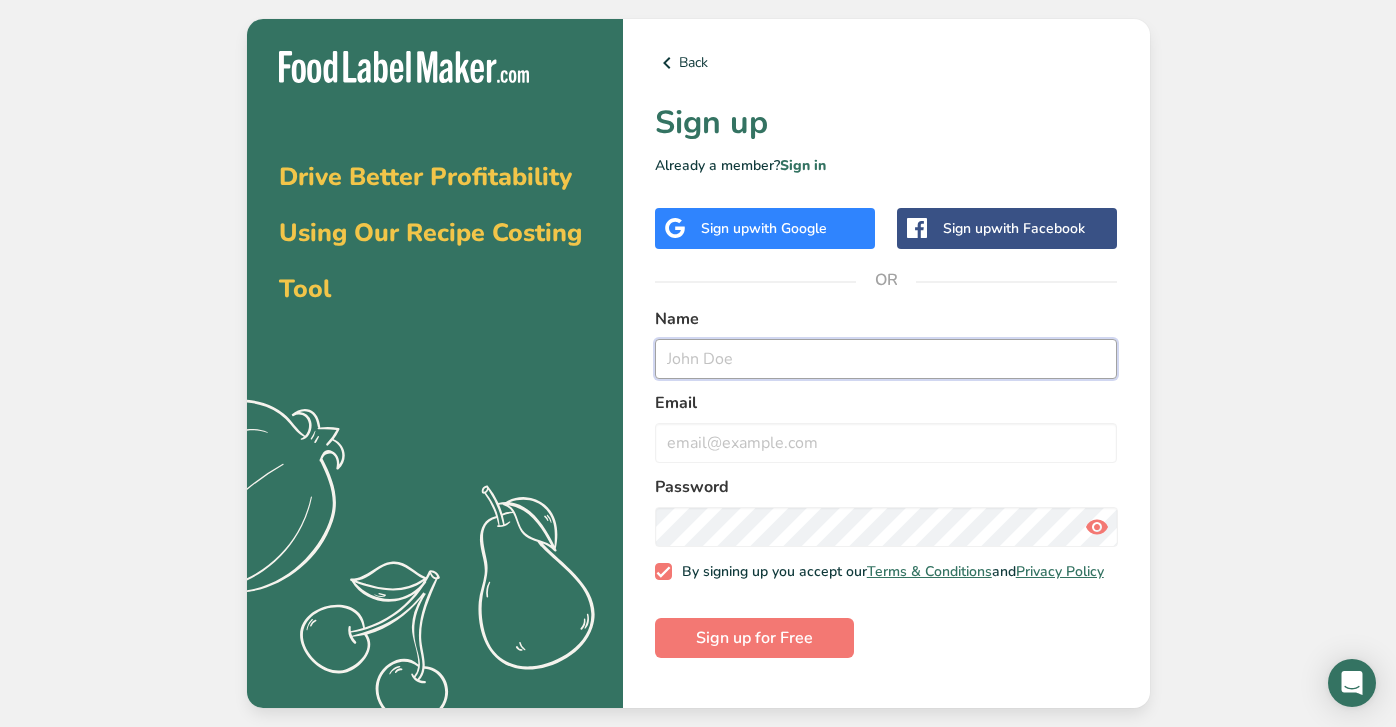 click at bounding box center (886, 359) 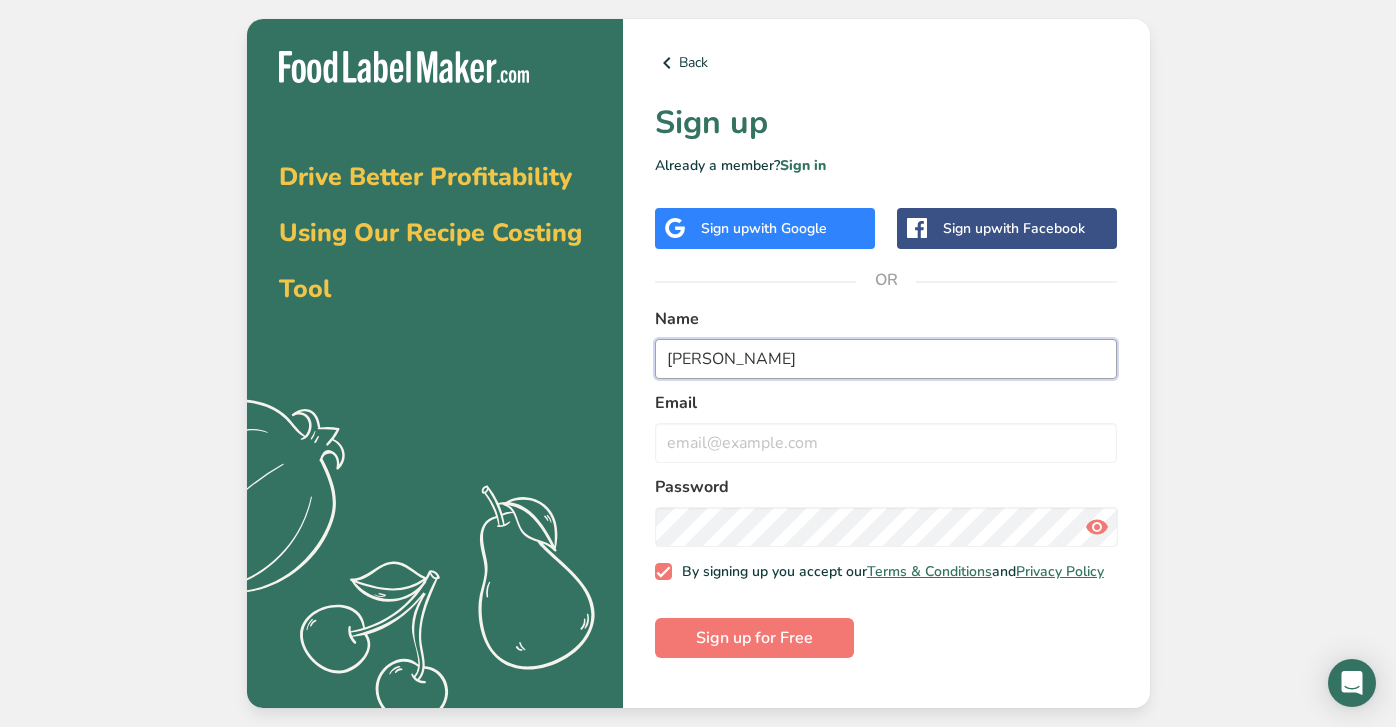 type on "[PERSON_NAME]" 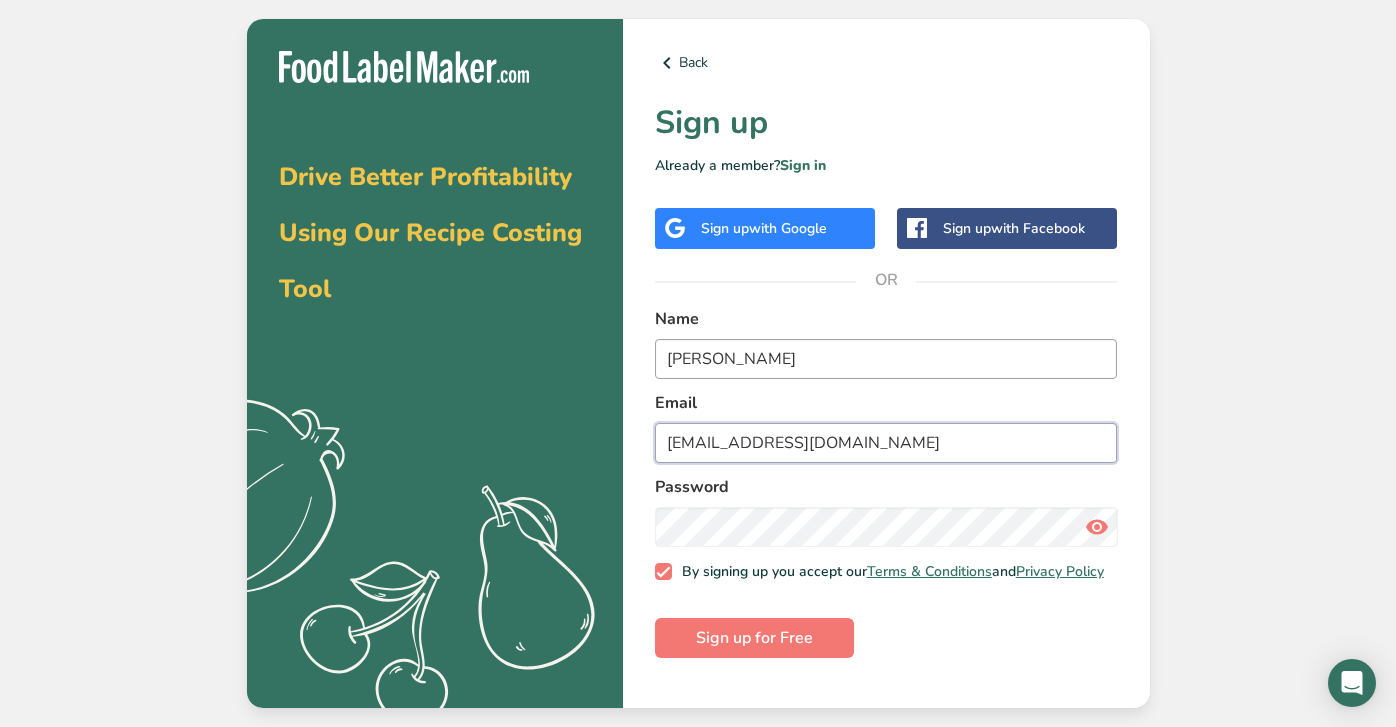 type on "[EMAIL_ADDRESS][DOMAIN_NAME]" 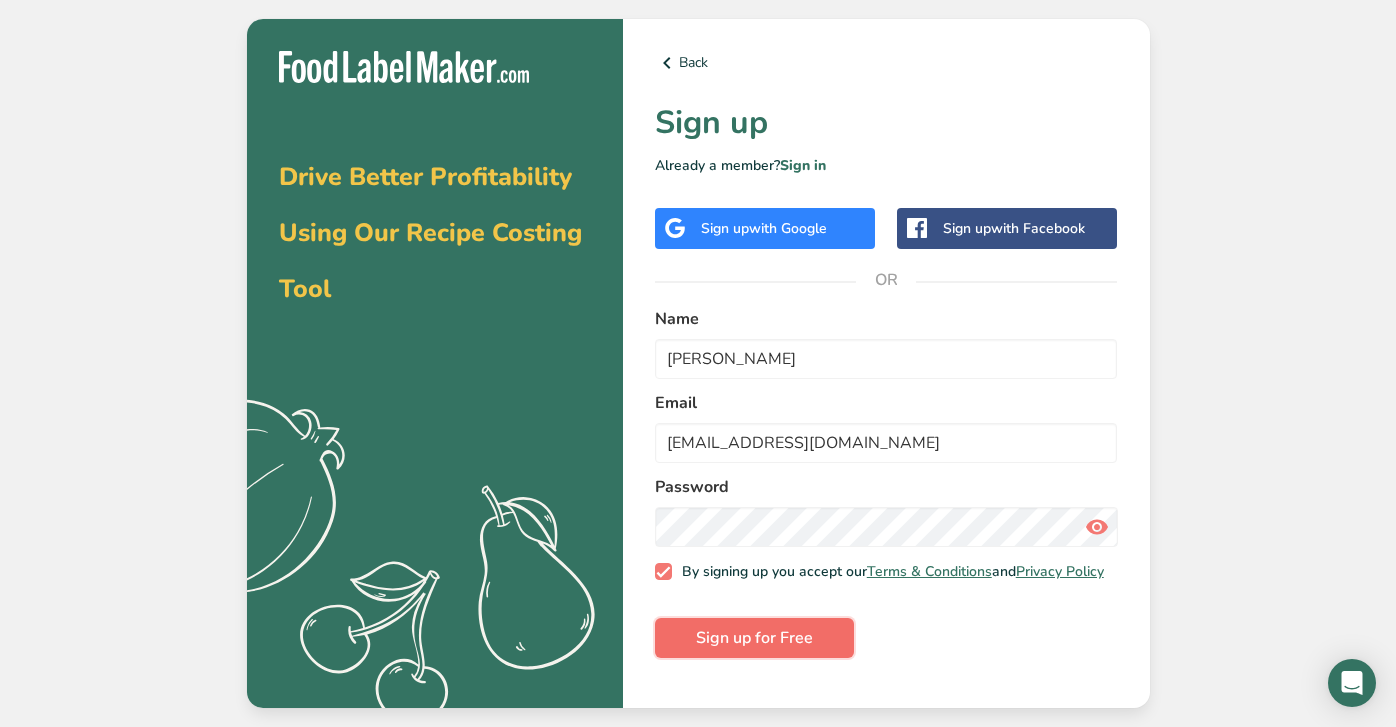 click on "Sign up for Free" at bounding box center (754, 638) 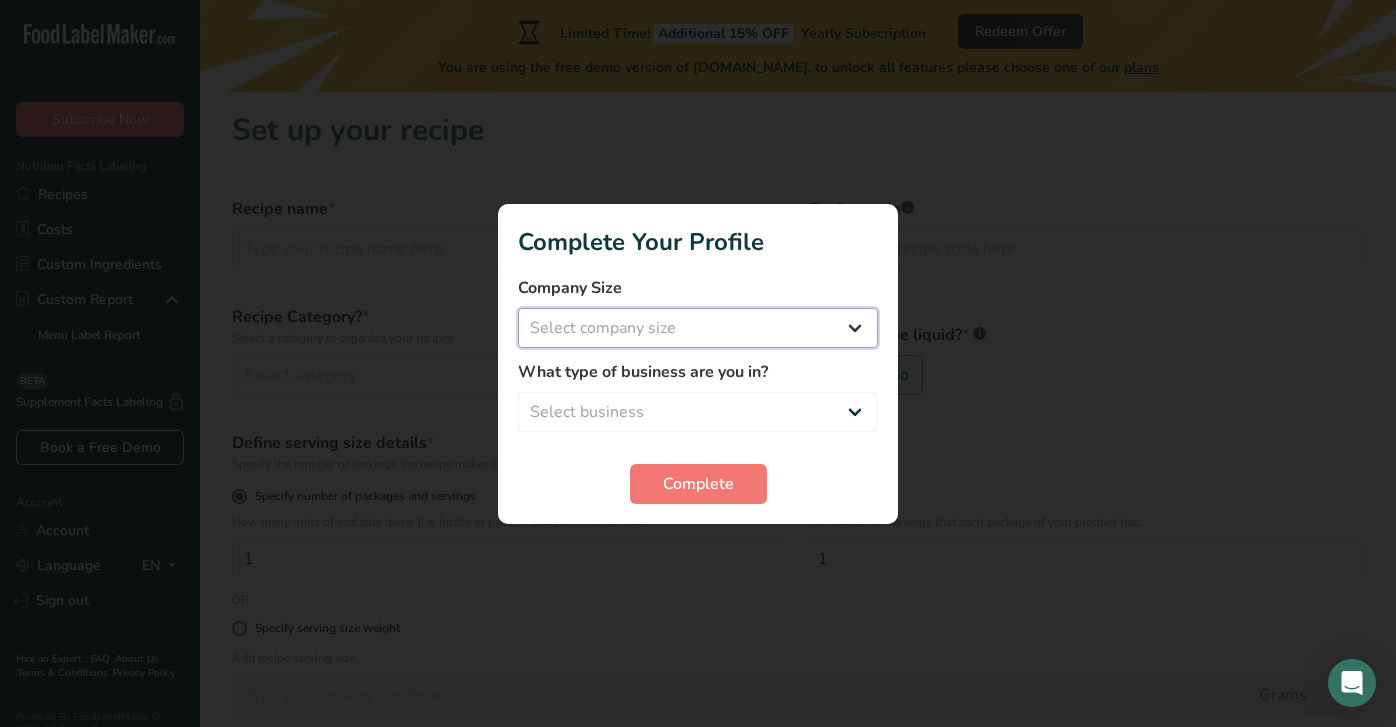 click on "Select company size
Fewer than 10 Employees
10 to 50 Employees
51 to 500 Employees
Over 500 Employees" at bounding box center [698, 328] 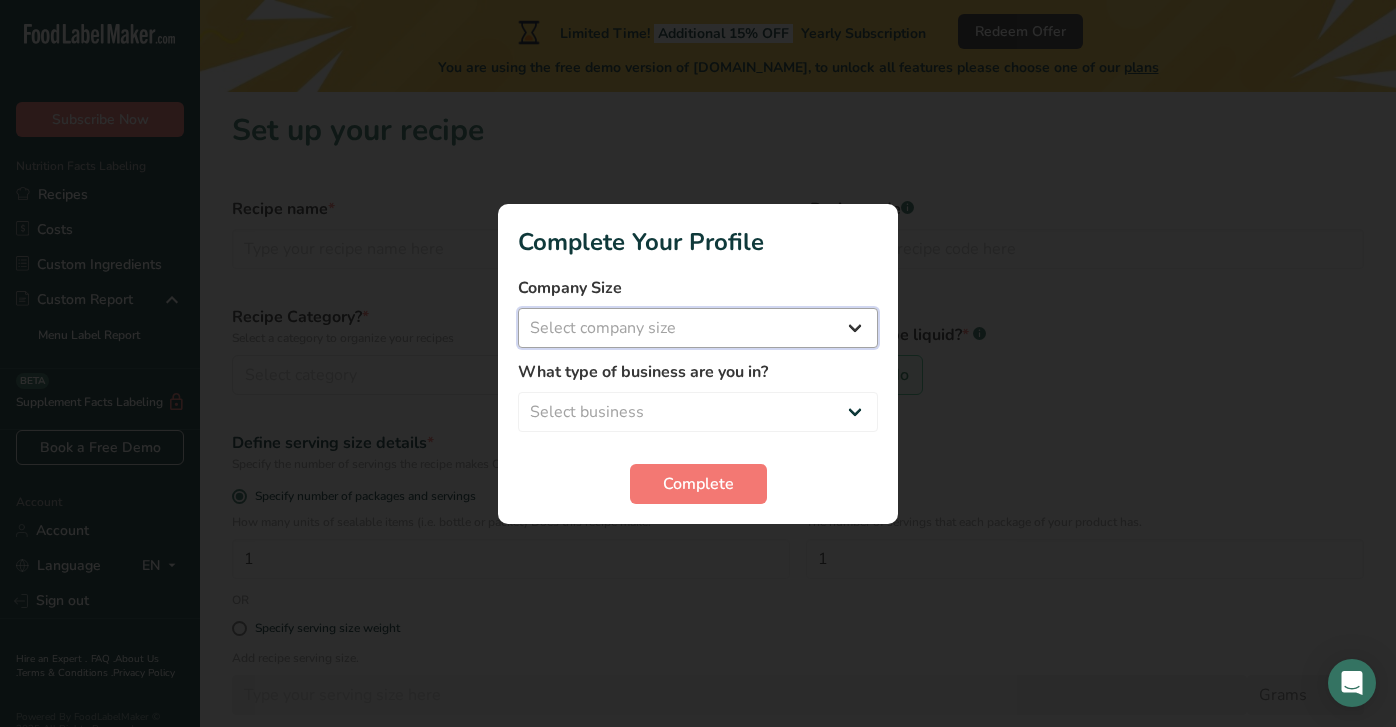 select on "1" 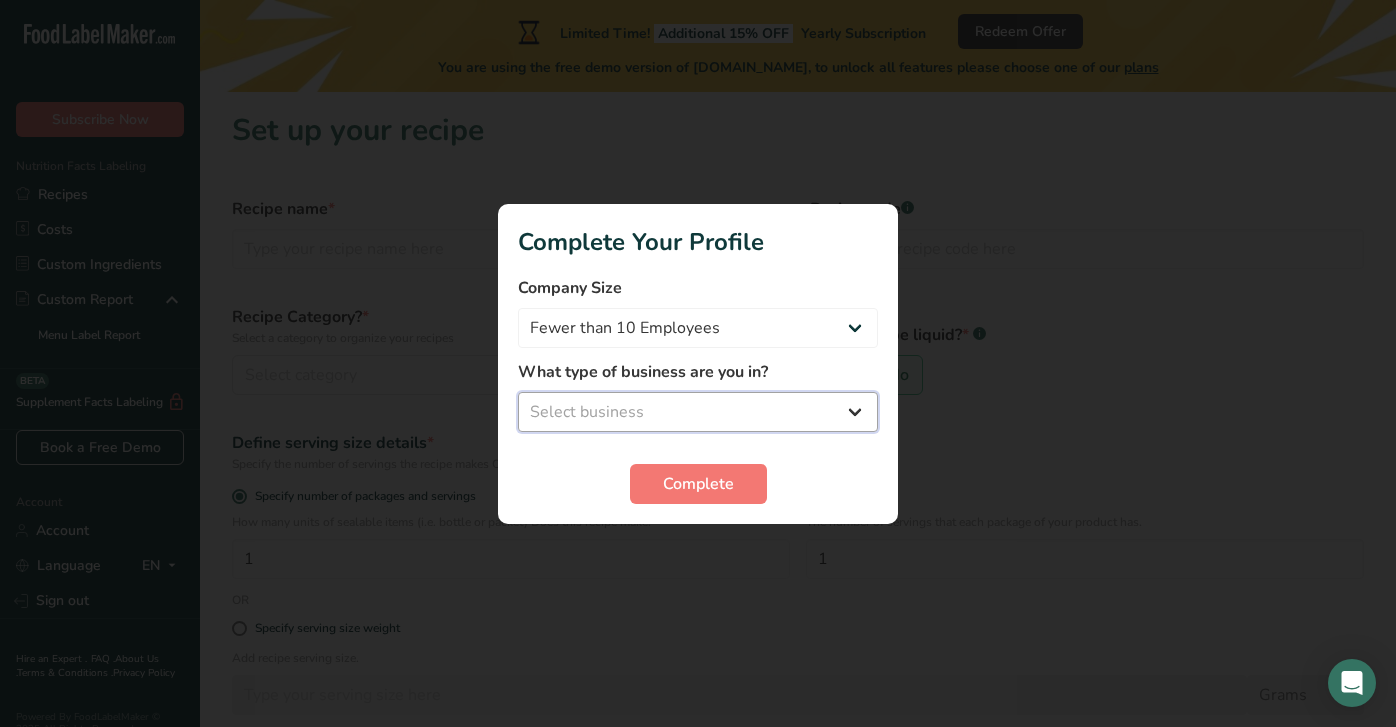 click on "Select business
Packaged Food Manufacturer
Restaurant & Cafe
Bakery
Meal Plans & Catering Company
Nutritionist
Food Blogger
Personal Trainer
Other" at bounding box center (698, 412) 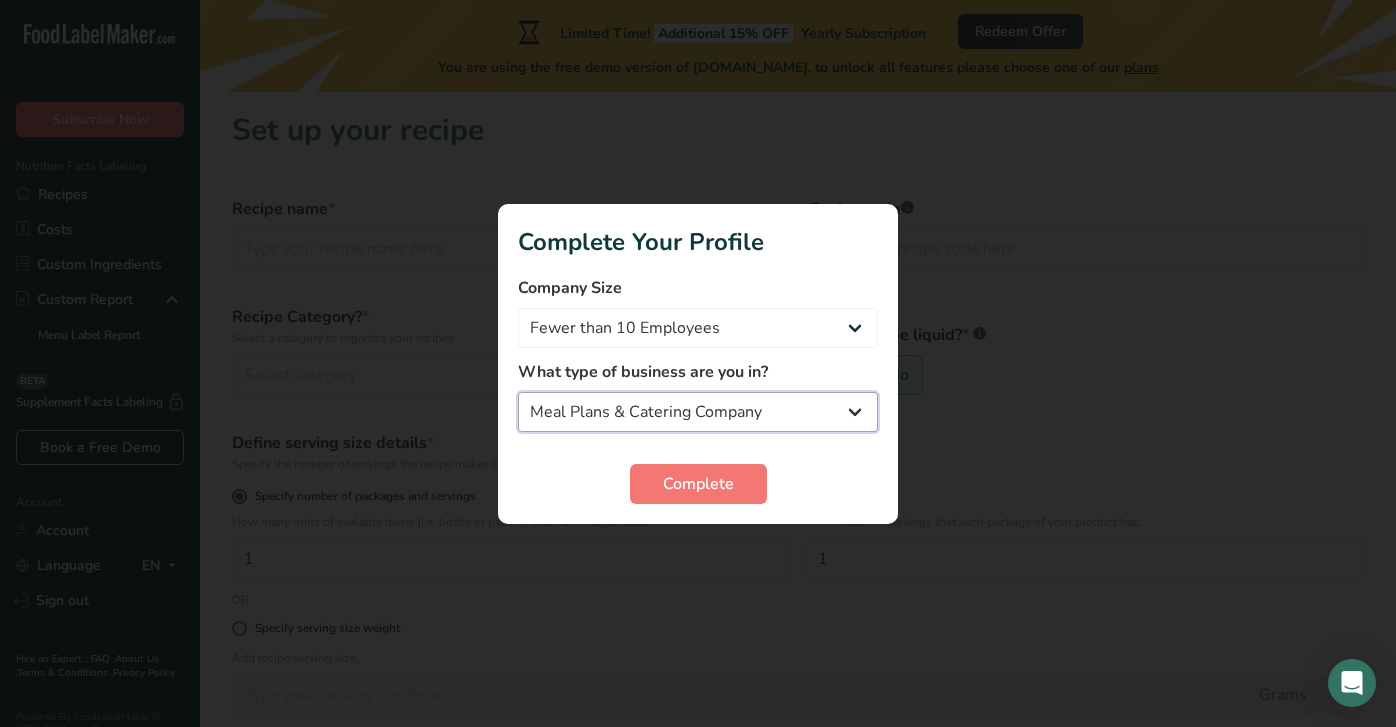 click on "Packaged Food Manufacturer
Restaurant & Cafe
Bakery
Meal Plans & Catering Company
Nutritionist
Food Blogger
Personal Trainer
Other" at bounding box center (698, 412) 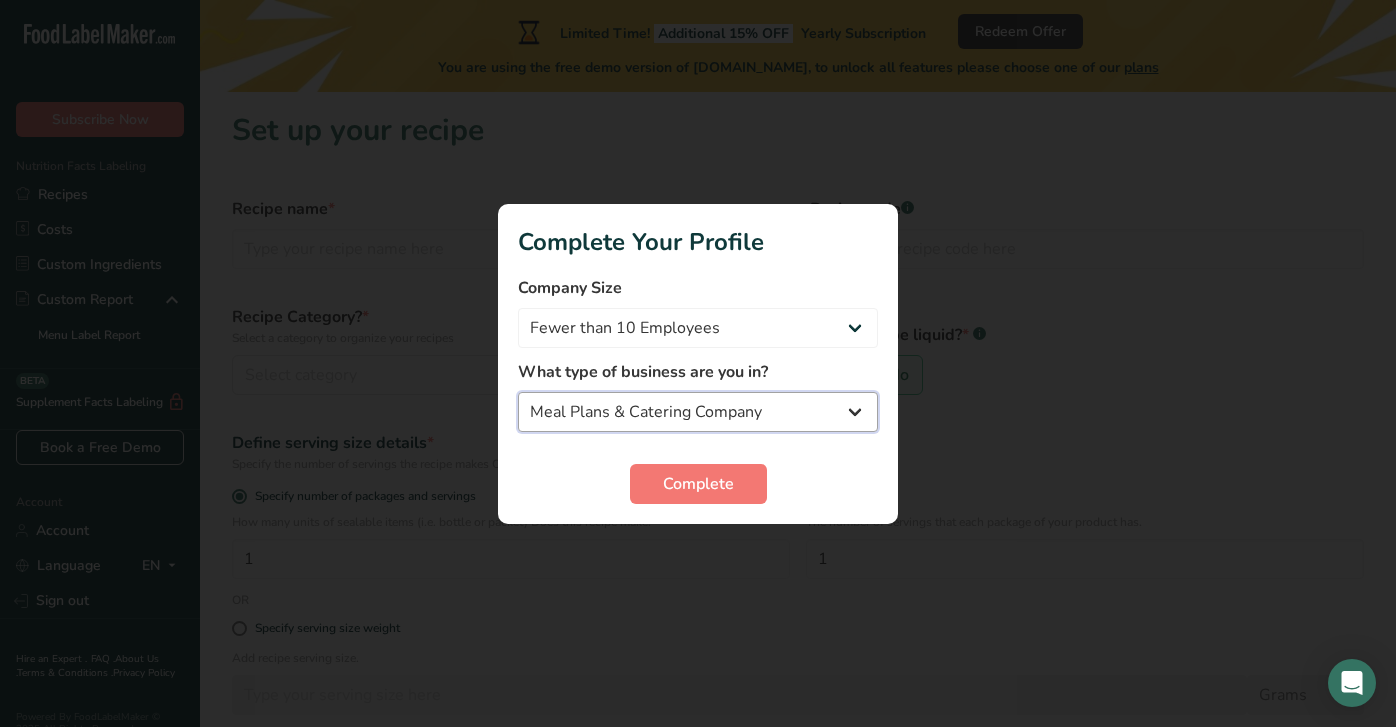 select on "1" 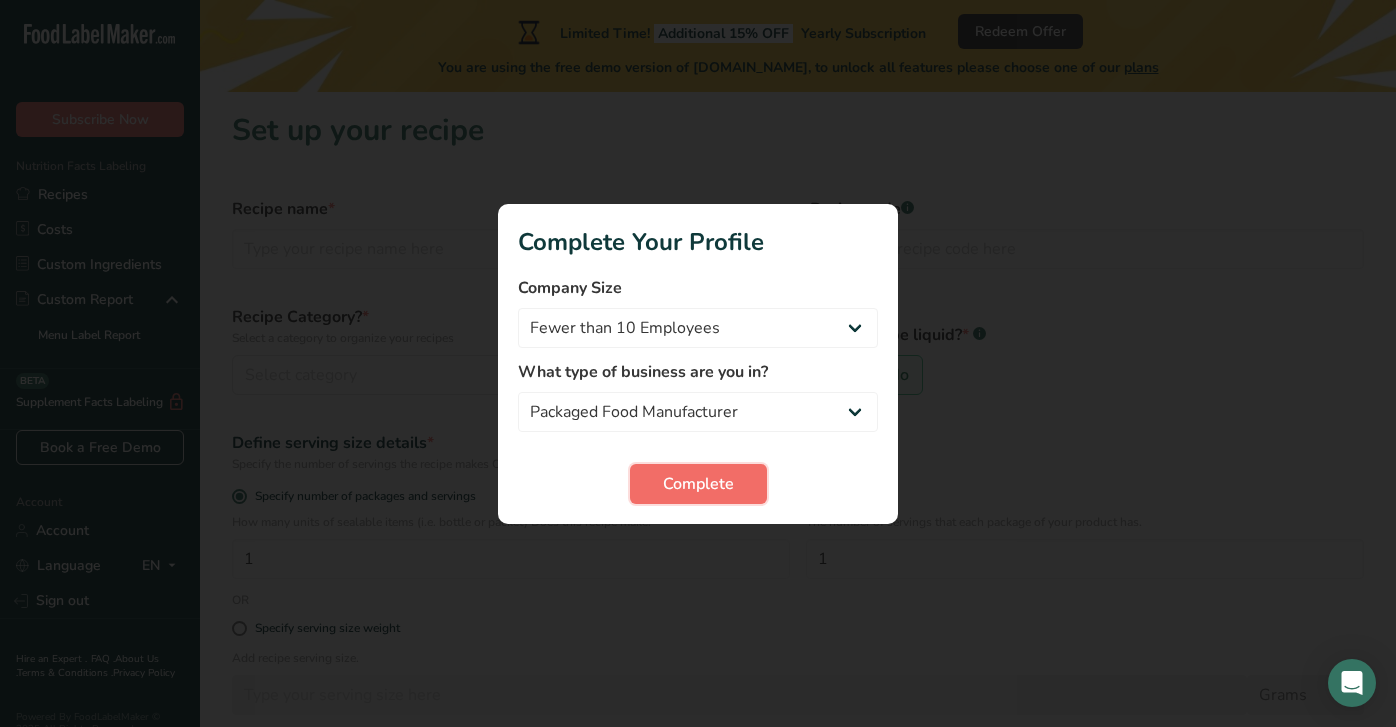 click on "Complete" at bounding box center [698, 484] 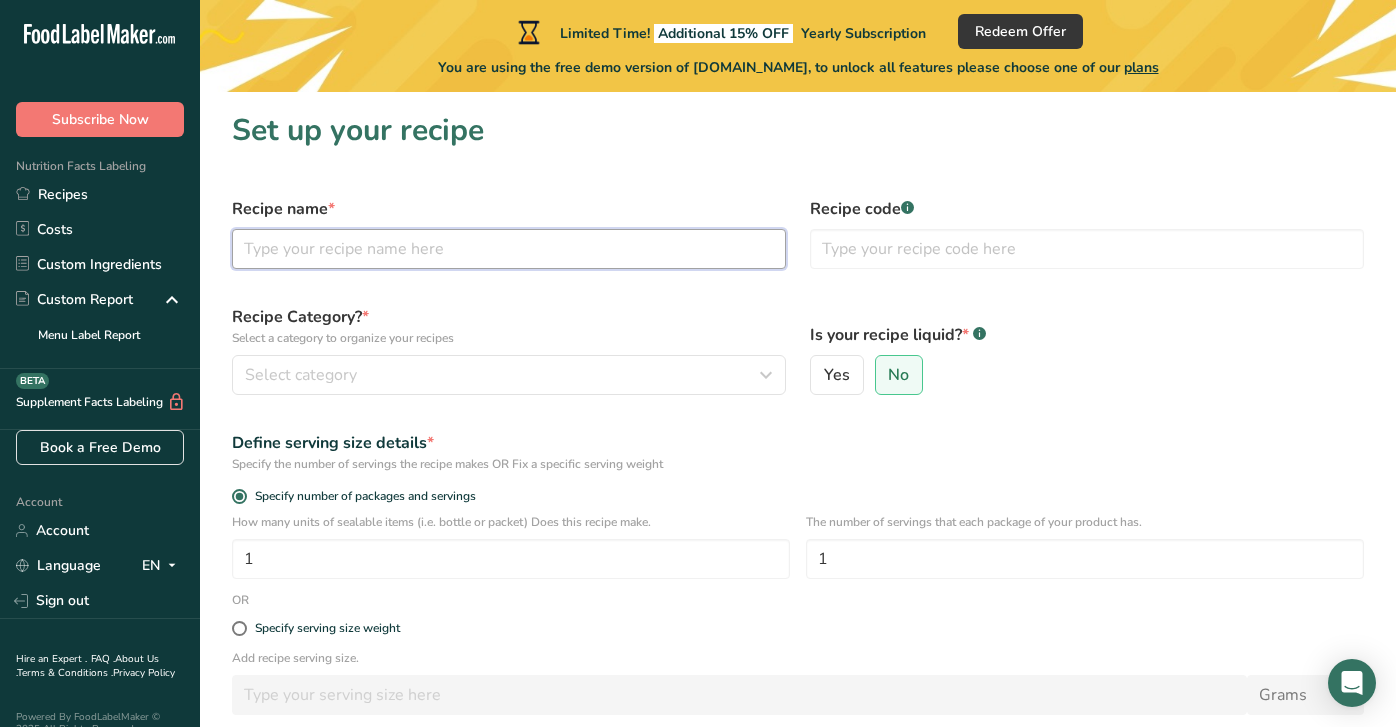 click at bounding box center [509, 249] 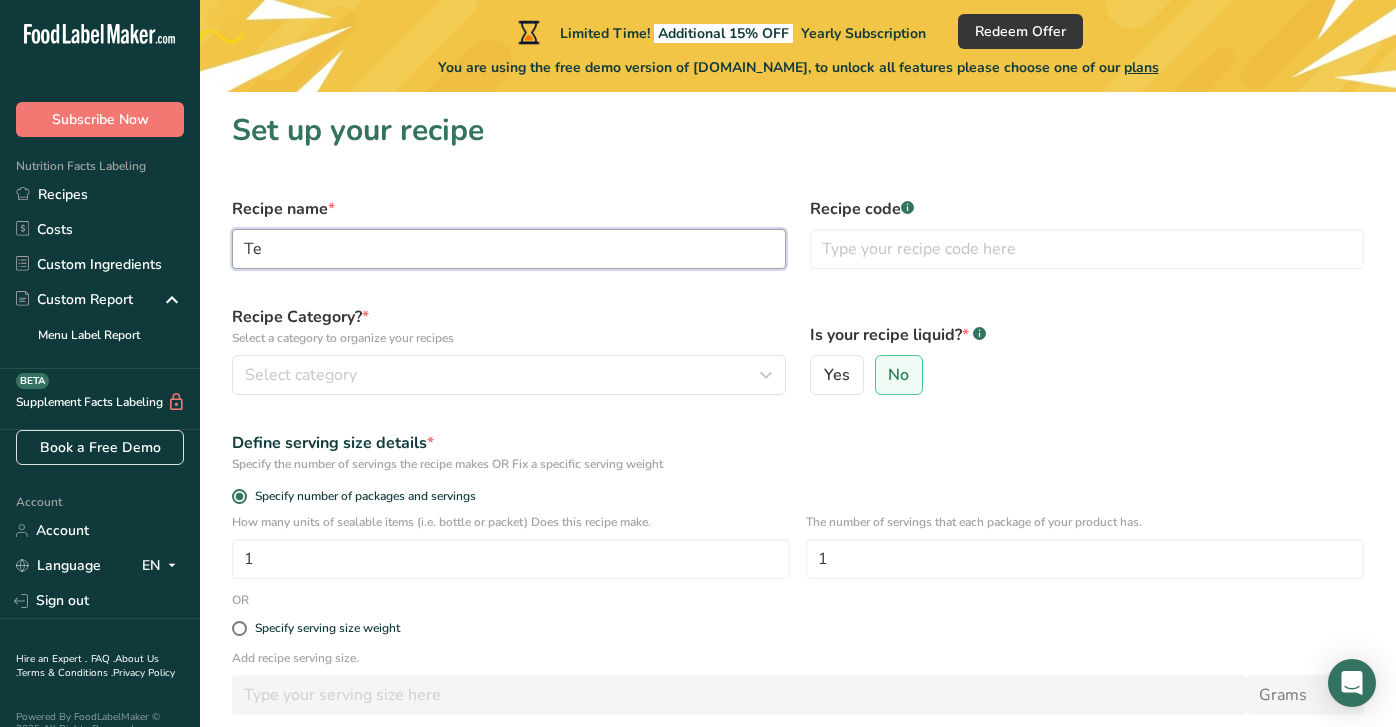 type on "T" 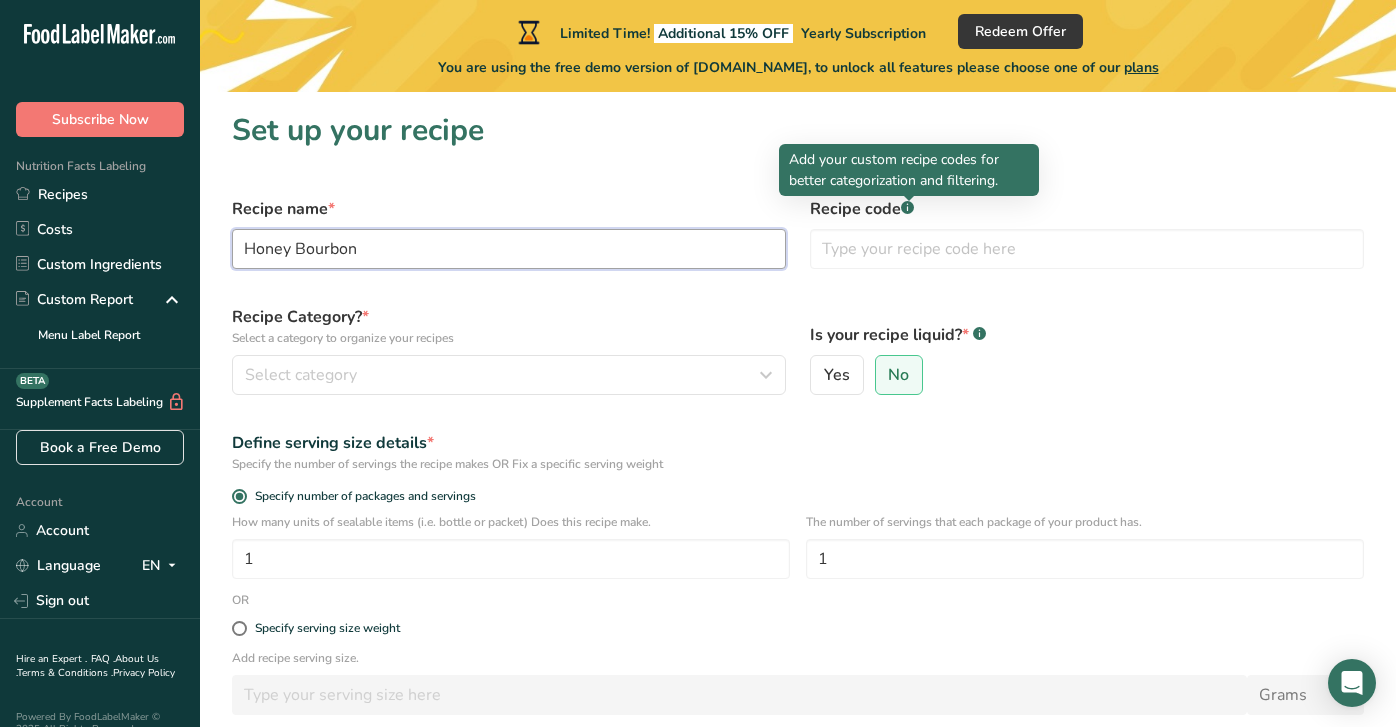 type on "Honey Bourbon" 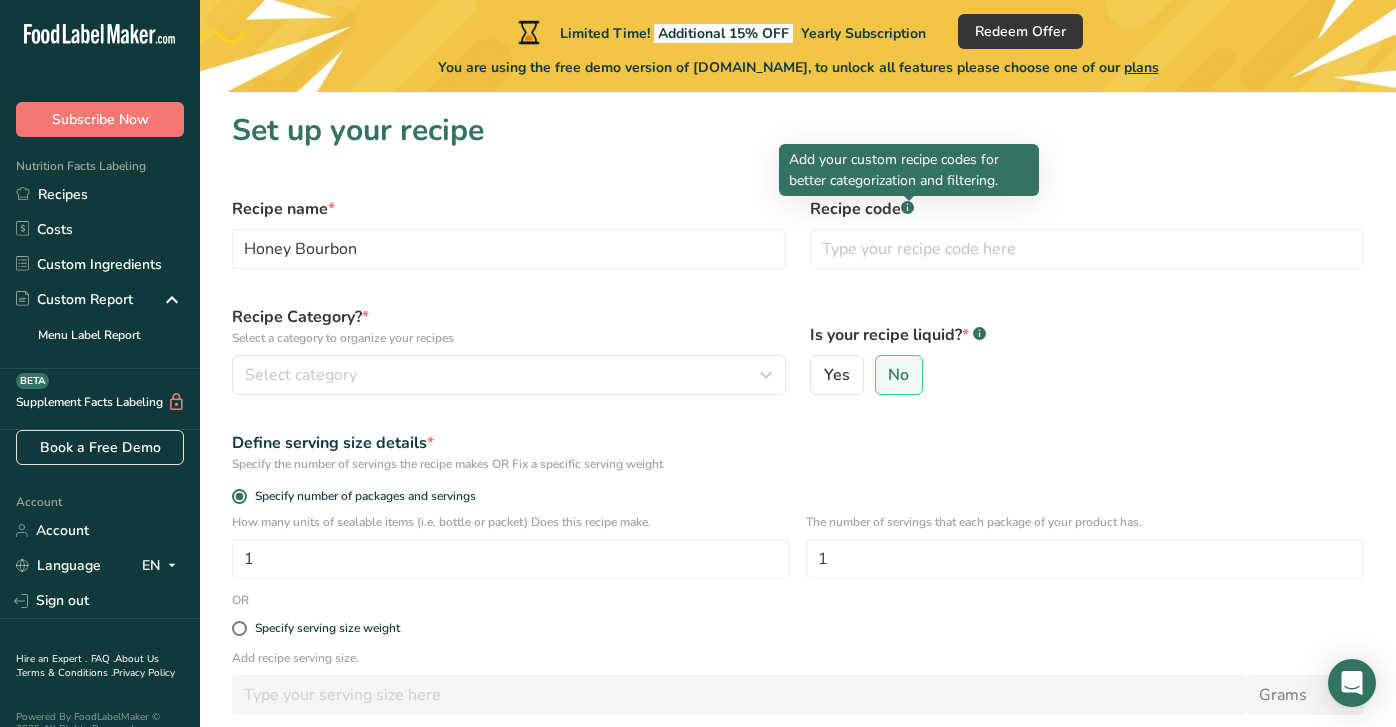 click 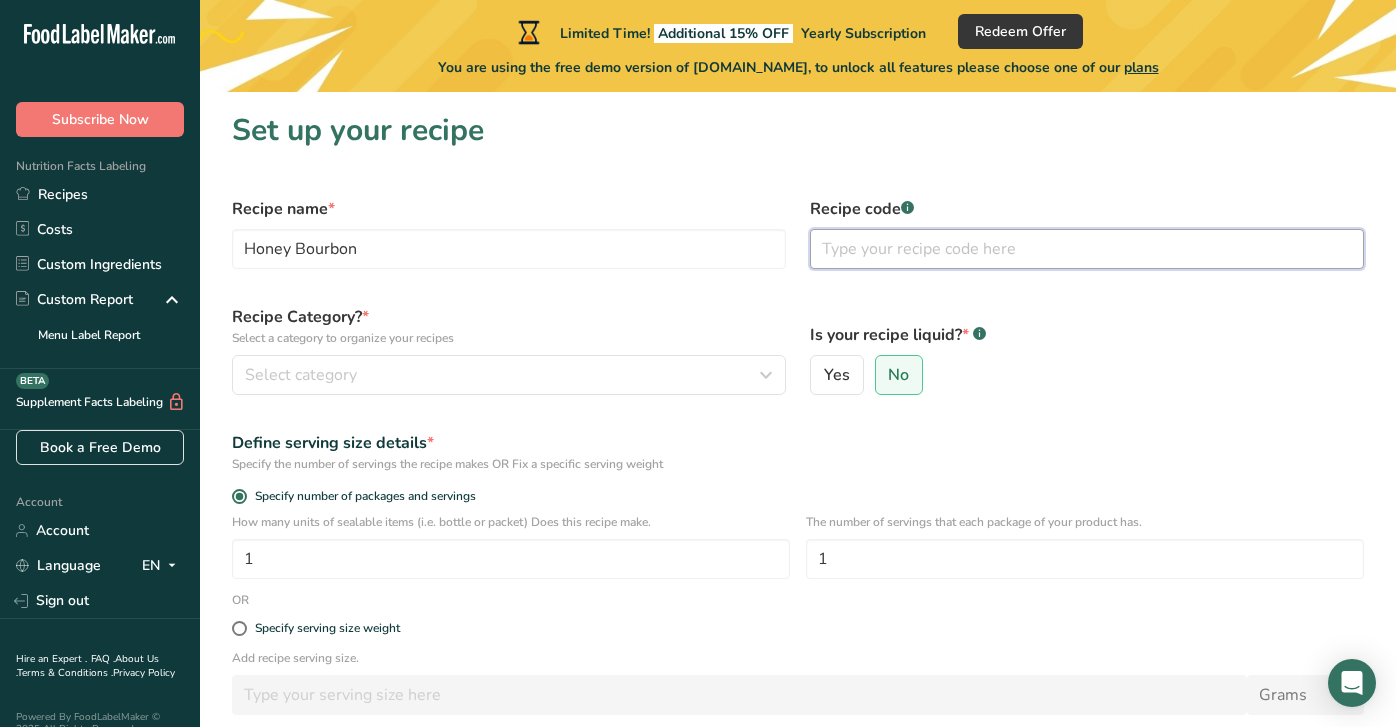 click at bounding box center [1087, 249] 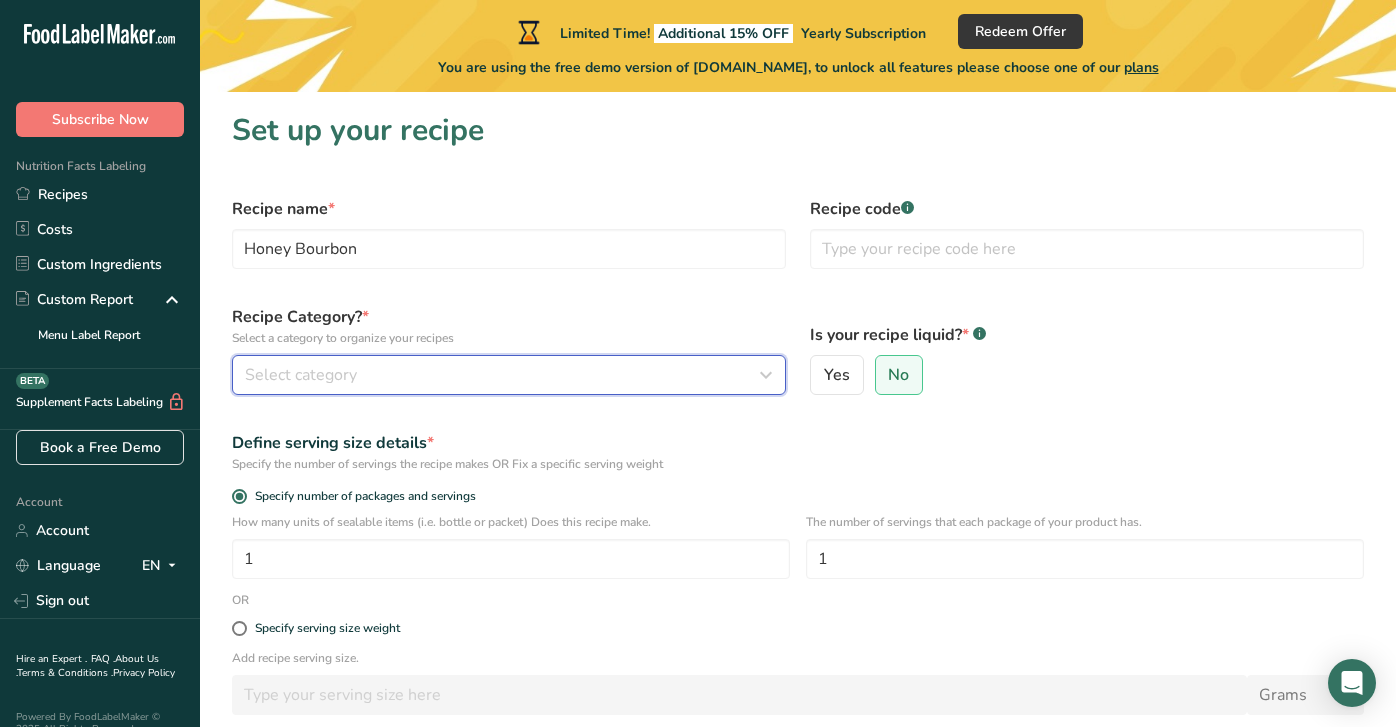 click on "Select category" at bounding box center [503, 375] 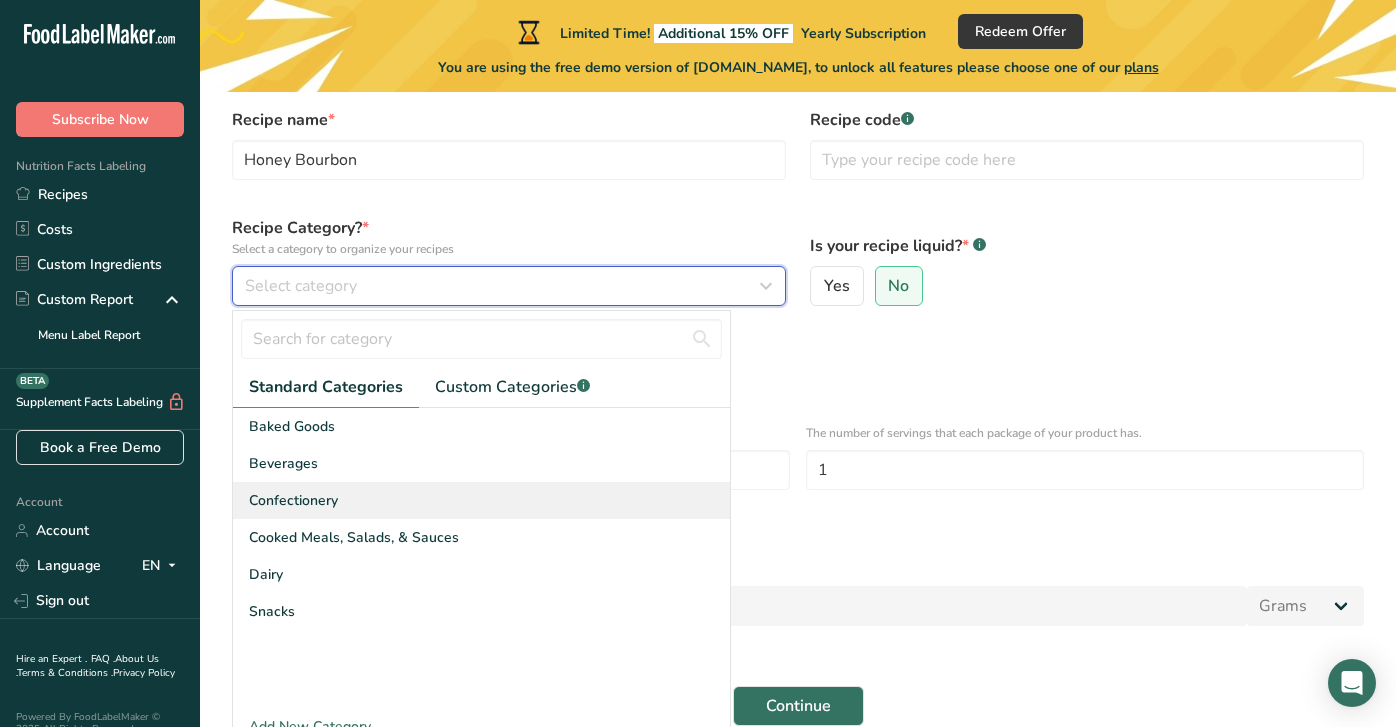 scroll, scrollTop: 125, scrollLeft: 0, axis: vertical 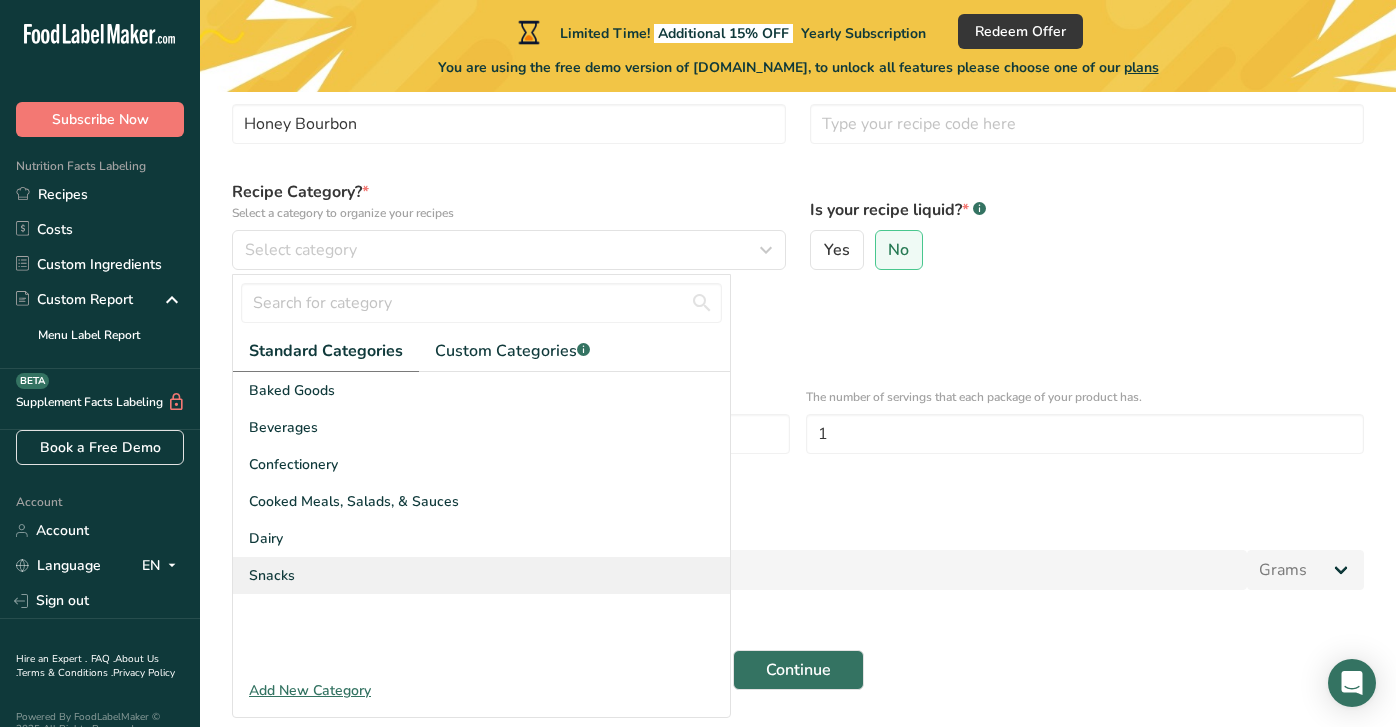 click on "Snacks" at bounding box center (481, 575) 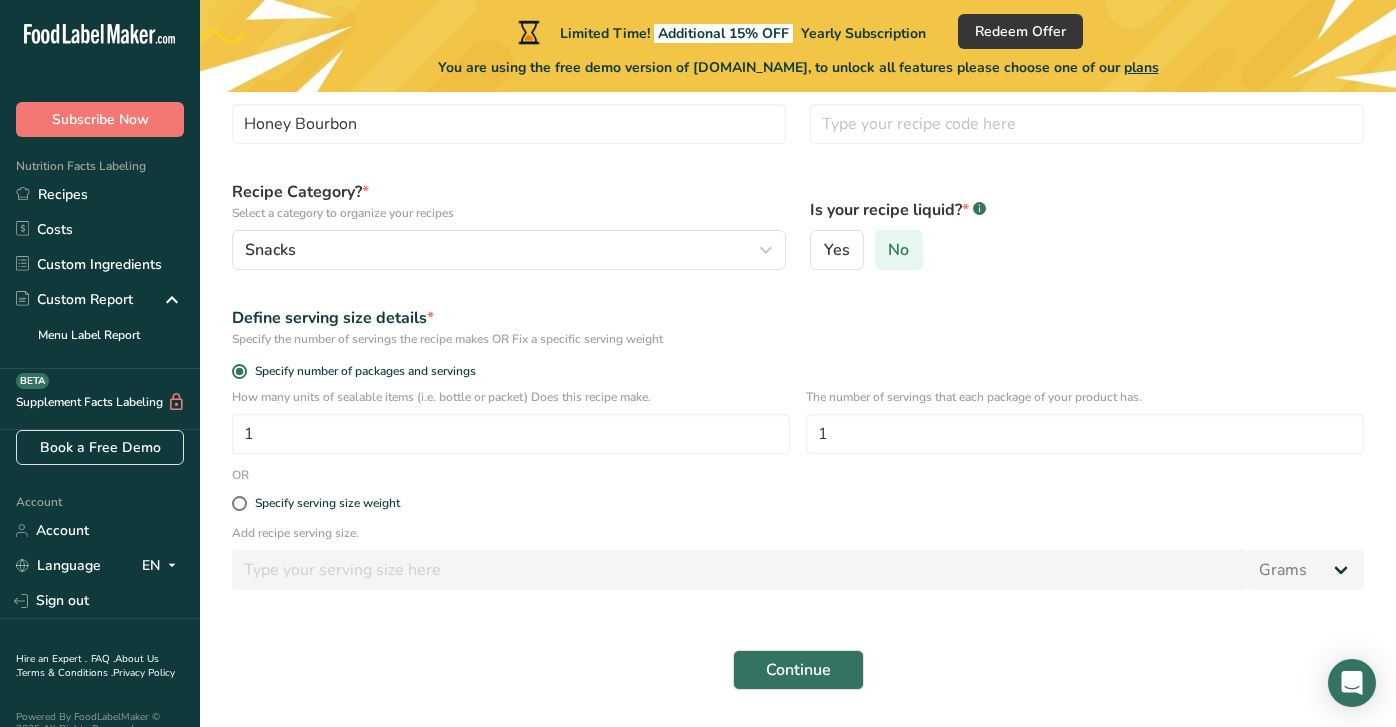 click on "No" at bounding box center [898, 250] 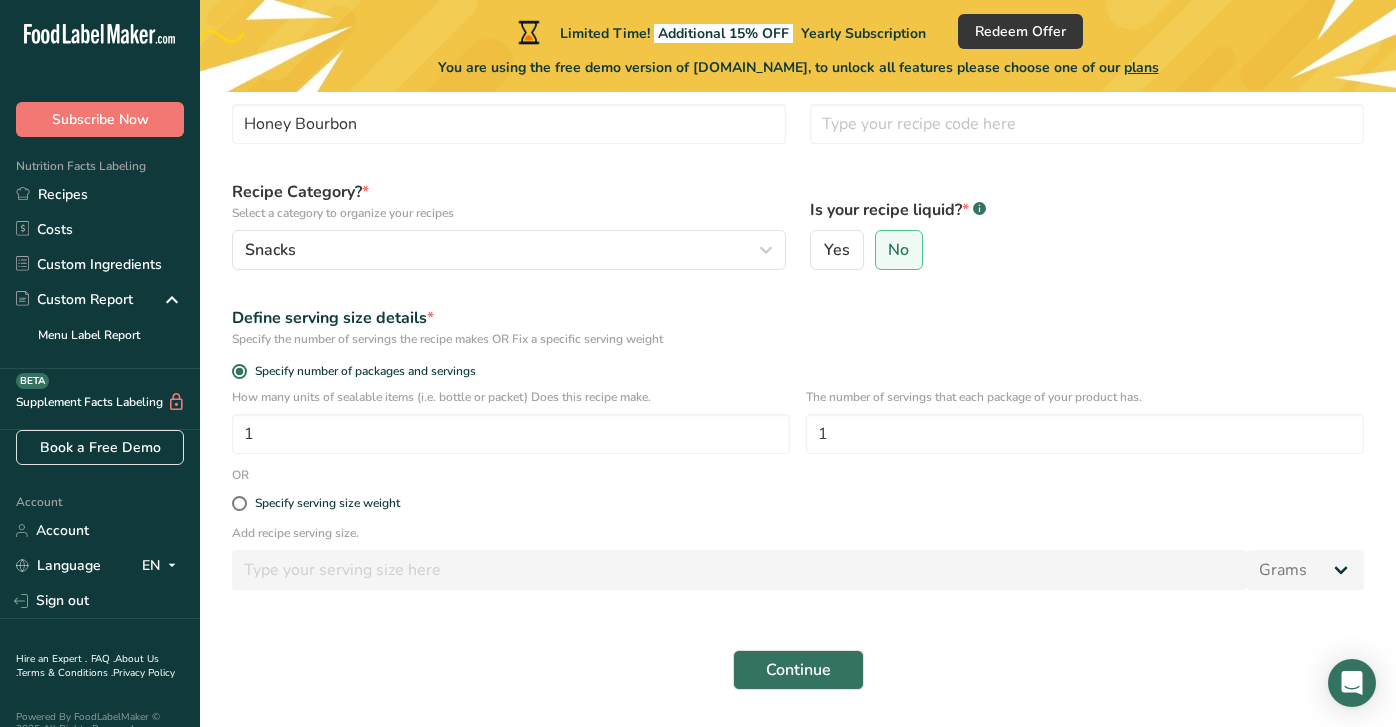 click on "Define serving size details *" at bounding box center [798, 318] 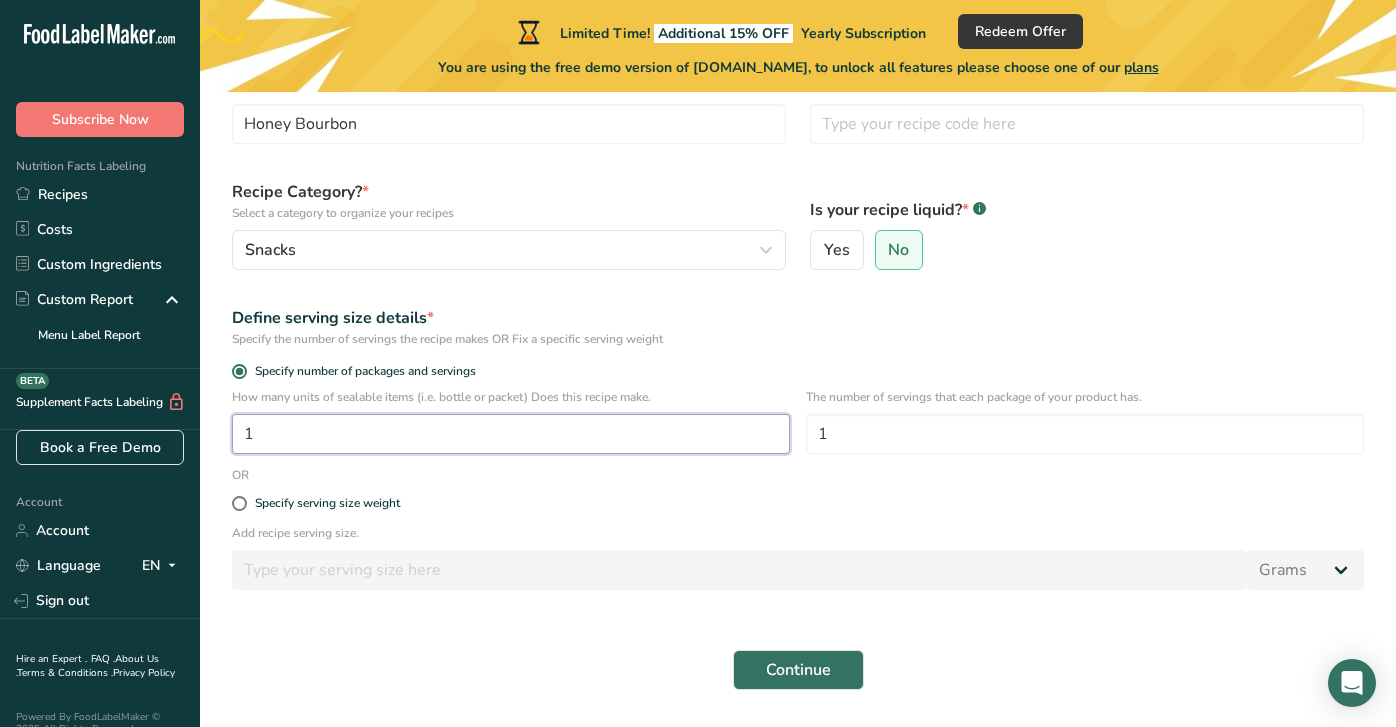 click on "1" at bounding box center (511, 434) 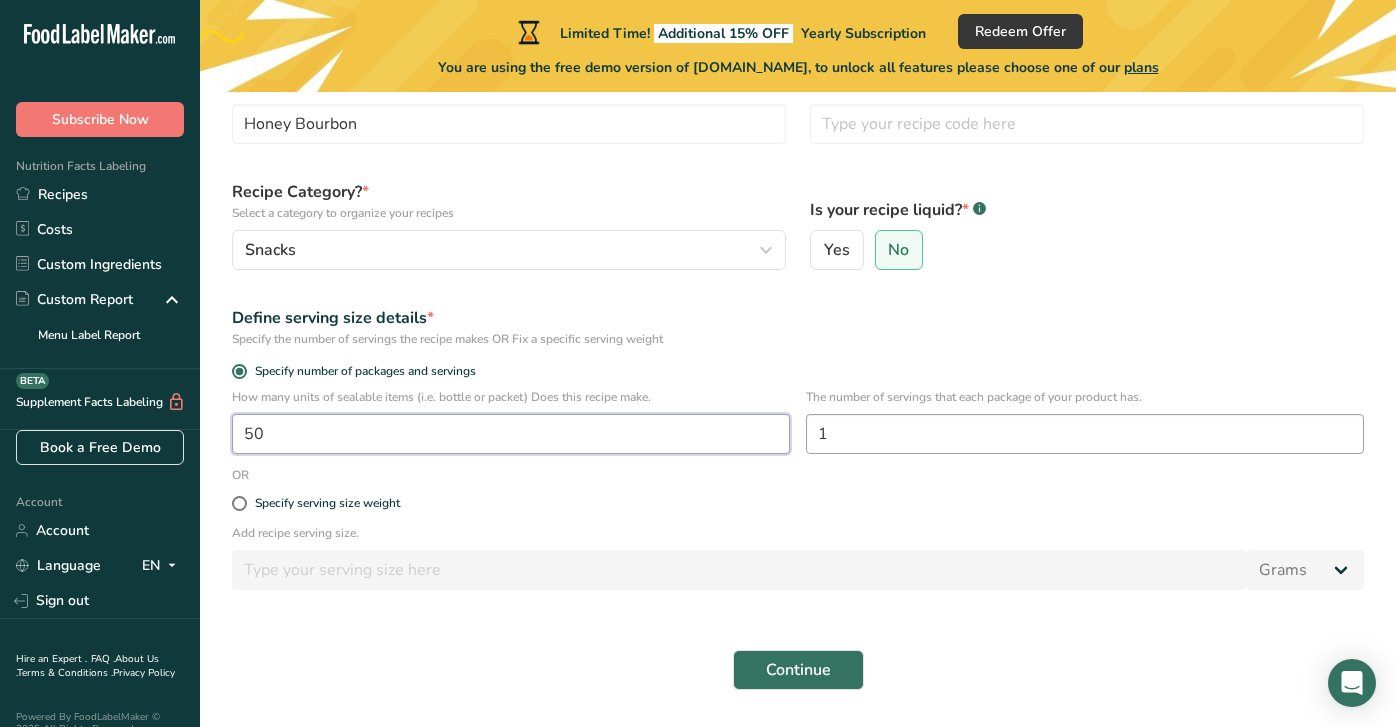 type on "50" 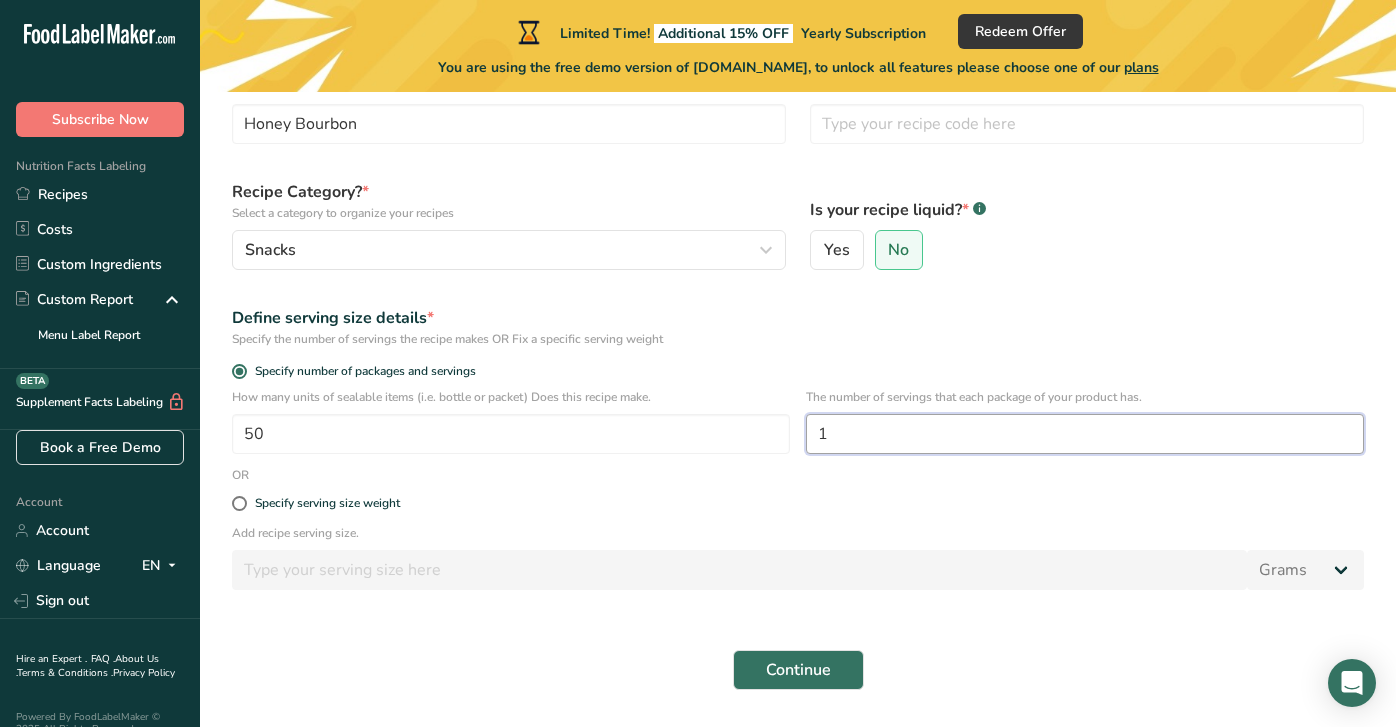 click on "1" at bounding box center [1085, 434] 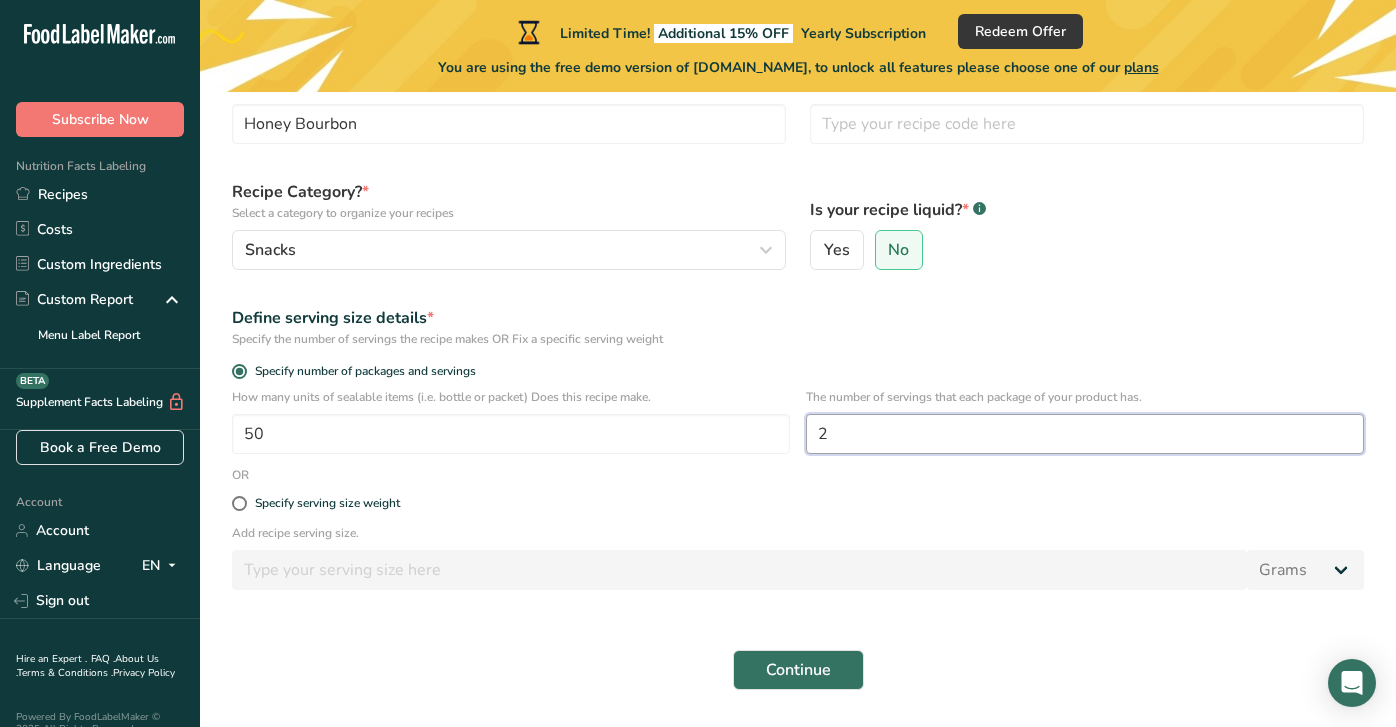 type on "2" 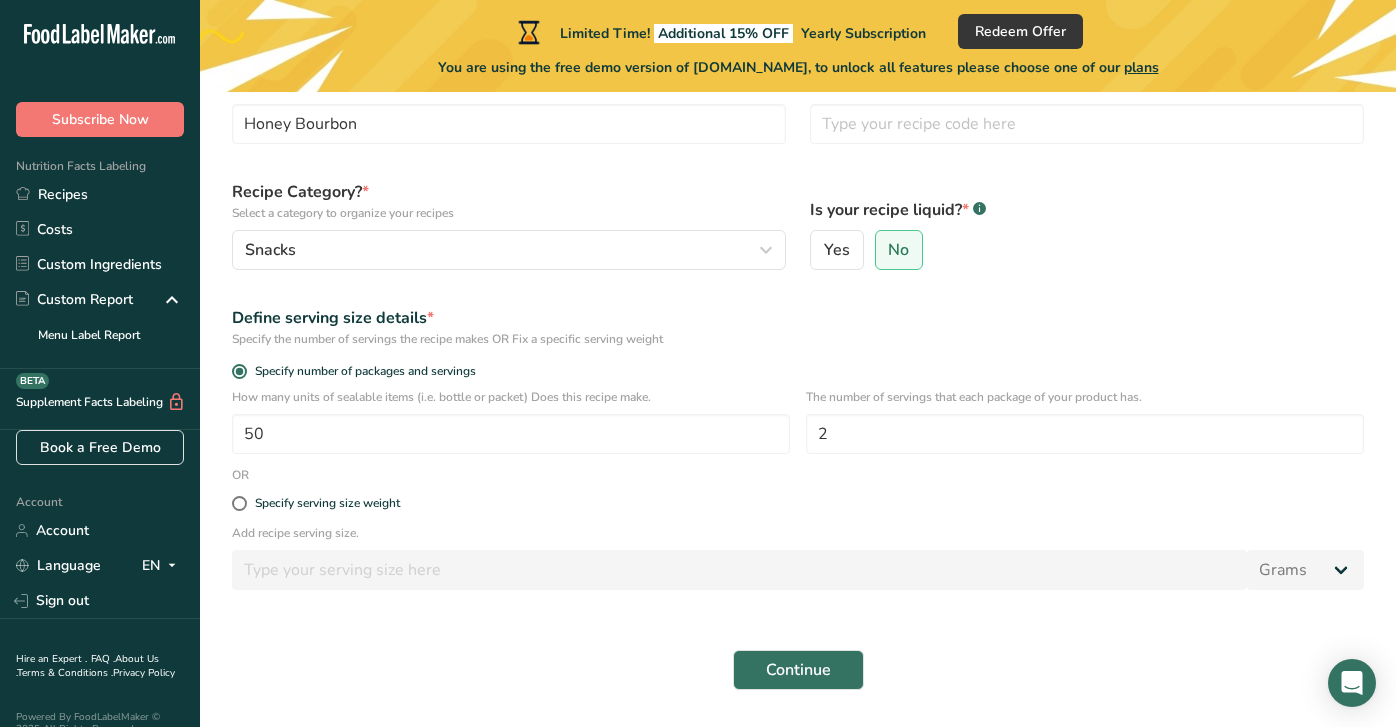 click on "Specify serving size weight" at bounding box center [798, 504] 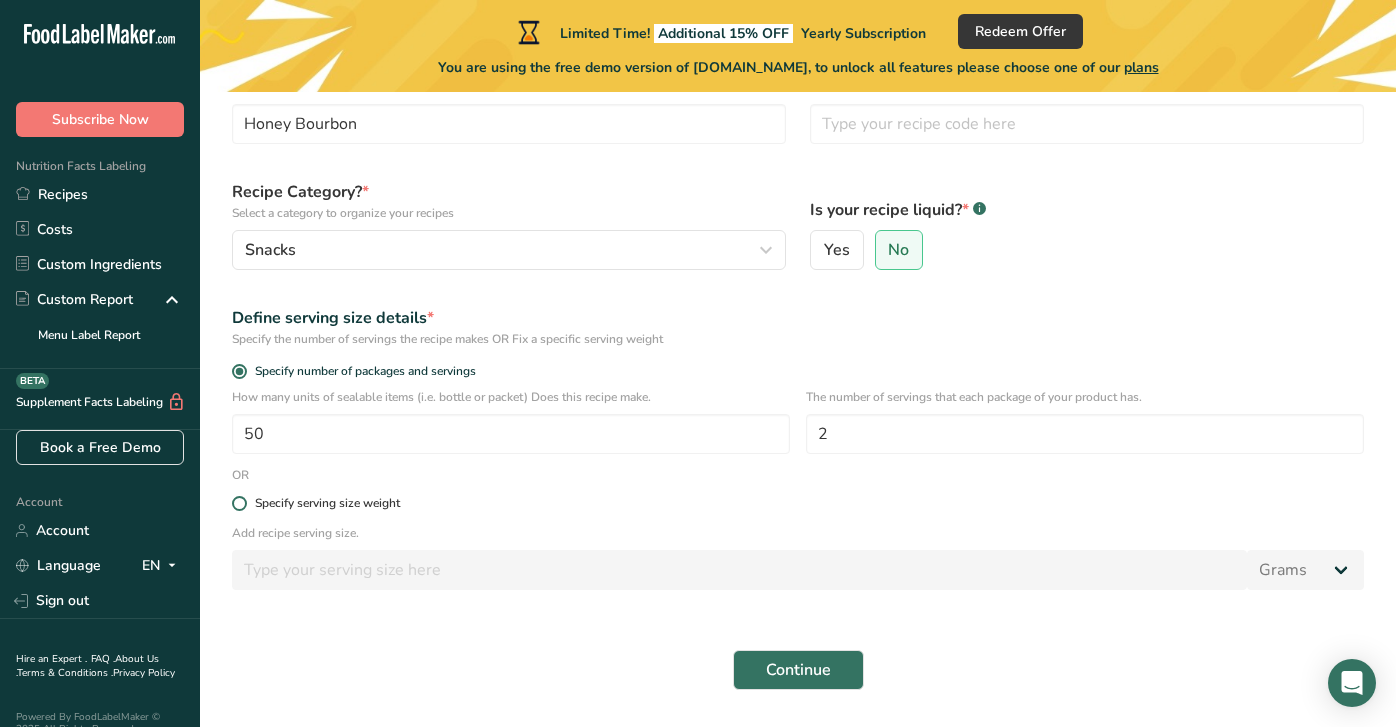 click on "Specify serving size weight" at bounding box center (327, 503) 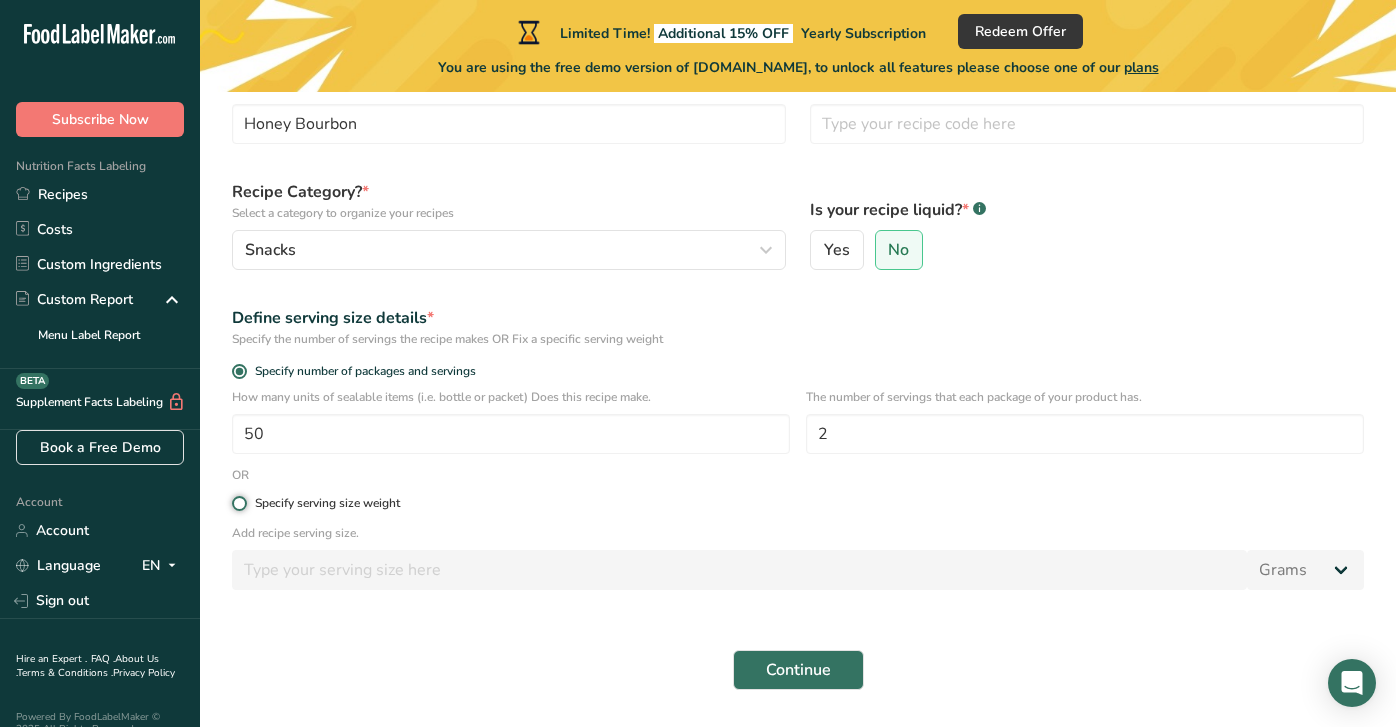 click on "Specify serving size weight" at bounding box center [238, 503] 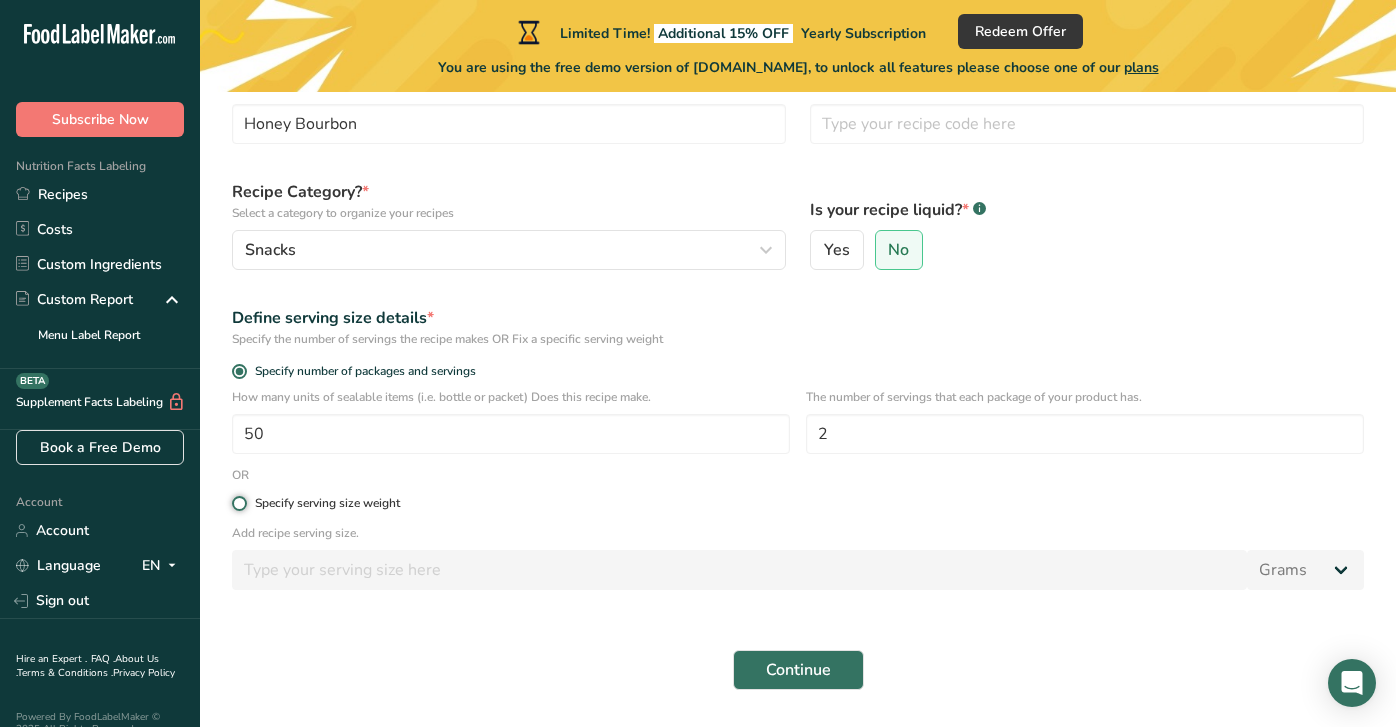 radio on "true" 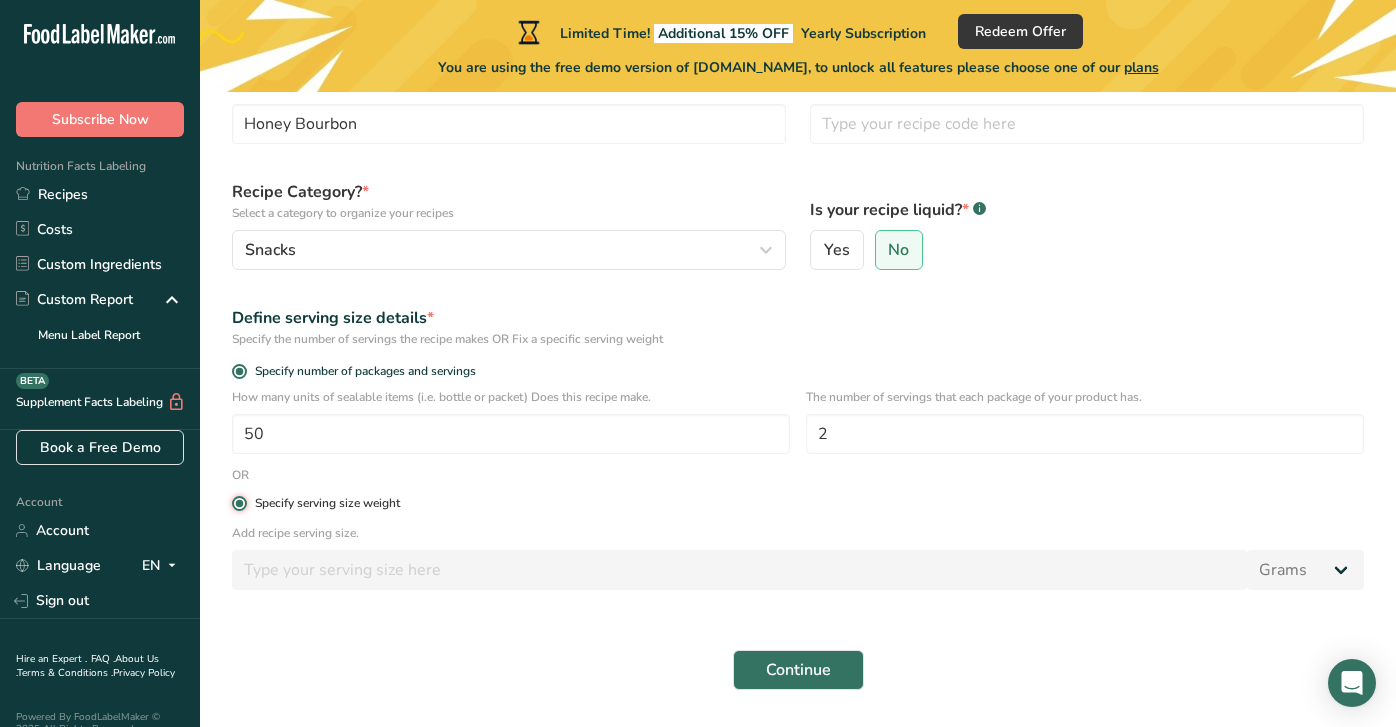 radio on "false" 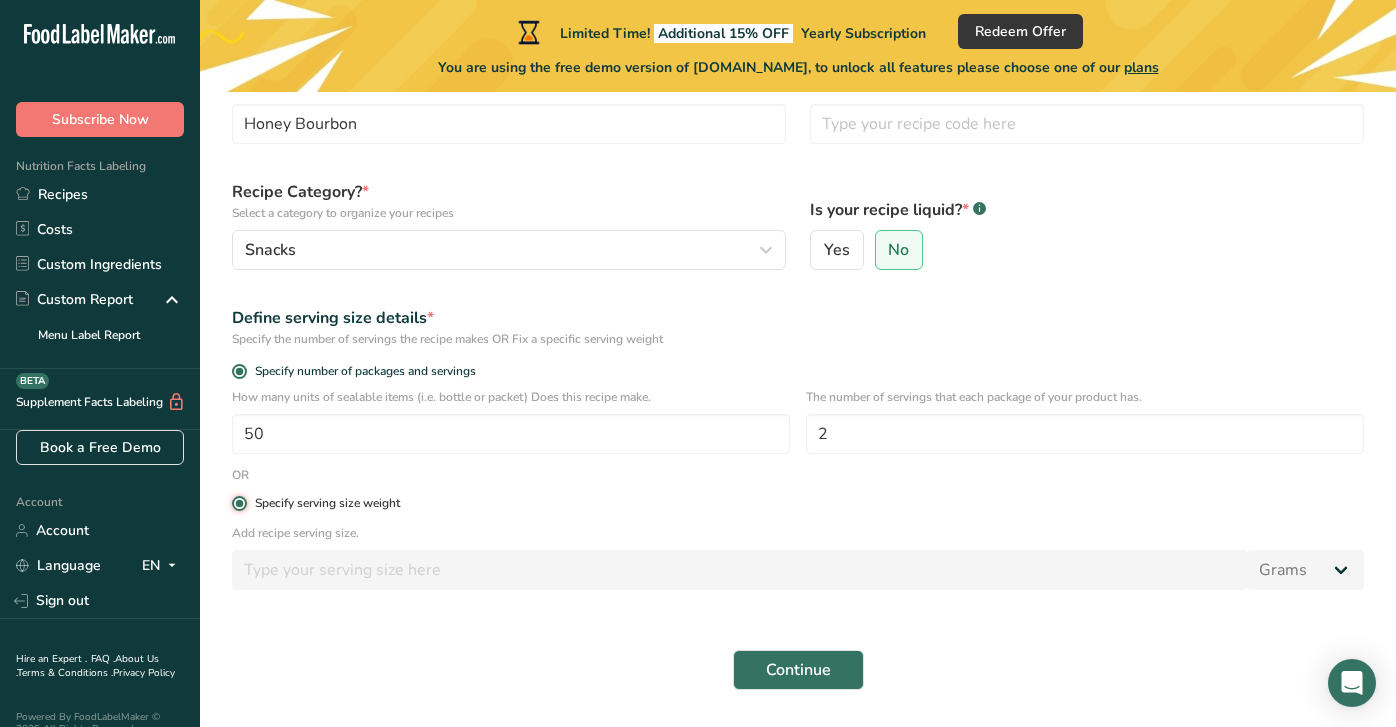 type 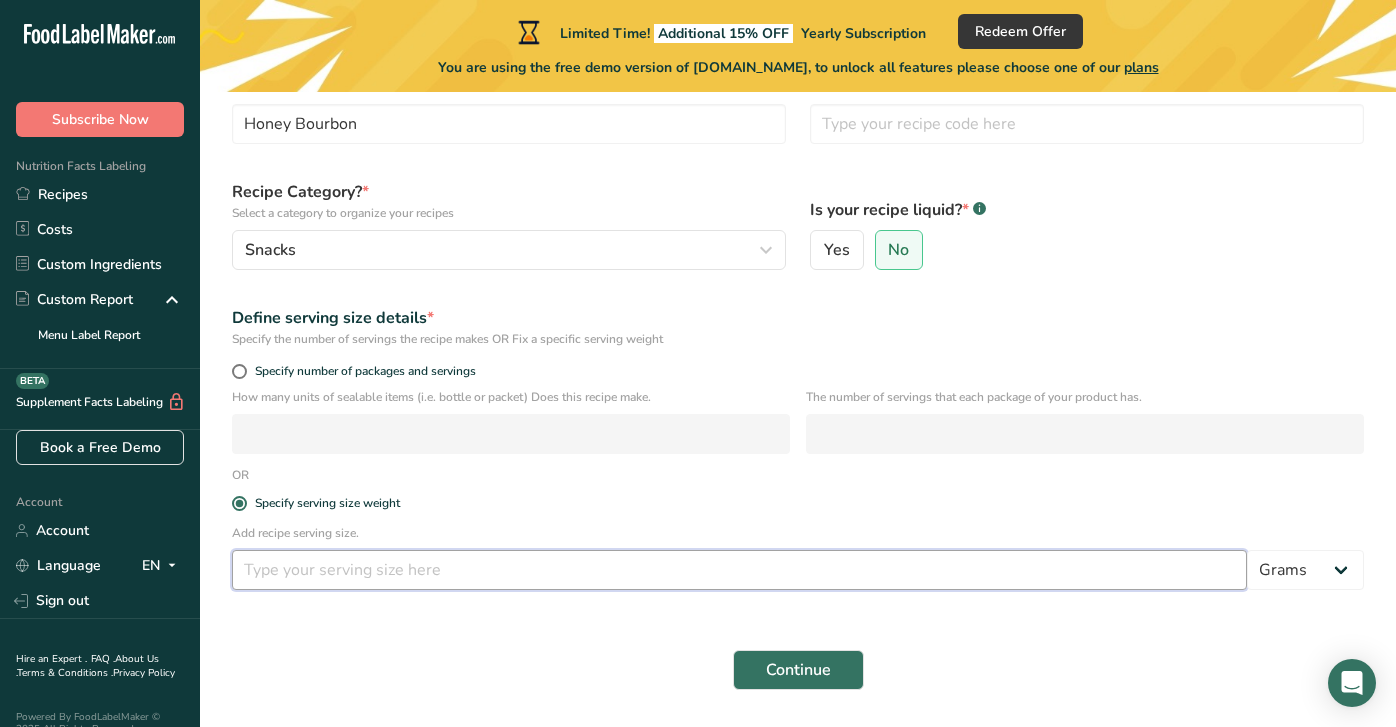 click at bounding box center [739, 570] 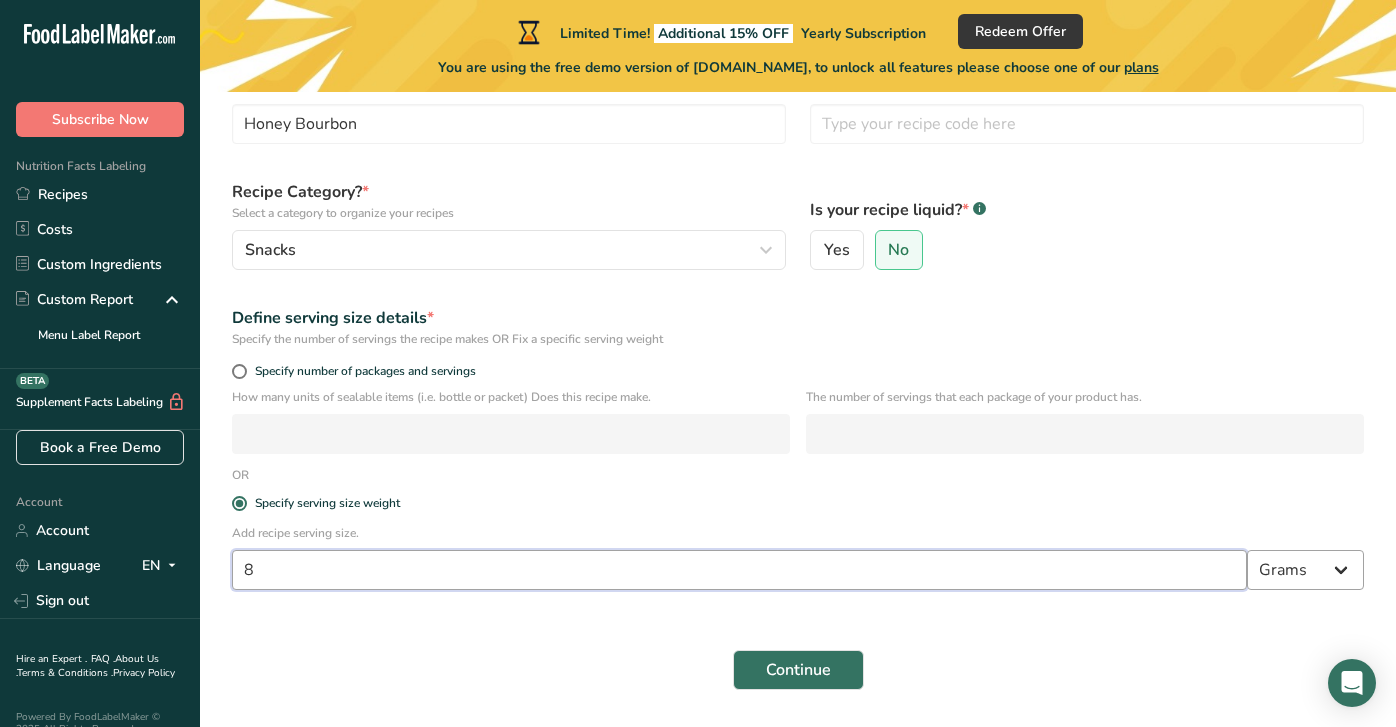 type on "8" 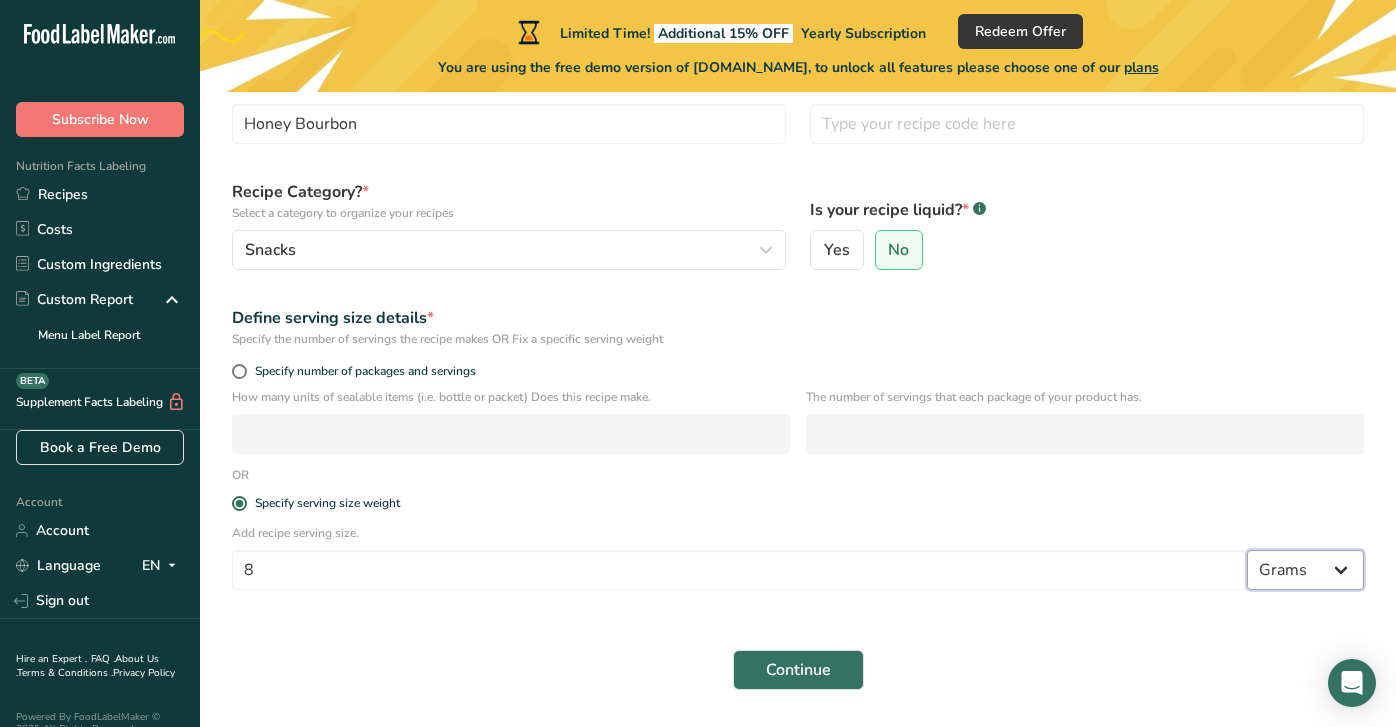 click on "Grams
kg
mg
mcg
lb
oz
l
mL
fl oz
tbsp
tsp
cup
qt
gallon" at bounding box center [1305, 570] 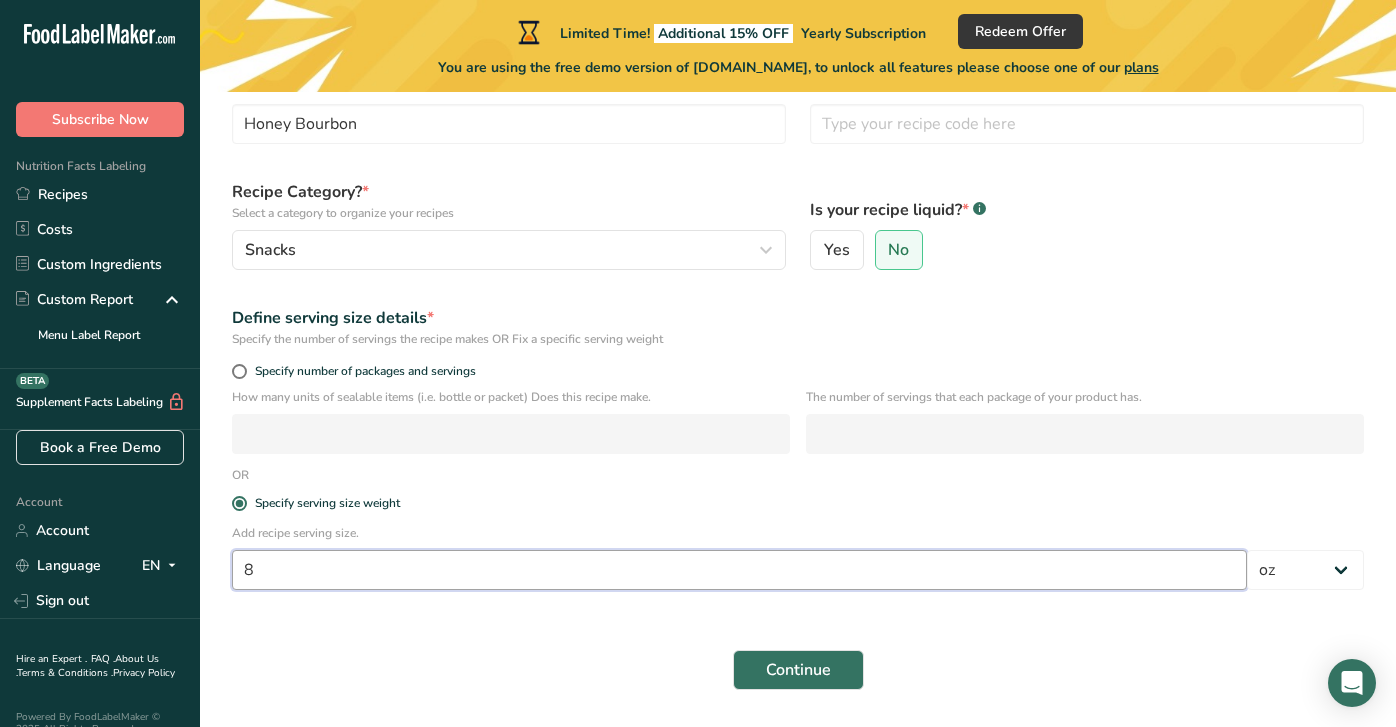 click on "8" at bounding box center (739, 570) 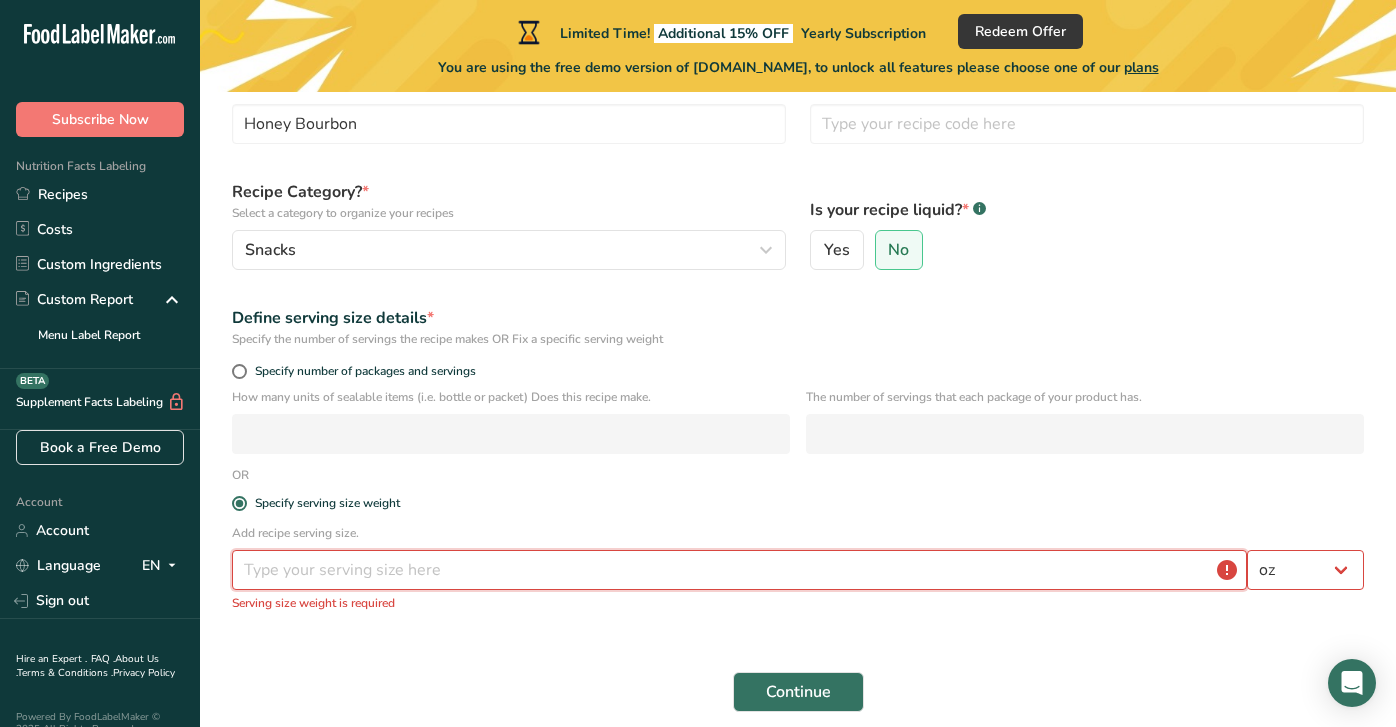 type on "4" 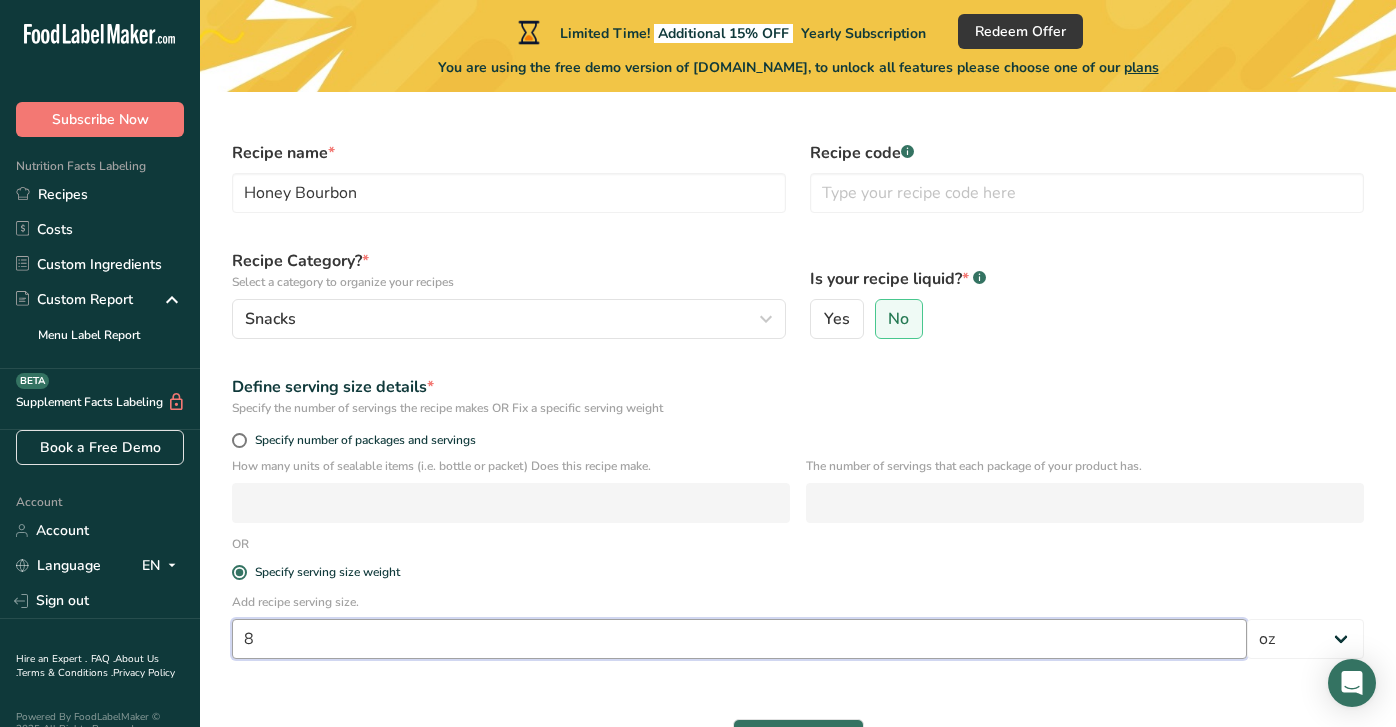 scroll, scrollTop: 0, scrollLeft: 0, axis: both 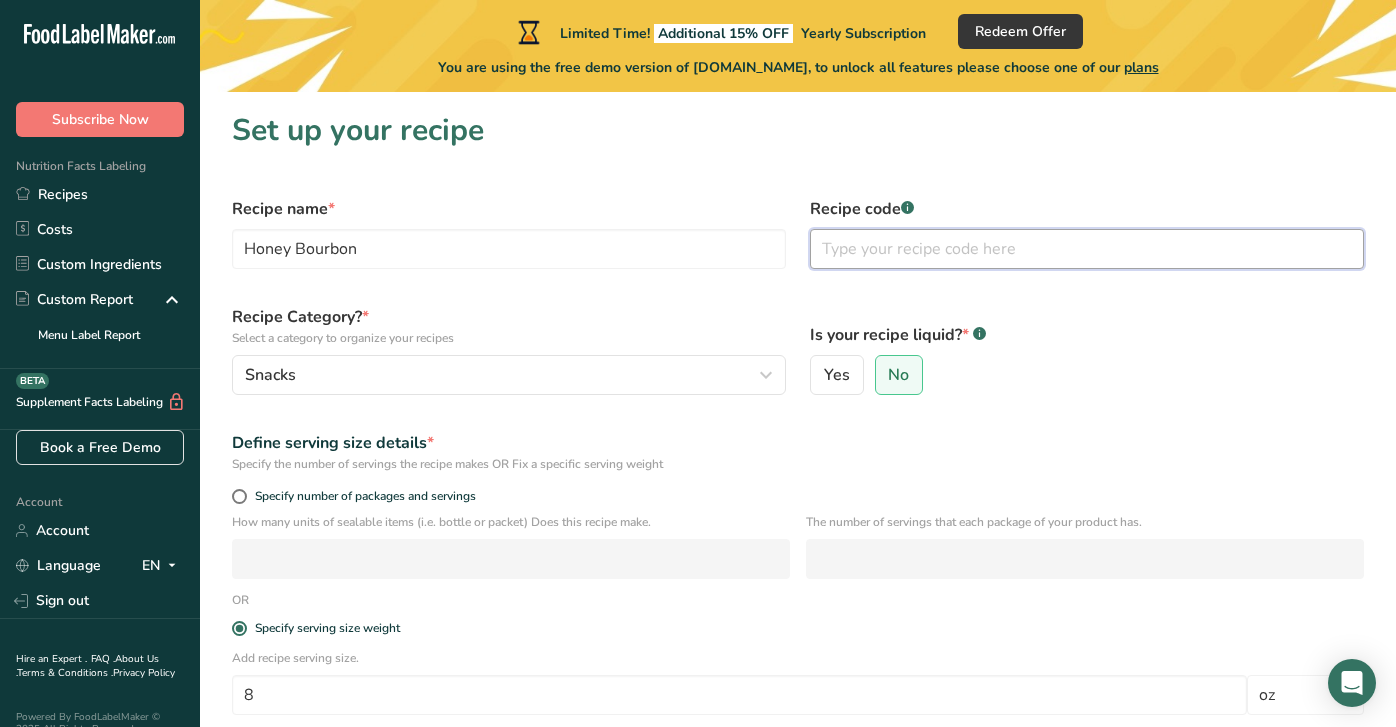 click at bounding box center (1087, 249) 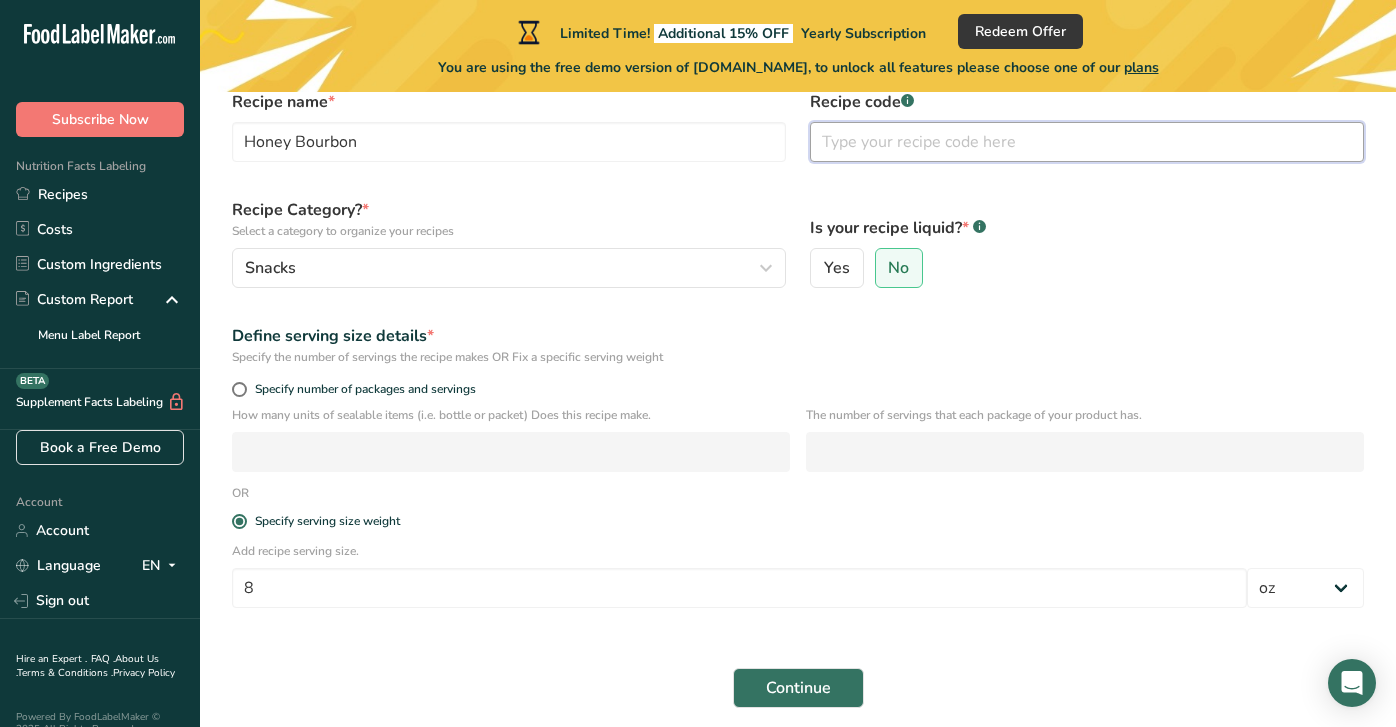scroll, scrollTop: 184, scrollLeft: 0, axis: vertical 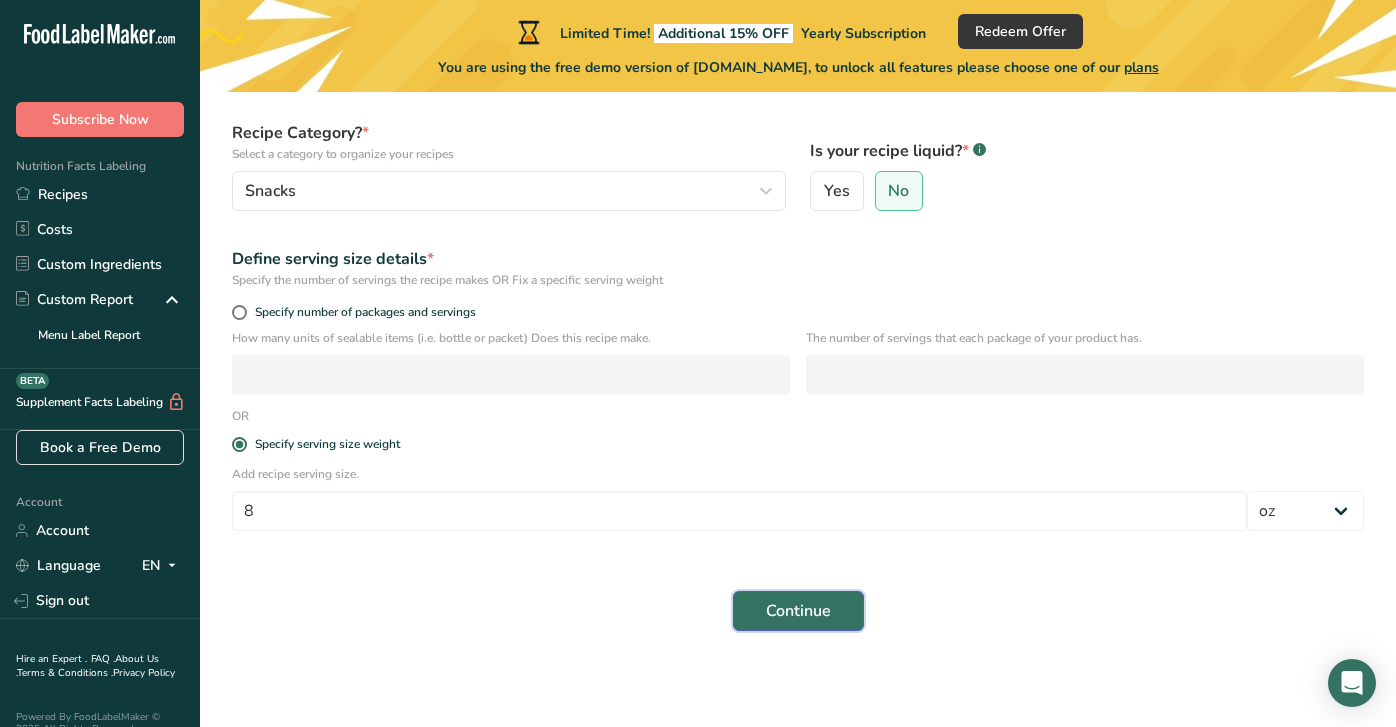 click on "Continue" at bounding box center [798, 611] 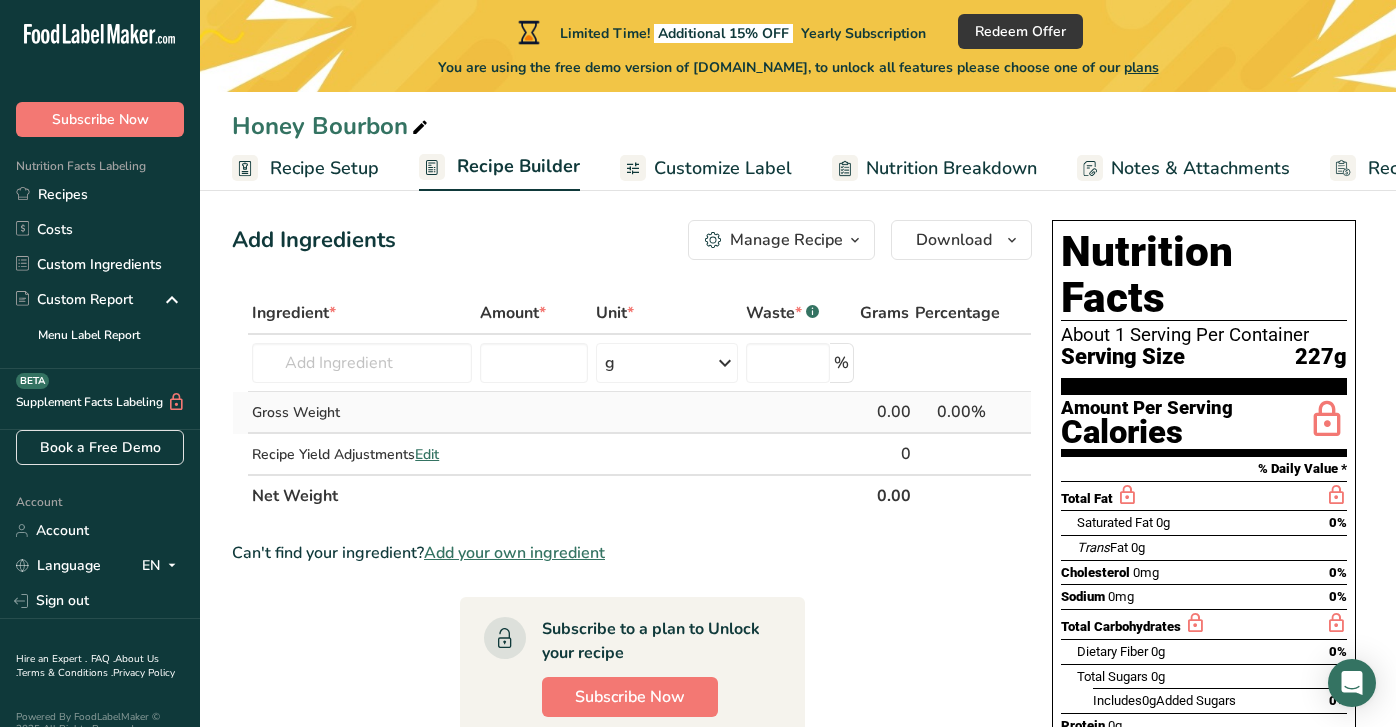 scroll, scrollTop: 0, scrollLeft: 0, axis: both 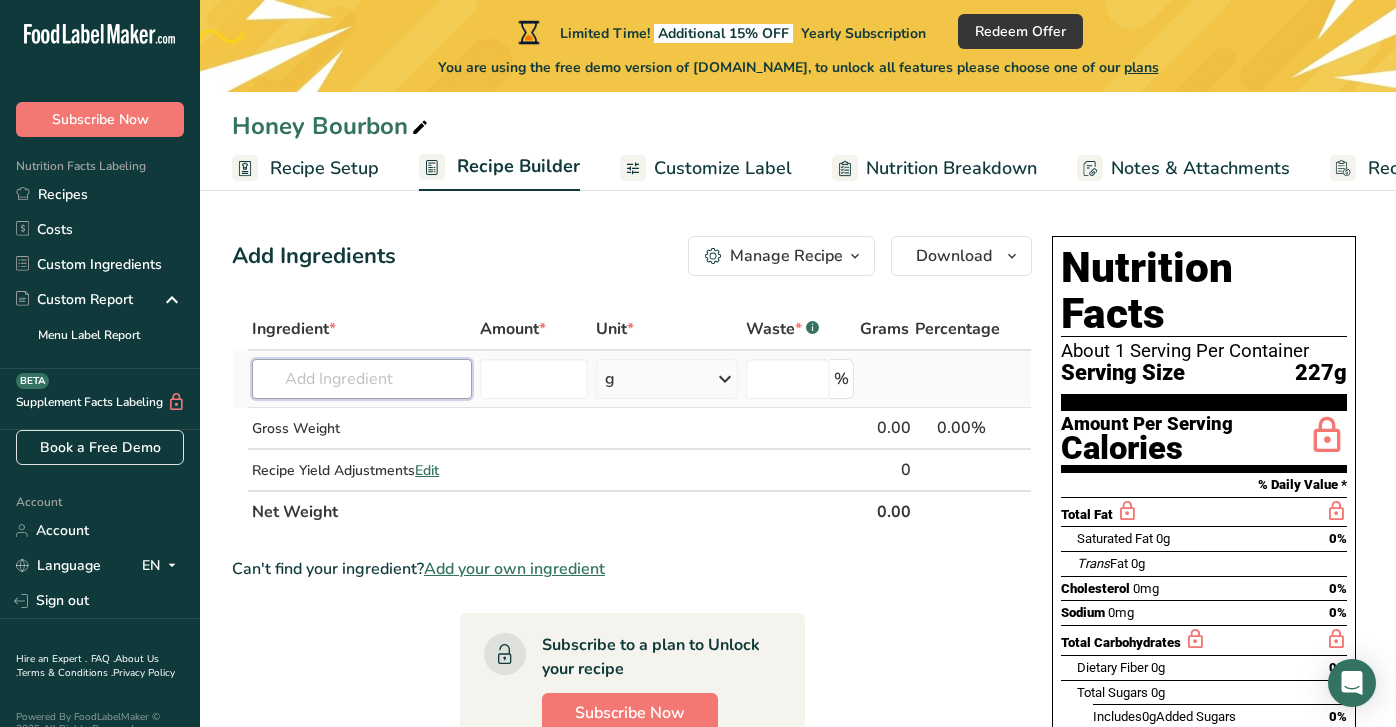 click at bounding box center [362, 379] 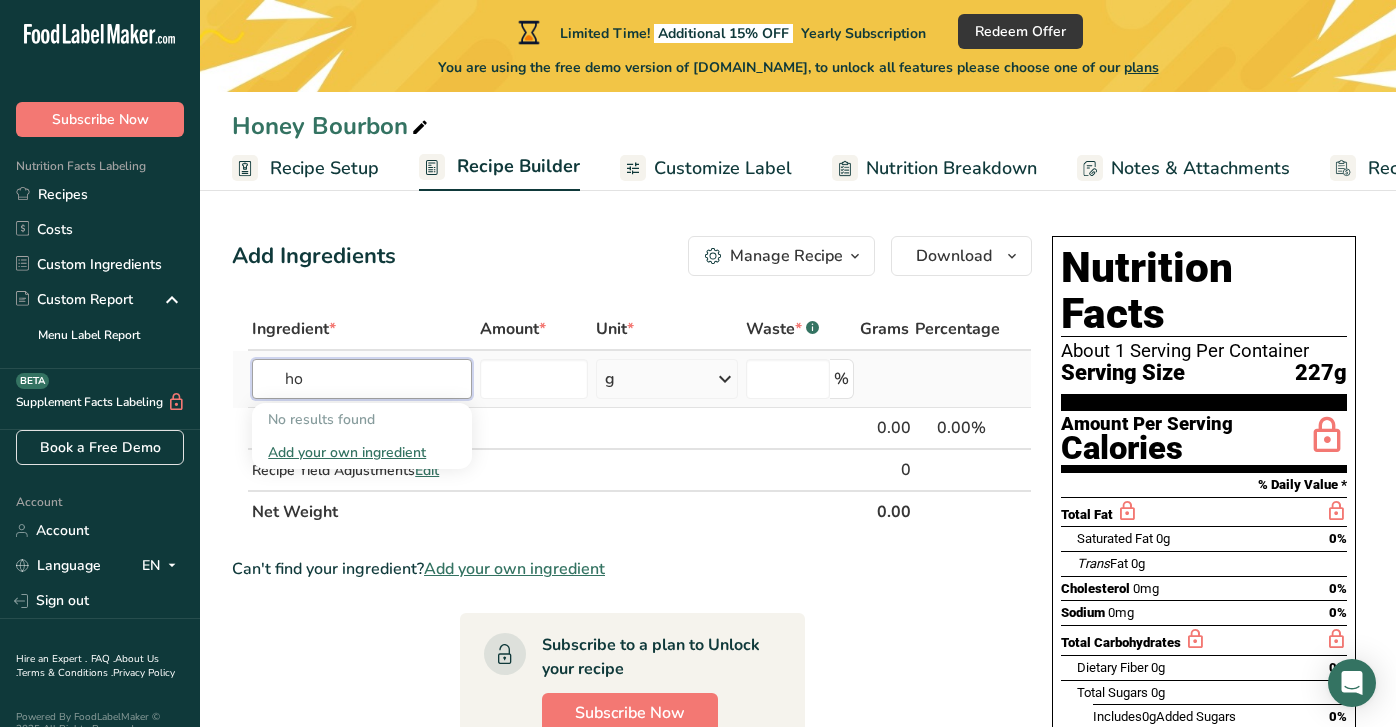 type on "h" 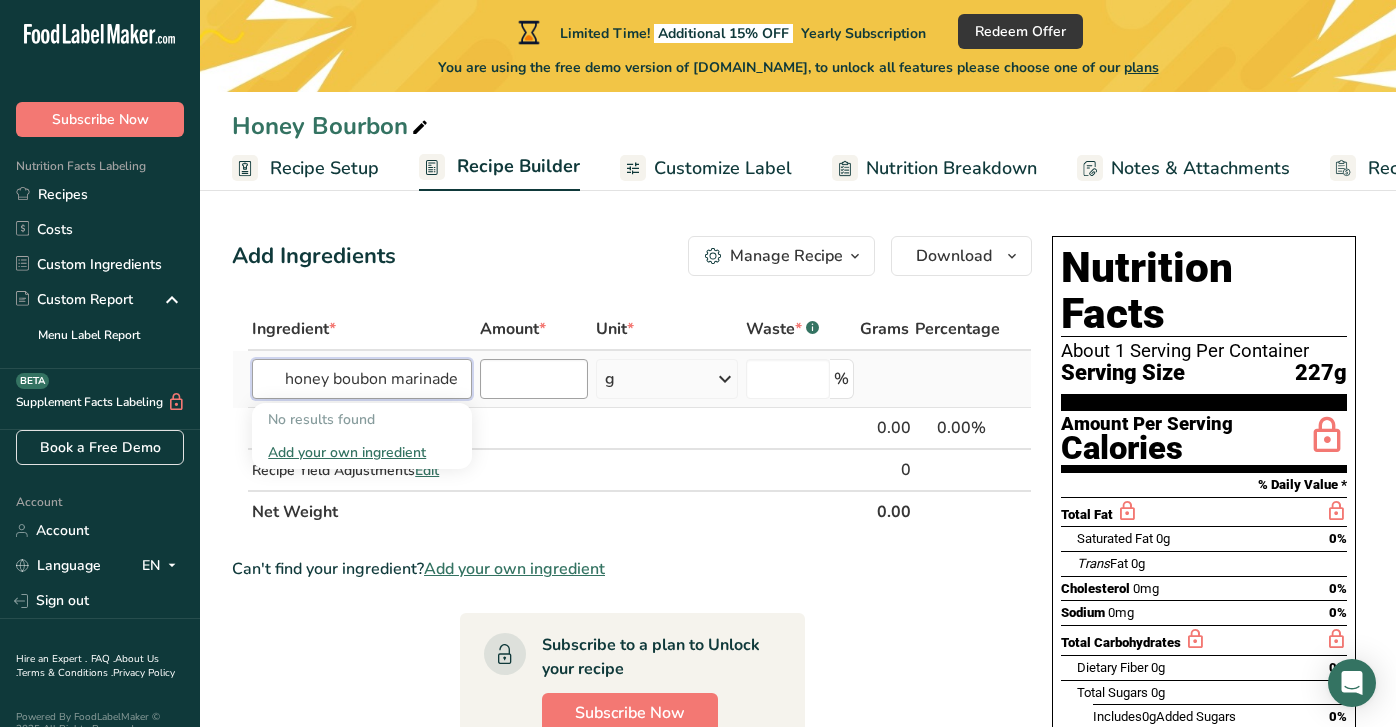 type on "honey boubon marinade" 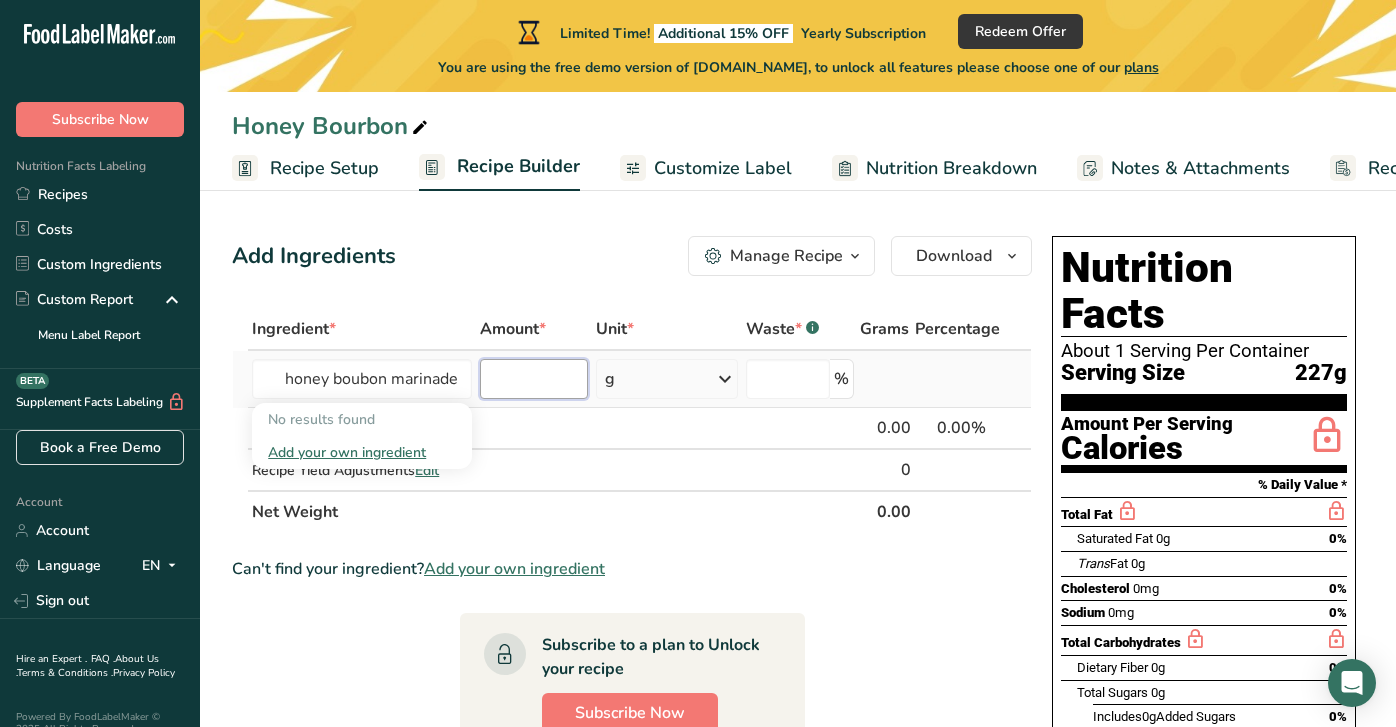 click at bounding box center [534, 379] 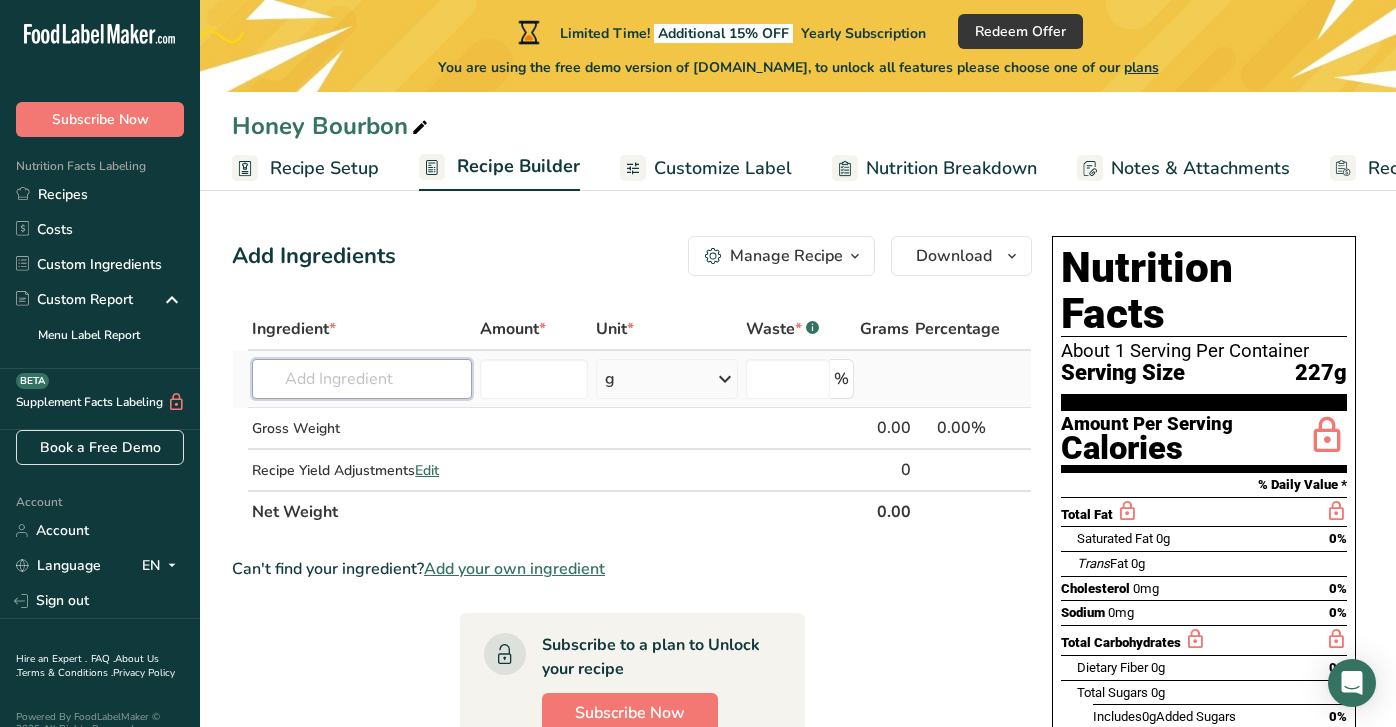 click at bounding box center [362, 379] 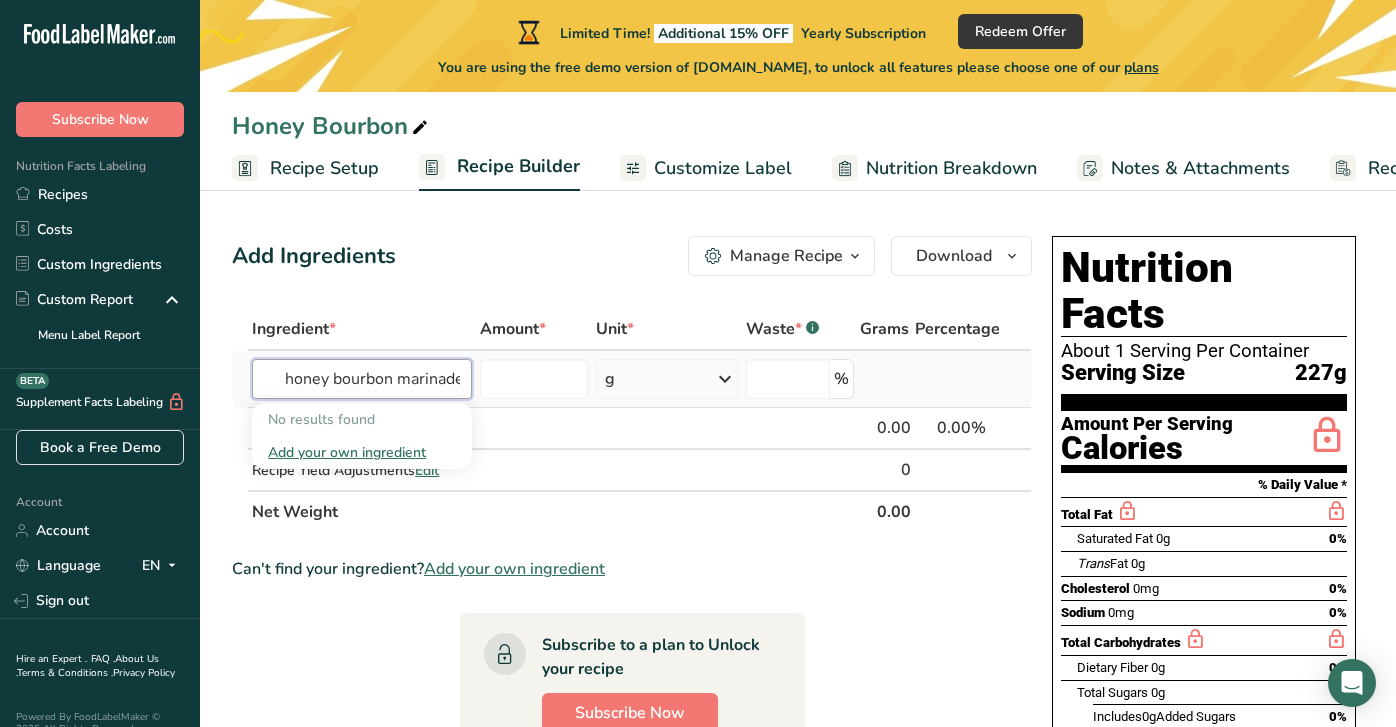 scroll, scrollTop: 0, scrollLeft: 4, axis: horizontal 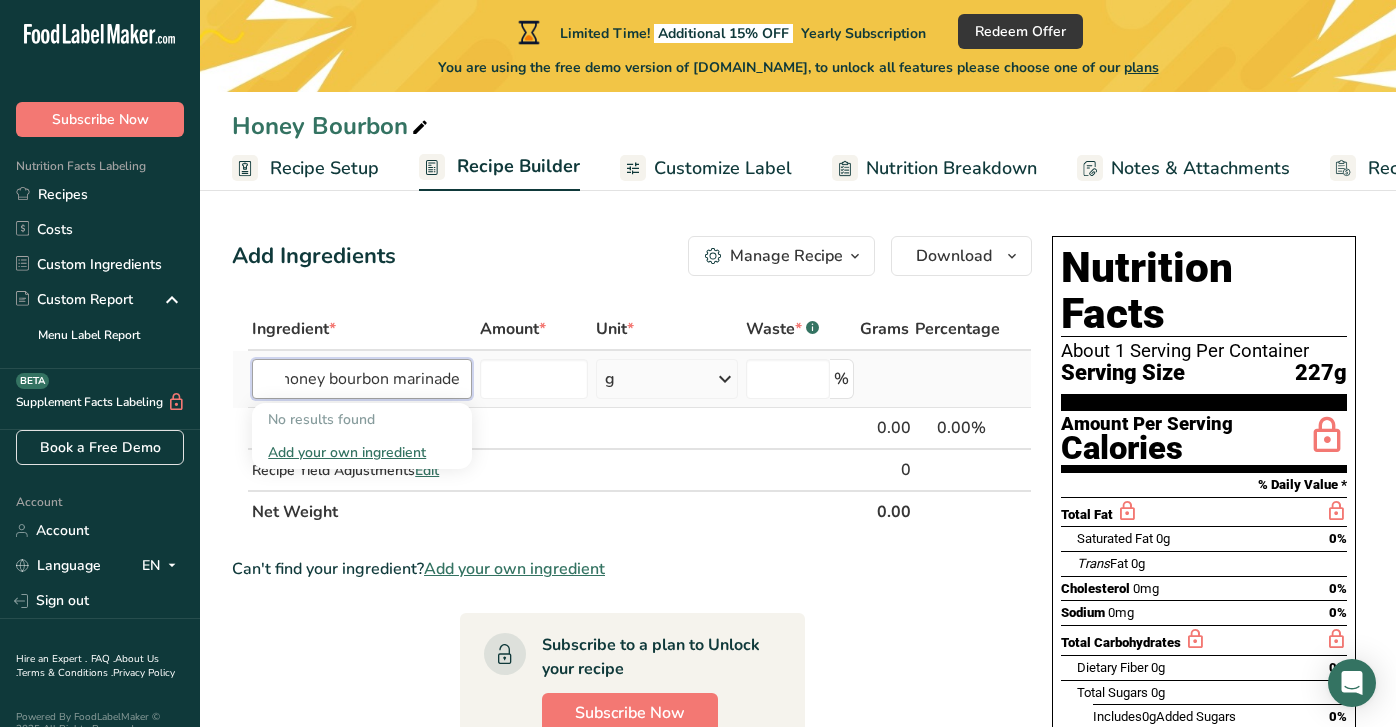 type on "honey bourbon marinade" 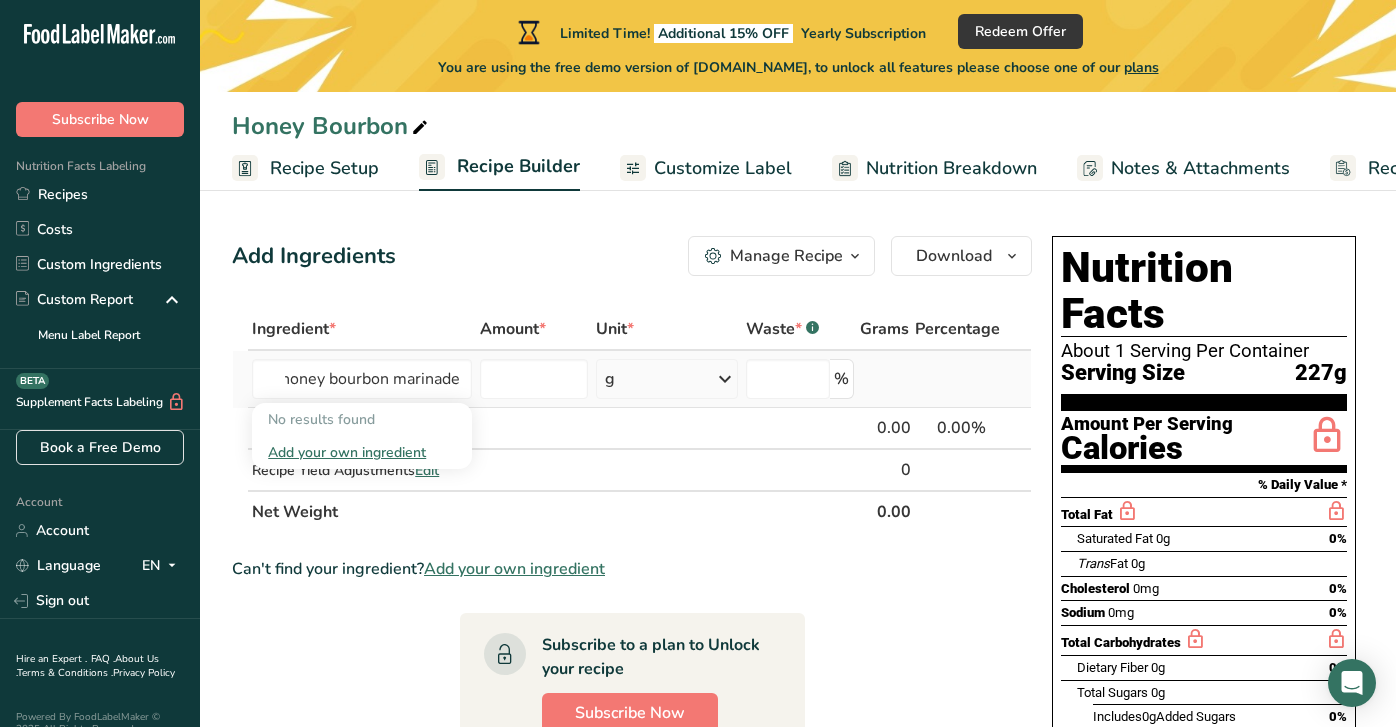type 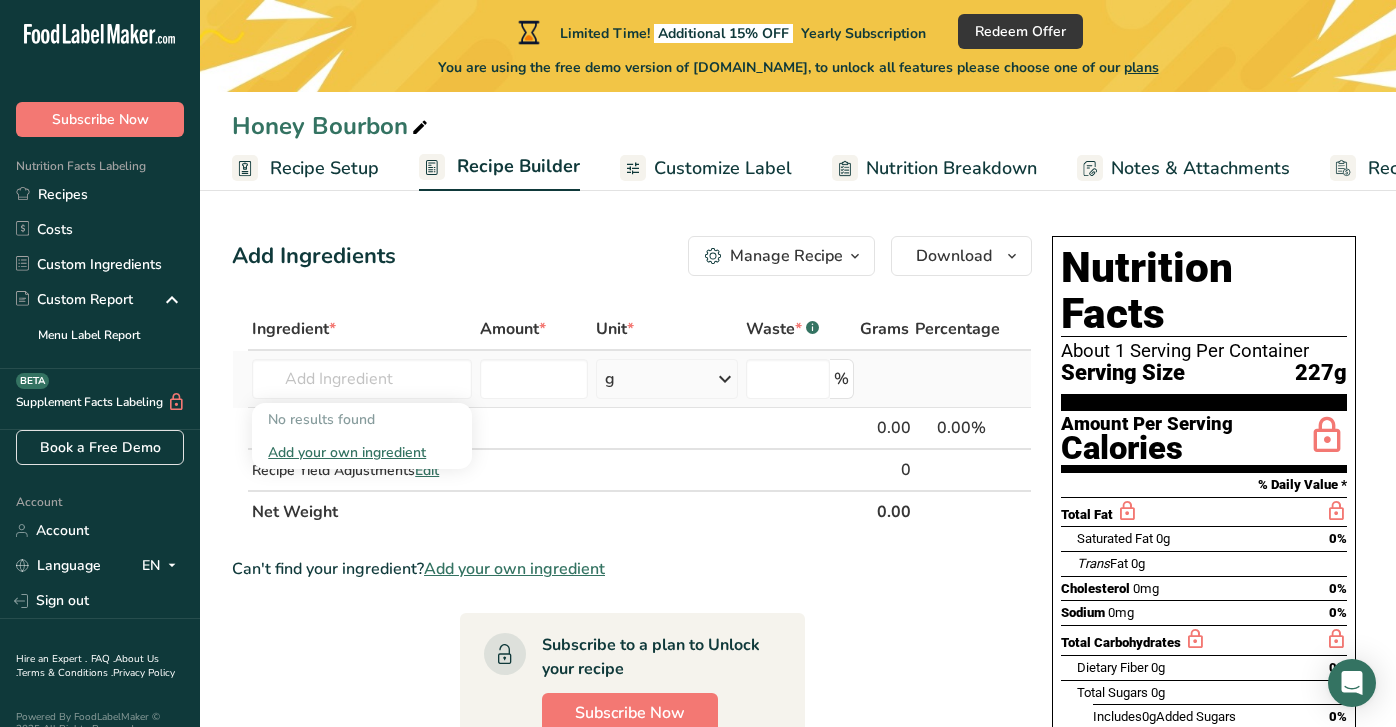 click on "Add your own ingredient" at bounding box center (362, 452) 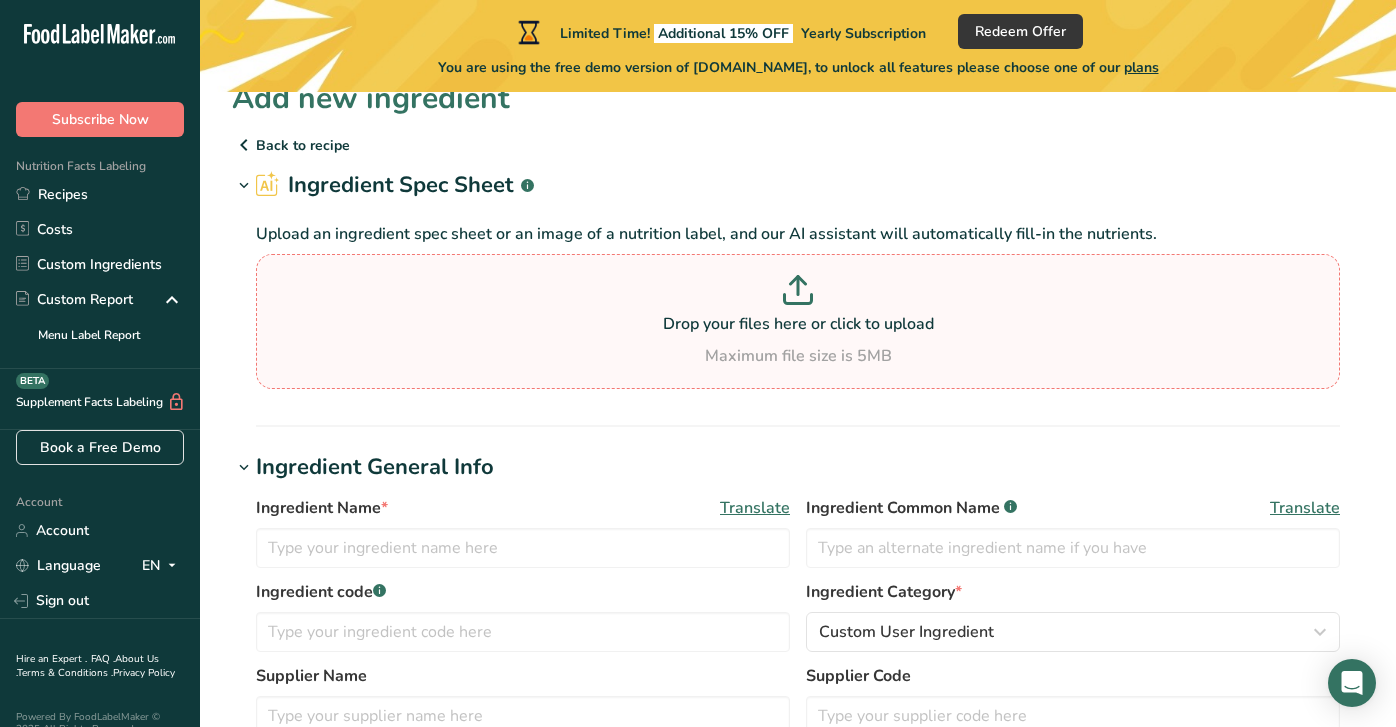 scroll, scrollTop: 29, scrollLeft: 0, axis: vertical 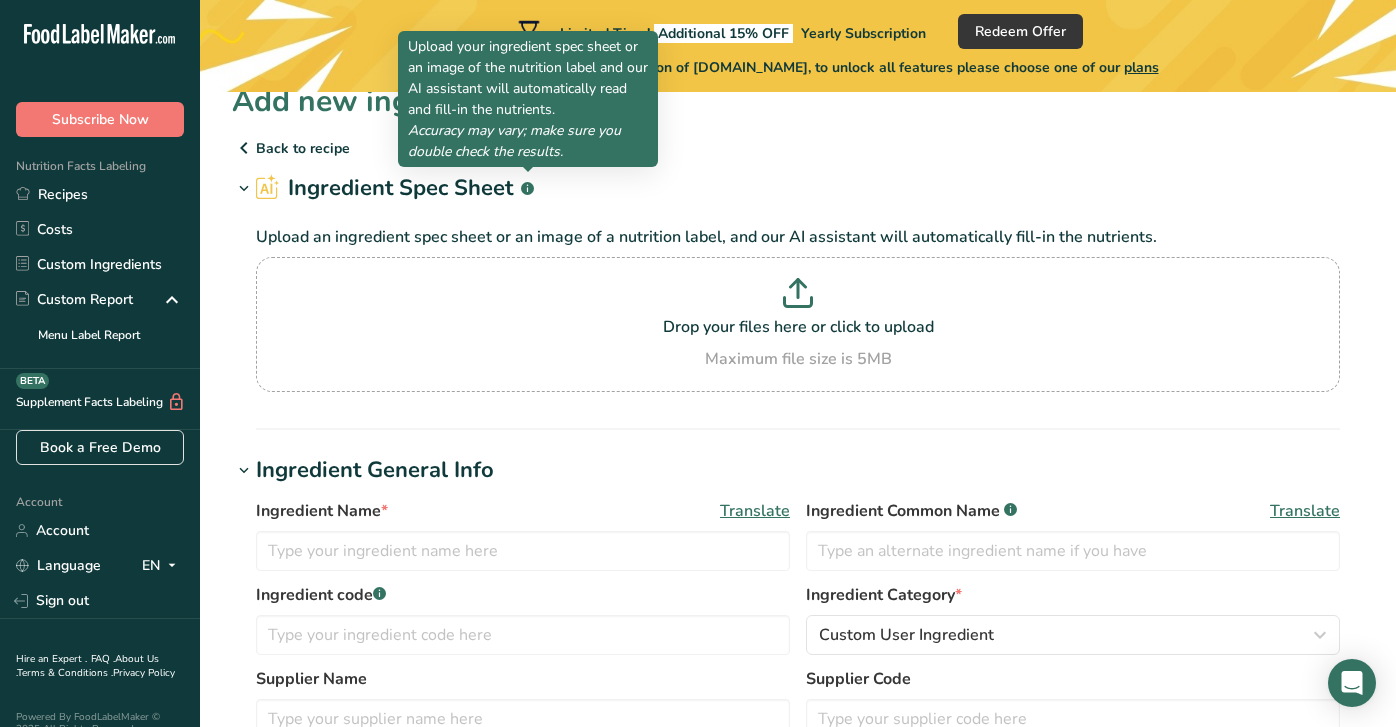 click 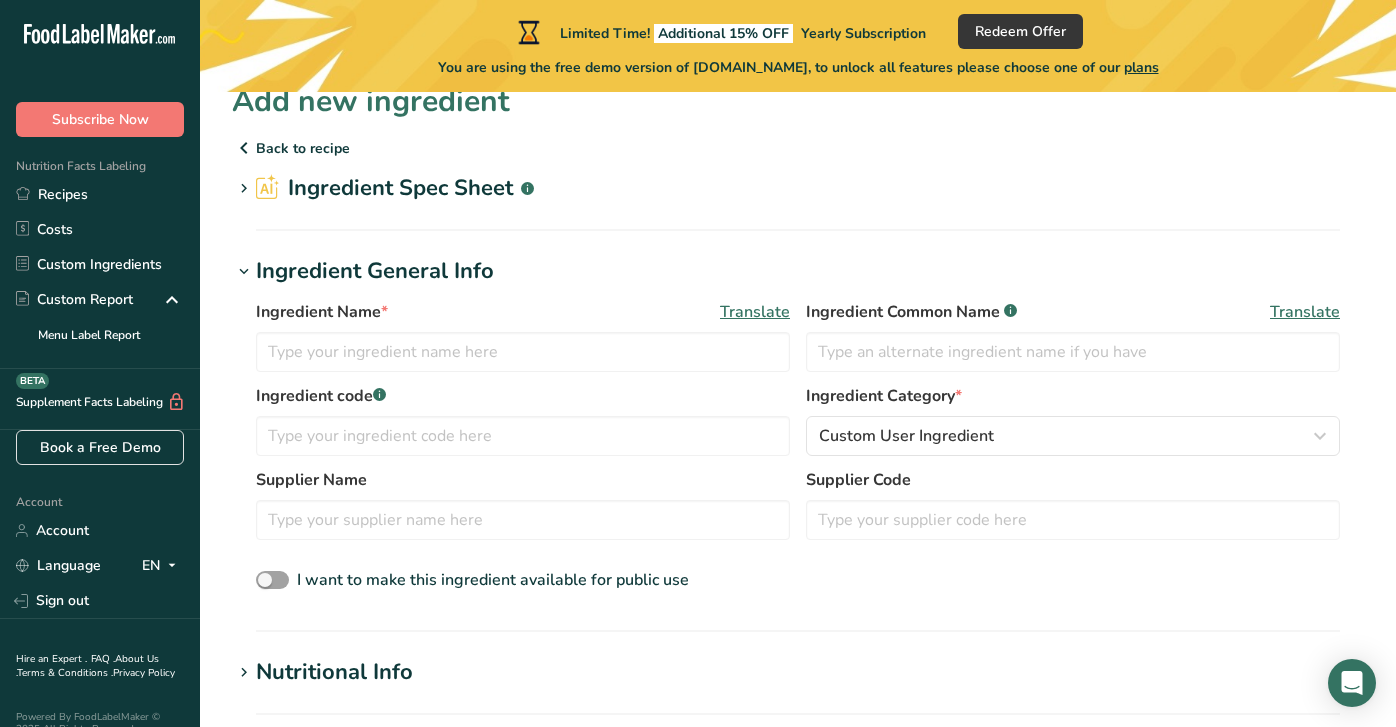click 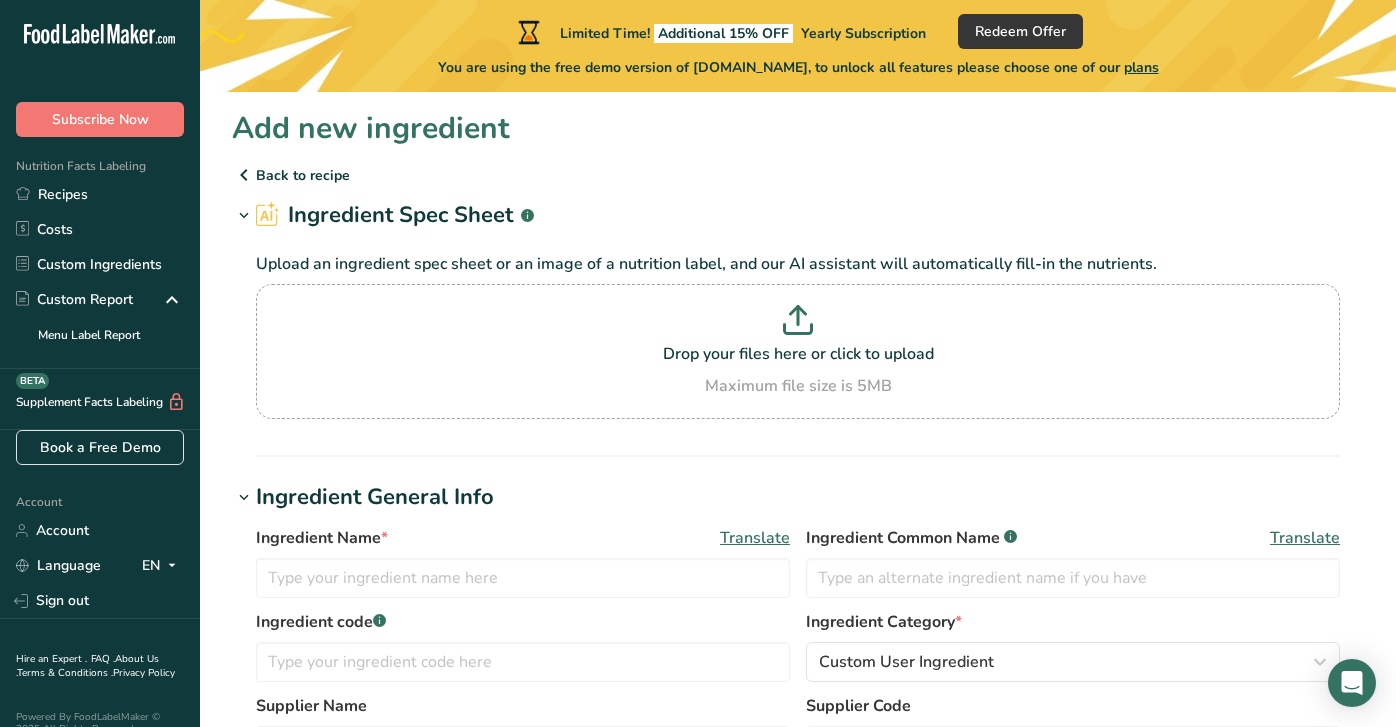 scroll, scrollTop: 3, scrollLeft: 0, axis: vertical 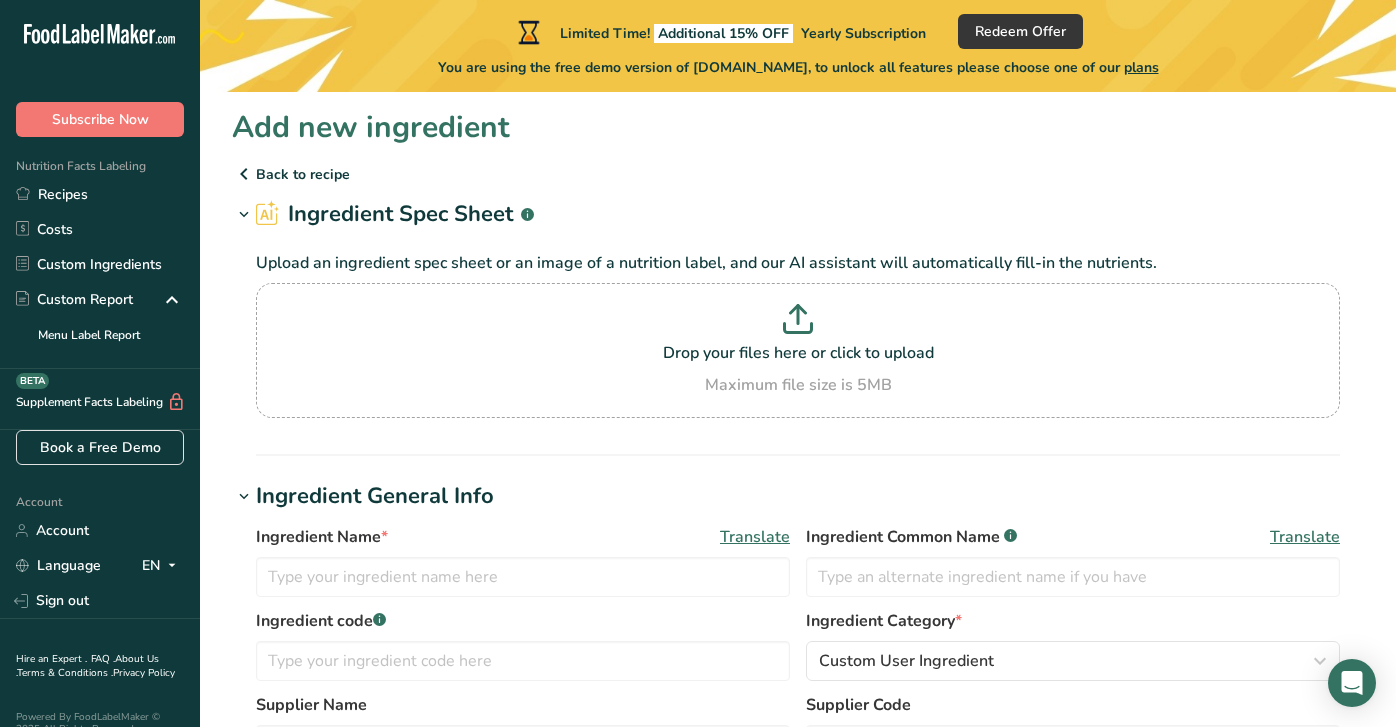 click on "Back to recipe" at bounding box center [798, 174] 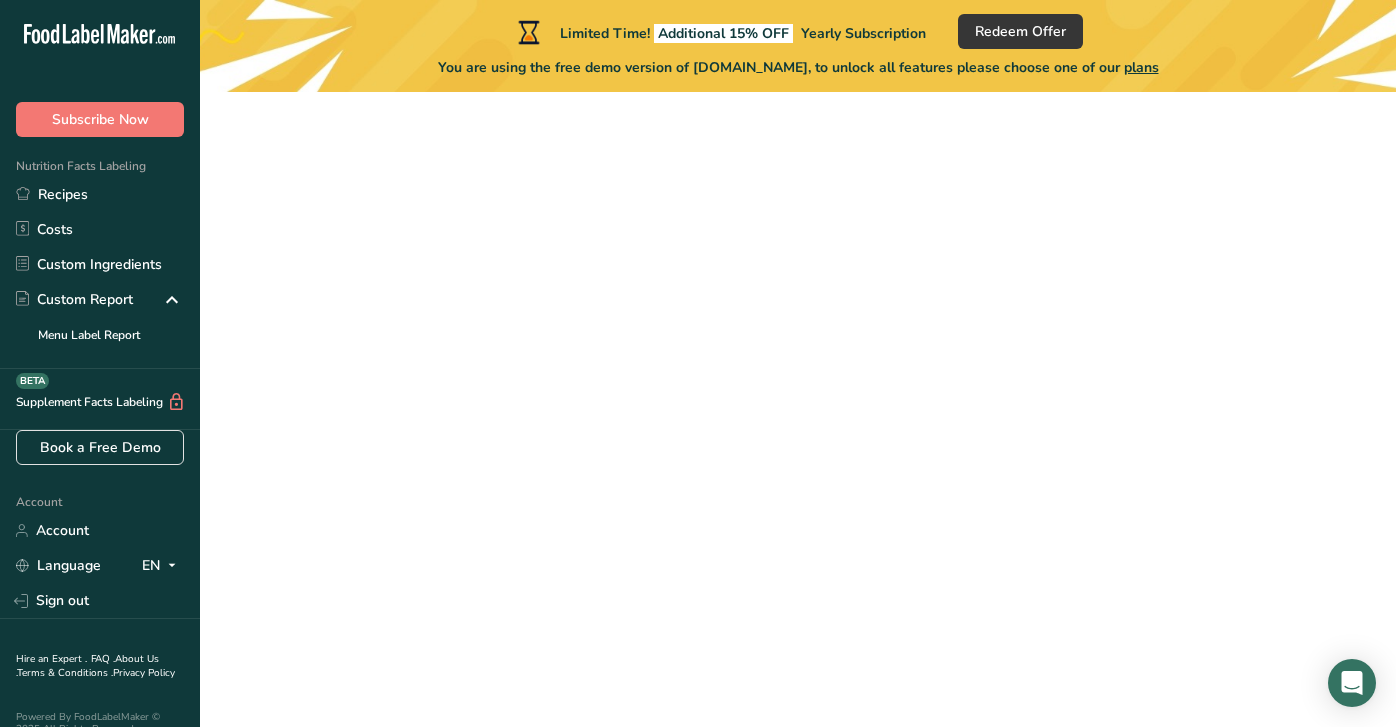 scroll, scrollTop: 0, scrollLeft: 0, axis: both 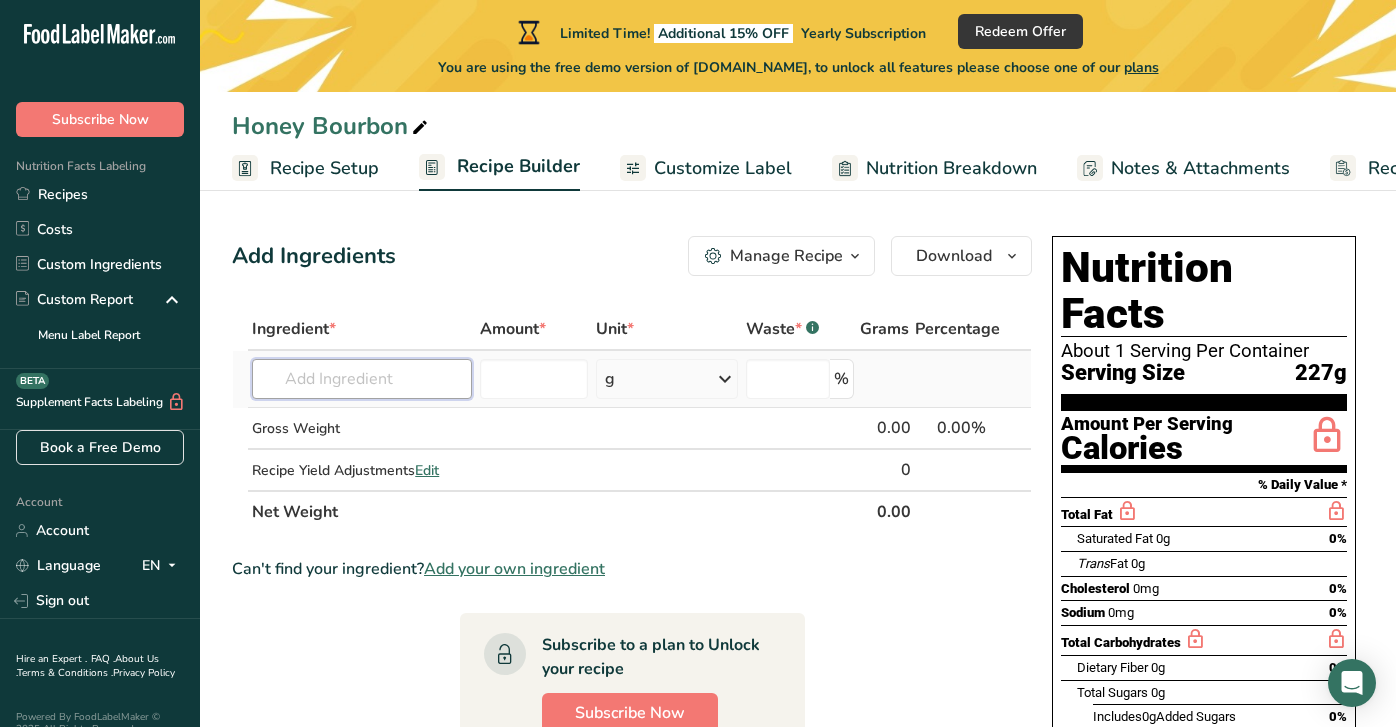 click at bounding box center [362, 379] 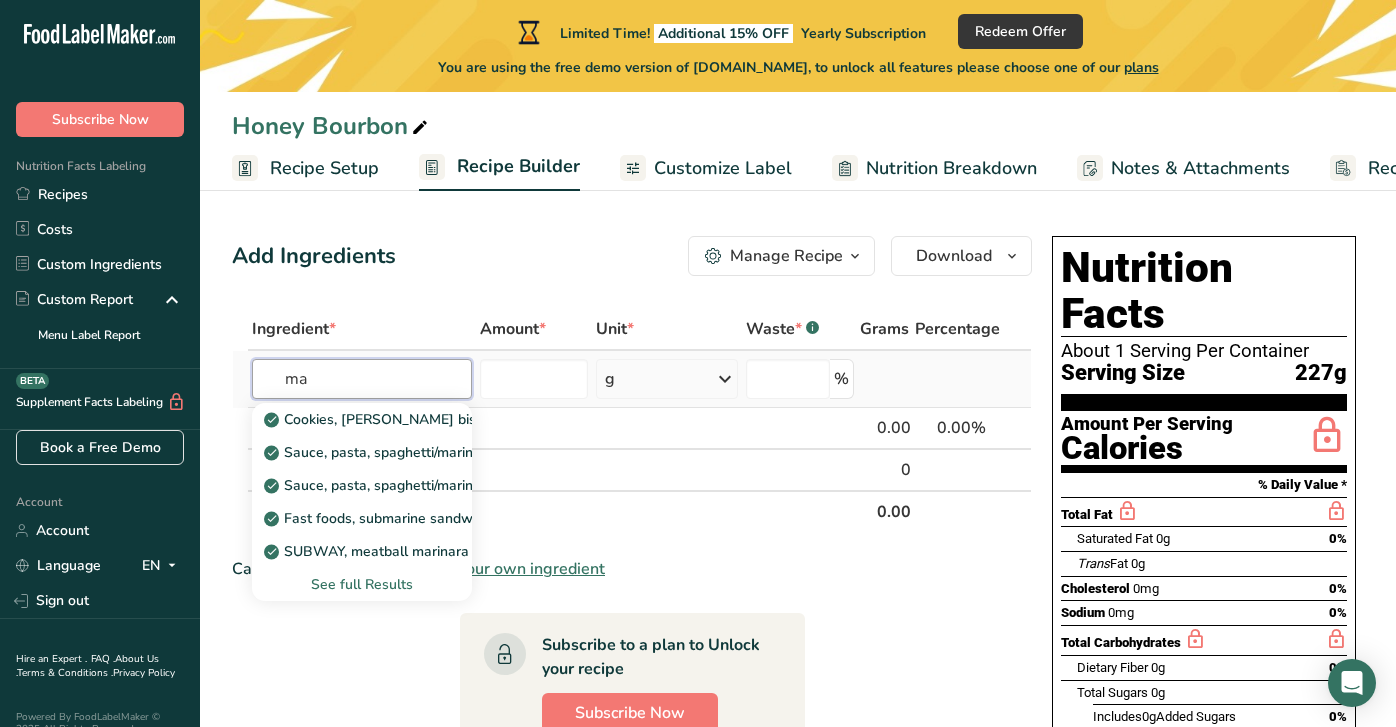 type on "m" 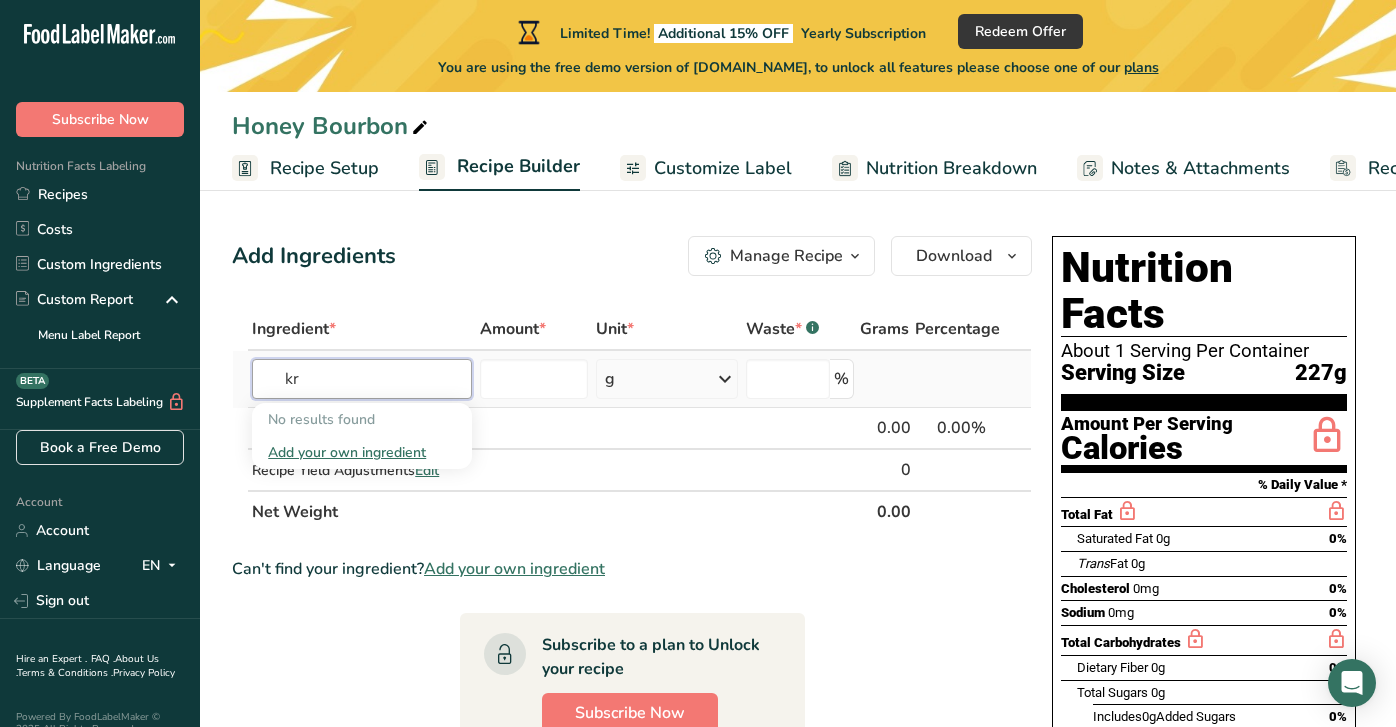 type on "k" 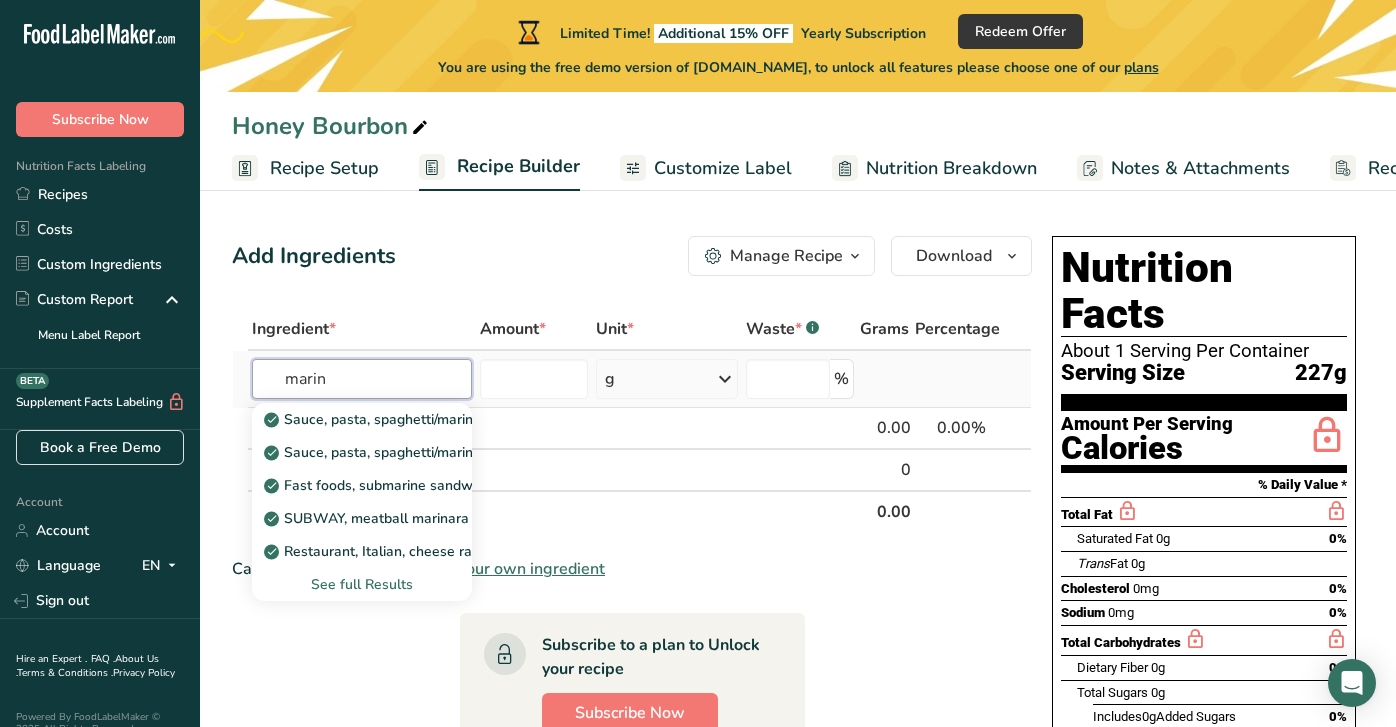 type on "marin" 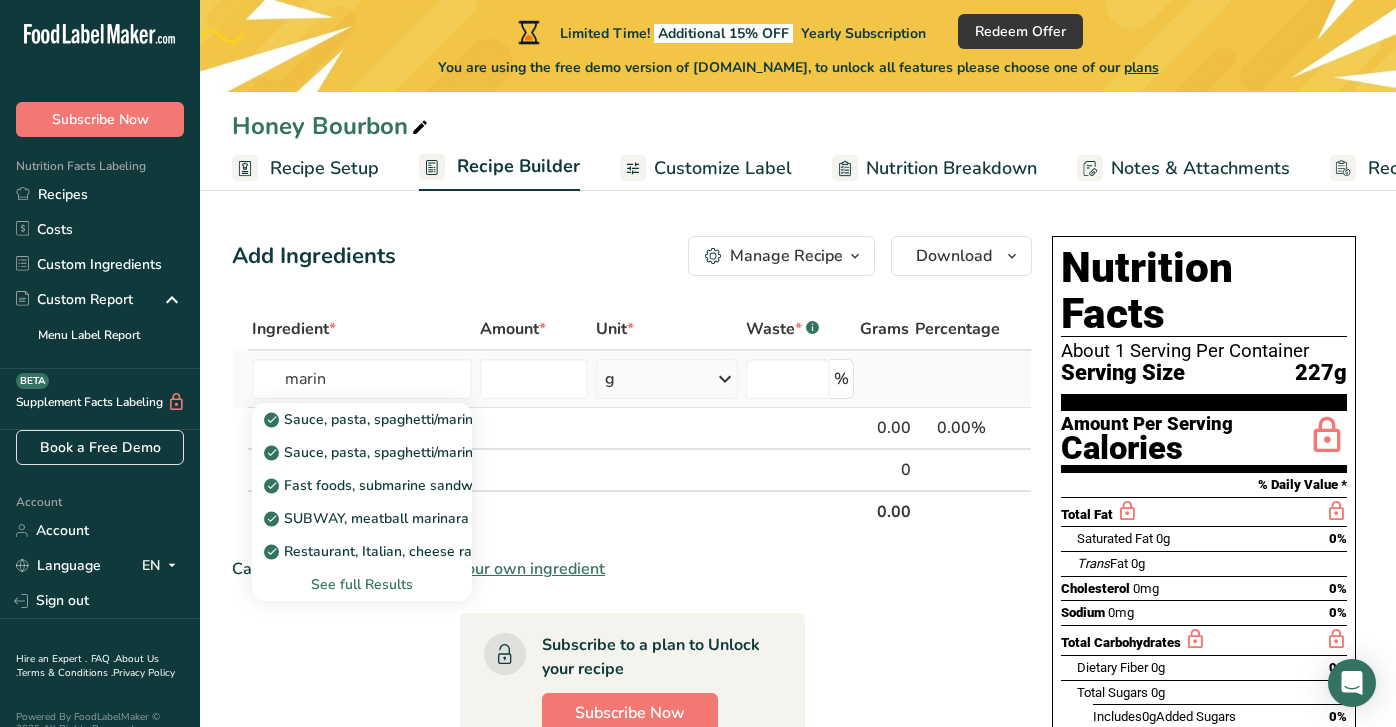 click on "See full Results" at bounding box center (362, 584) 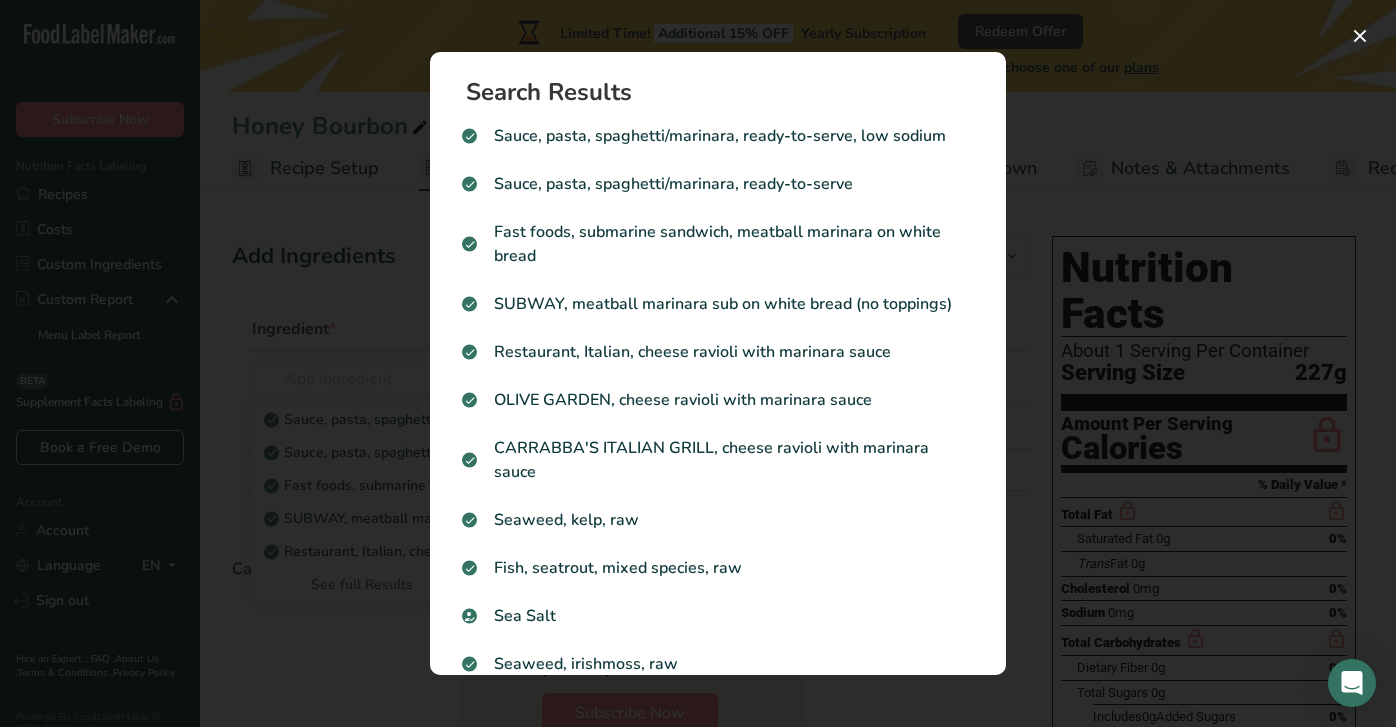 click at bounding box center [698, 363] 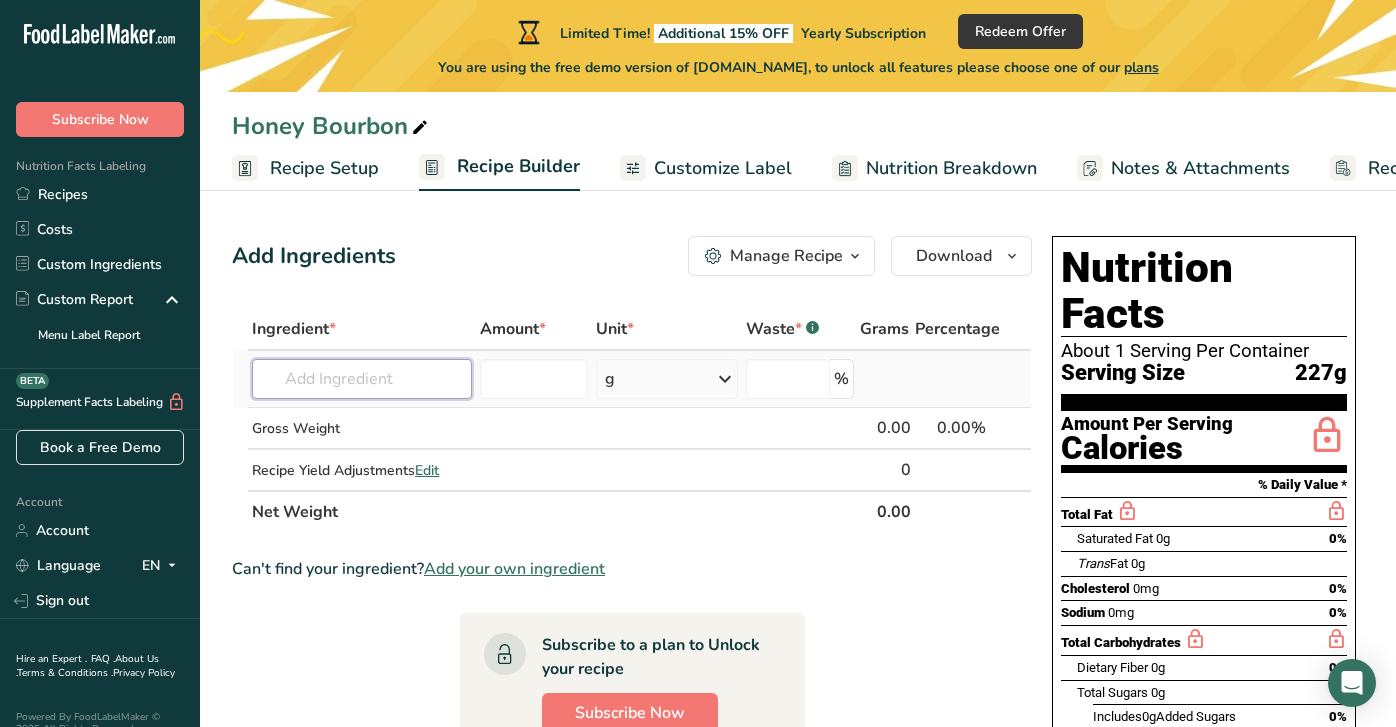 click at bounding box center (362, 379) 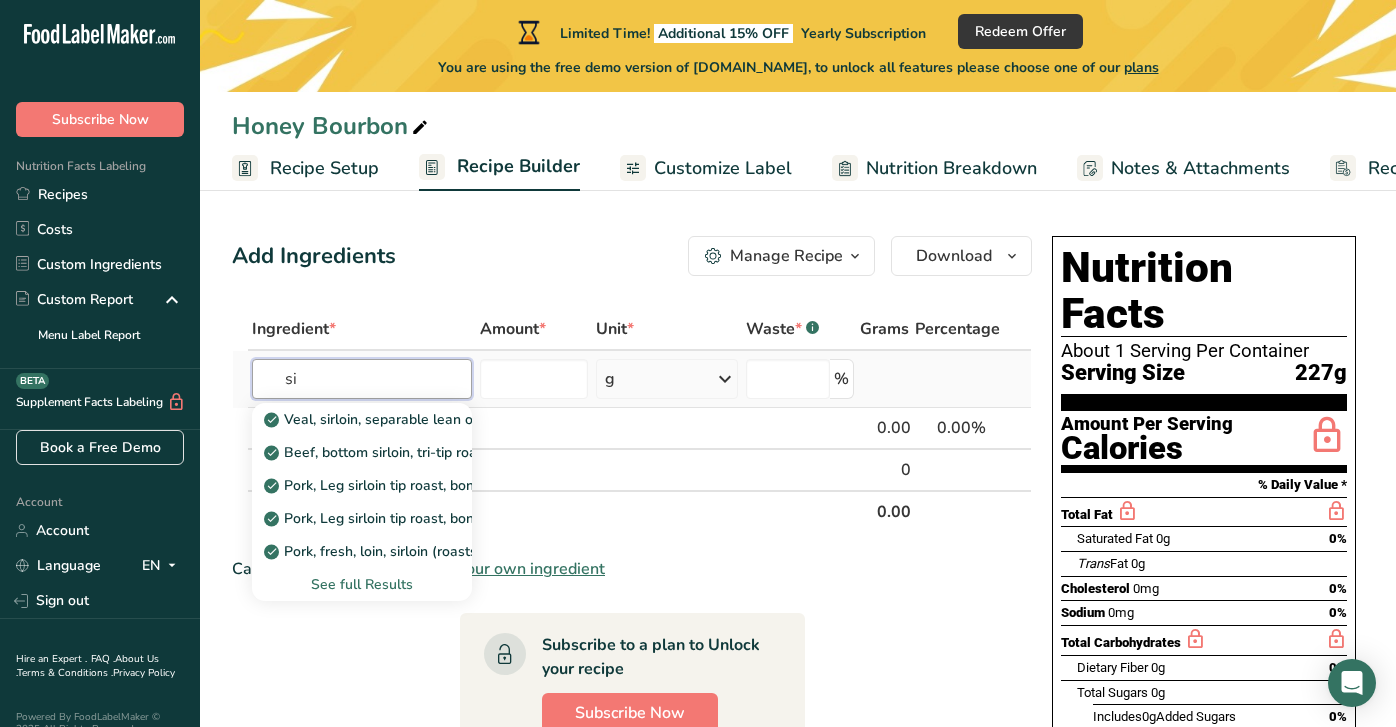 type on "s" 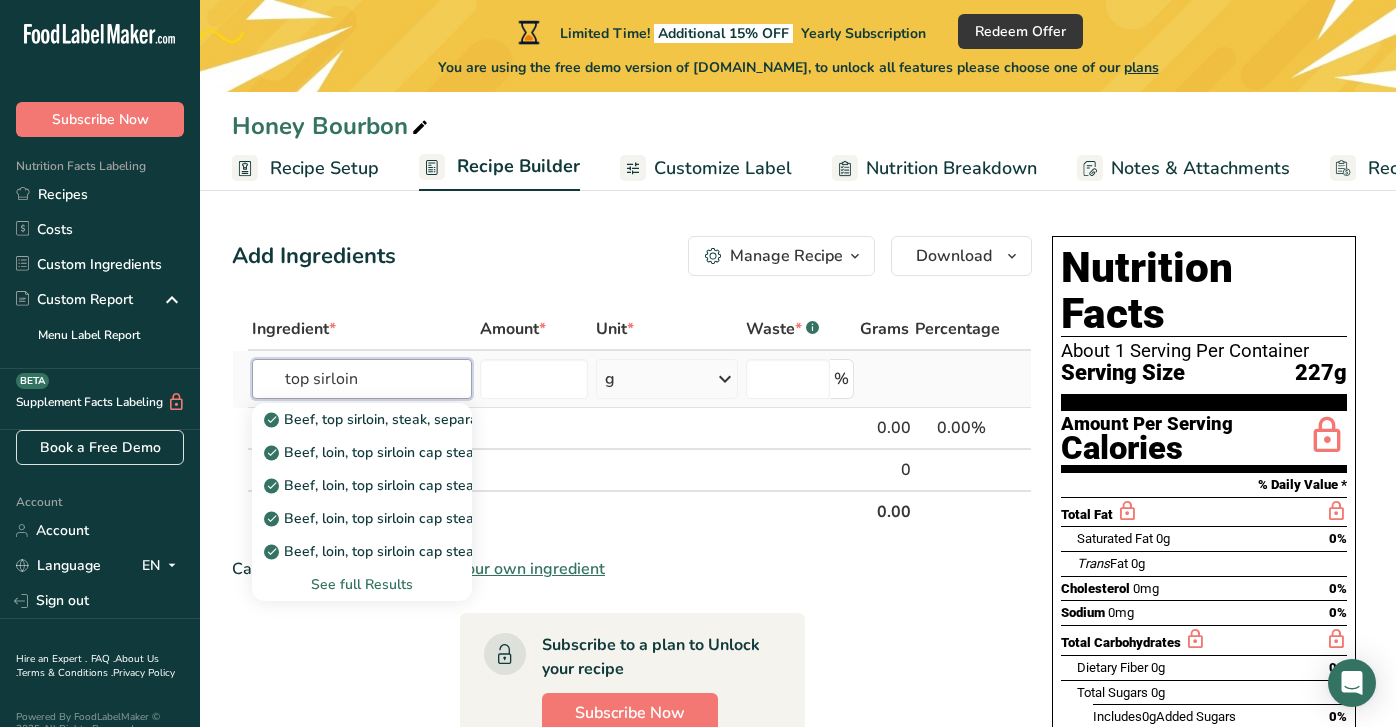 type on "top sirloin" 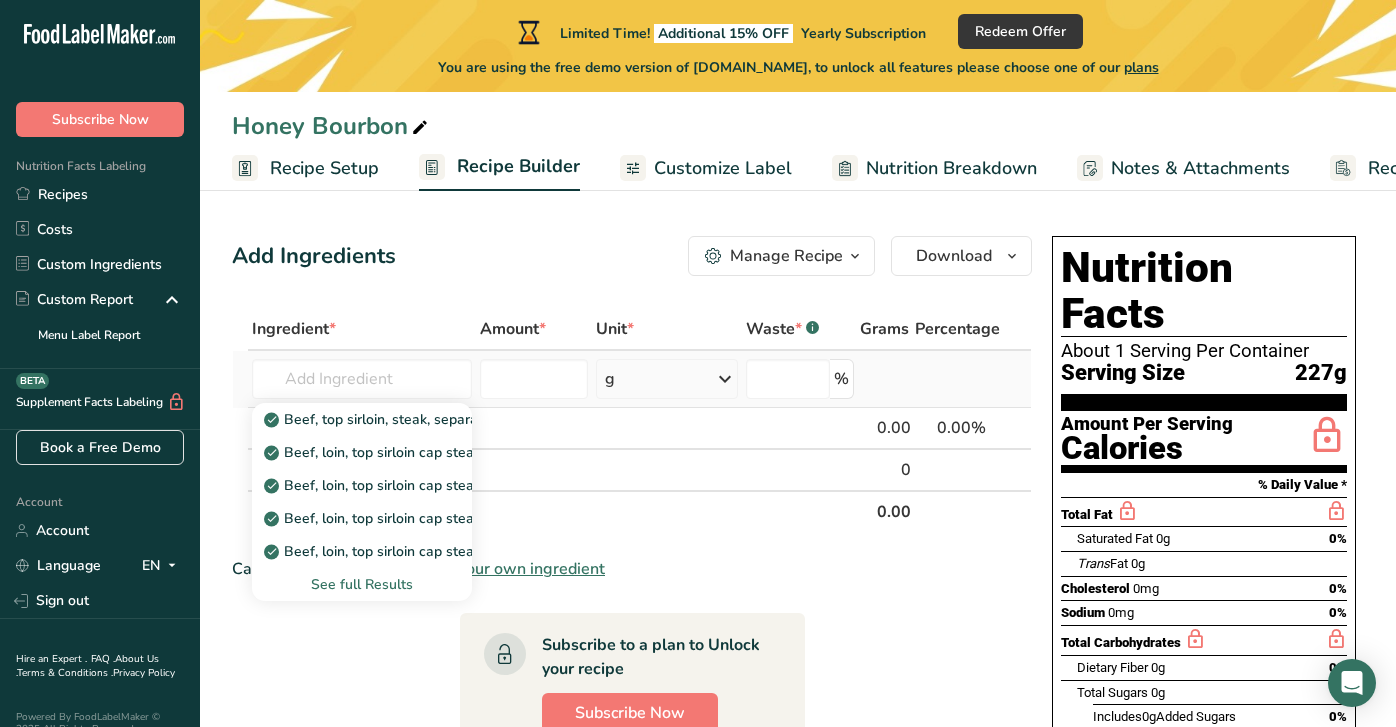 click on "See full Results" at bounding box center (362, 584) 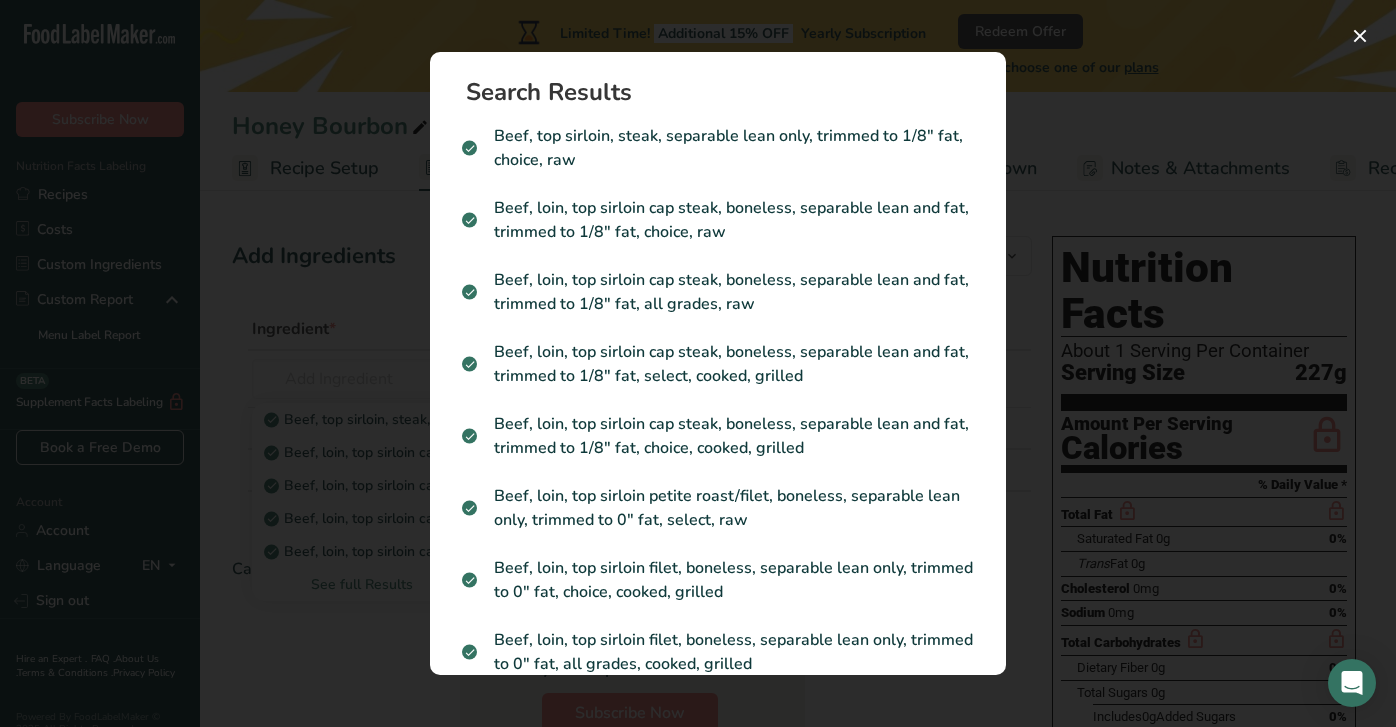 click at bounding box center [698, 363] 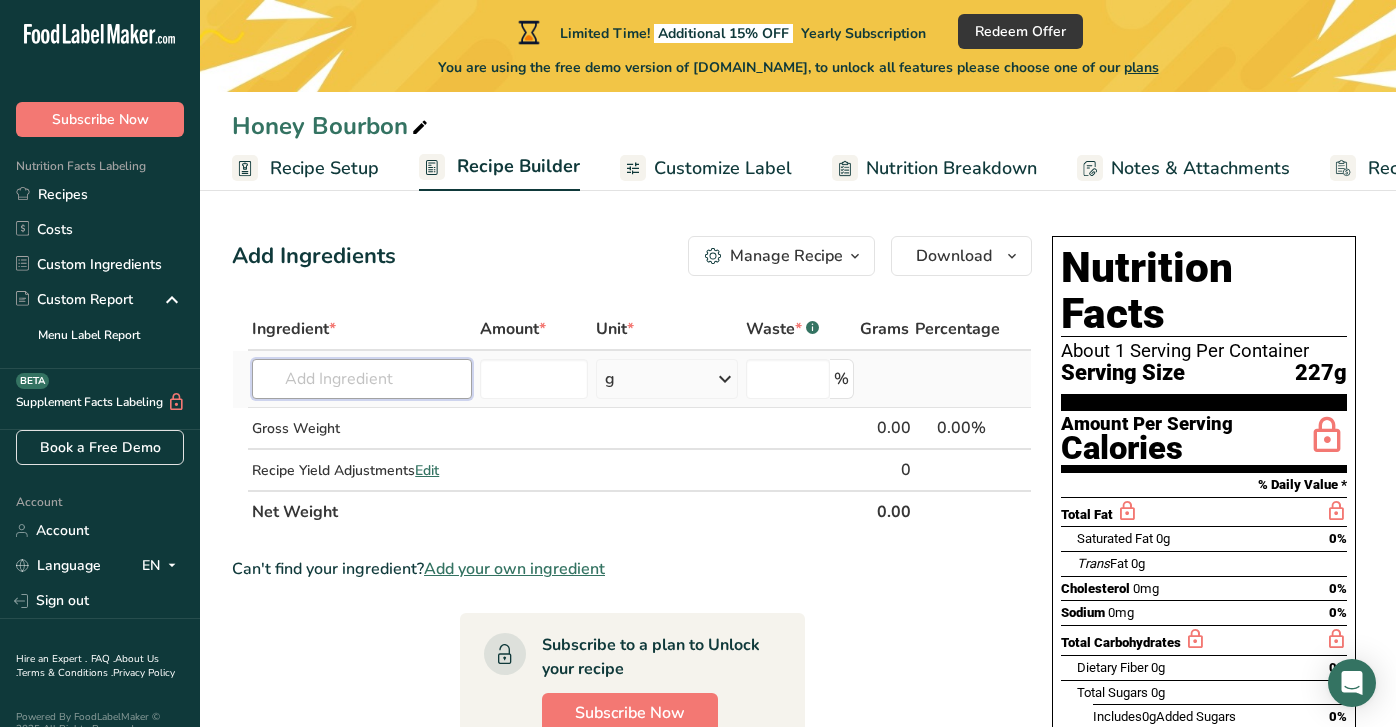 click at bounding box center (362, 379) 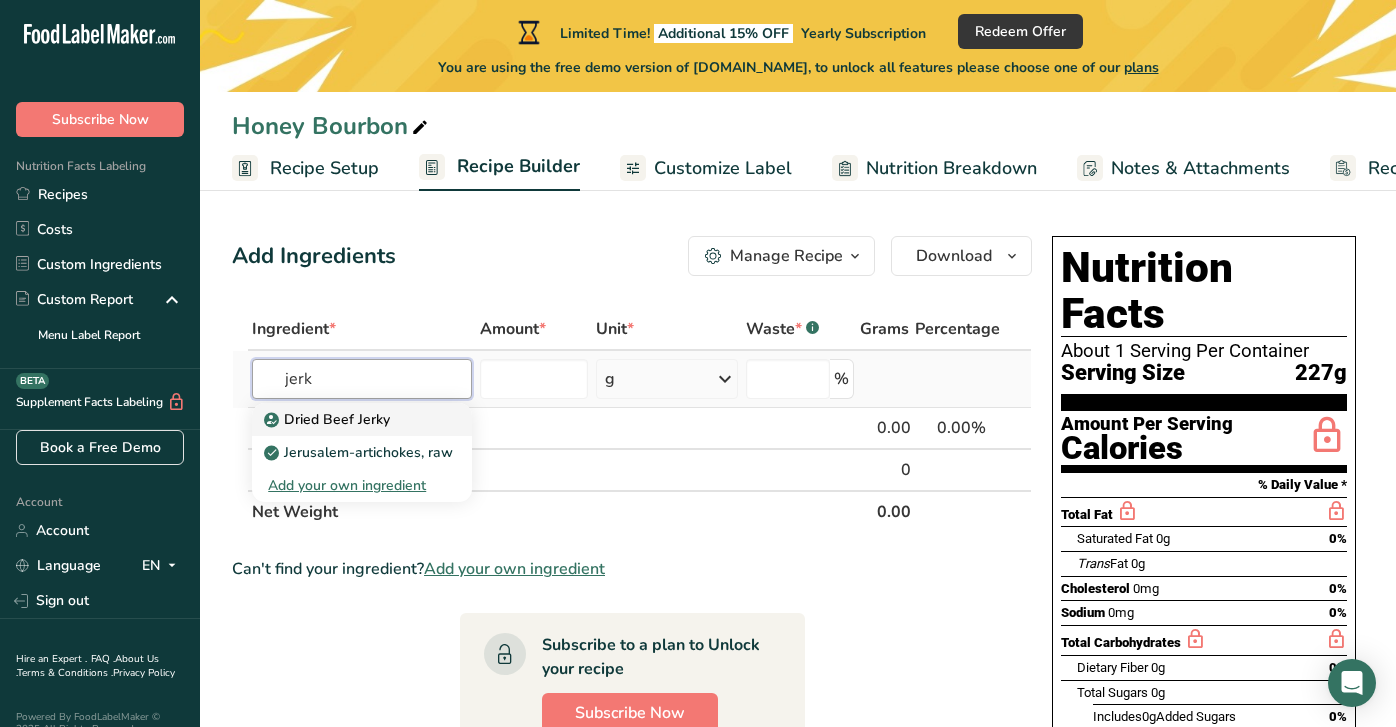 type on "jerk" 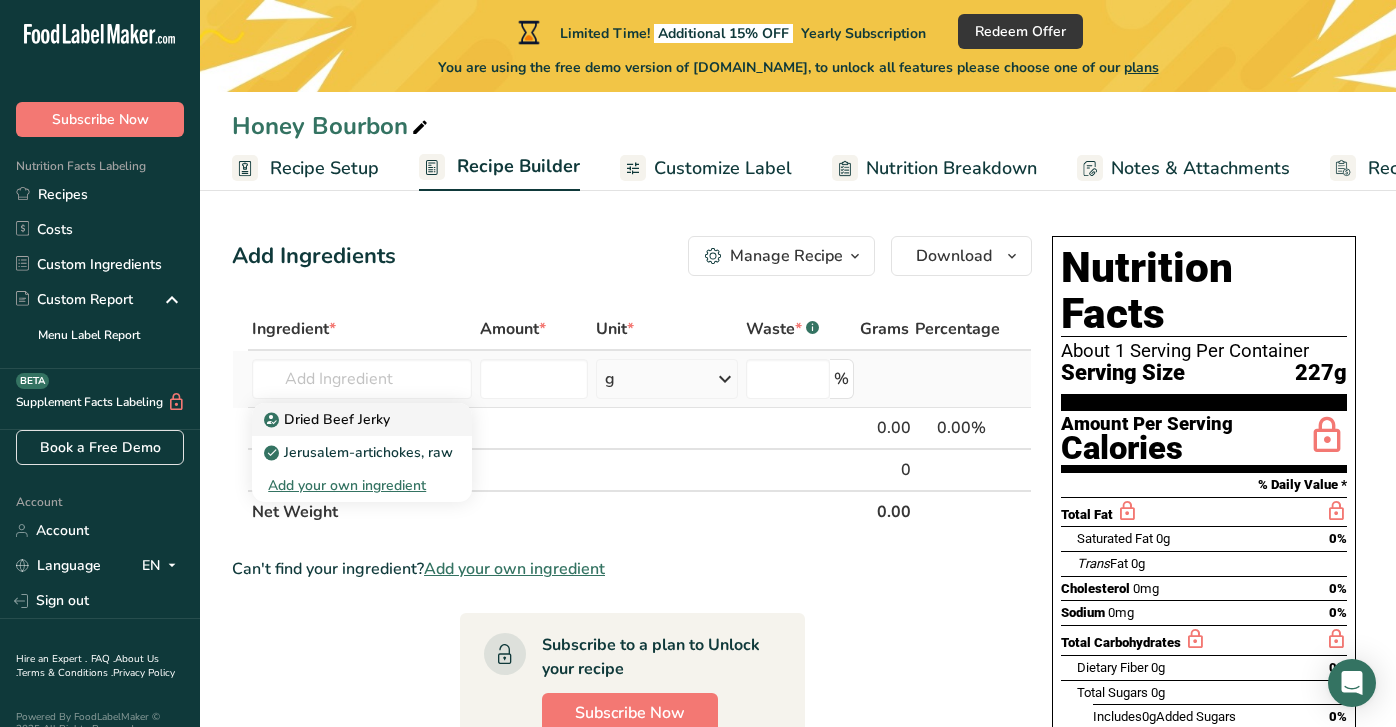 click on "Dried Beef Jerky" at bounding box center (329, 419) 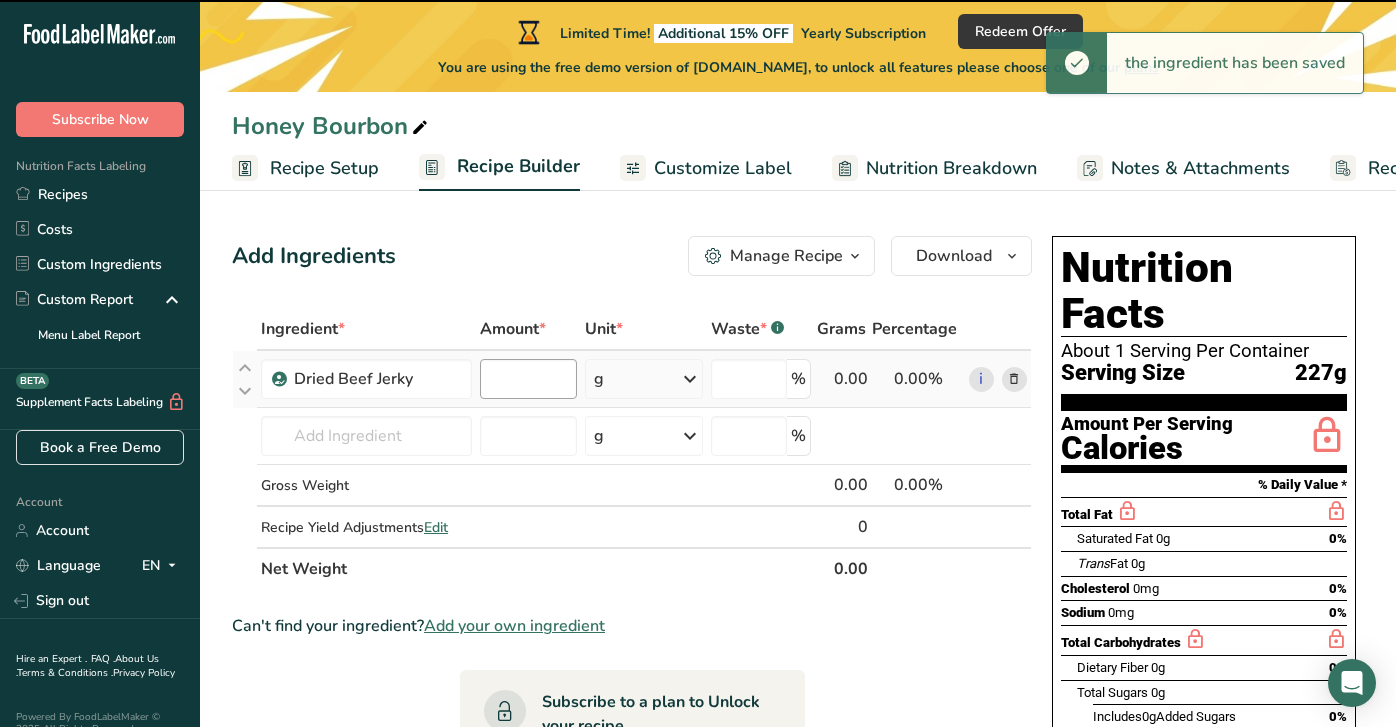 type on "0" 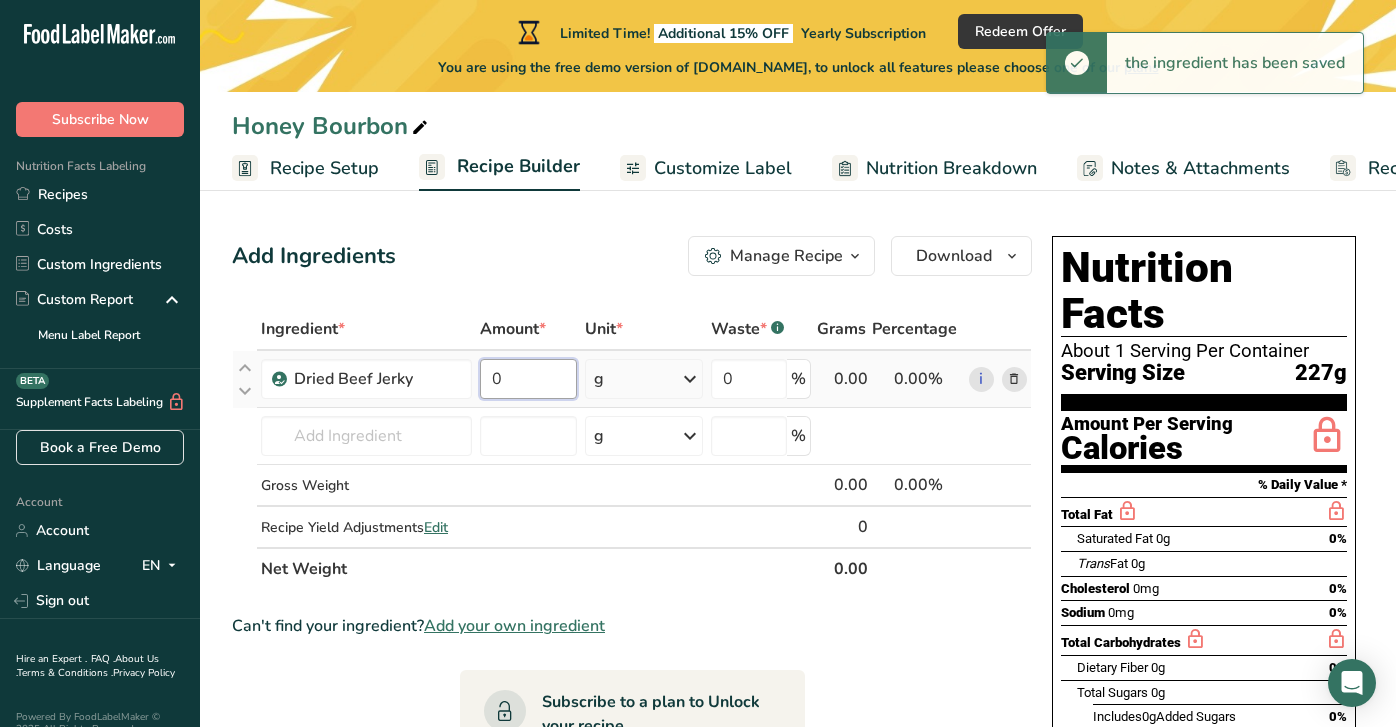 click on "0" at bounding box center (529, 379) 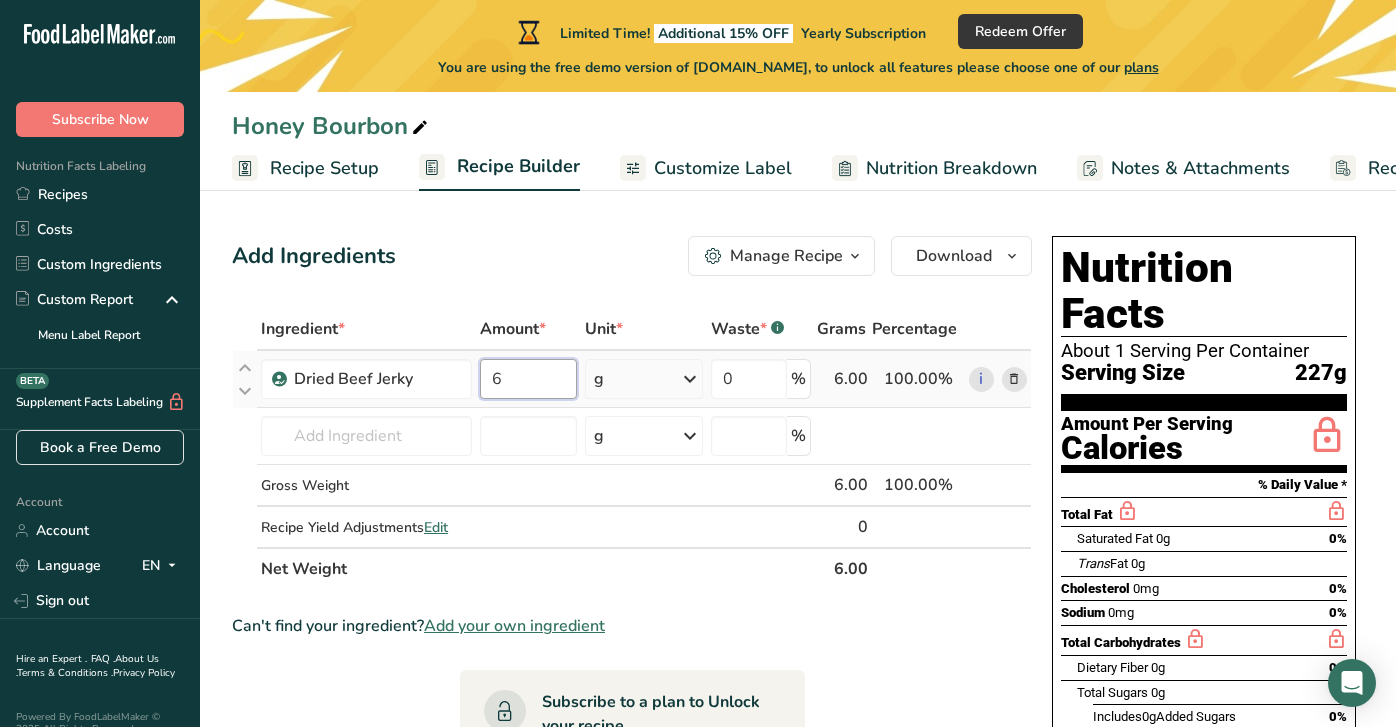 type on "6" 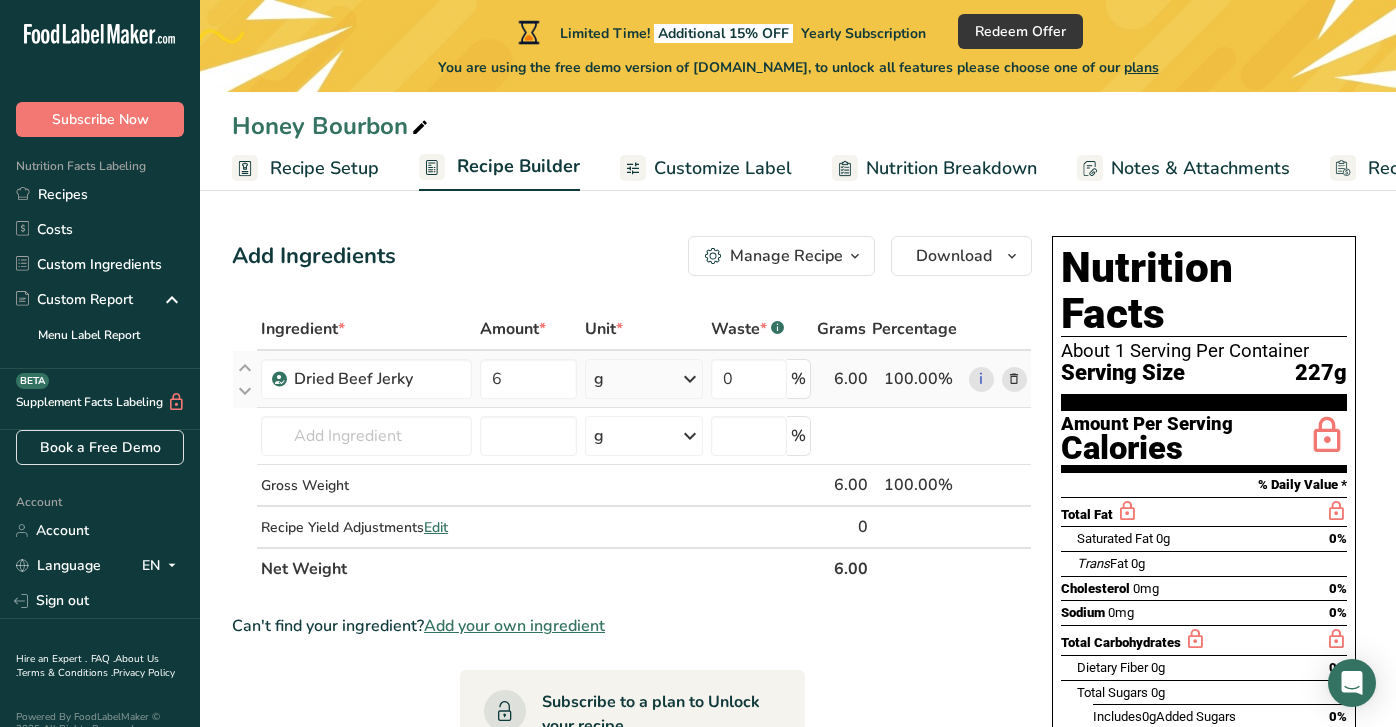 click on "Ingredient *
Amount *
Unit *
Waste *   .a-a{fill:#347362;}.b-a{fill:#fff;}          Grams
Percentage
Dried Beef Jerky
6
g
Weight Units
g
kg
mg
See more
Volume Units
l
Volume units require a density conversion. If you know your ingredient's density enter it below. Otherwise, click on "RIA" our AI Regulatory bot - she will be able to help you
lb/ft3
g/cm3
Confirm
mL
Volume units require a density conversion. If you know your ingredient's density enter it below. Otherwise, click on "RIA" our AI Regulatory bot - she will be able to help you
lb/ft3" at bounding box center (632, 449) 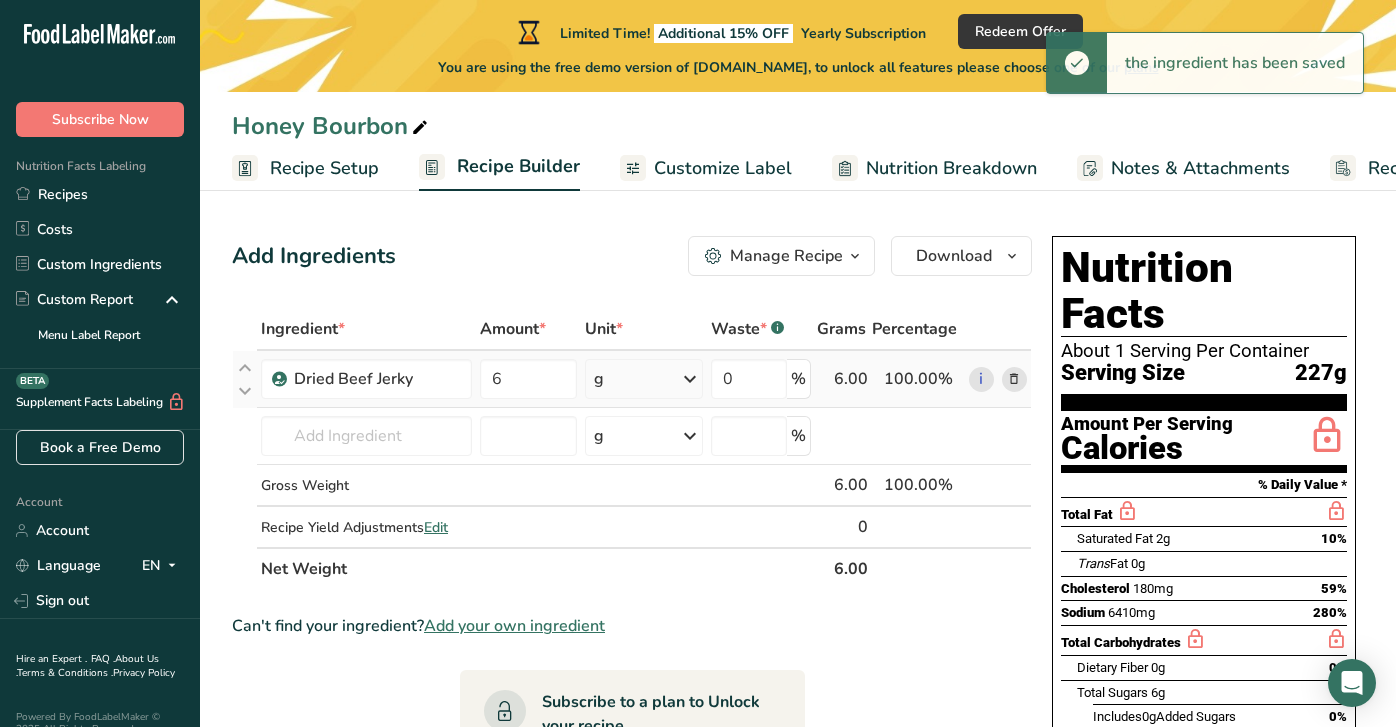click at bounding box center (690, 379) 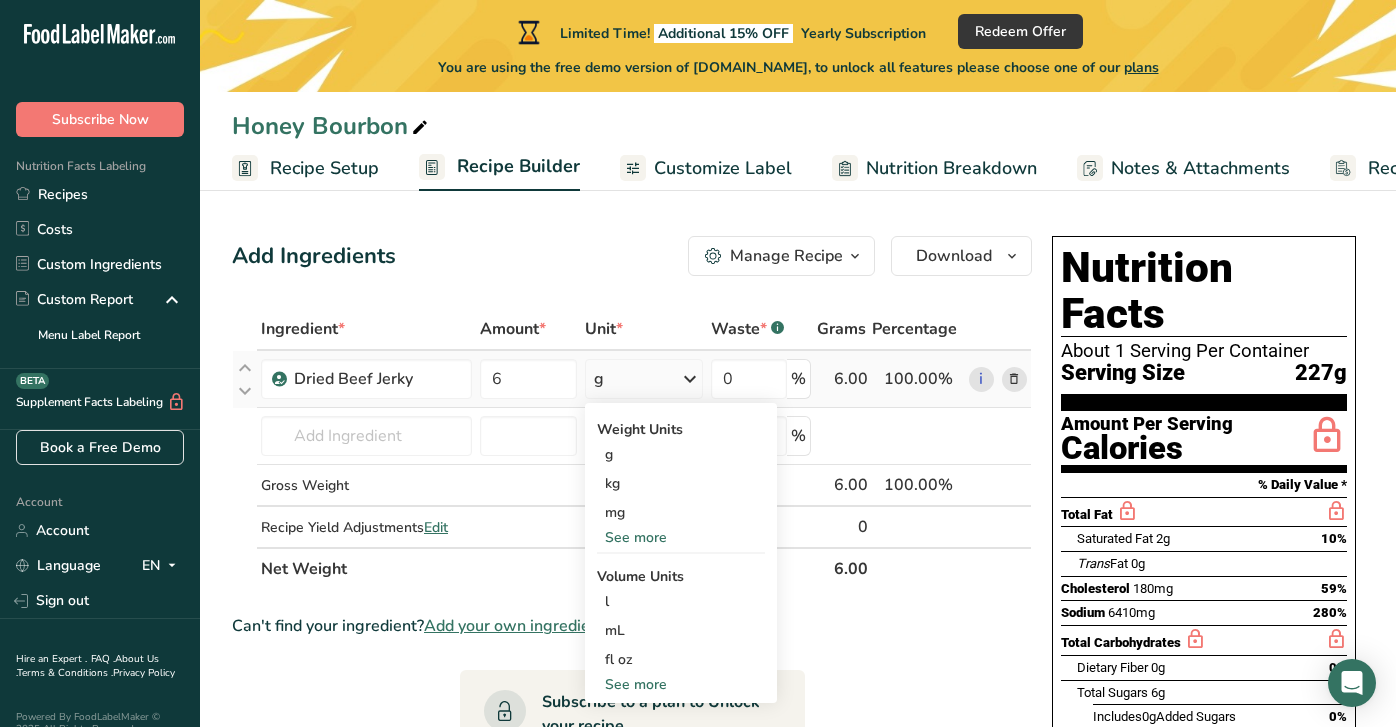 click on "See more" at bounding box center (681, 537) 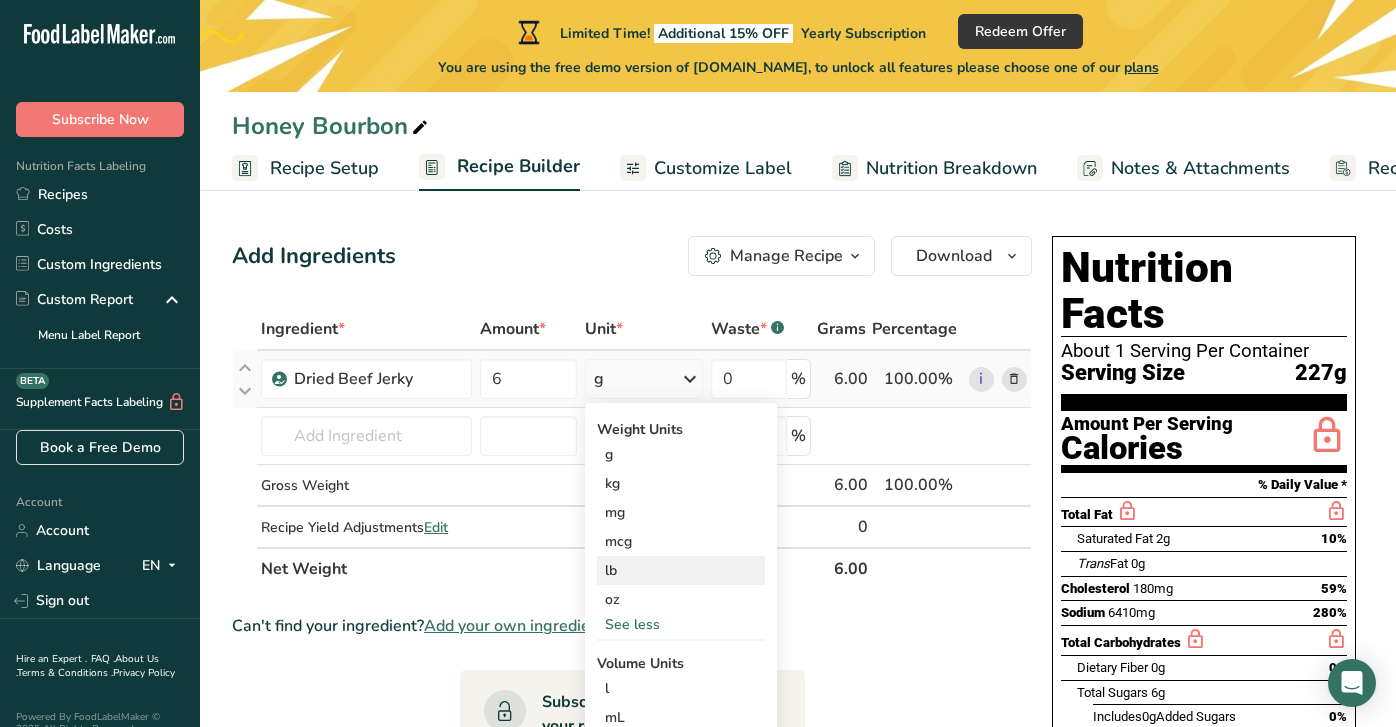click on "lb" at bounding box center (681, 570) 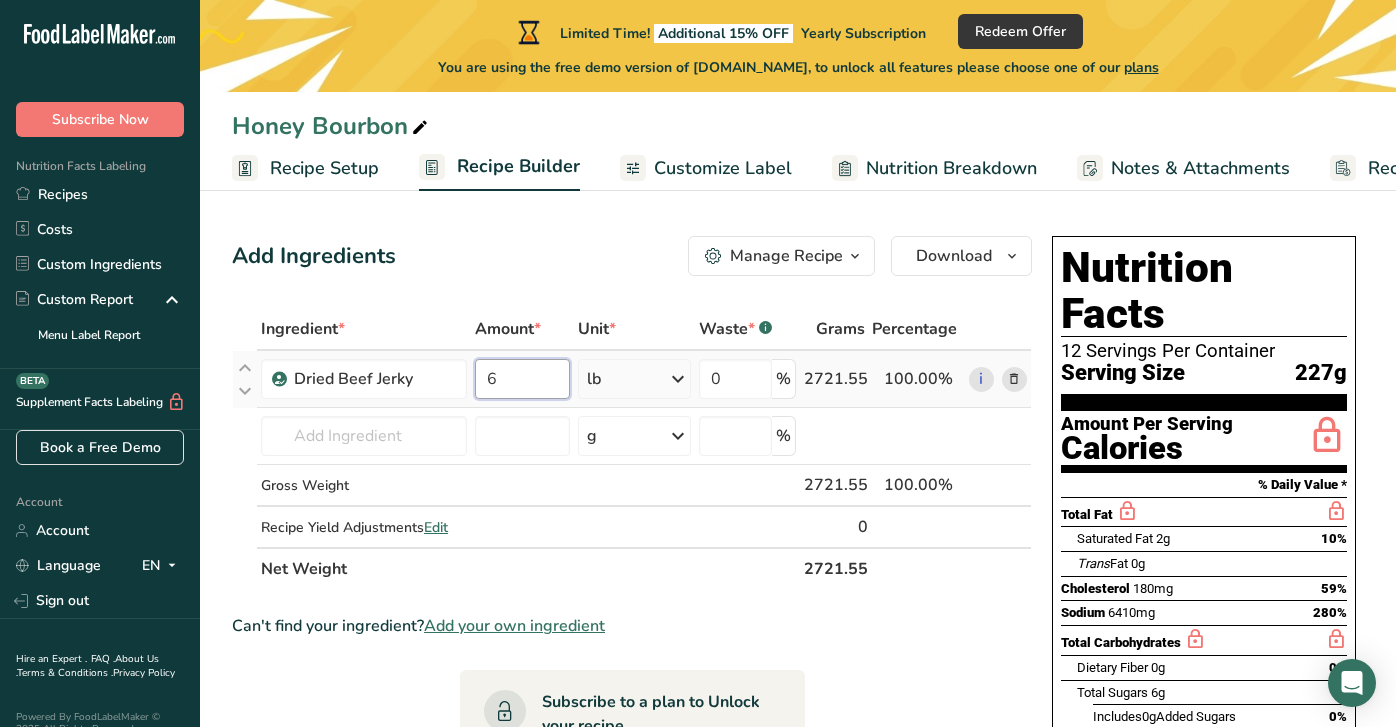 click on "6" at bounding box center [522, 379] 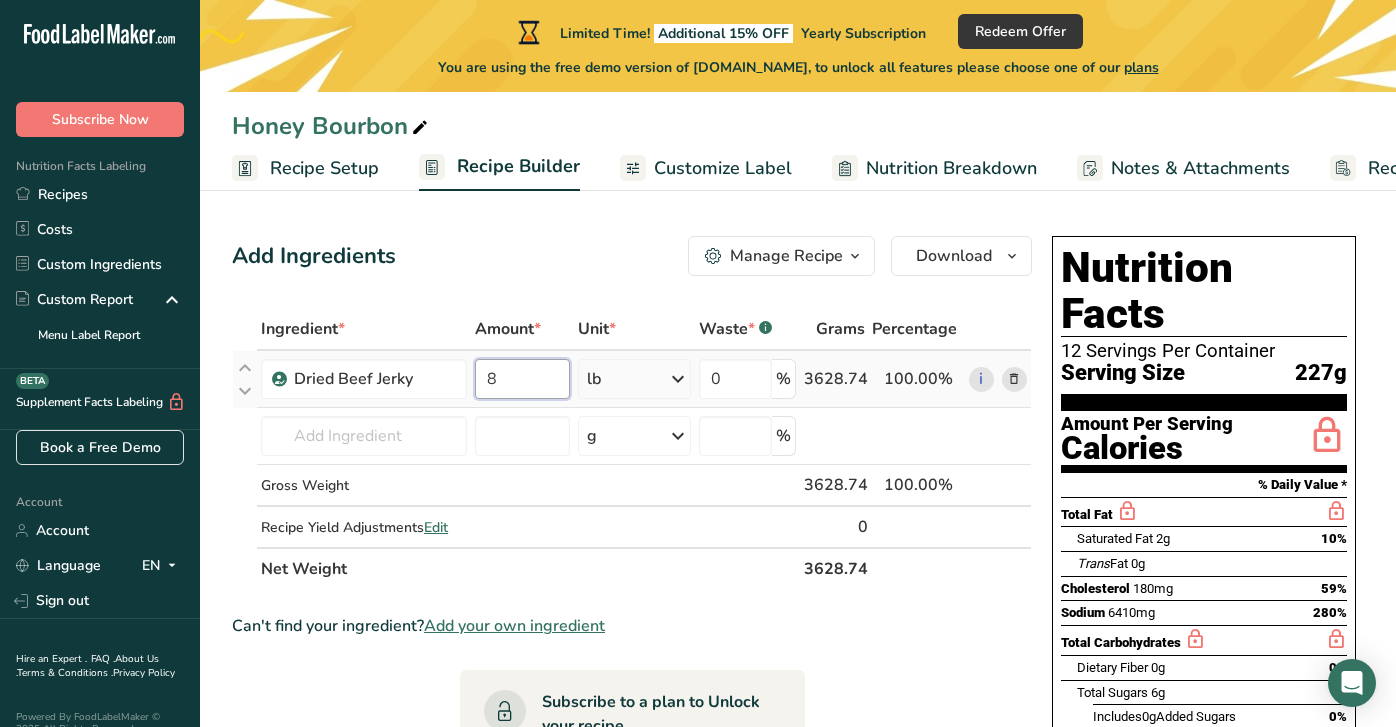 type on "8" 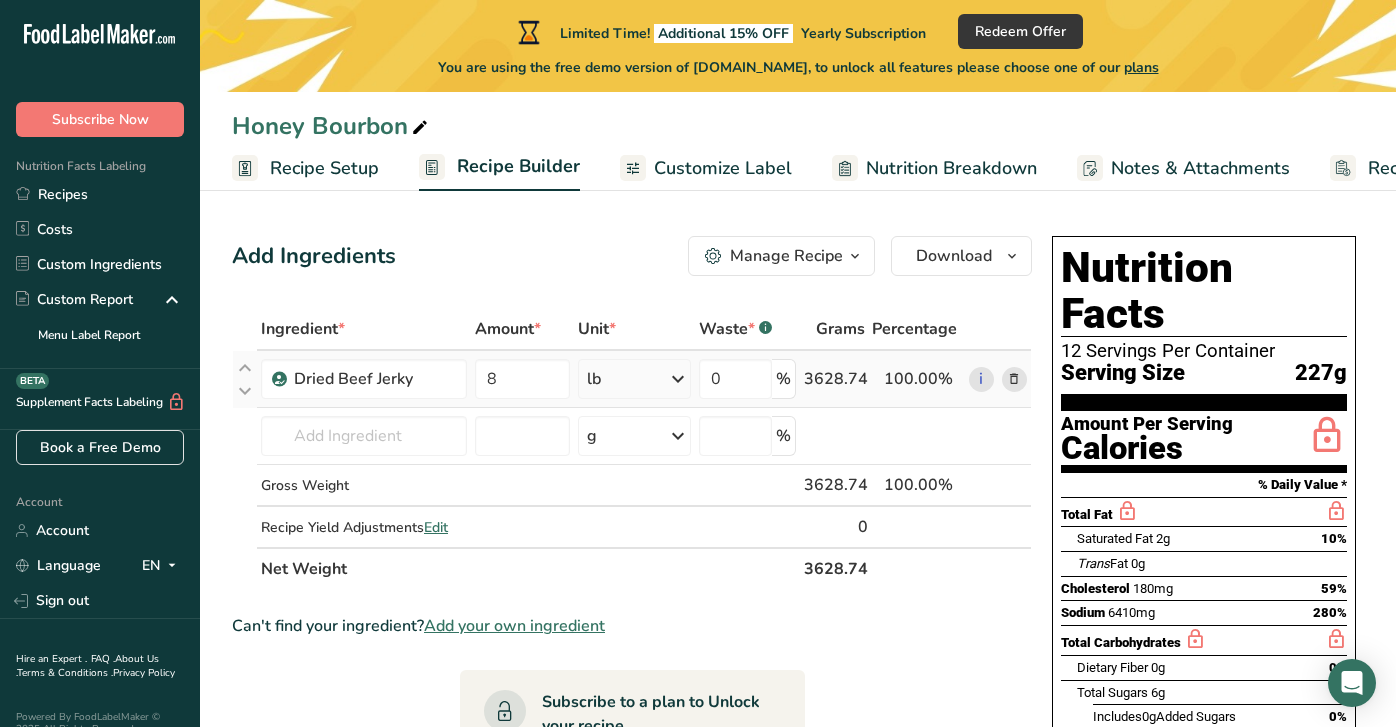 click on "Ingredient *
Amount *
Unit *
Waste *   .a-a{fill:#347362;}.b-a{fill:#fff;}          Grams
Percentage
Dried Beef Jerky
8
lb
Weight Units
g
kg
mg
mcg
lb
oz
See less
Volume Units
l
Volume units require a density conversion. If you know your ingredient's density enter it below. Otherwise, click on "RIA" our AI Regulatory bot - she will be able to help you
lb/ft3
g/cm3
Confirm
mL
Volume units require a density conversion. If you know your ingredient's density enter it below. Otherwise, click on "RIA" our AI Regulatory bot - she will be able to help you" at bounding box center [632, 449] 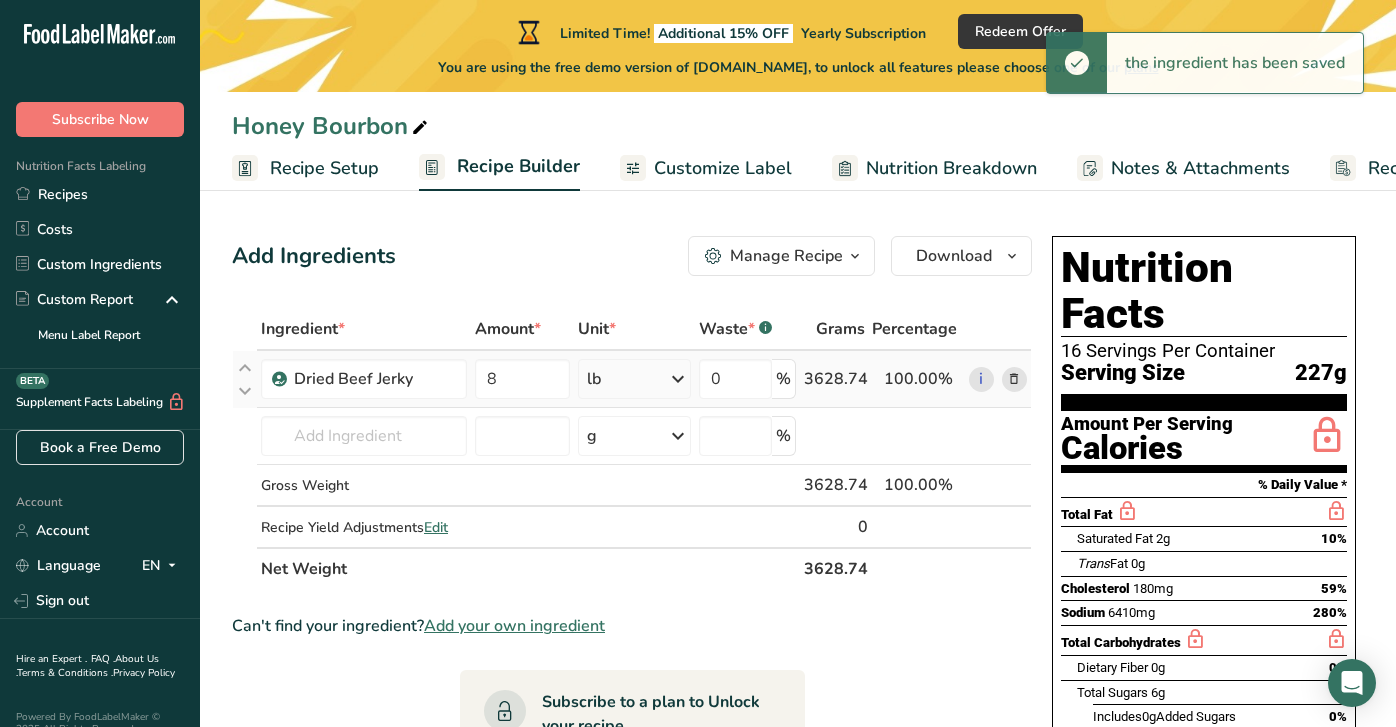 click at bounding box center (678, 379) 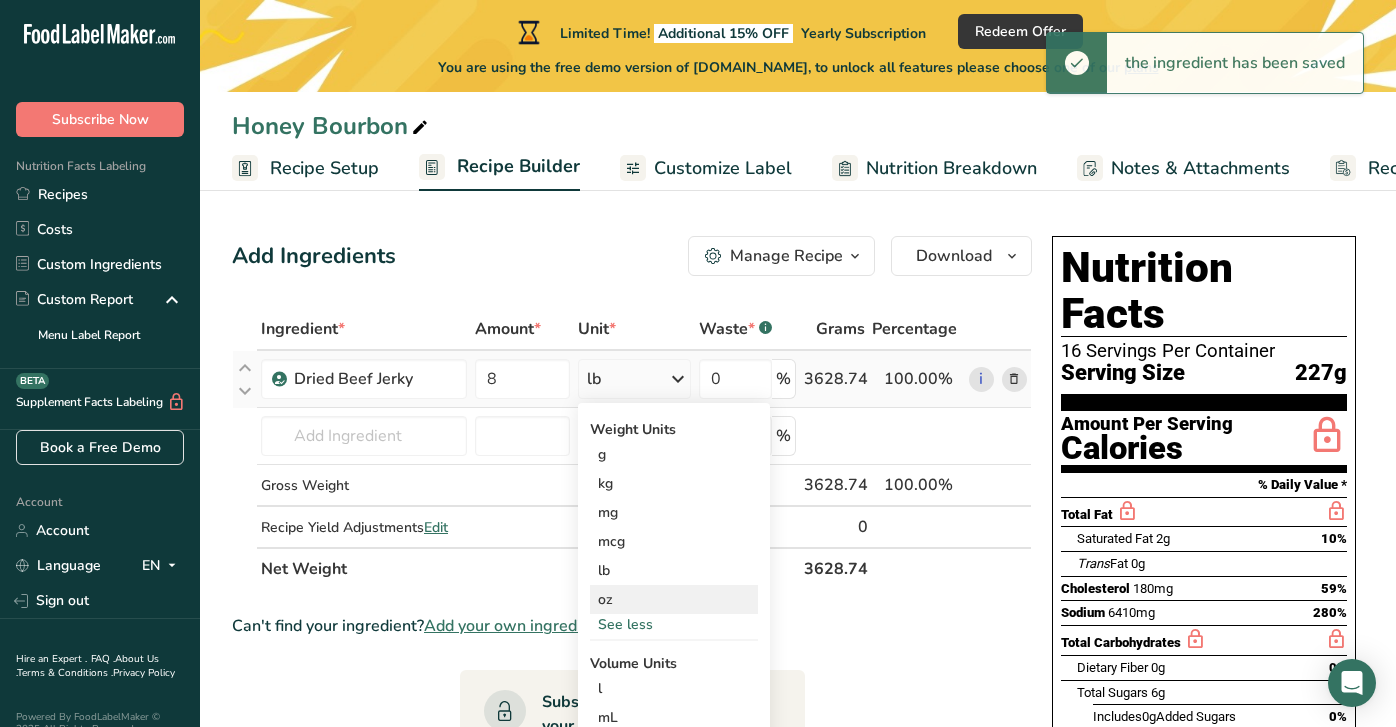 click on "oz" at bounding box center (674, 599) 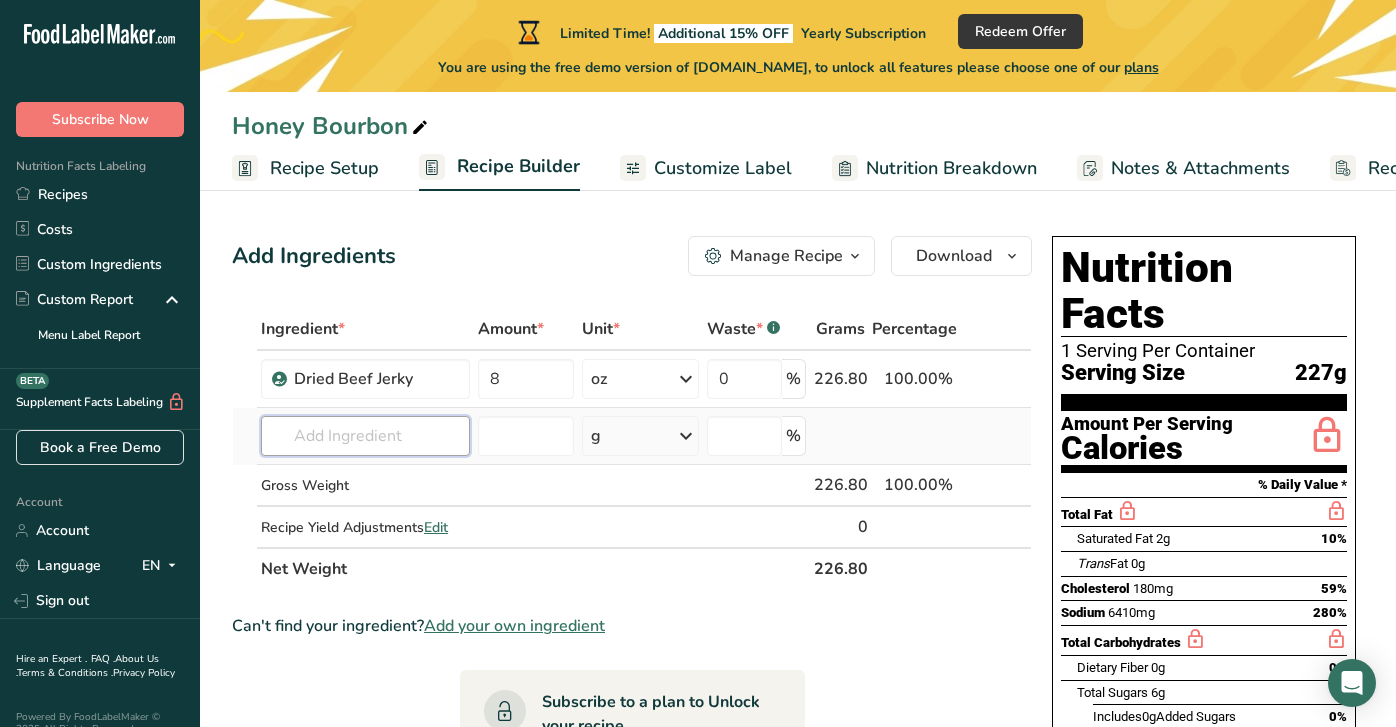 click at bounding box center (365, 436) 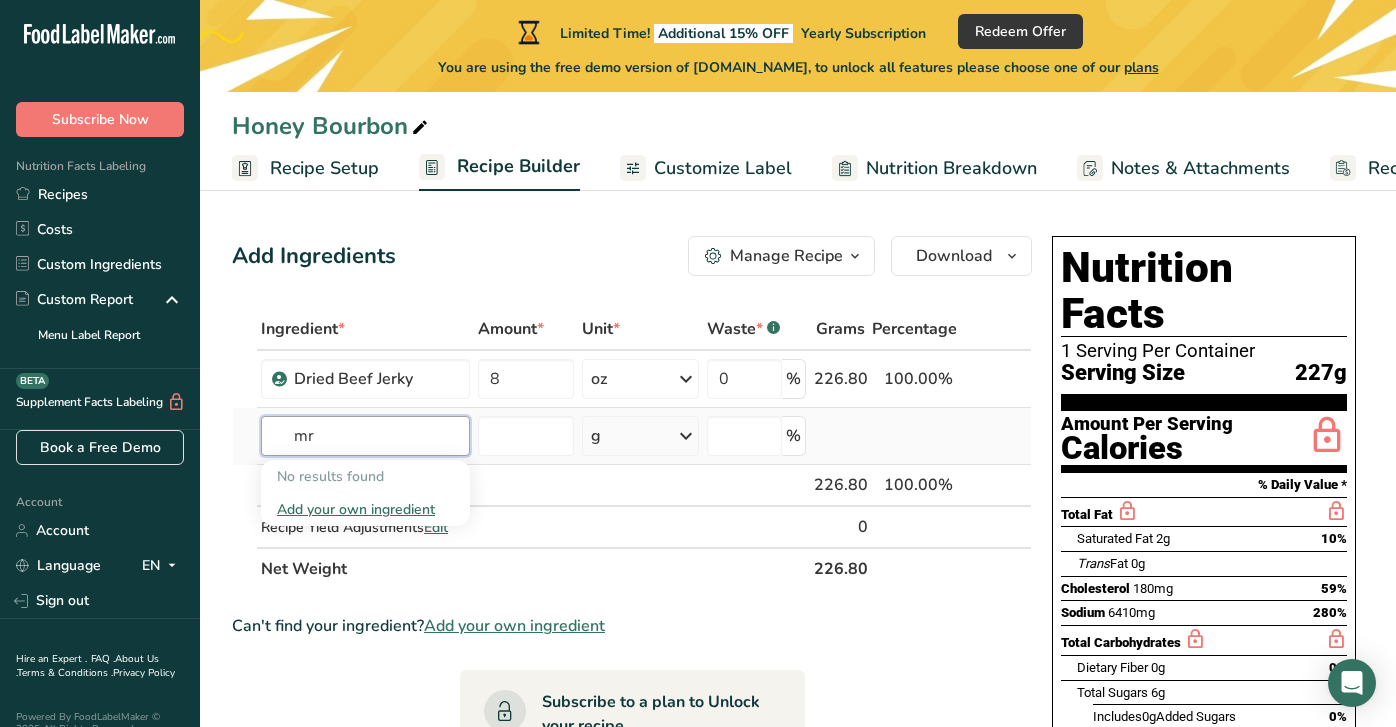 type on "m" 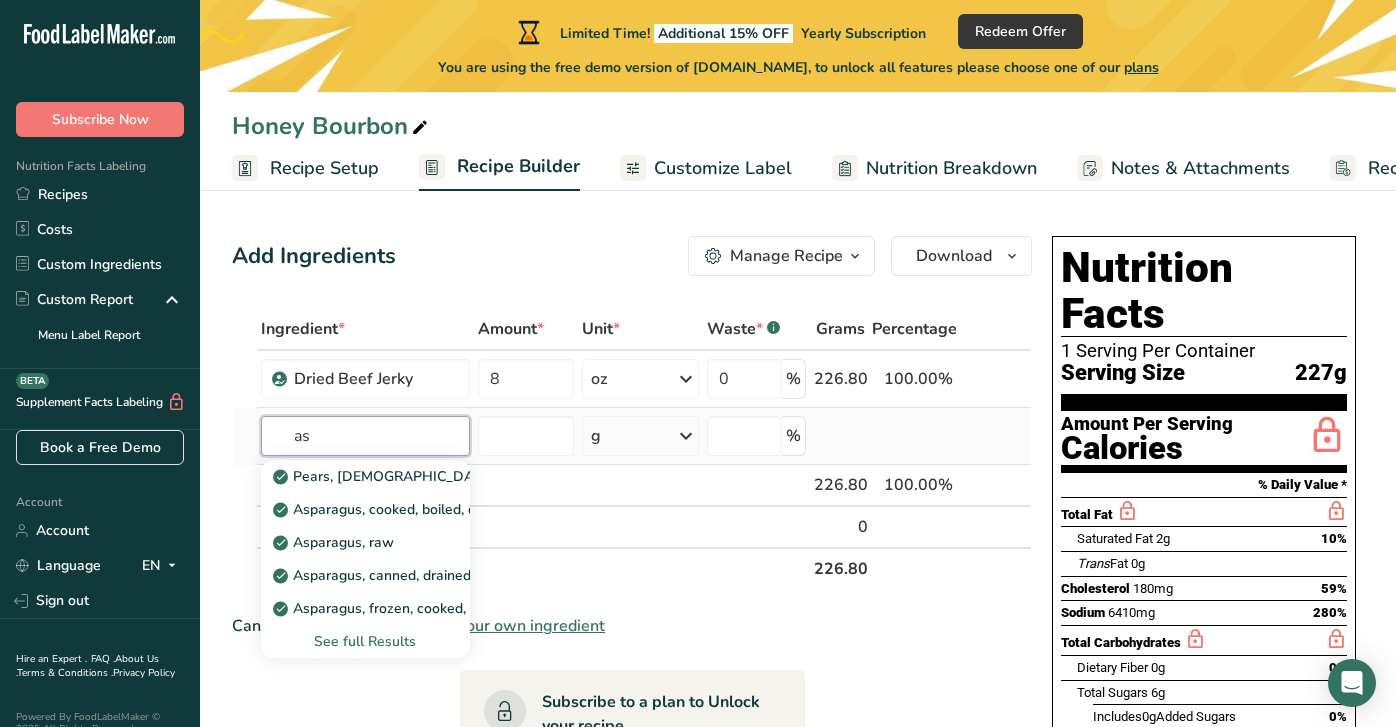 type on "a" 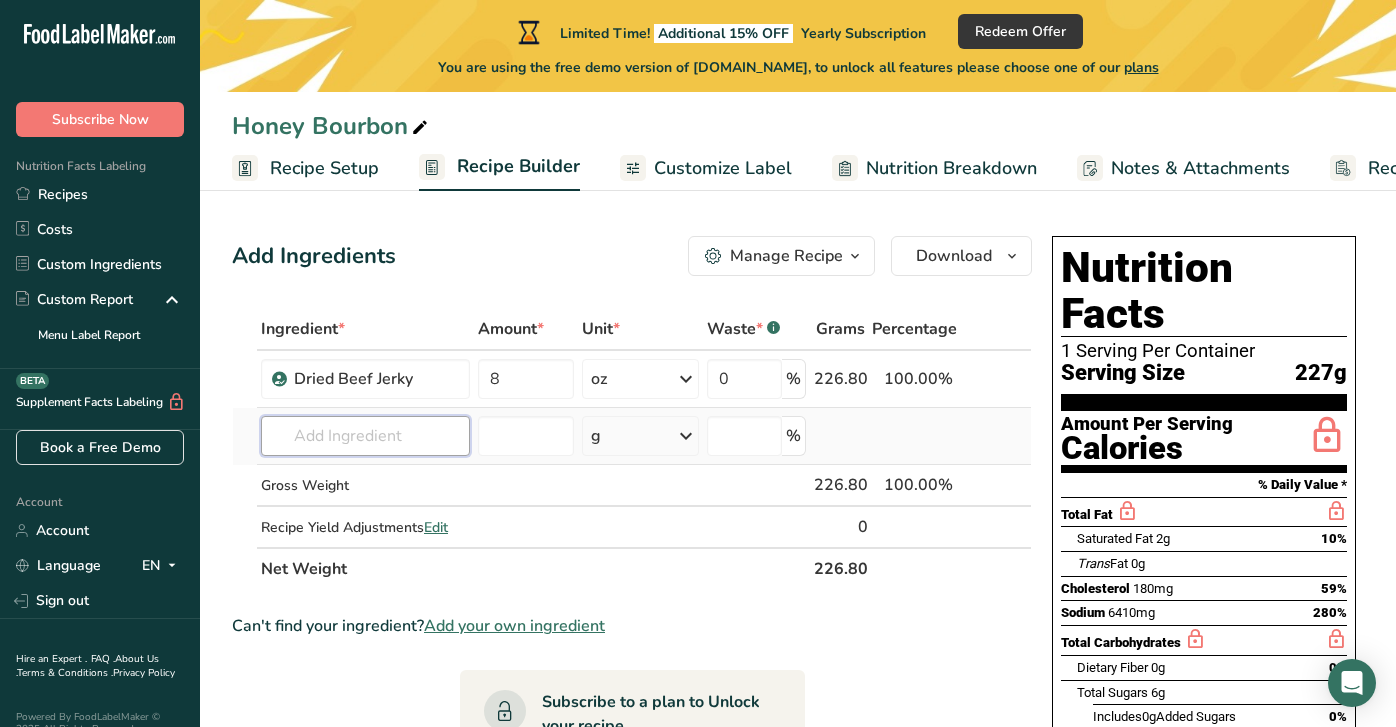 click at bounding box center (365, 436) 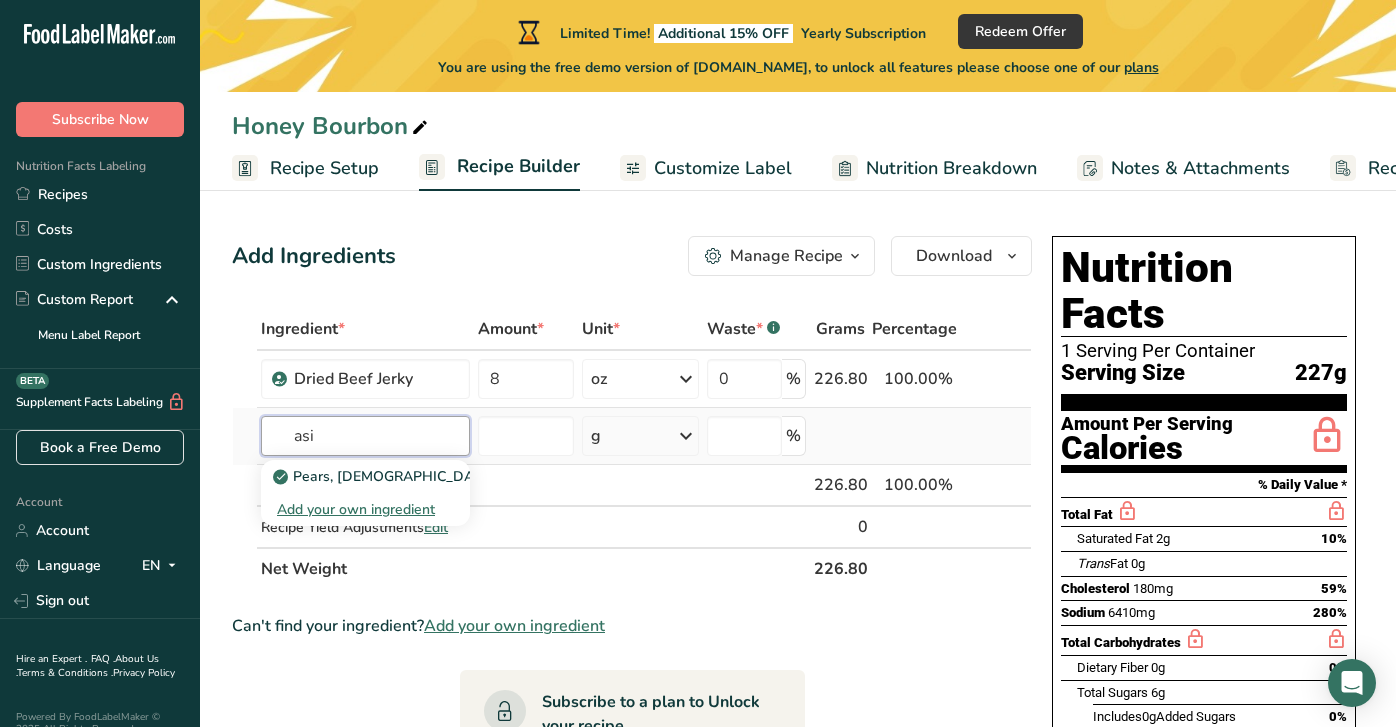 type on "asi" 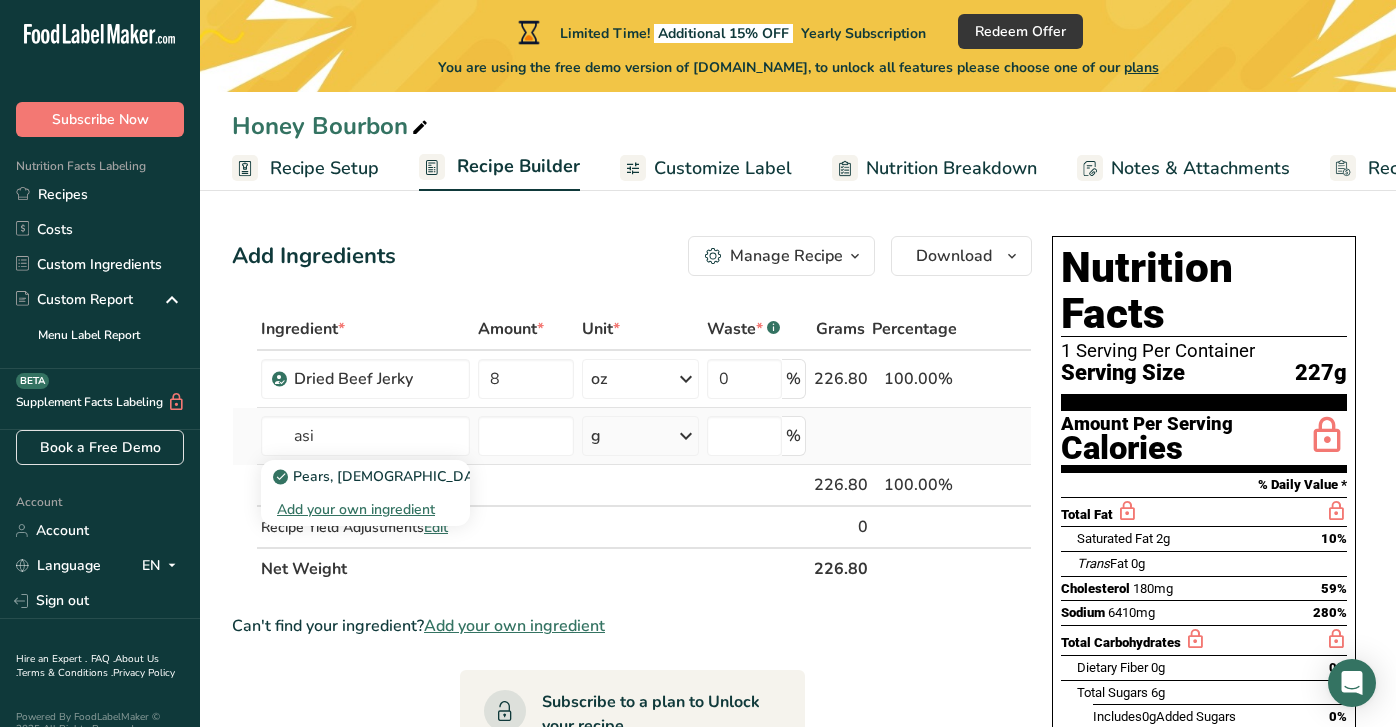 type 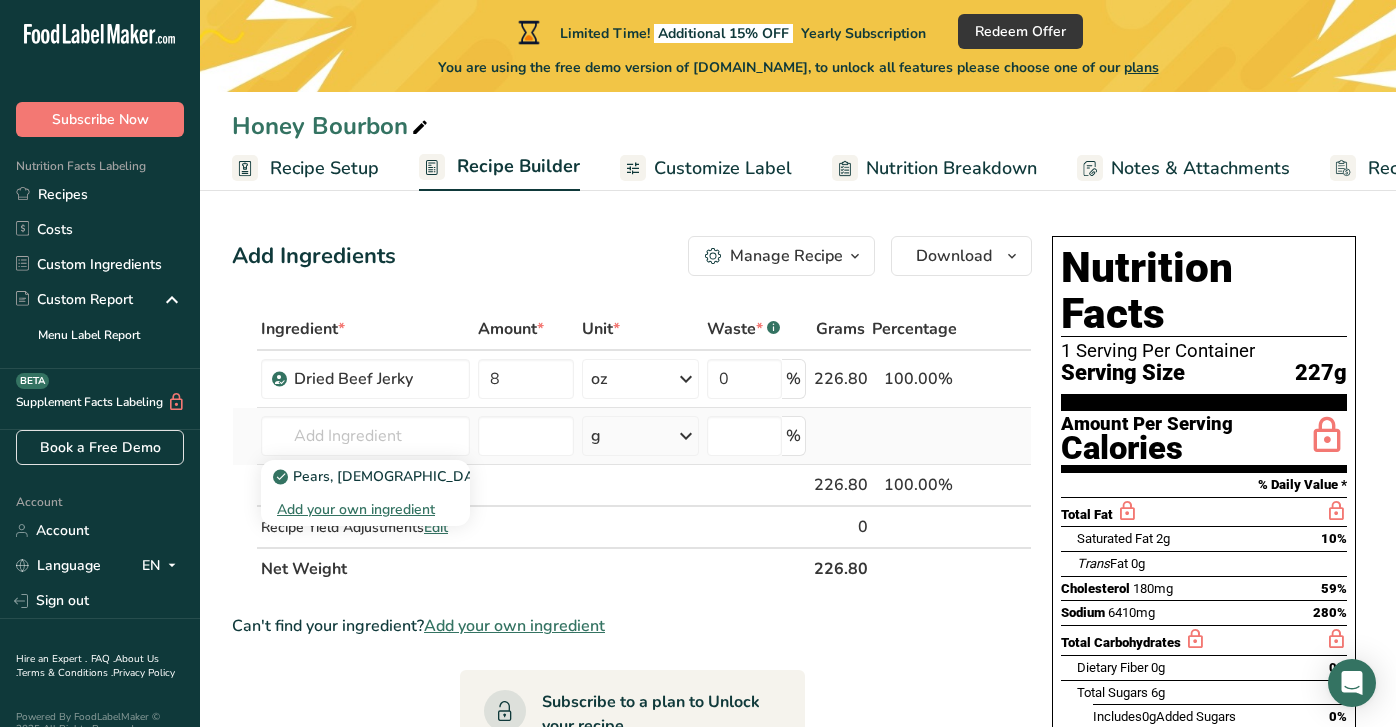 click on "Add your own ingredient" at bounding box center (365, 509) 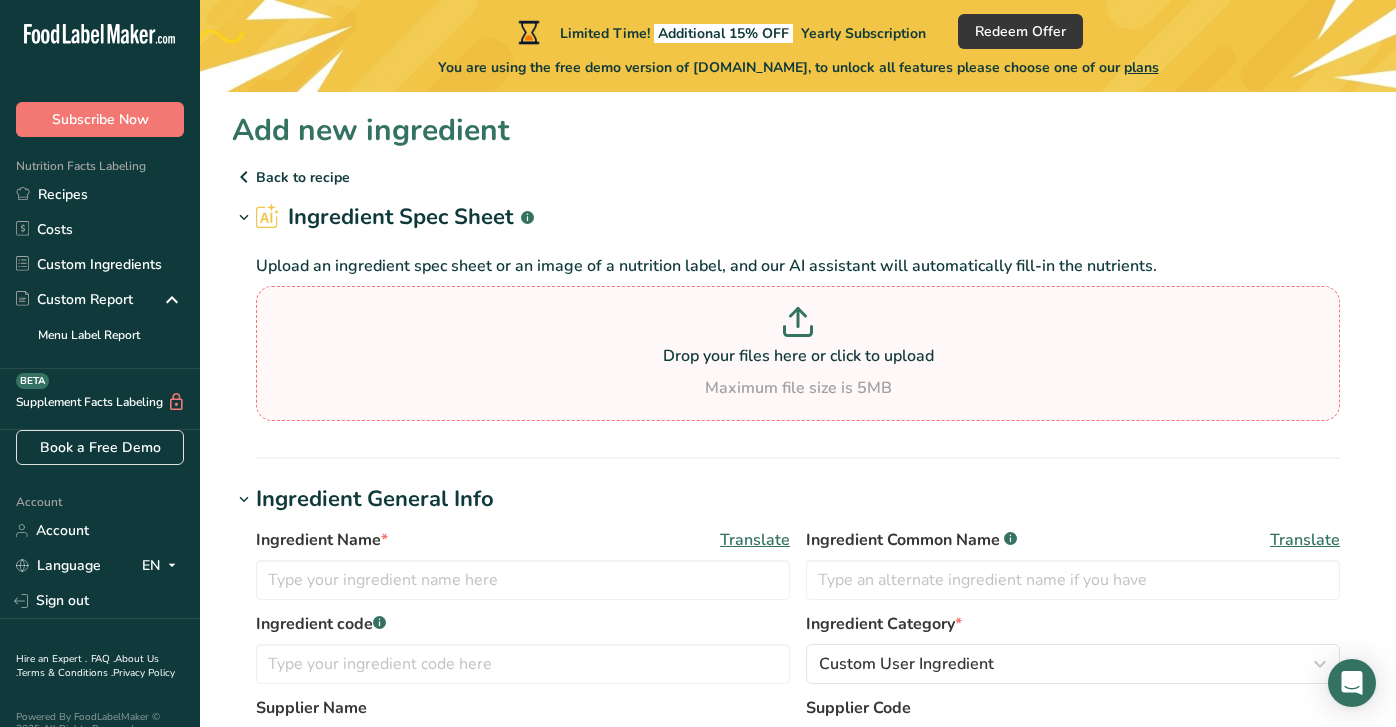 click on "Drop your files here or click to upload" at bounding box center (798, 356) 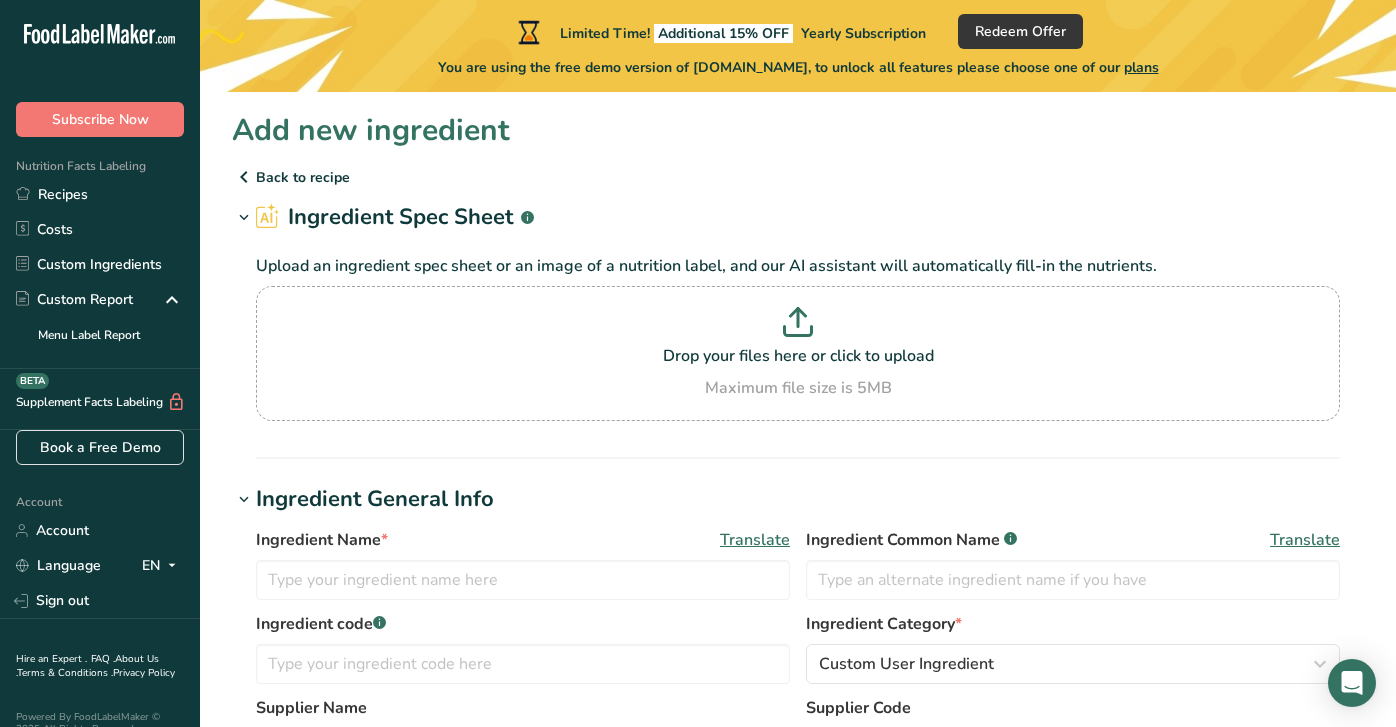 click on "Back to recipe" at bounding box center (798, 177) 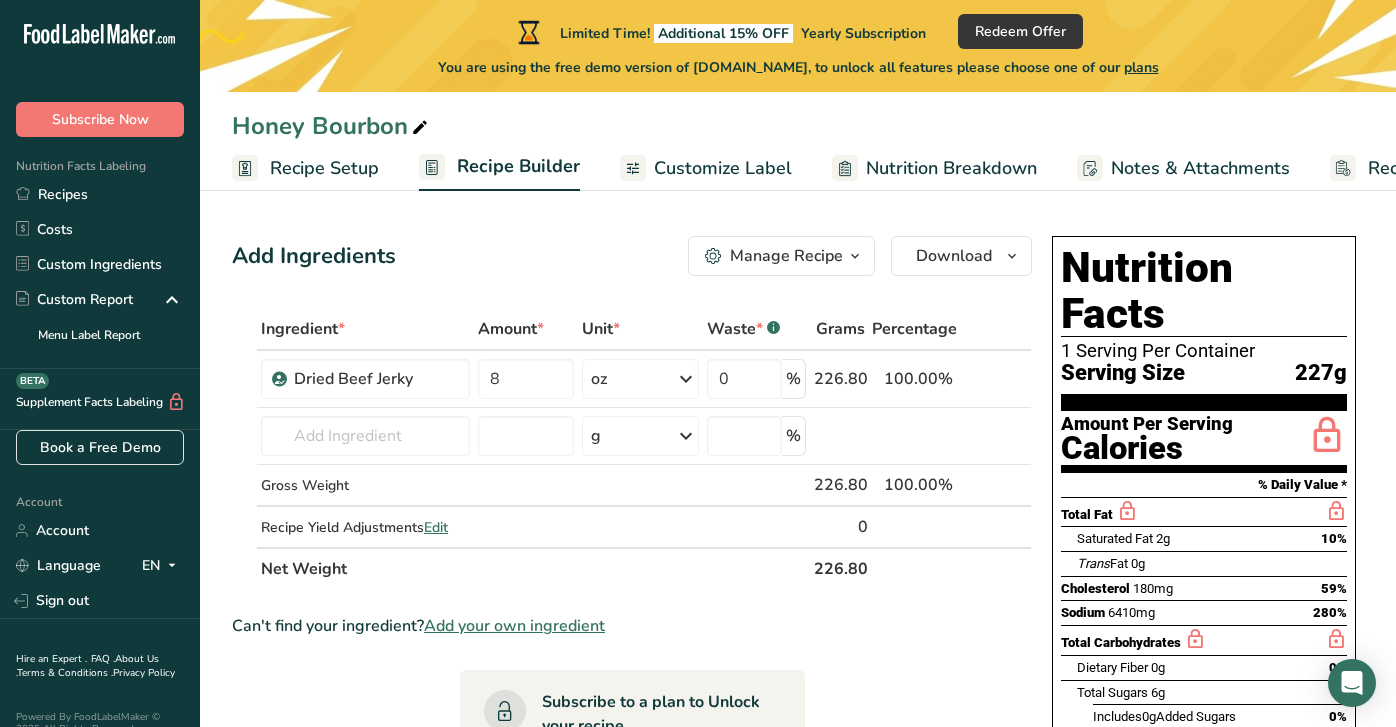 click at bounding box center [918, 568] 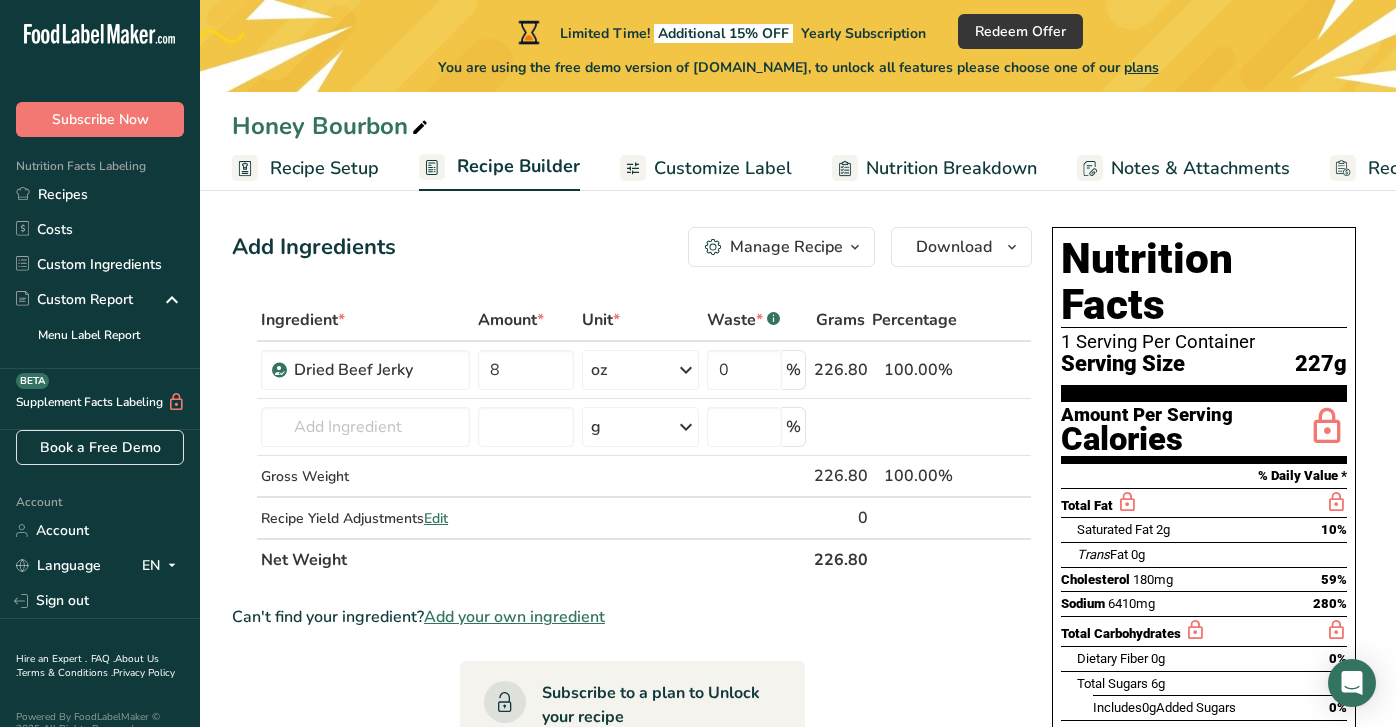 scroll, scrollTop: 8, scrollLeft: 0, axis: vertical 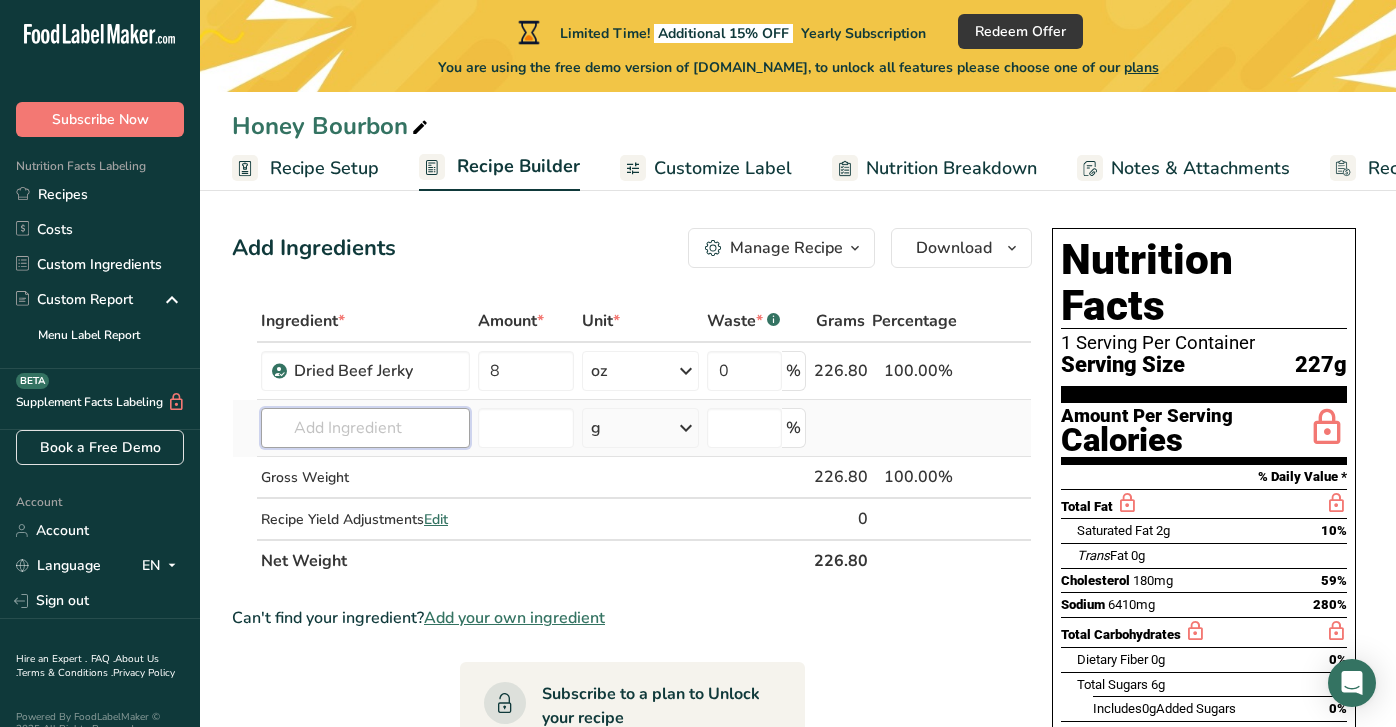 click at bounding box center [365, 428] 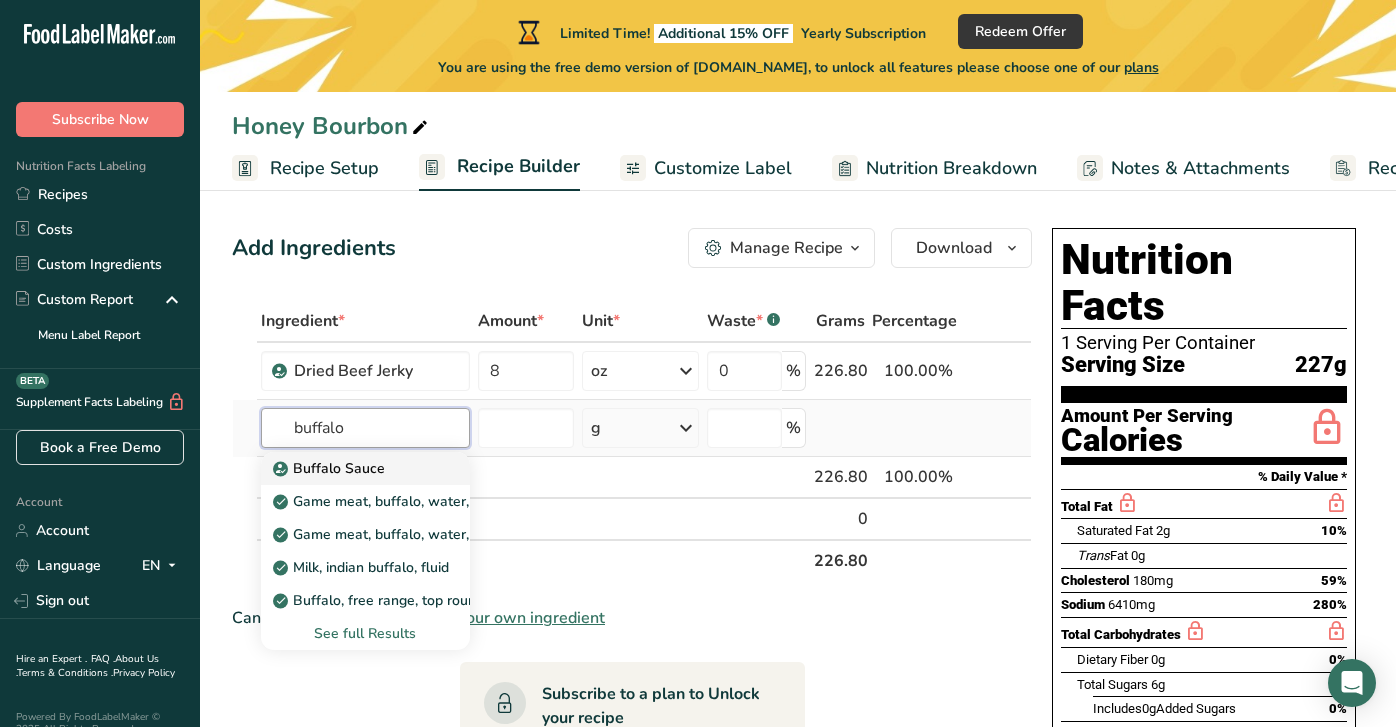 type on "buffalo" 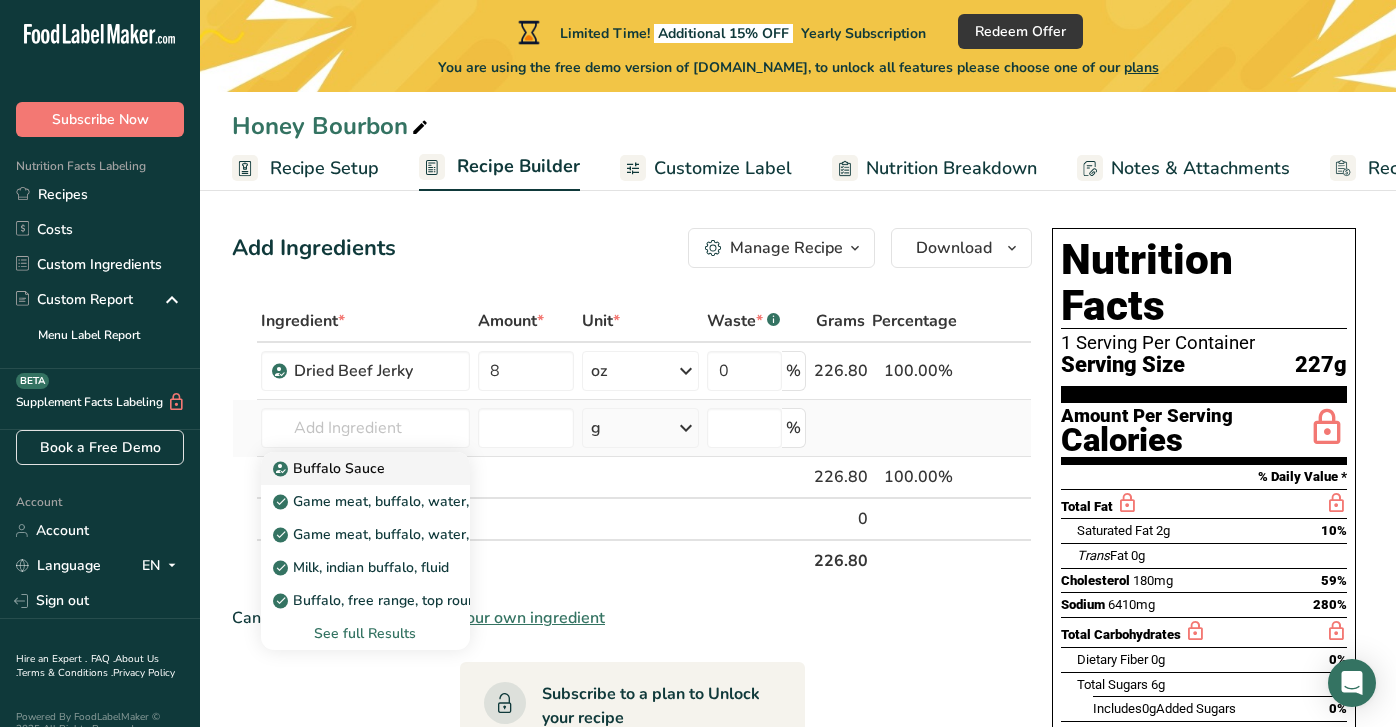 click on "Buffalo Sauce" at bounding box center [331, 468] 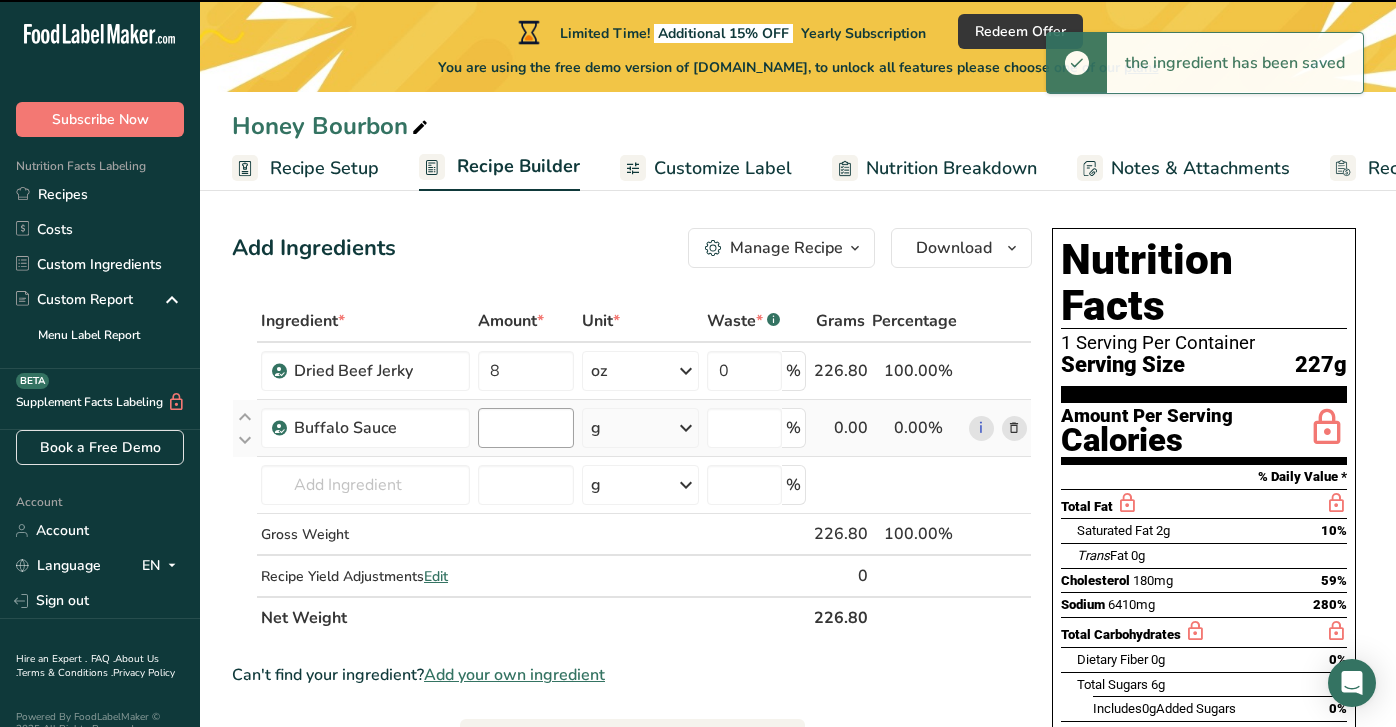 type on "0" 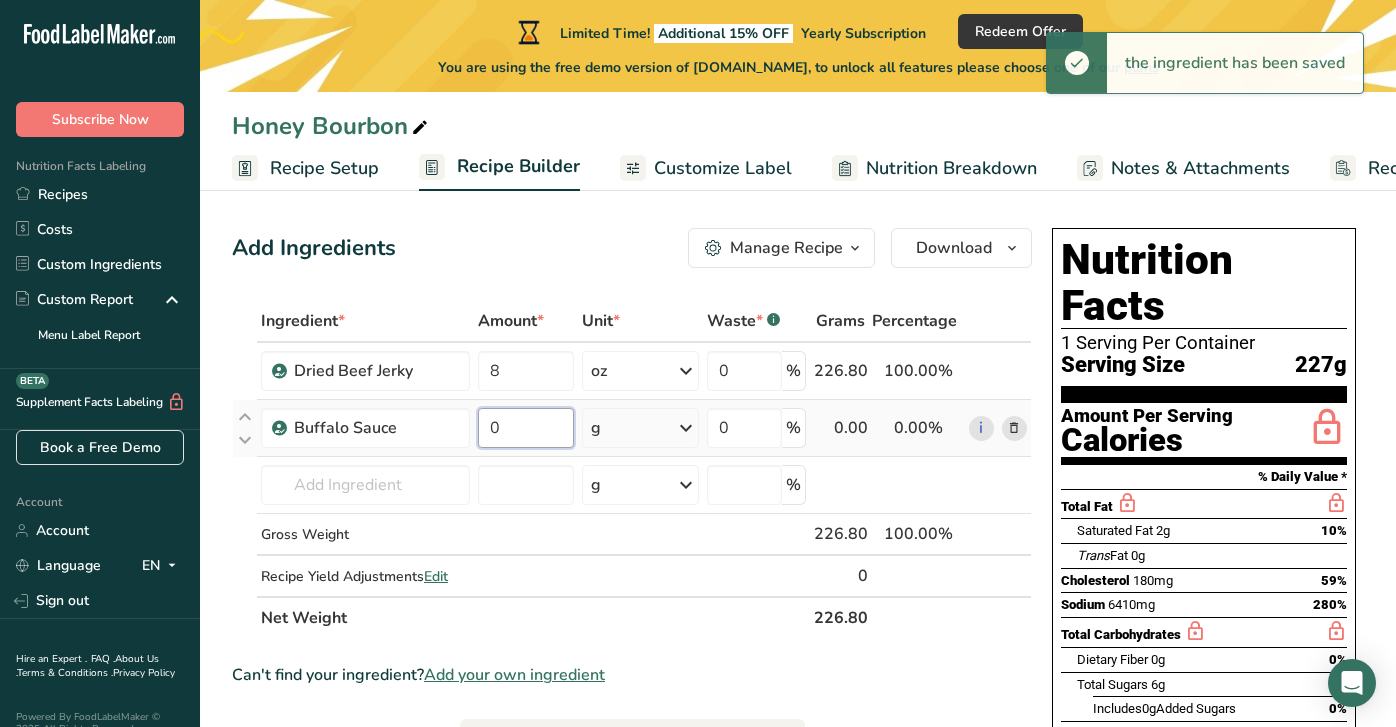 click on "0" at bounding box center (526, 428) 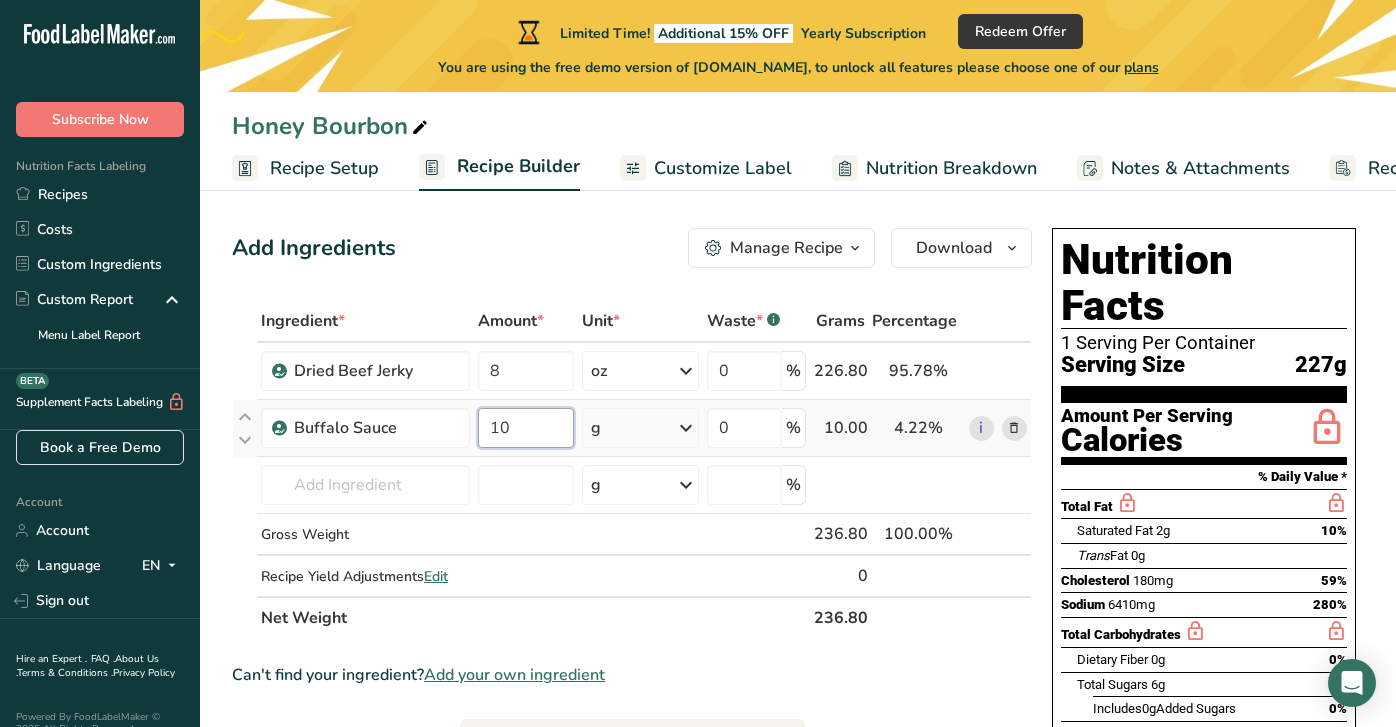 type on "10" 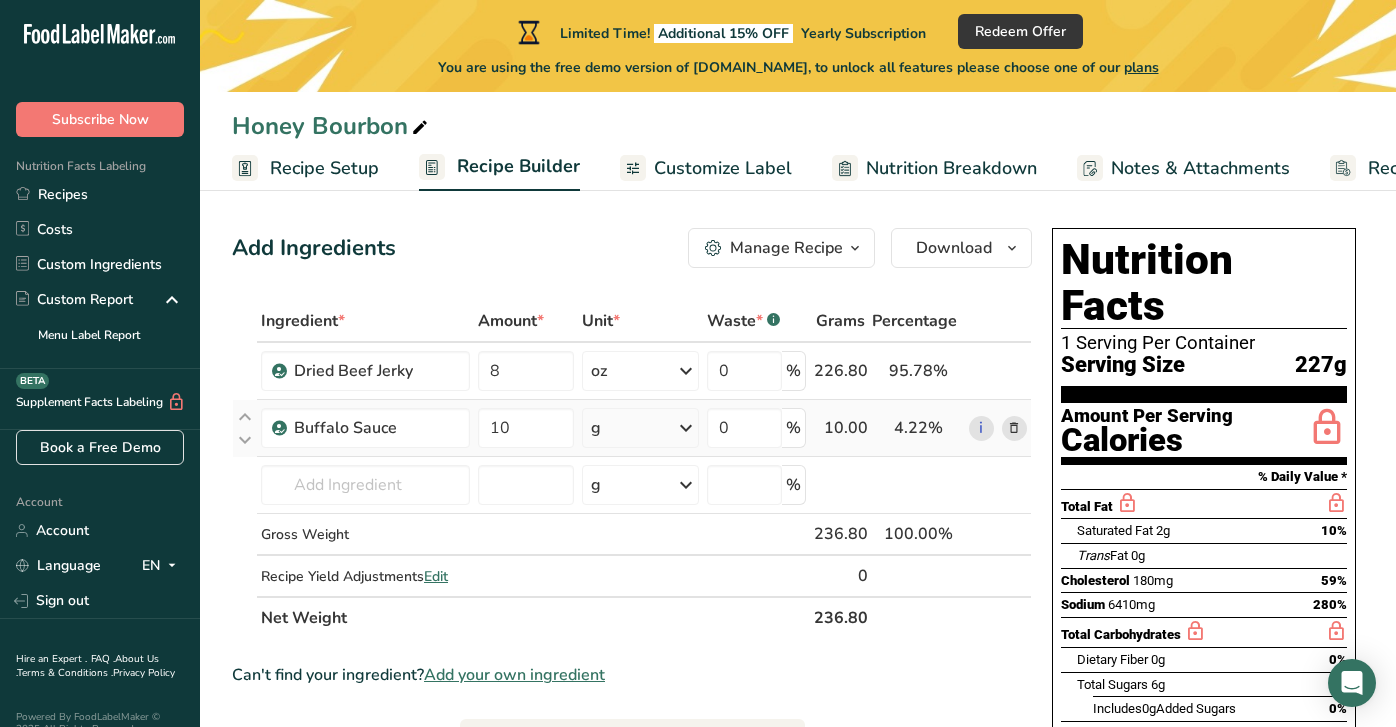 click on "Ingredient *
Amount *
Unit *
Waste *   .a-a{fill:#347362;}.b-a{fill:#fff;}          Grams
Percentage
Dried Beef Jerky
8
oz
Weight Units
g
kg
mg
See more
Volume Units
l
Volume units require a density conversion. If you know your ingredient's density enter it below. Otherwise, click on "RIA" our AI Regulatory bot - she will be able to help you
lb/ft3
g/cm3
Confirm
mL
Volume units require a density conversion. If you know your ingredient's density enter it below. Otherwise, click on "RIA" our AI Regulatory bot - she will be able to help you
lb/ft3" at bounding box center (632, 469) 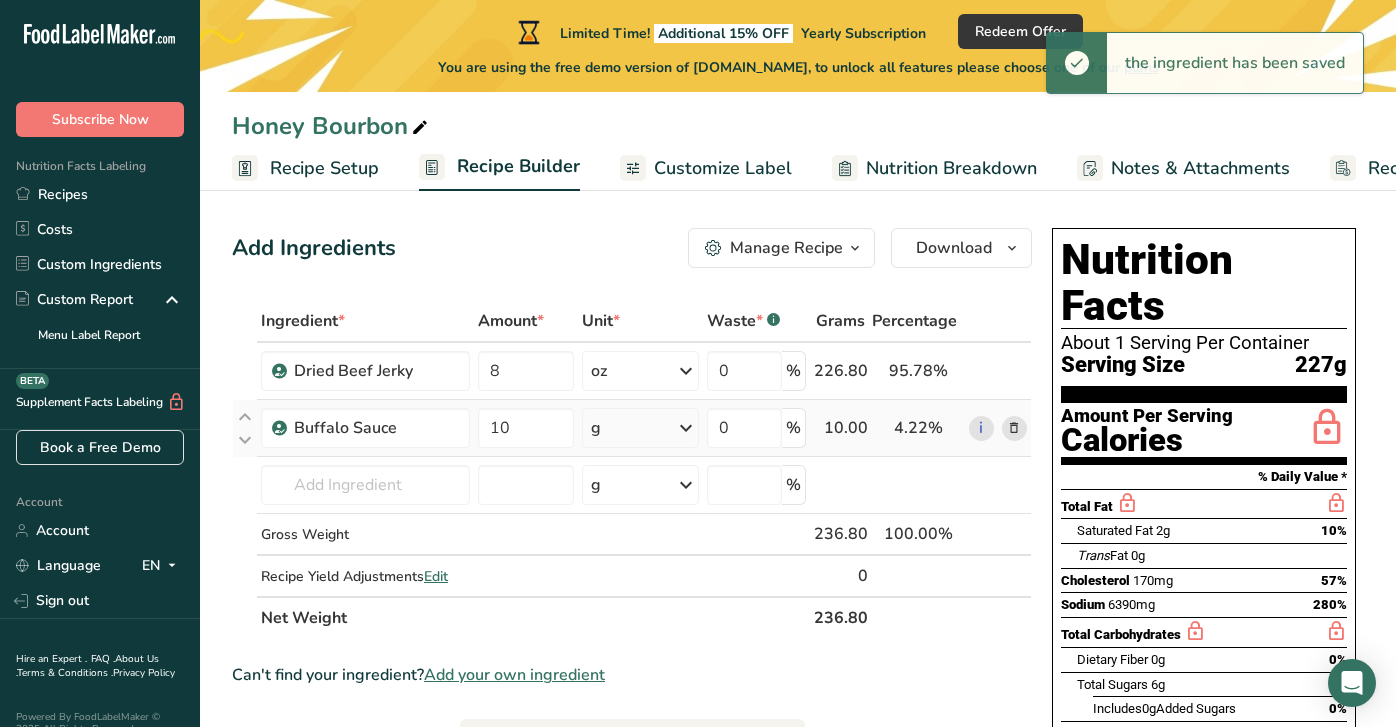click at bounding box center [686, 428] 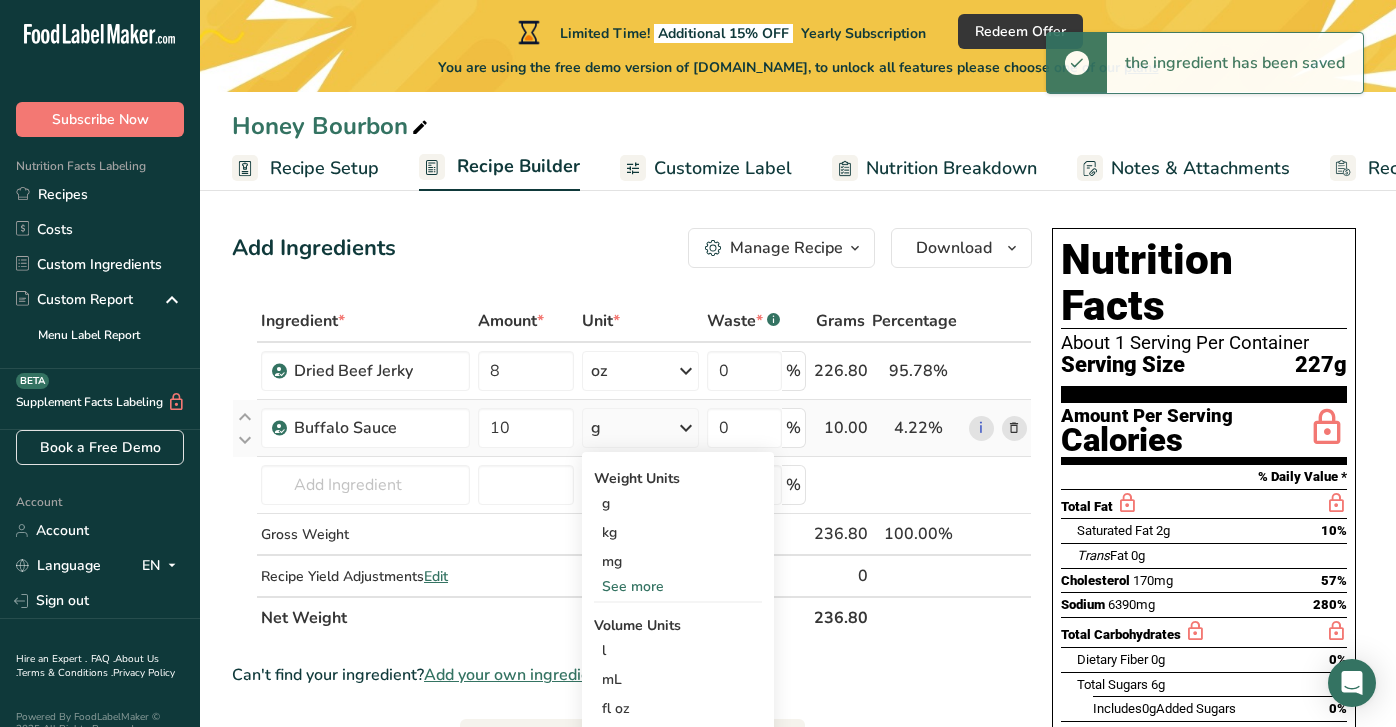 click on "See more" at bounding box center (678, 586) 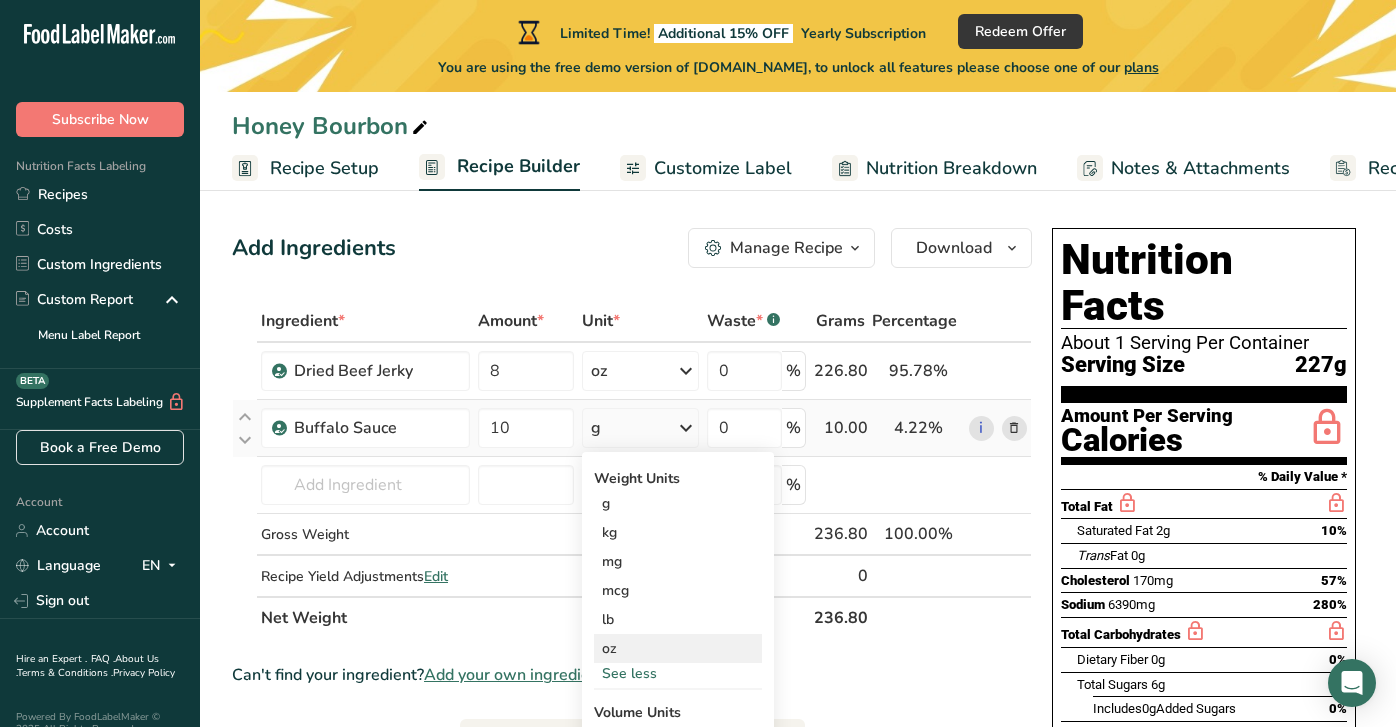 click on "oz" at bounding box center [678, 648] 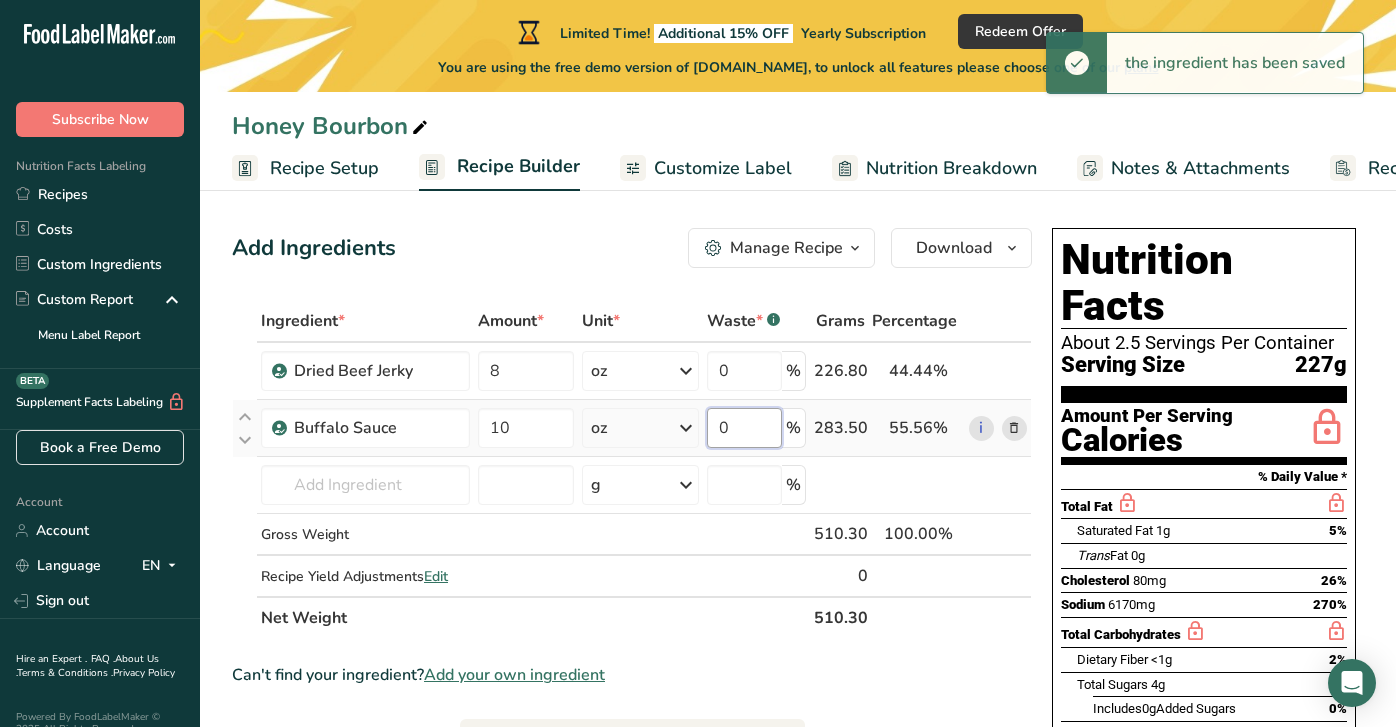 click on "0" at bounding box center (744, 428) 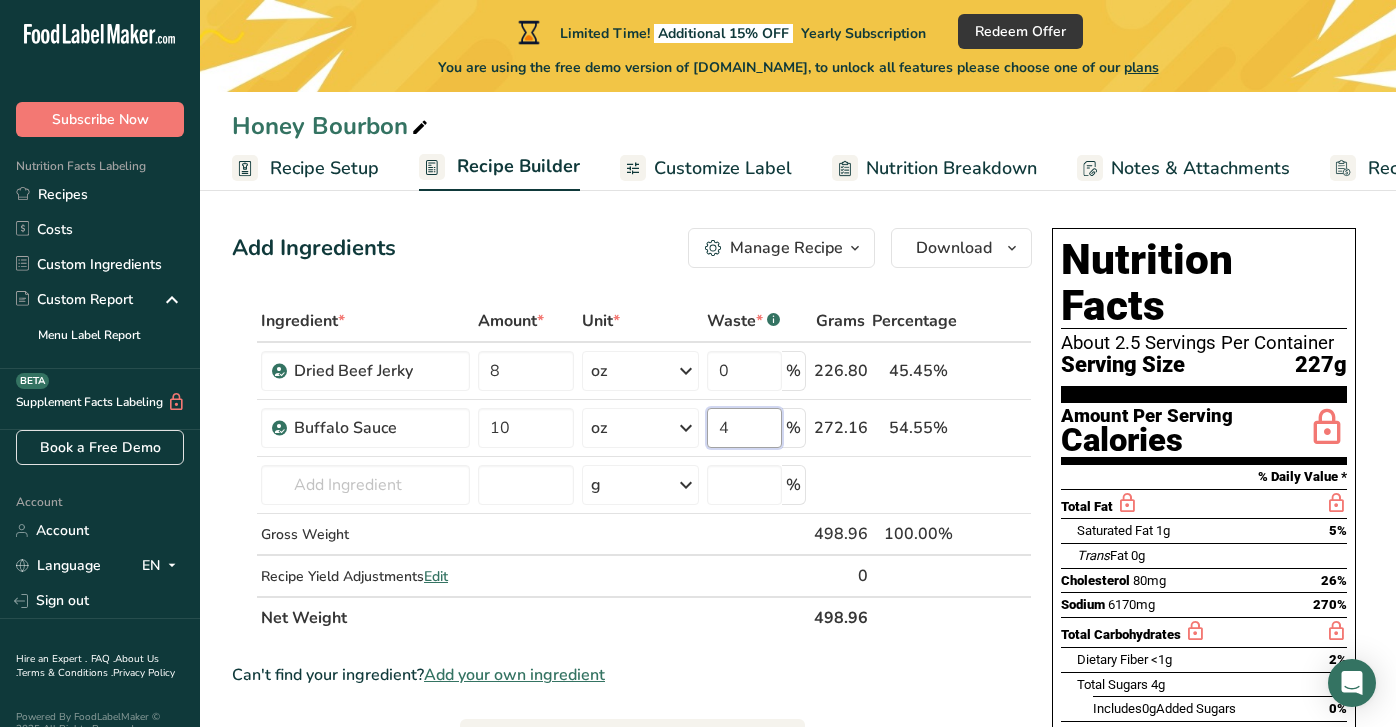 type on "4" 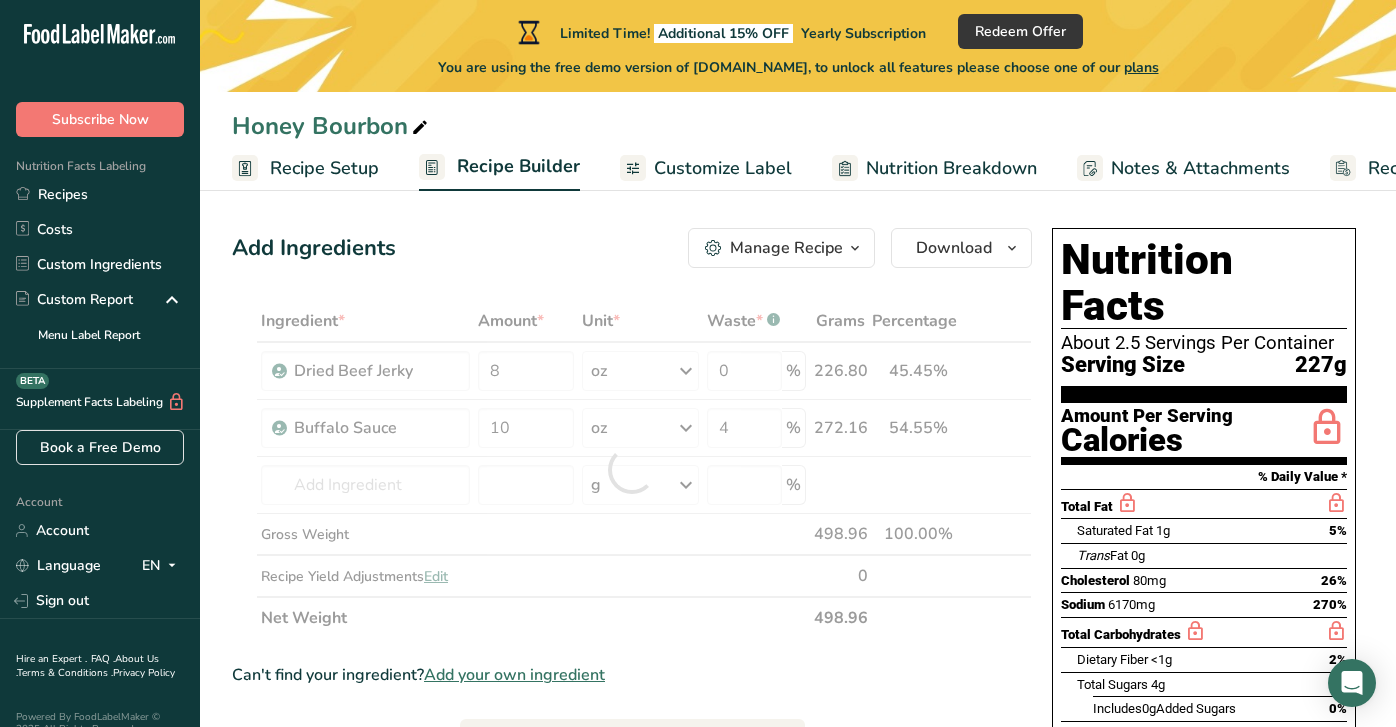 click on "Ingredient *
Amount *
Unit *
Waste *   .a-a{fill:#347362;}.b-a{fill:#fff;}          Grams
Percentage
Dried Beef Jerky
8
oz
Weight Units
g
kg
mg
See more
Volume Units
l
Volume units require a density conversion. If you know your ingredient's density enter it below. Otherwise, click on "RIA" our AI Regulatory bot - she will be able to help you
lb/ft3
g/cm3
Confirm
mL
Volume units require a density conversion. If you know your ingredient's density enter it below. Otherwise, click on "RIA" our AI Regulatory bot - she will be able to help you
lb/ft3" at bounding box center [632, 469] 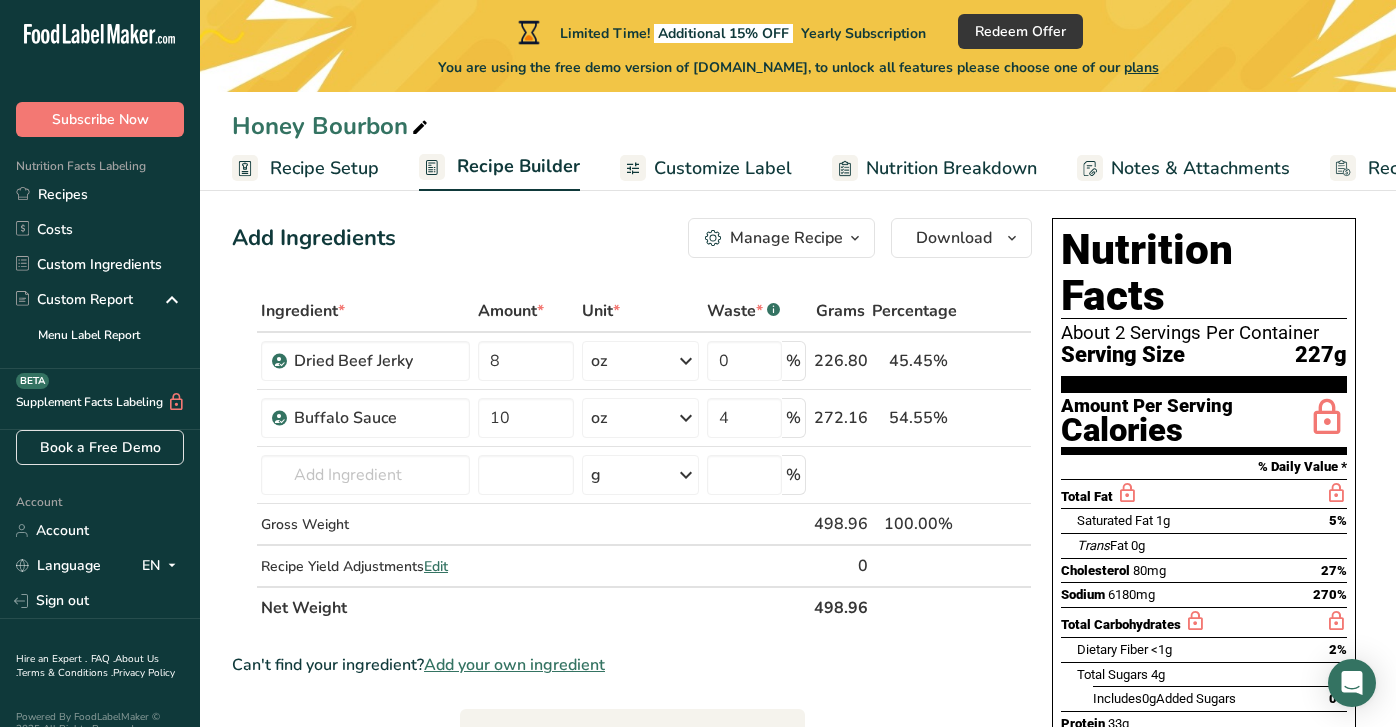 scroll, scrollTop: 0, scrollLeft: 0, axis: both 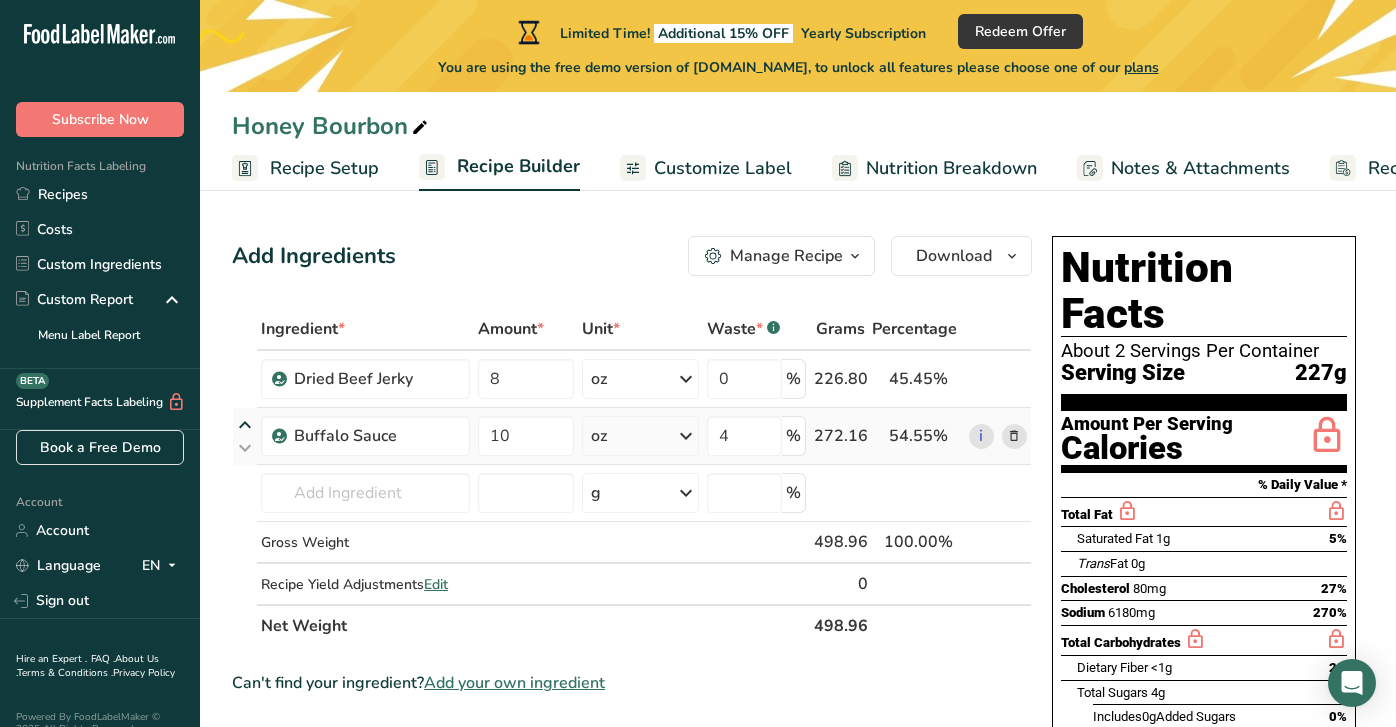 click at bounding box center (245, 425) 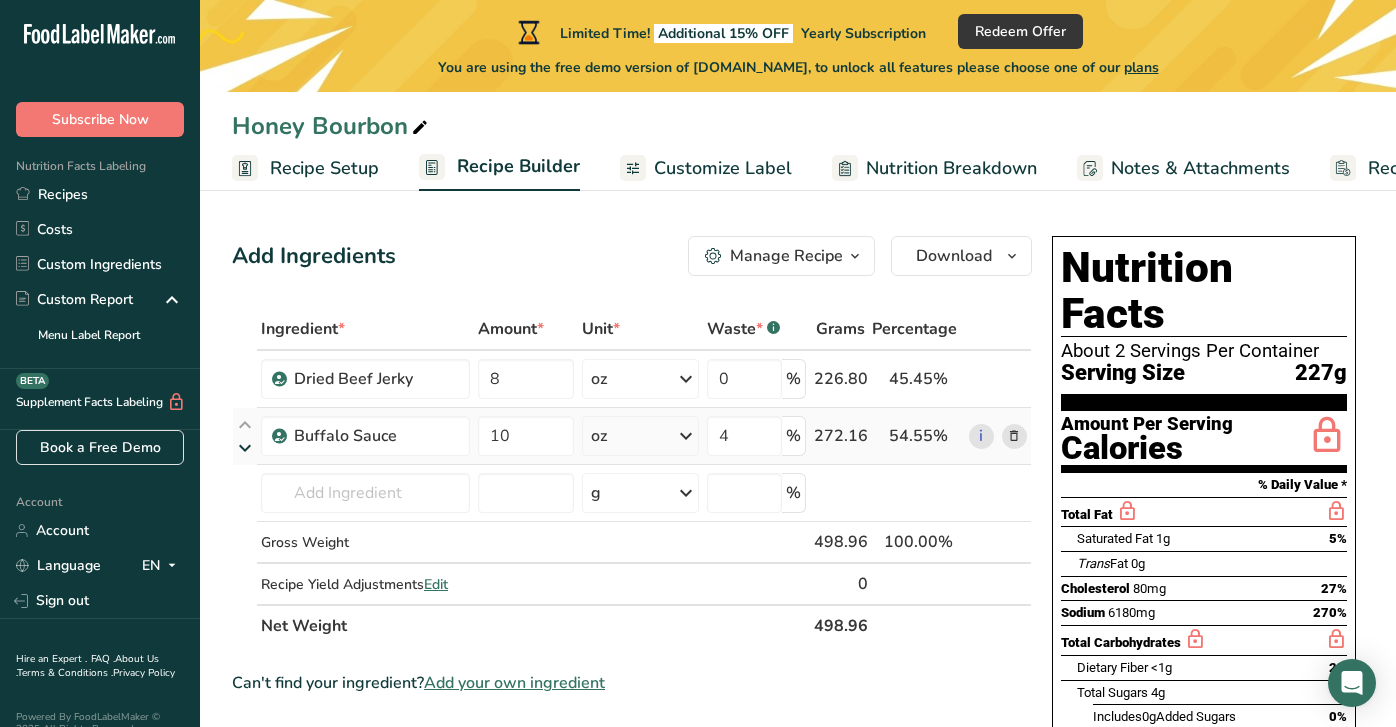 click at bounding box center (245, 448) 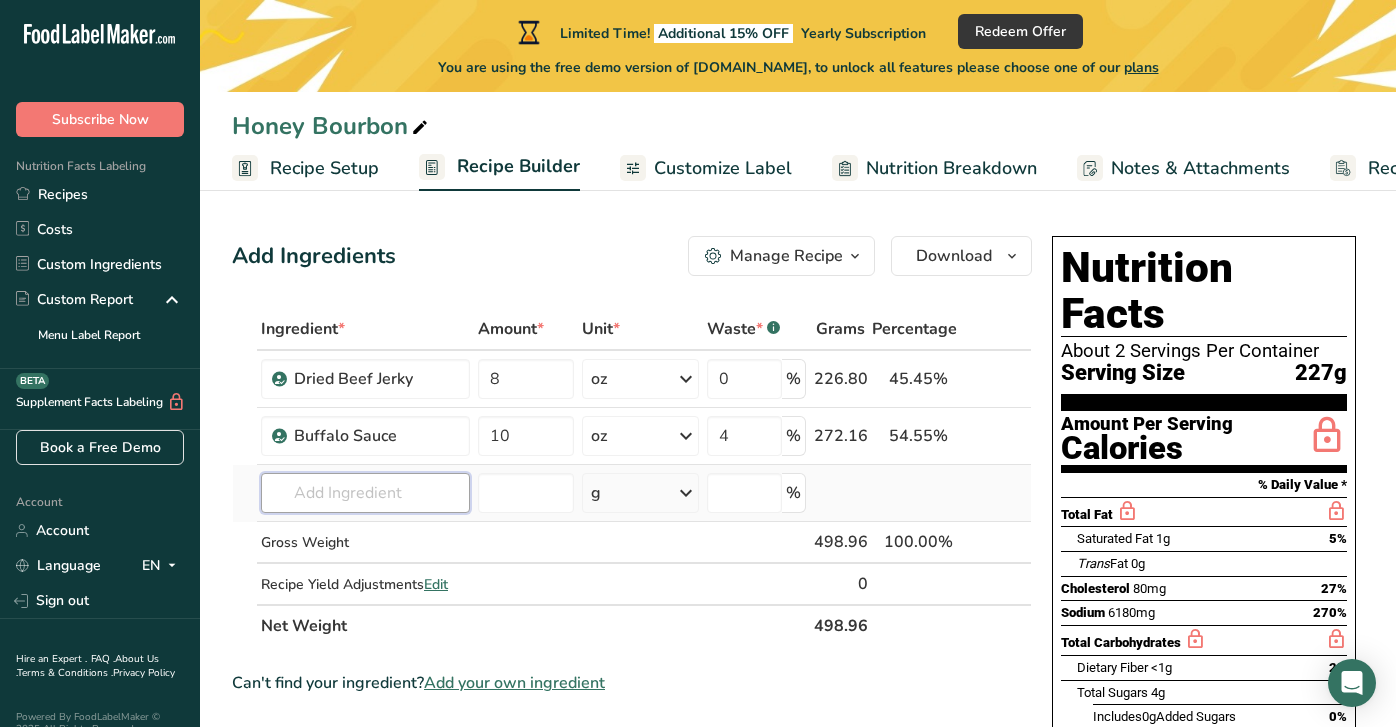 click at bounding box center (365, 493) 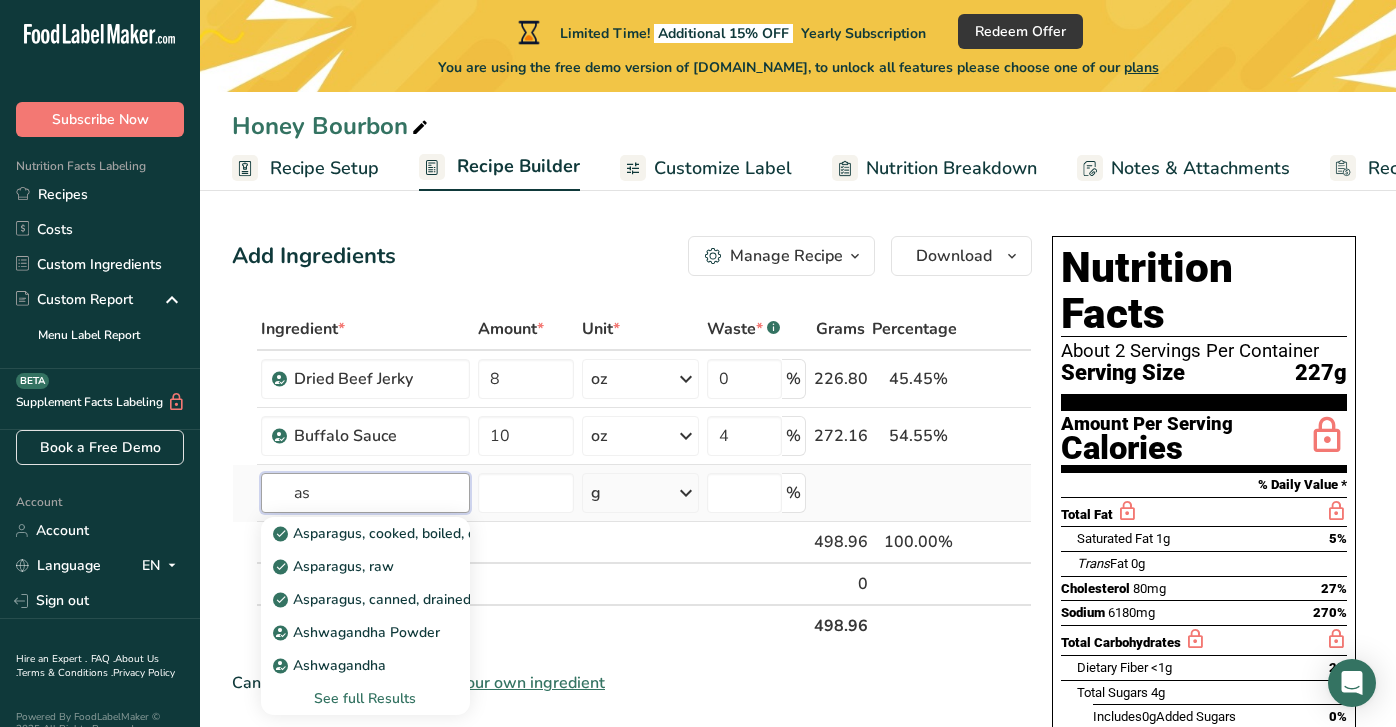 type on "a" 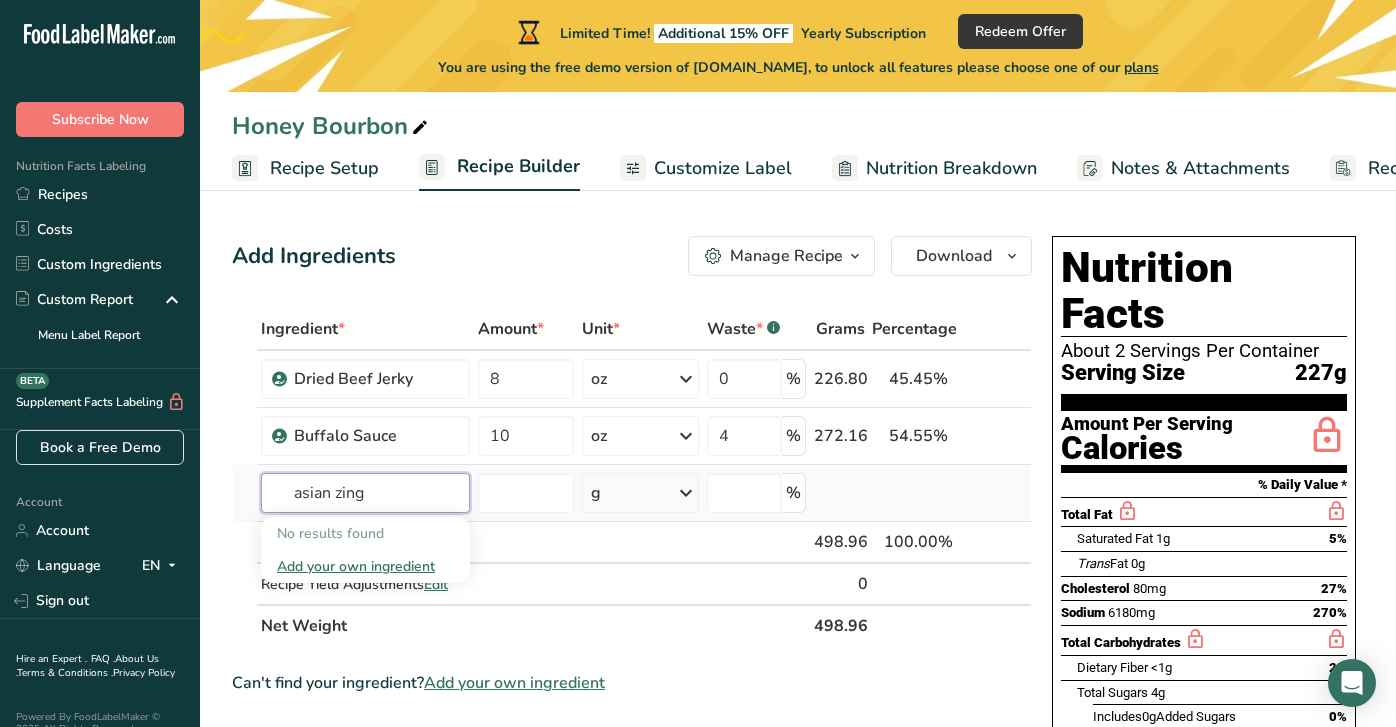 type on "asian zing" 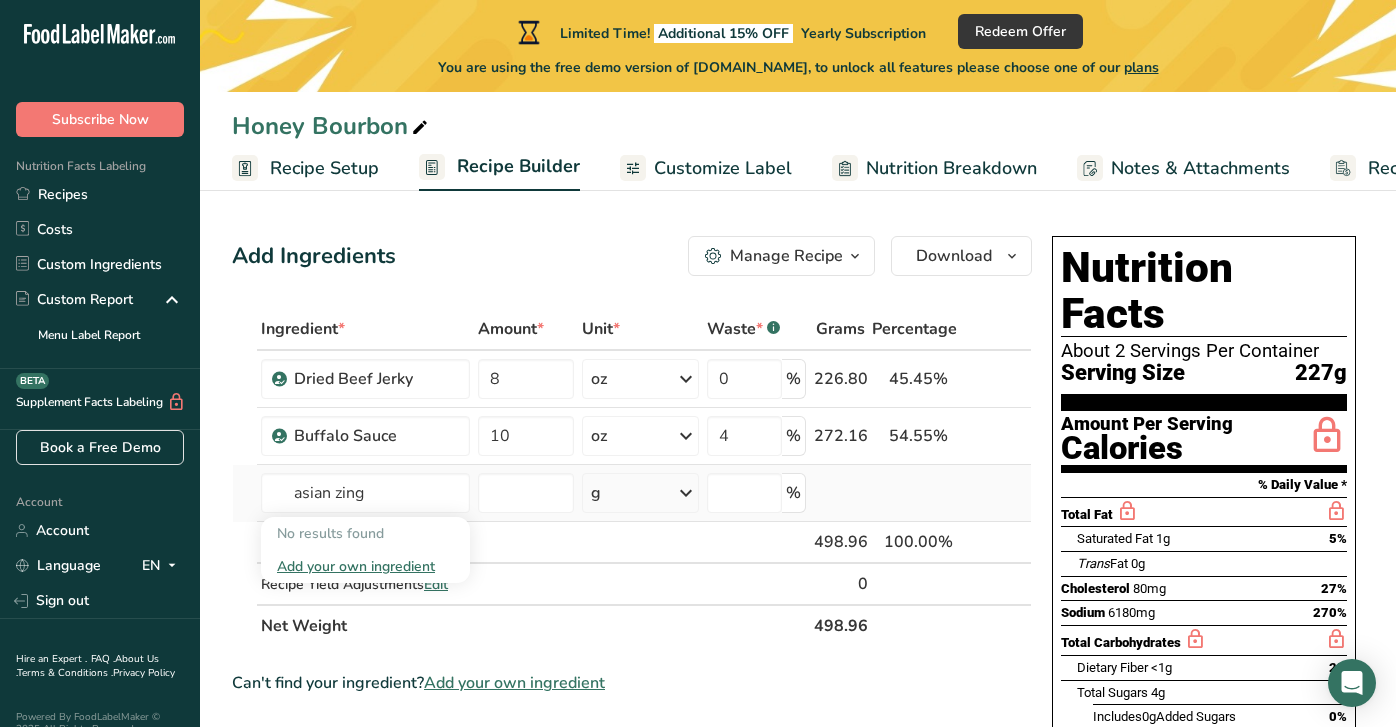 type 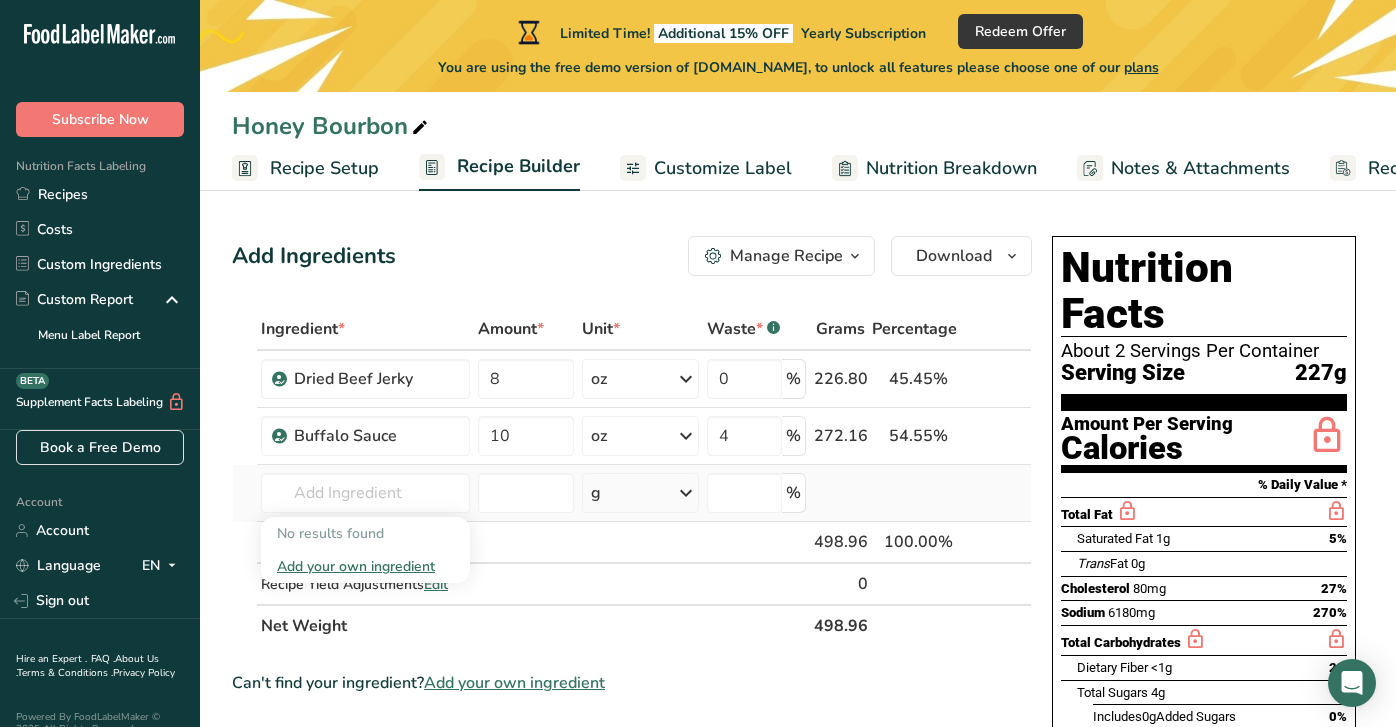 click on "Add your own ingredient" at bounding box center [365, 566] 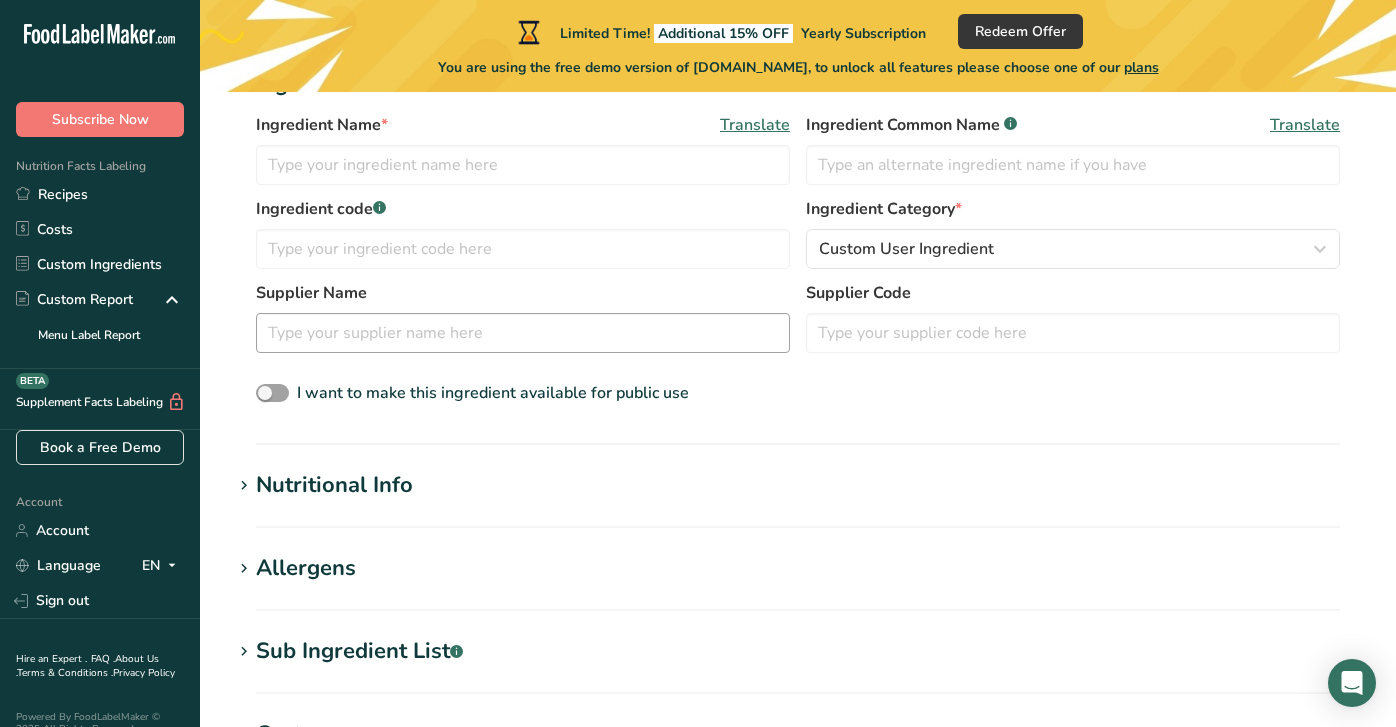 scroll, scrollTop: 423, scrollLeft: 0, axis: vertical 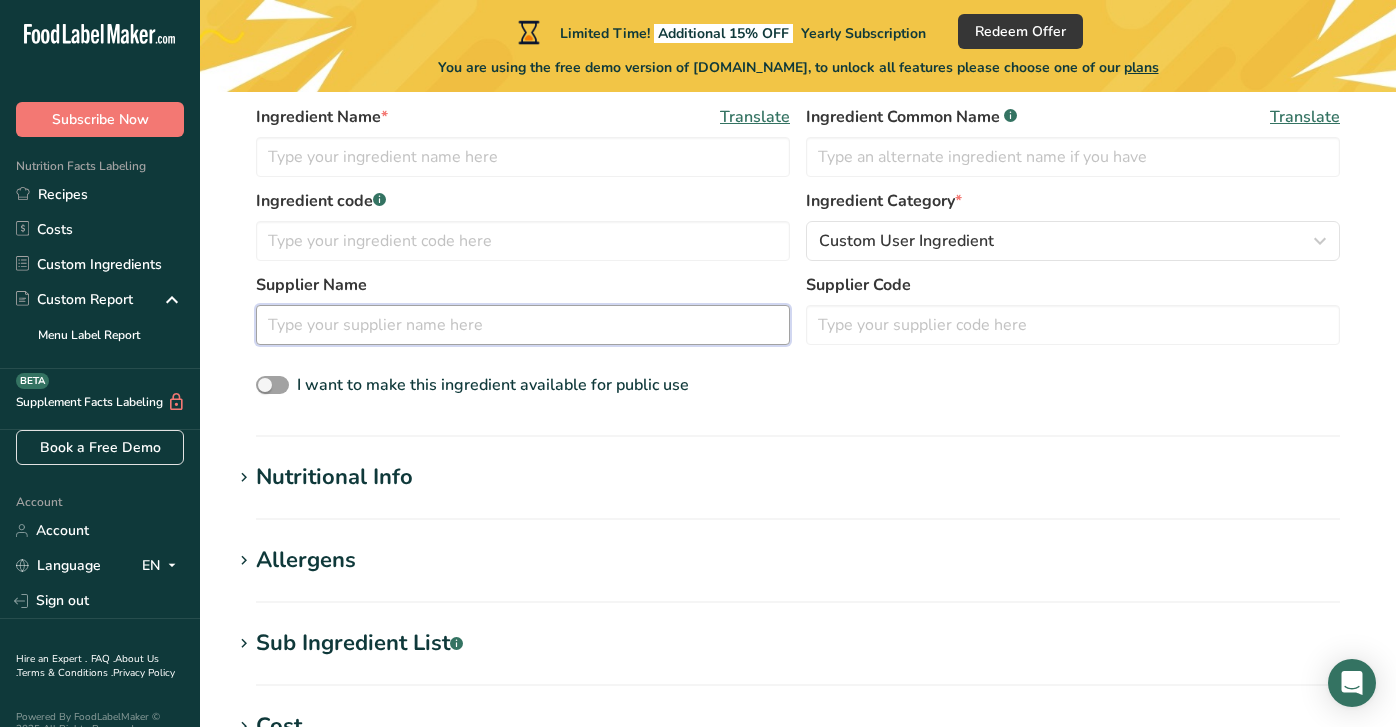 click at bounding box center [523, 325] 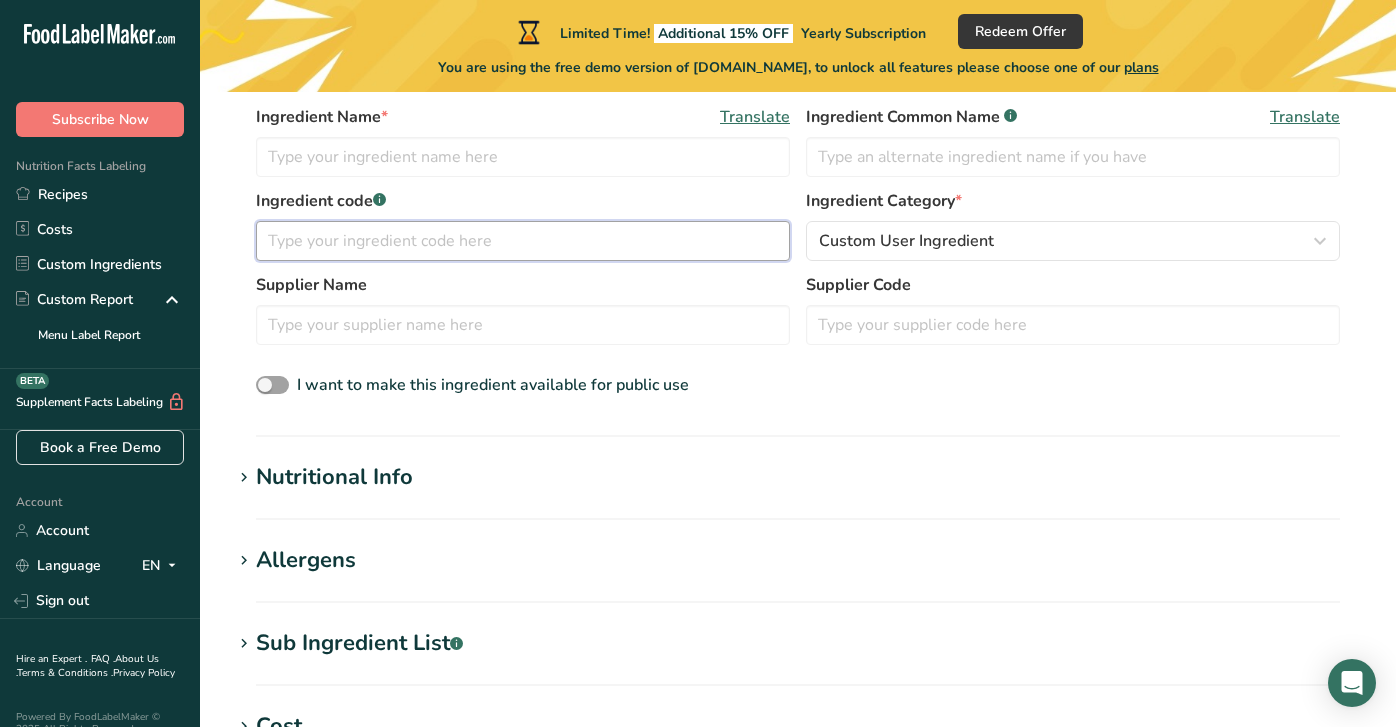 click at bounding box center [523, 241] 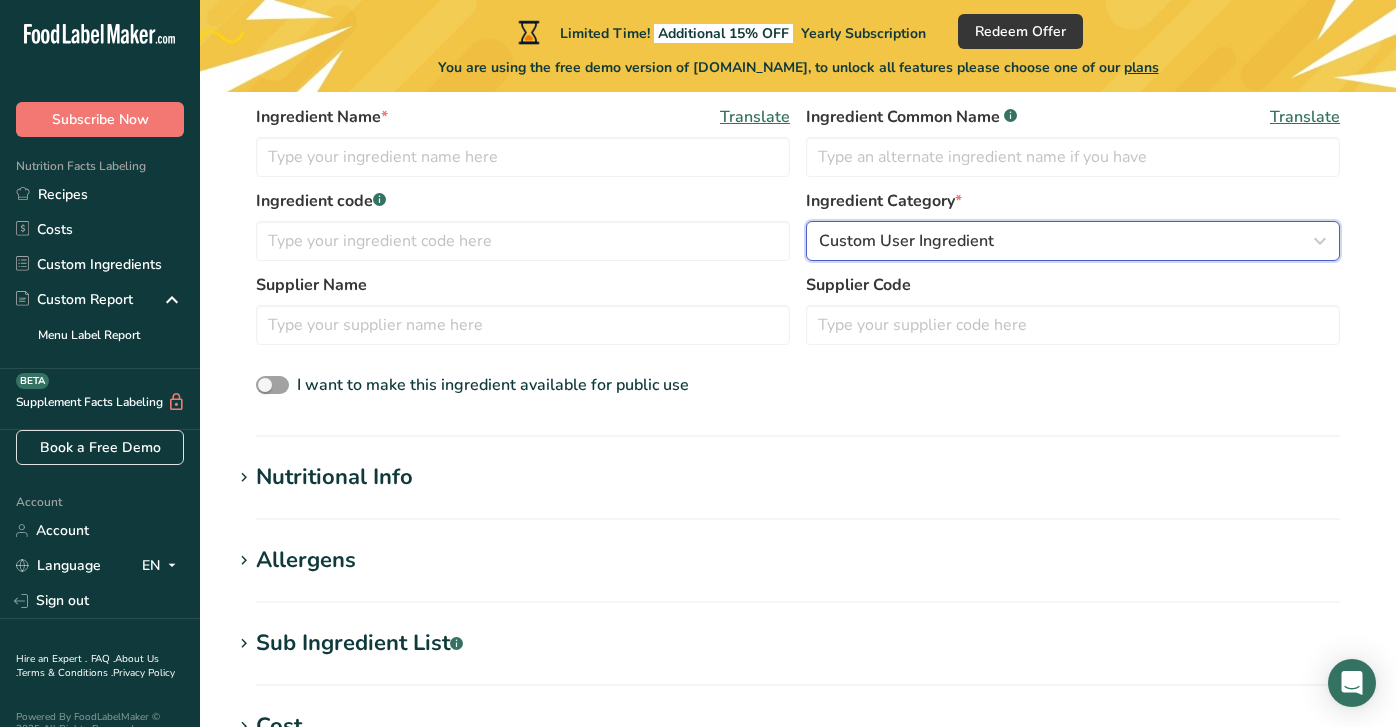 click on "Custom User Ingredient" at bounding box center [906, 241] 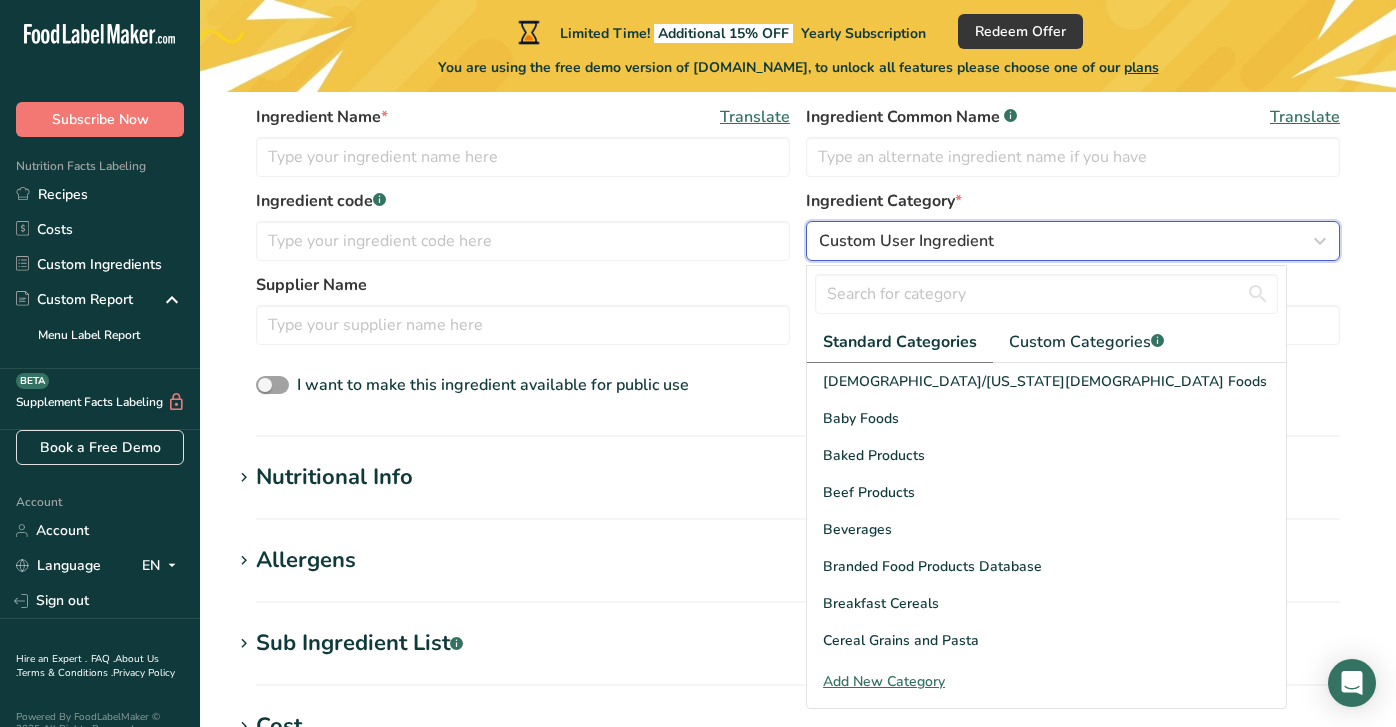 click on "Custom User Ingredient" at bounding box center [1073, 241] 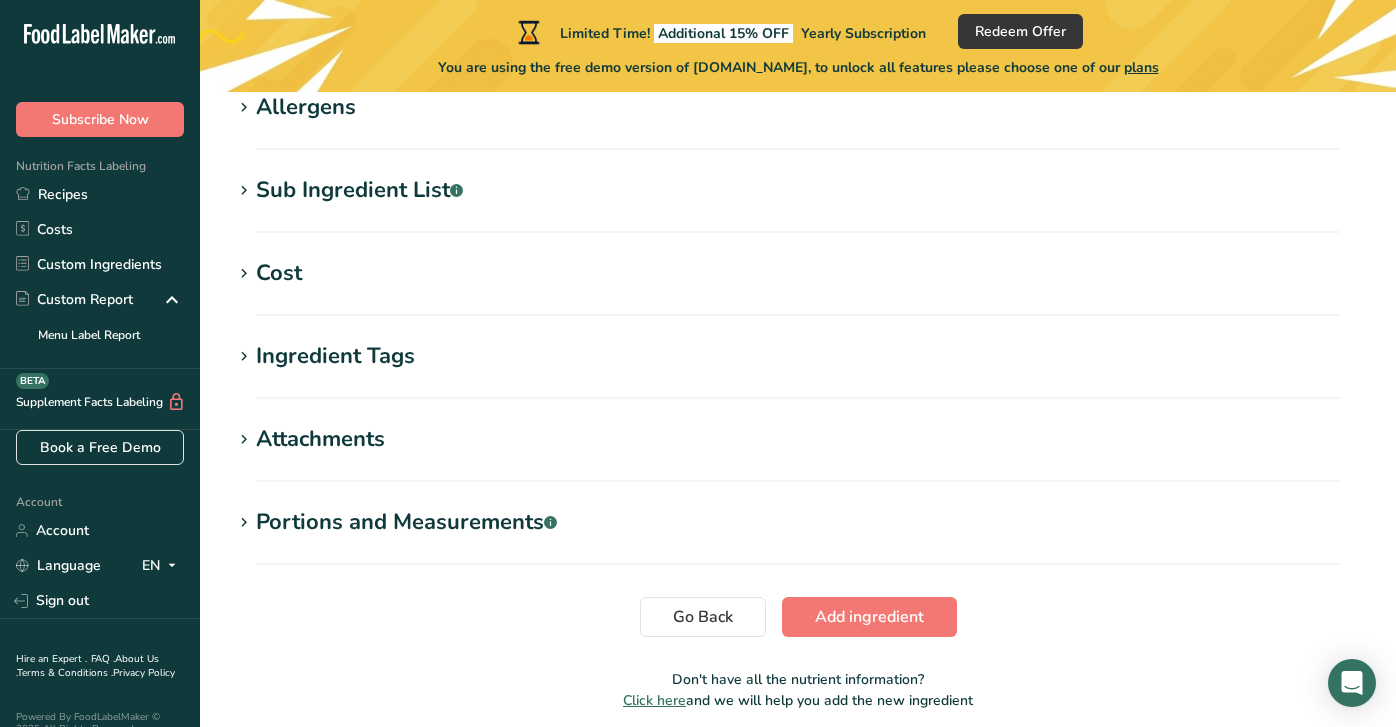 scroll, scrollTop: 884, scrollLeft: 0, axis: vertical 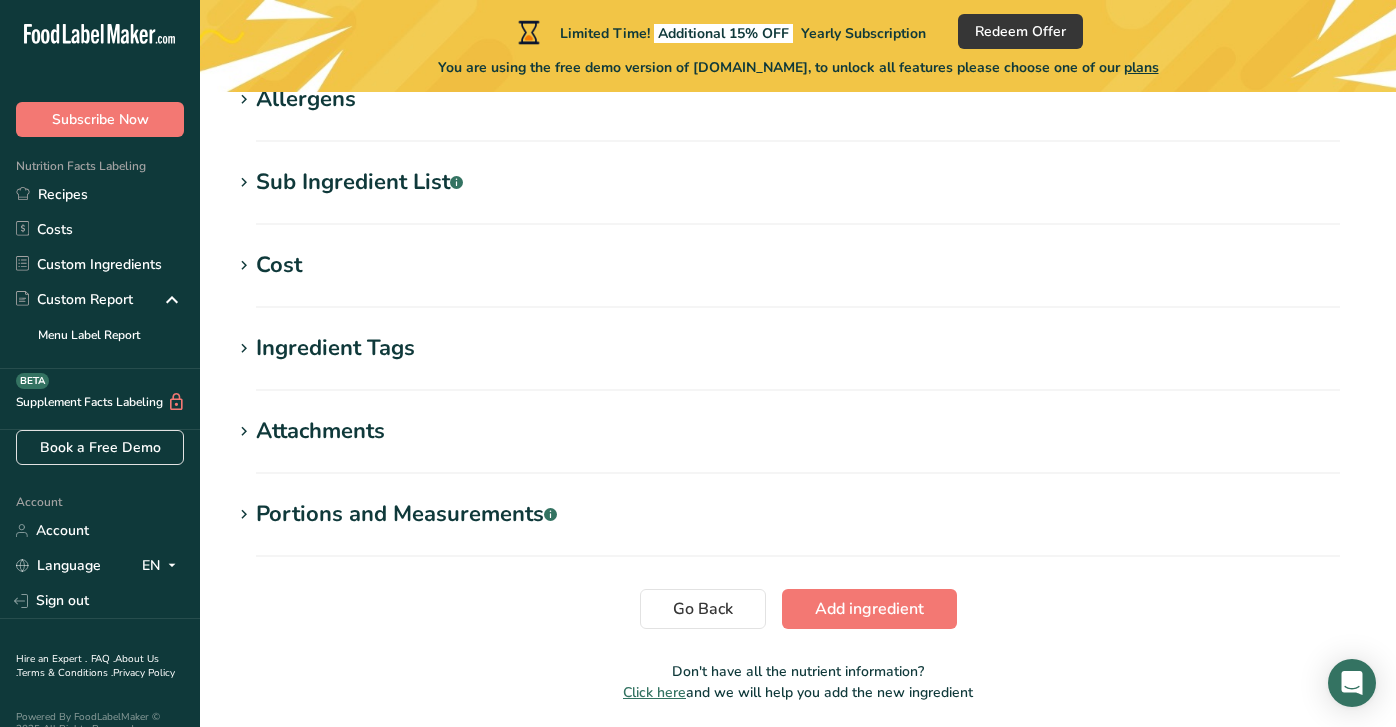 click on "Attachments" at bounding box center (320, 431) 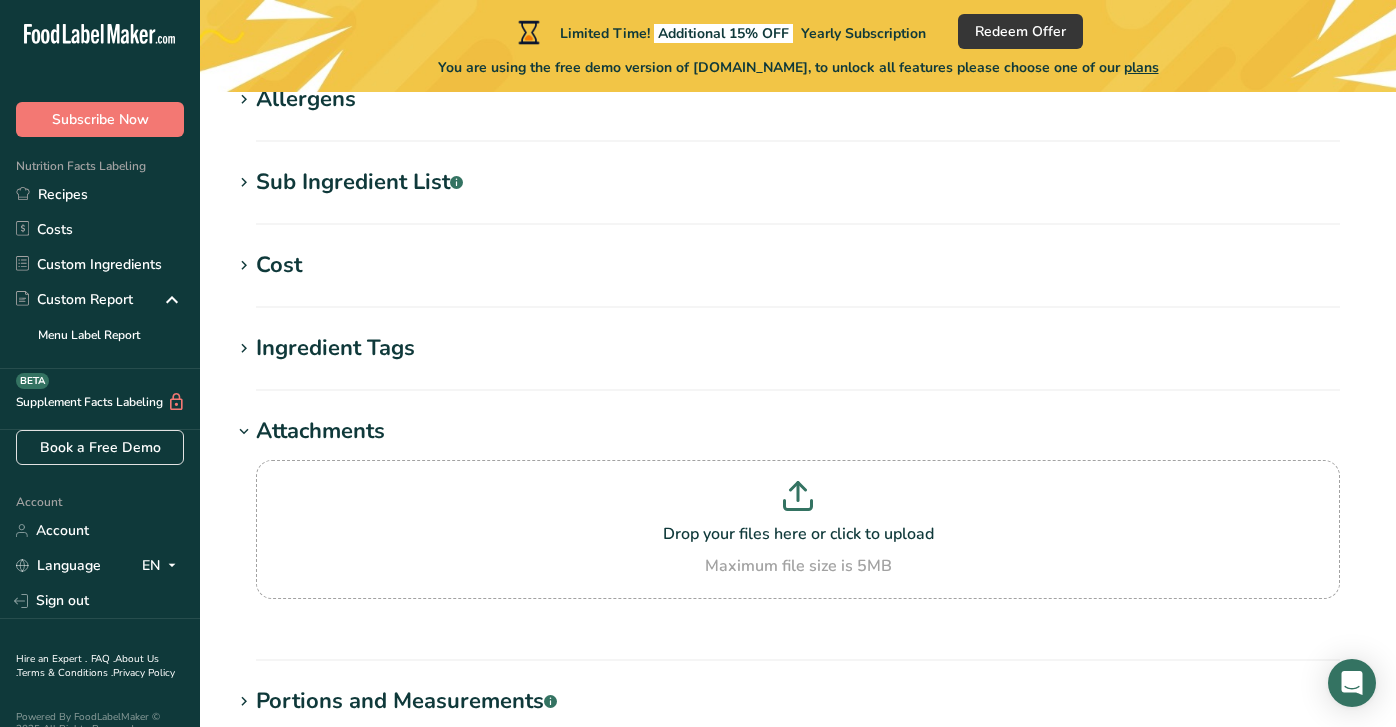 click on "Attachments" at bounding box center (320, 431) 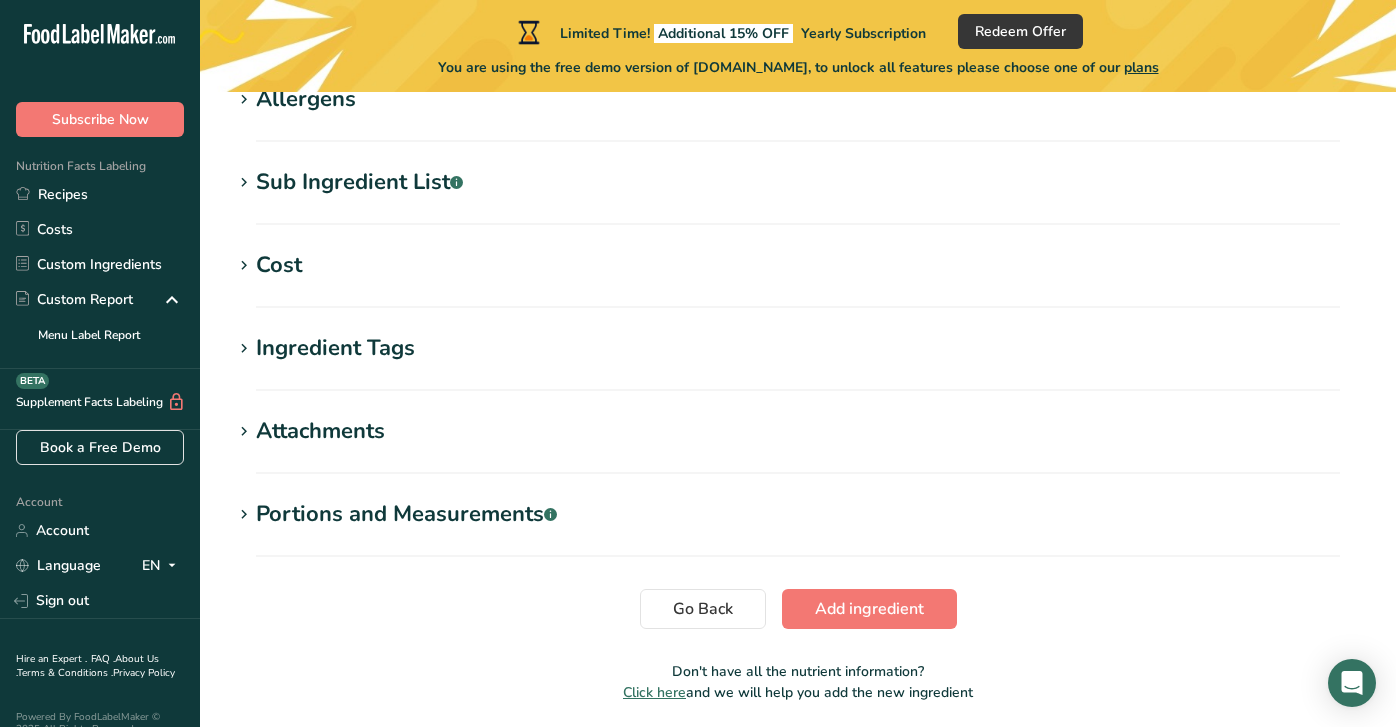 click on "Ingredient Tags" at bounding box center [335, 348] 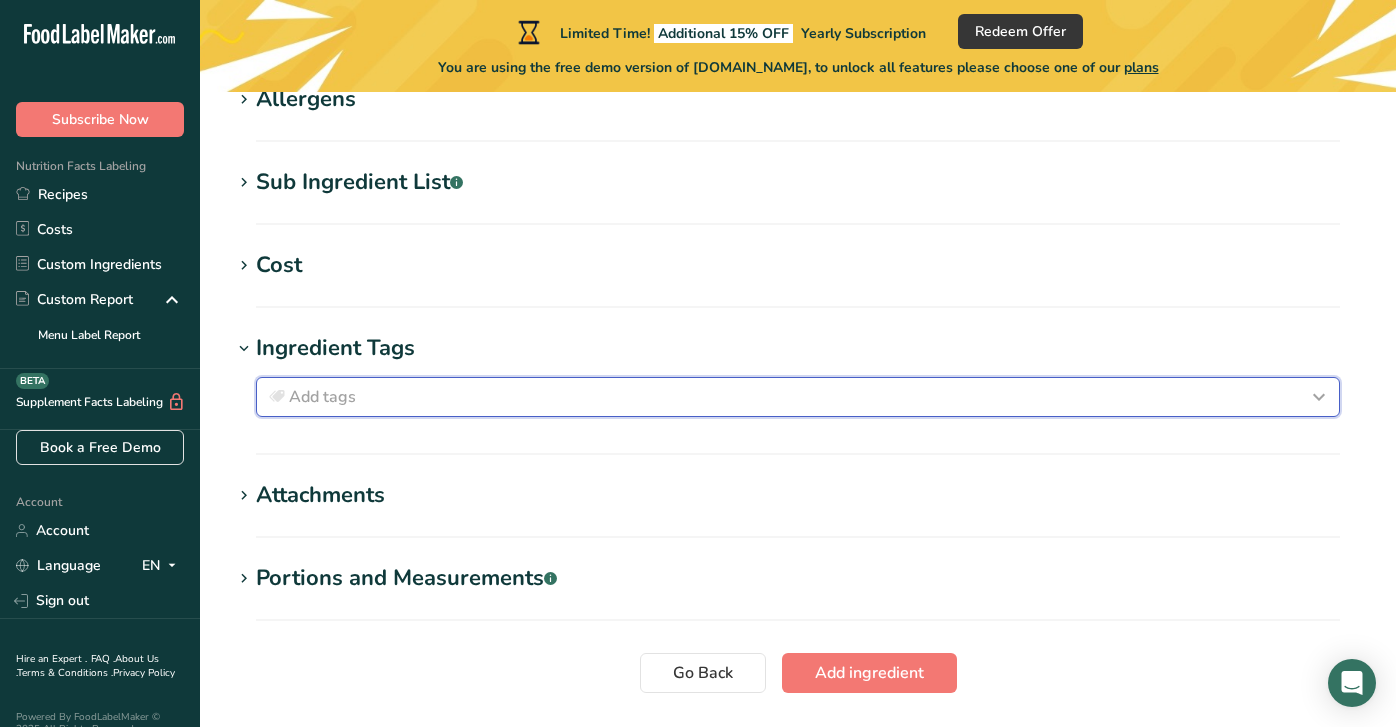 click on "Add tags" at bounding box center (798, 397) 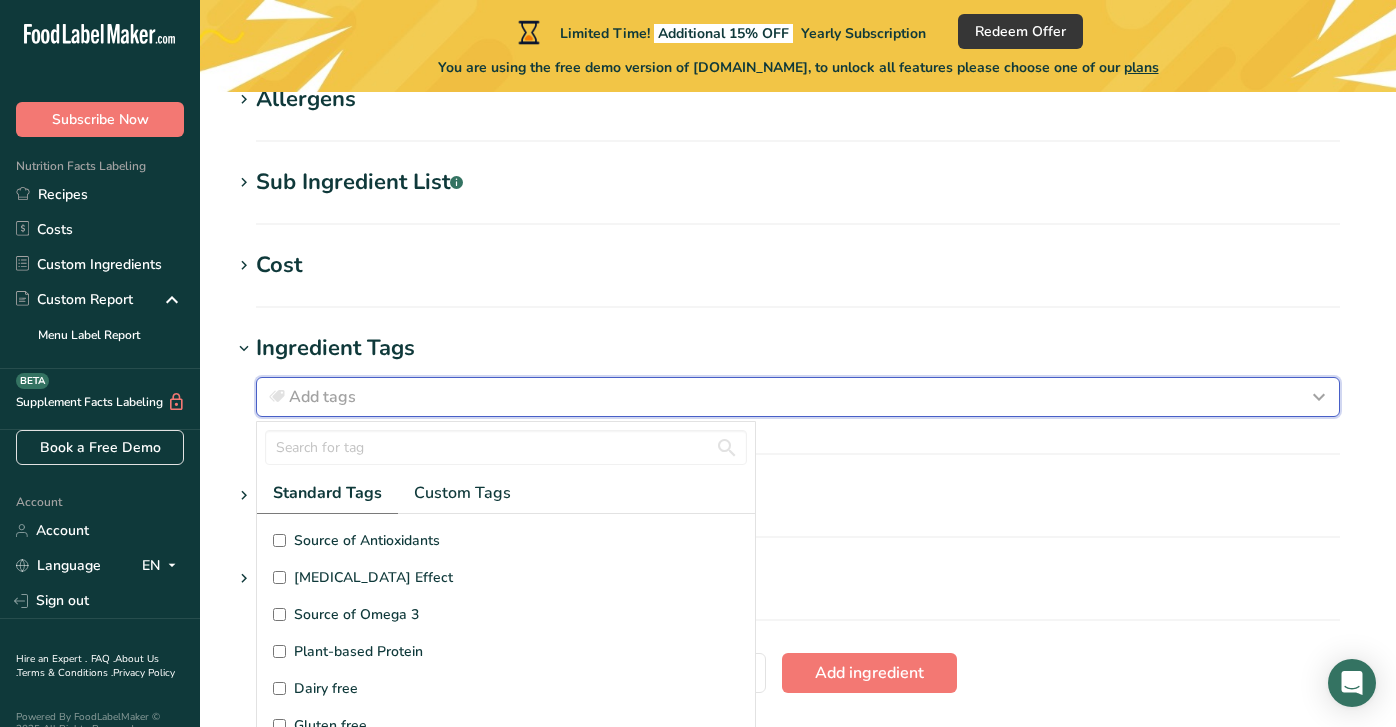 click on "Add tags" at bounding box center (798, 397) 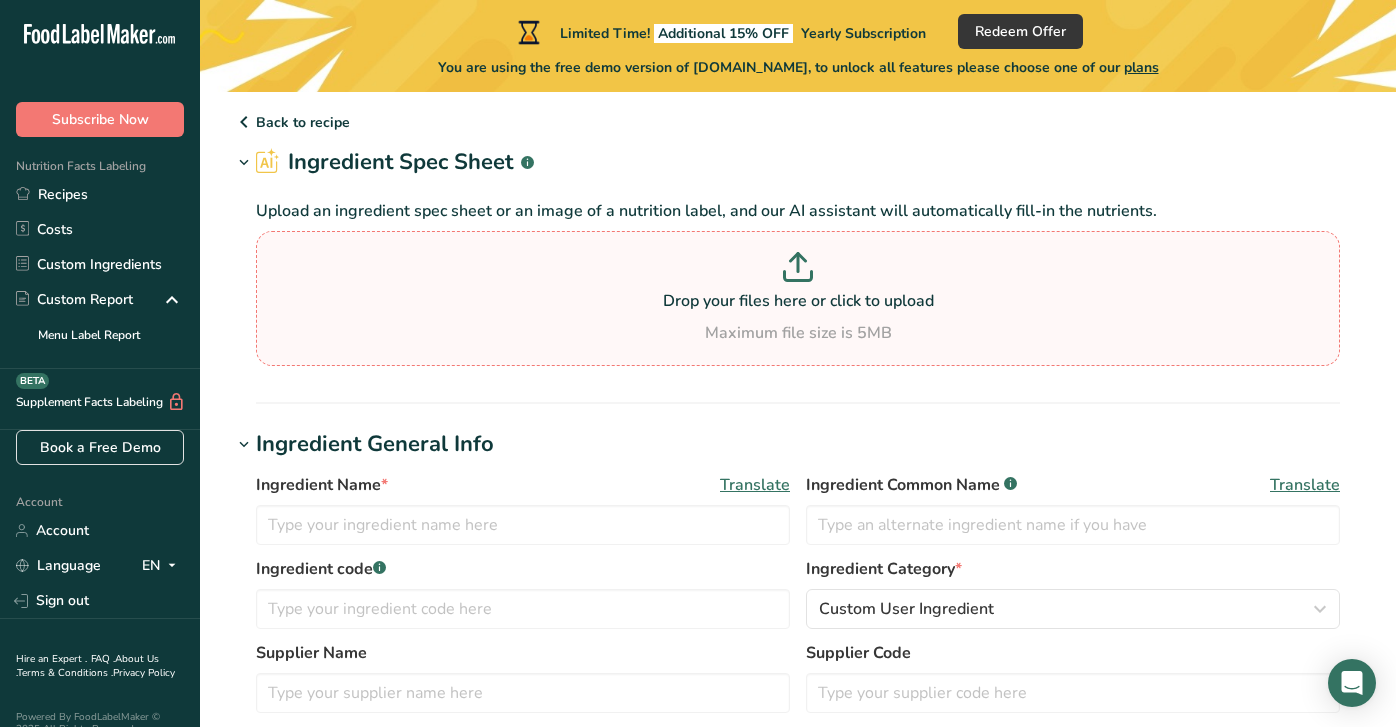 scroll, scrollTop: 0, scrollLeft: 0, axis: both 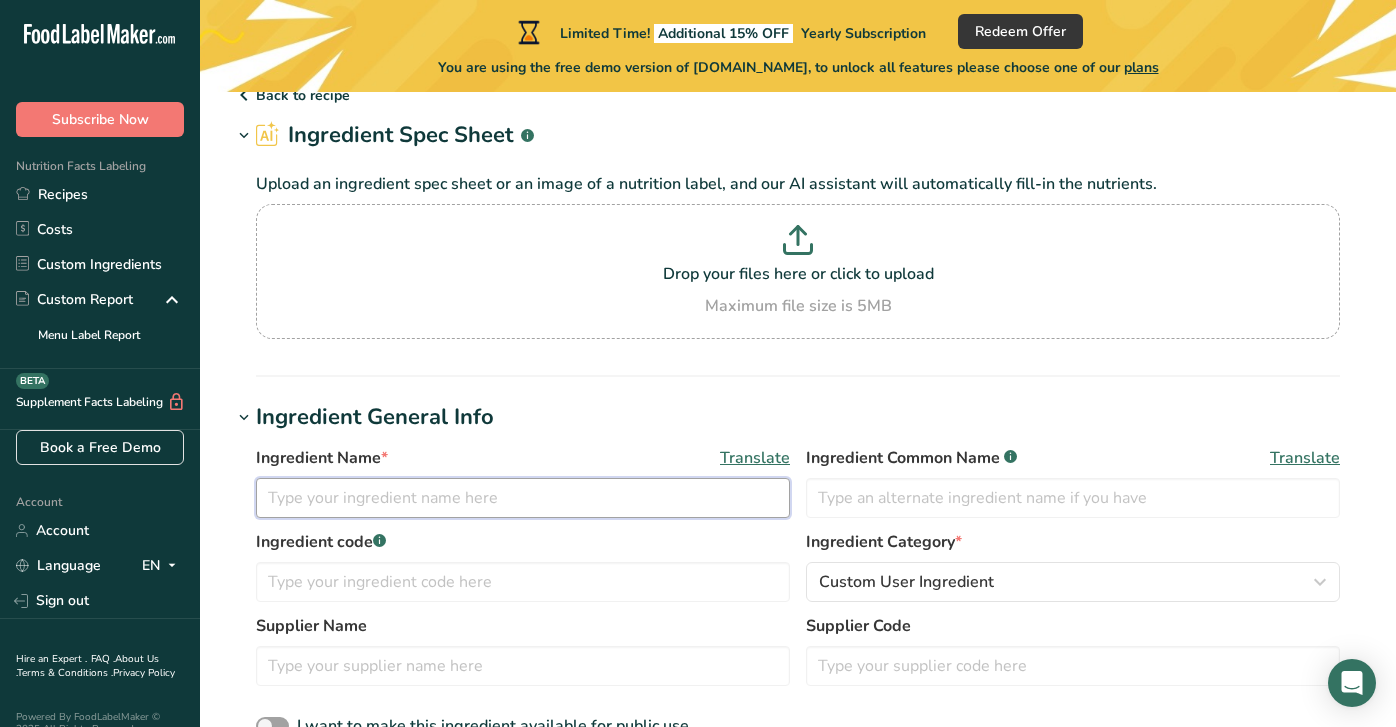 click at bounding box center [523, 498] 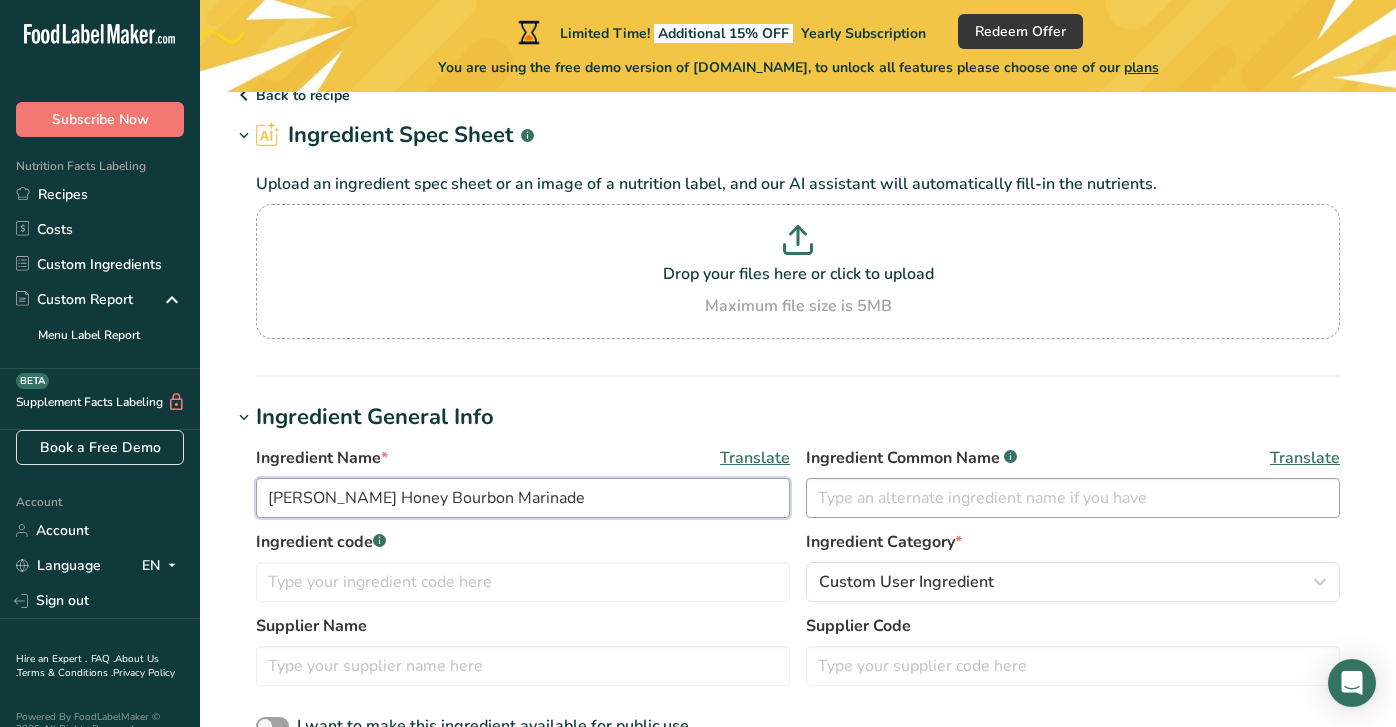 type on "Lawry's Honey Bourbon Marinade" 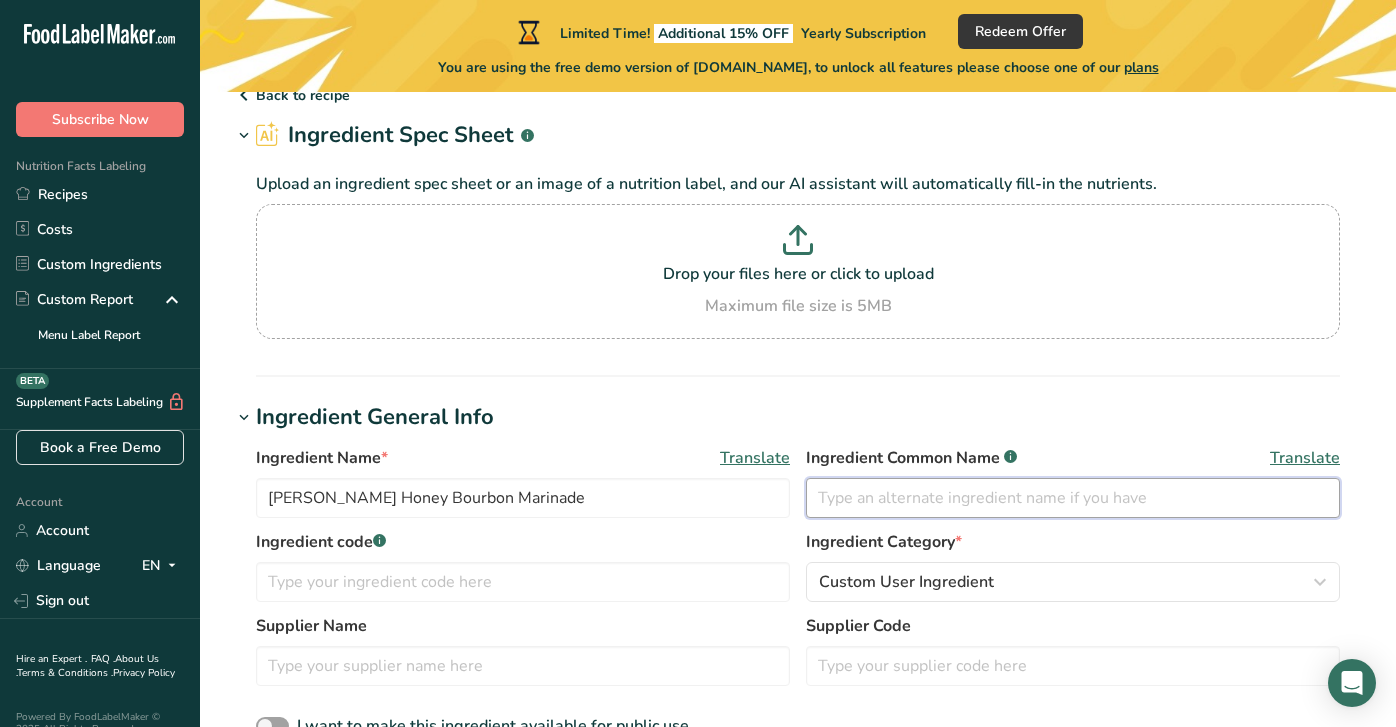 click at bounding box center [1073, 498] 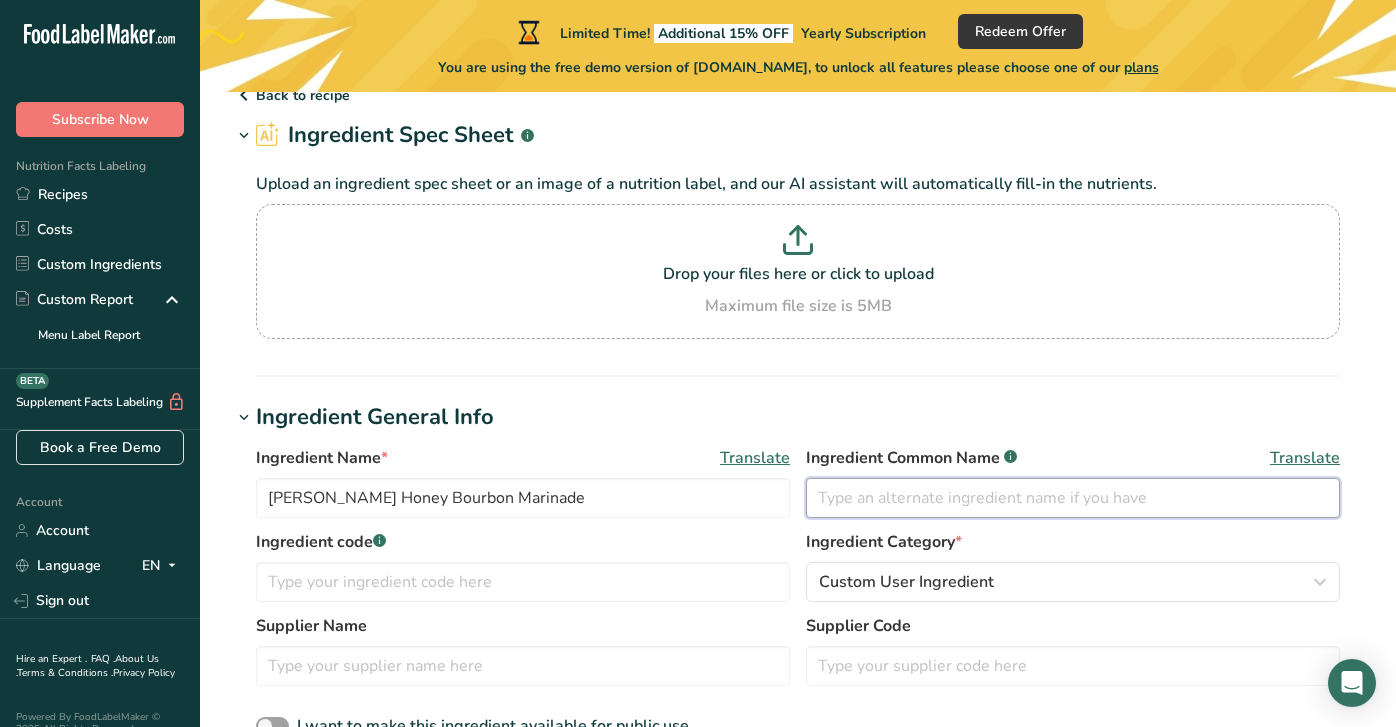 click at bounding box center [1073, 498] 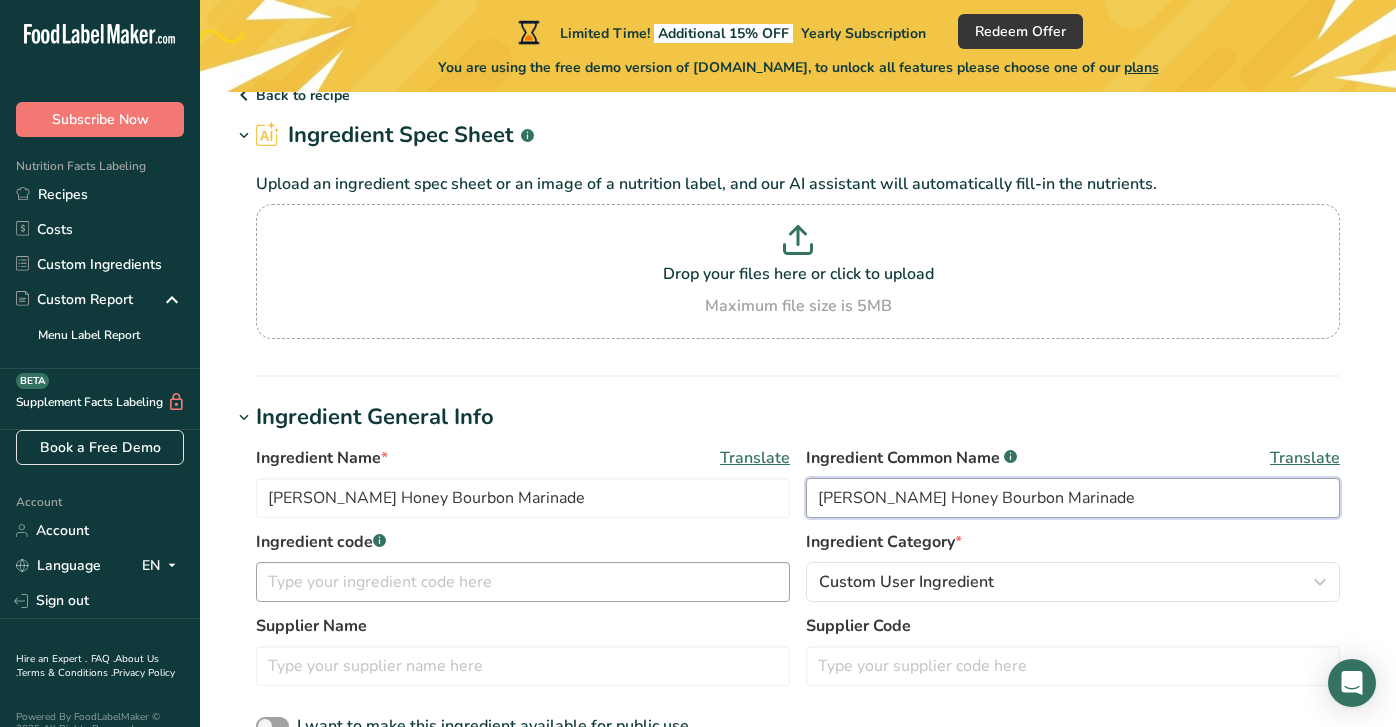 type on "Lawry's Honey Bourbon Marinade" 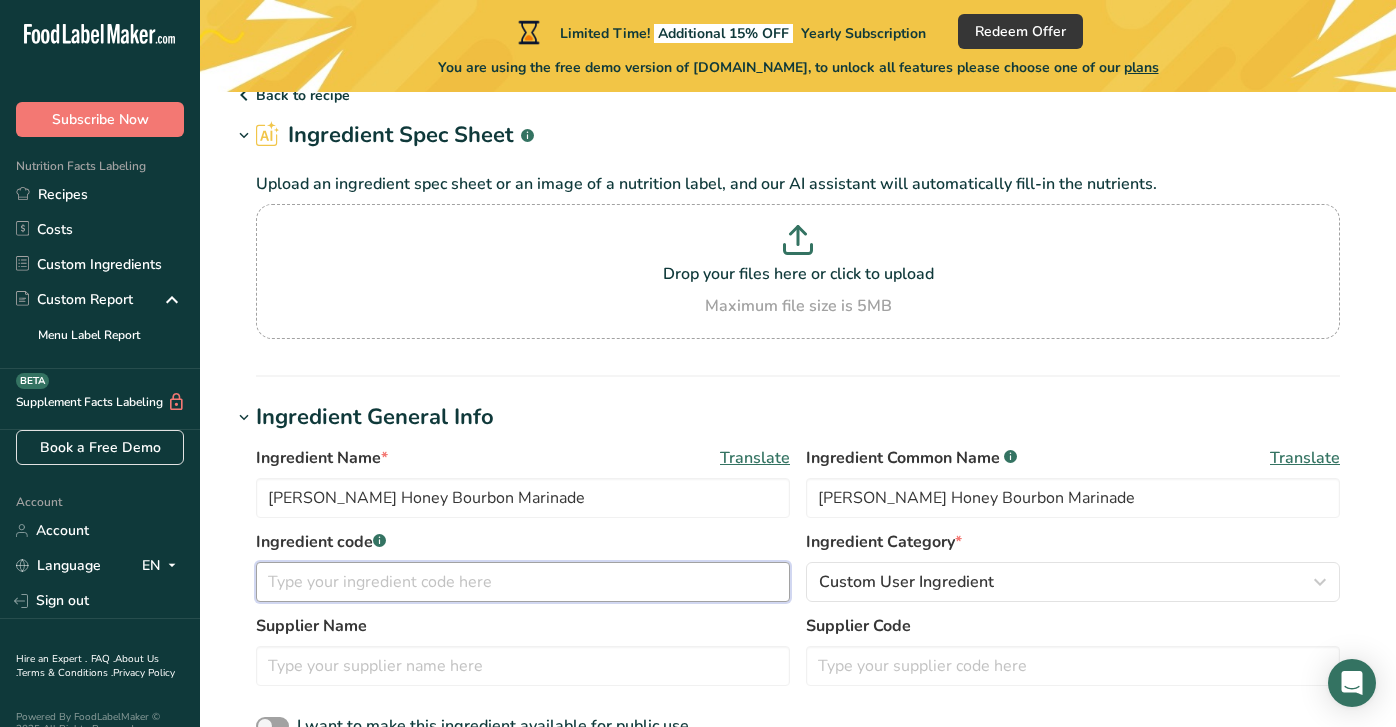 click at bounding box center [523, 582] 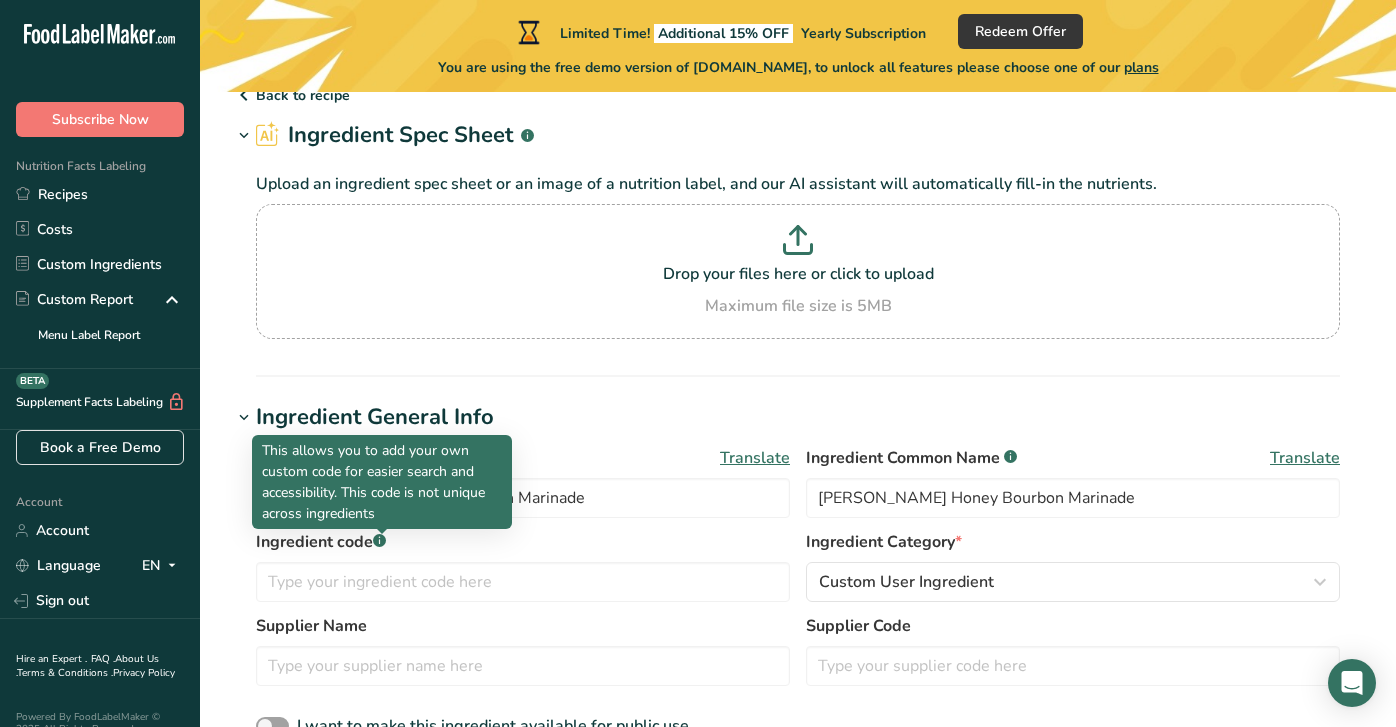 click 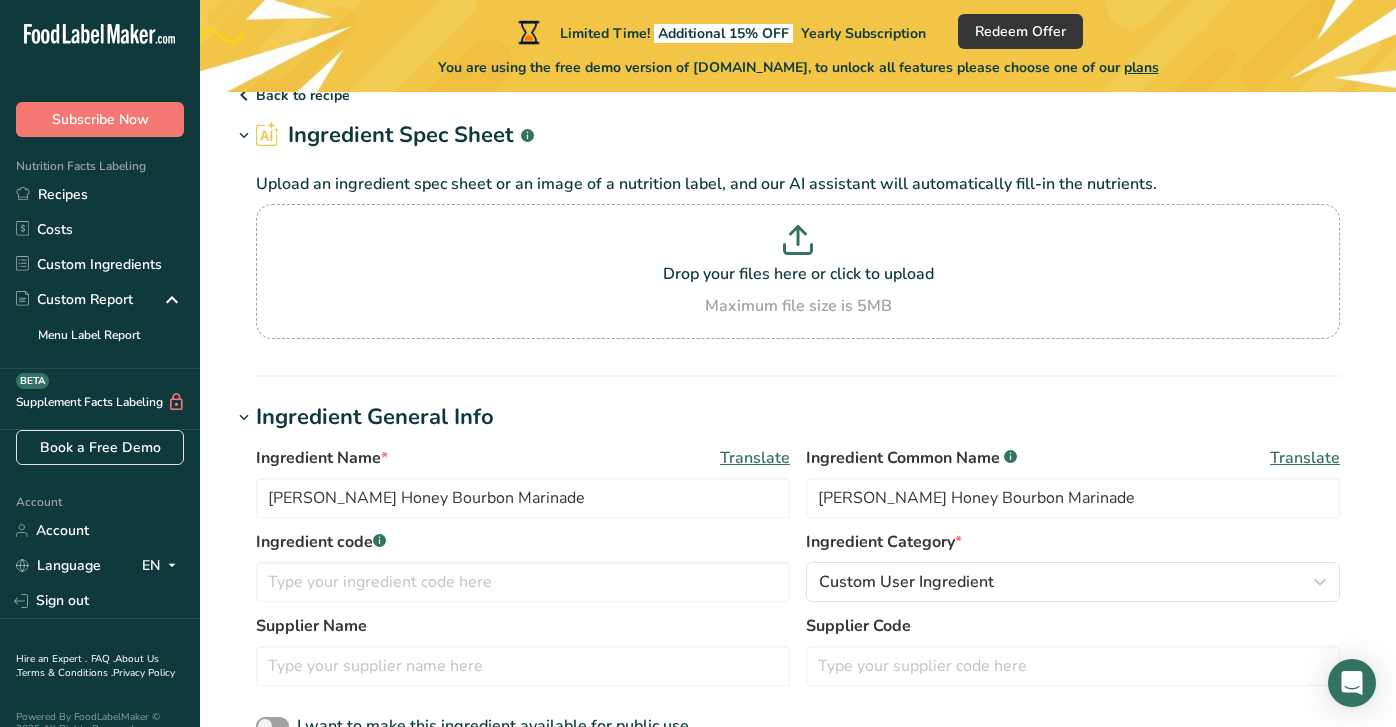 click 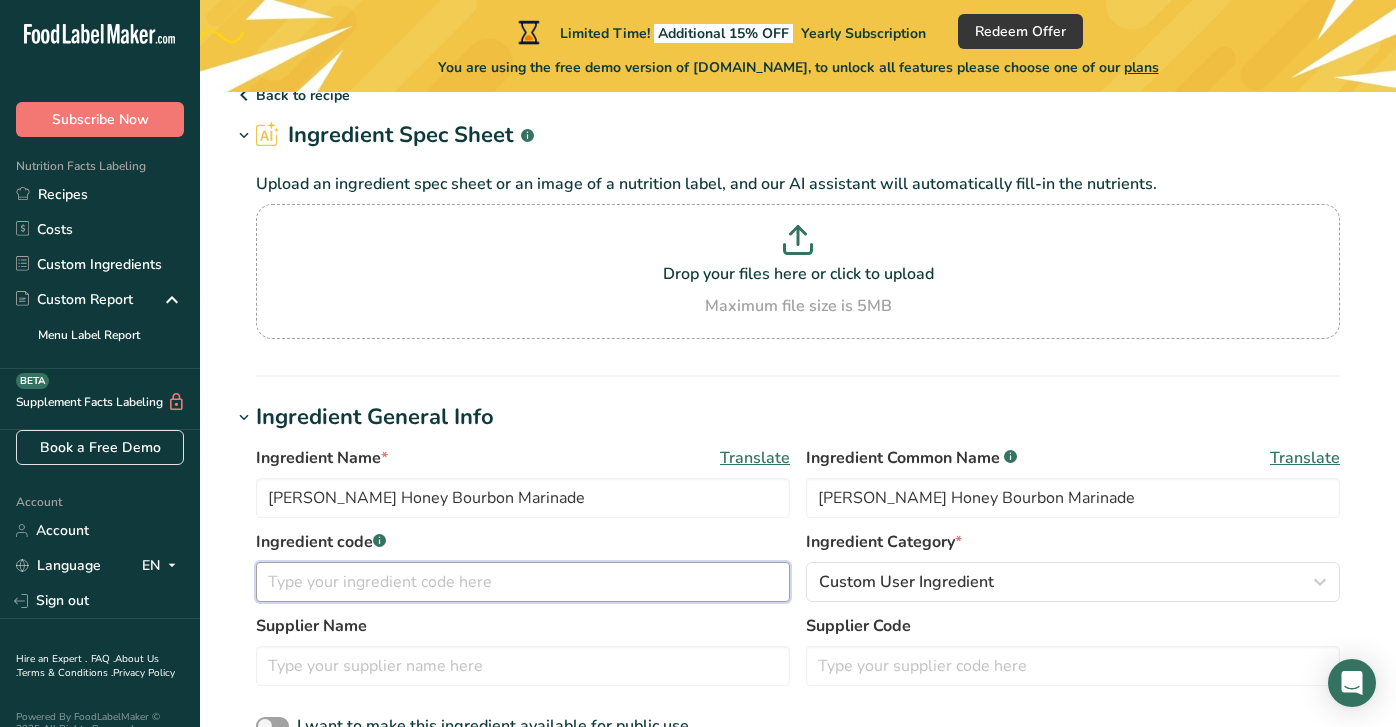 click at bounding box center (523, 582) 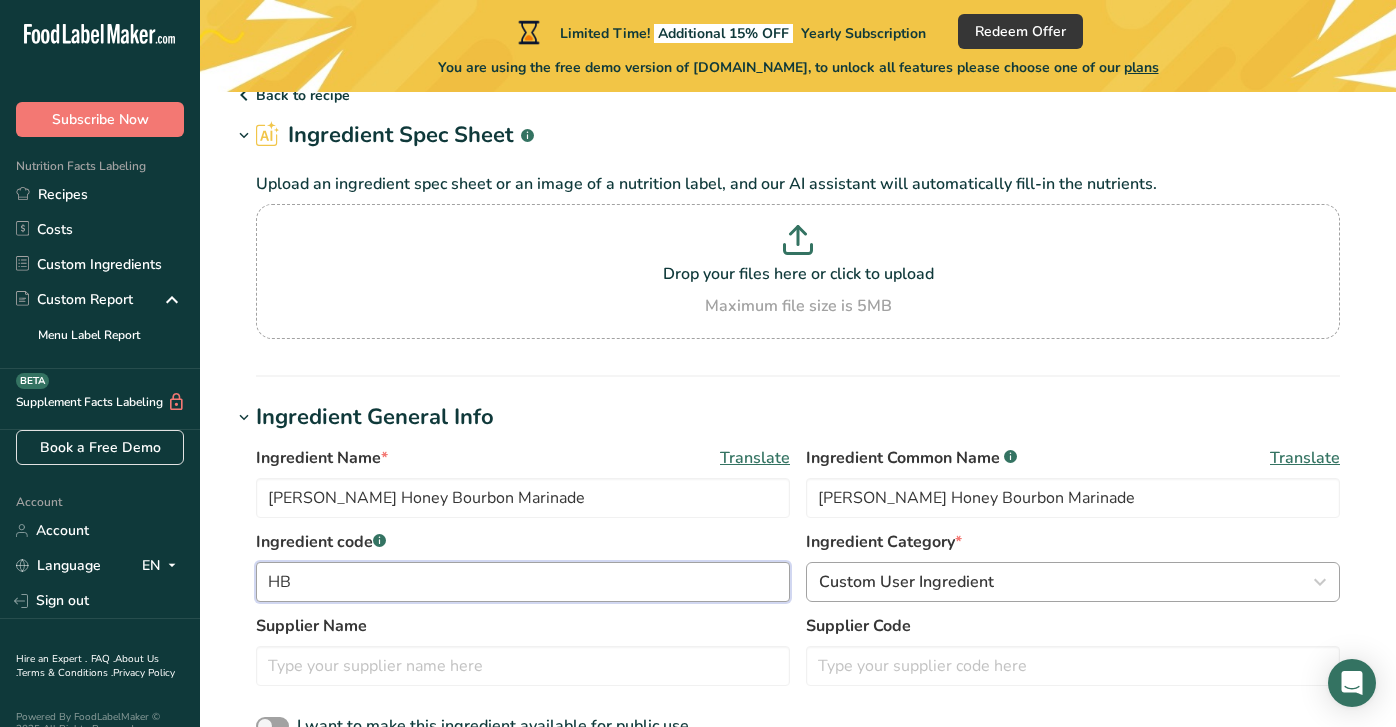 type on "HB" 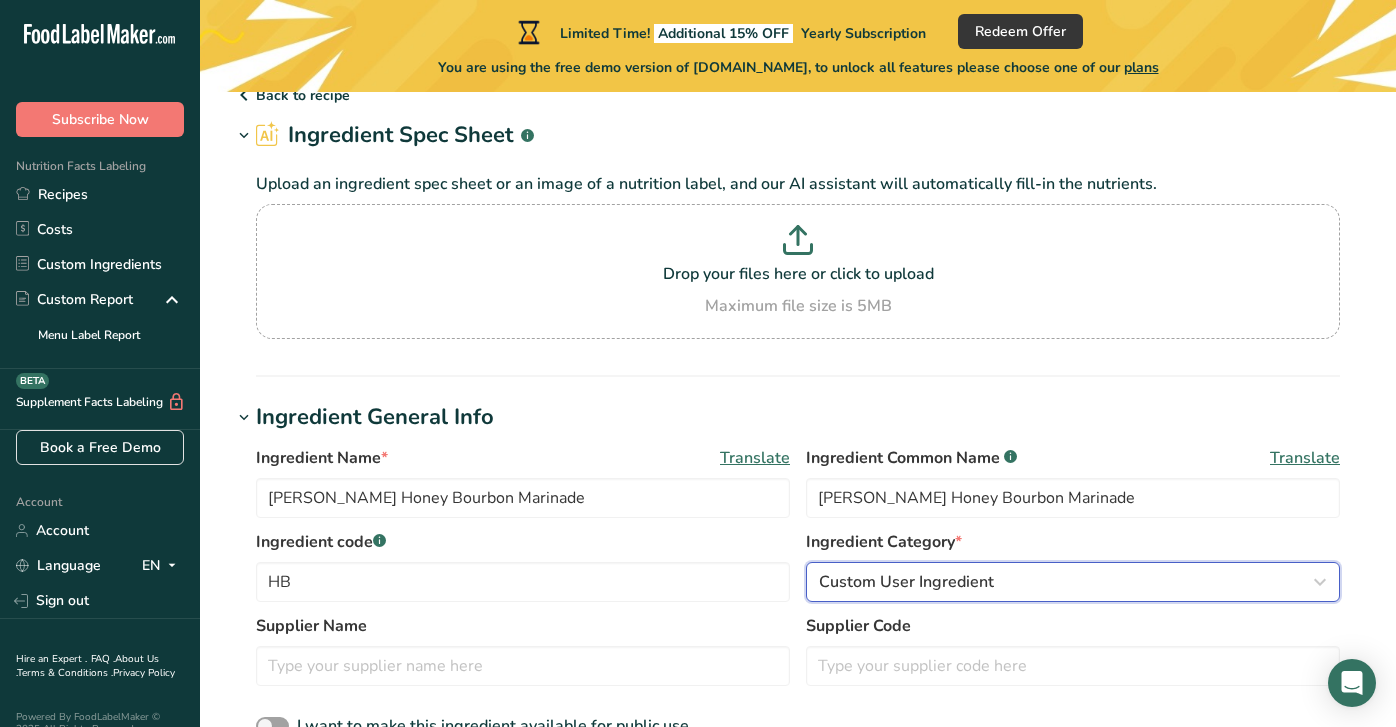 click on "Custom User Ingredient" at bounding box center [906, 582] 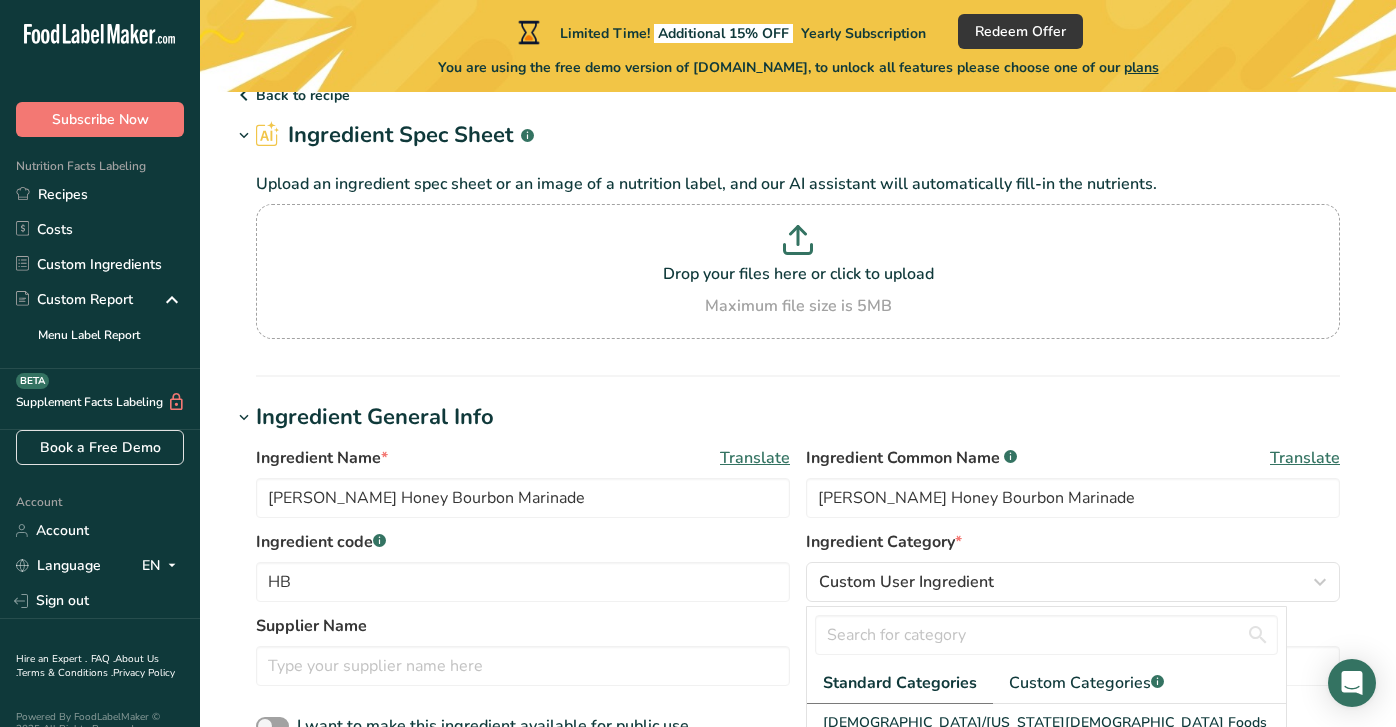 click on "Ingredient Category *" at bounding box center (1073, 542) 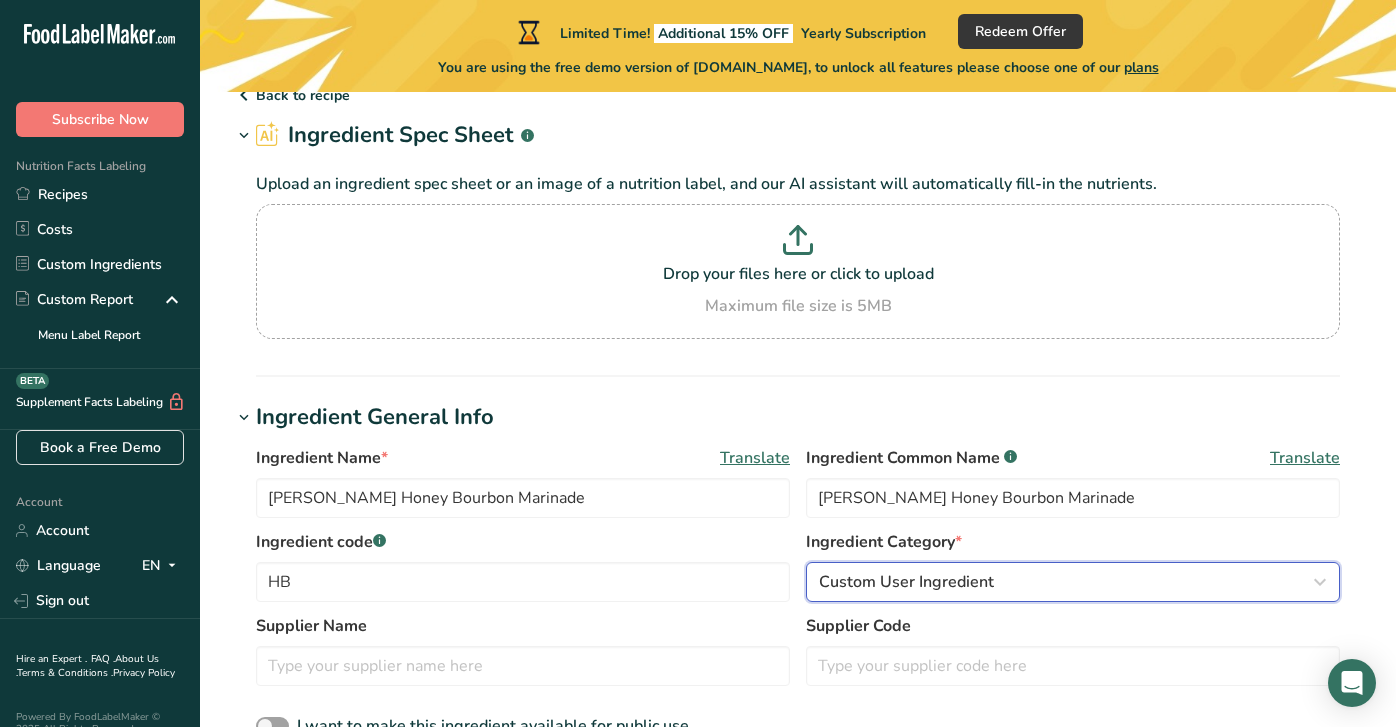 click on "Custom User Ingredient" at bounding box center (1067, 582) 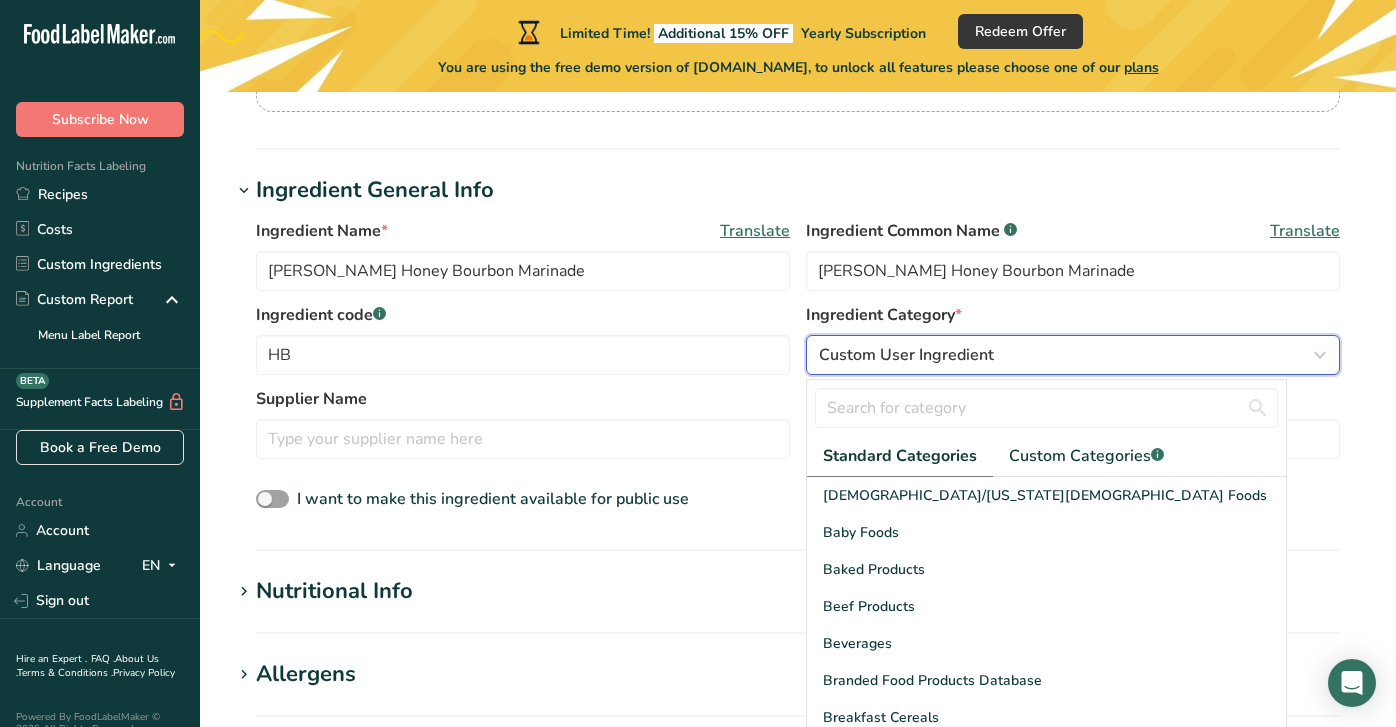 scroll, scrollTop: 319, scrollLeft: 0, axis: vertical 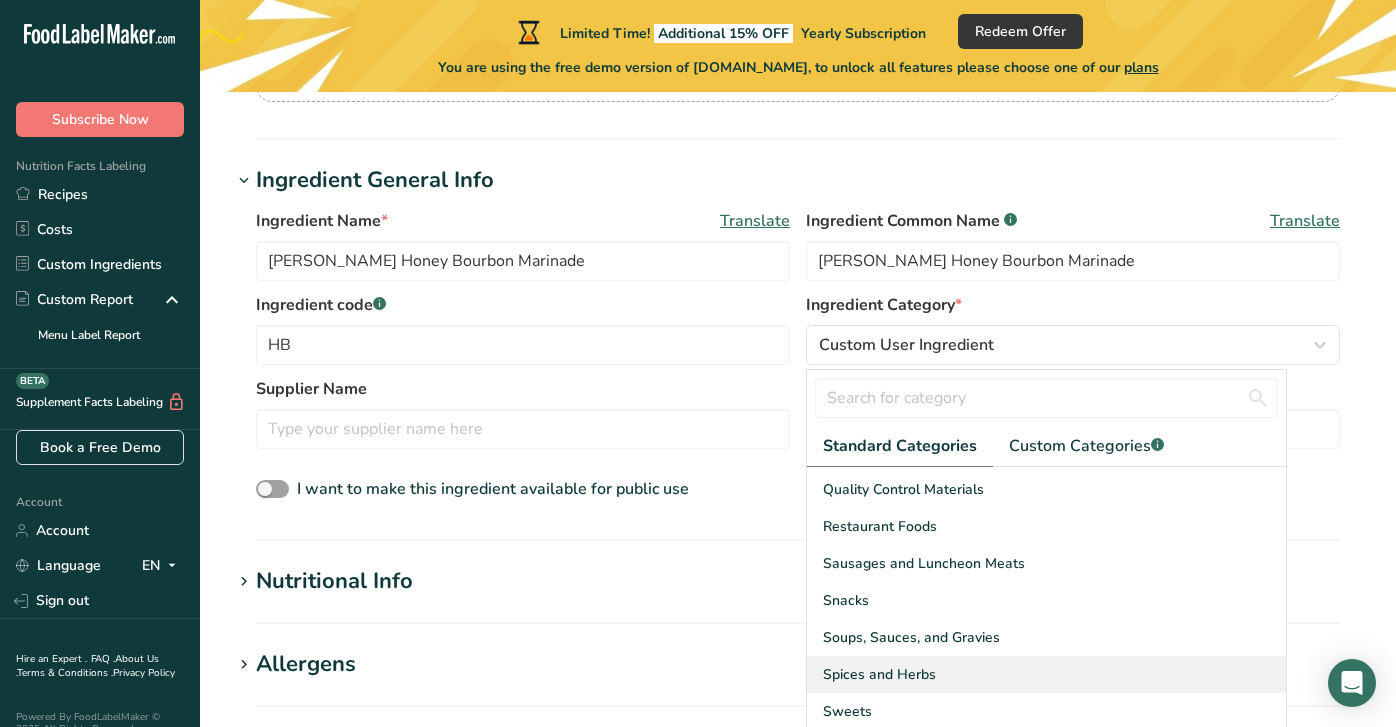 click on "Spices and Herbs" at bounding box center (1046, 674) 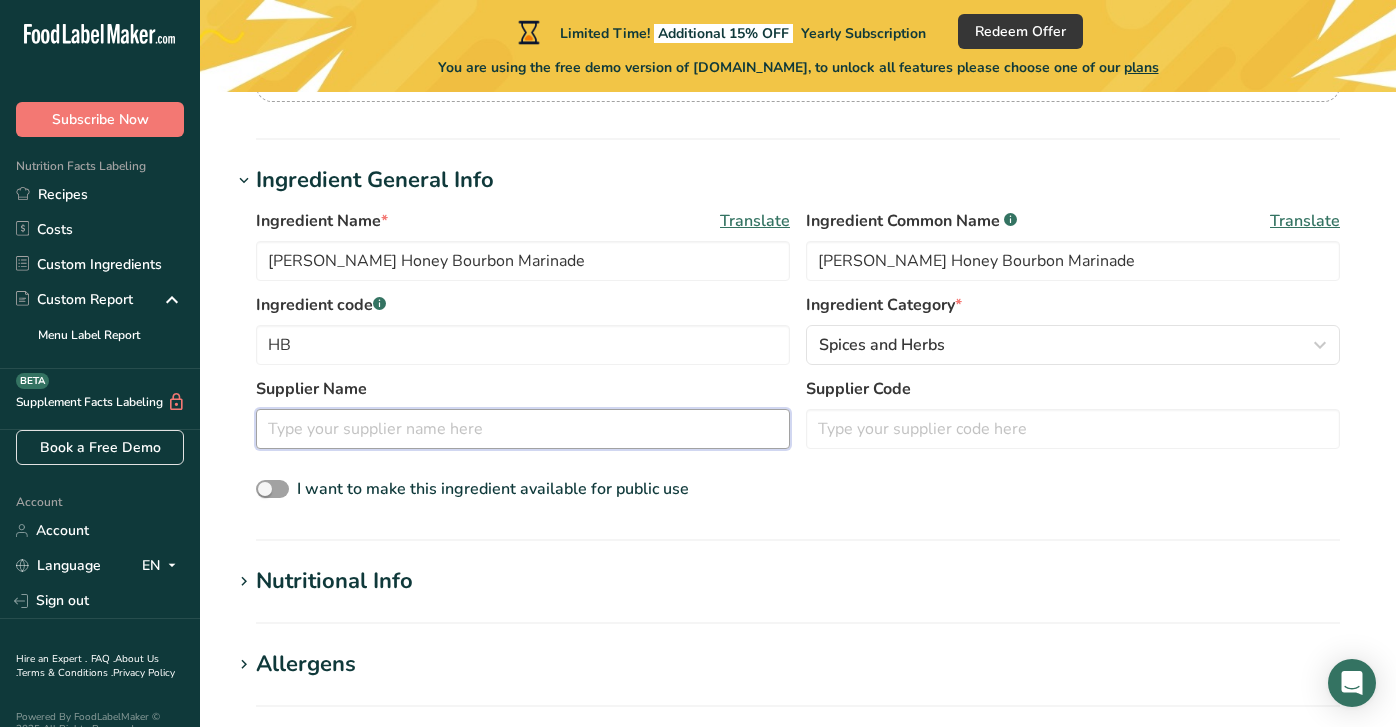 click at bounding box center (523, 429) 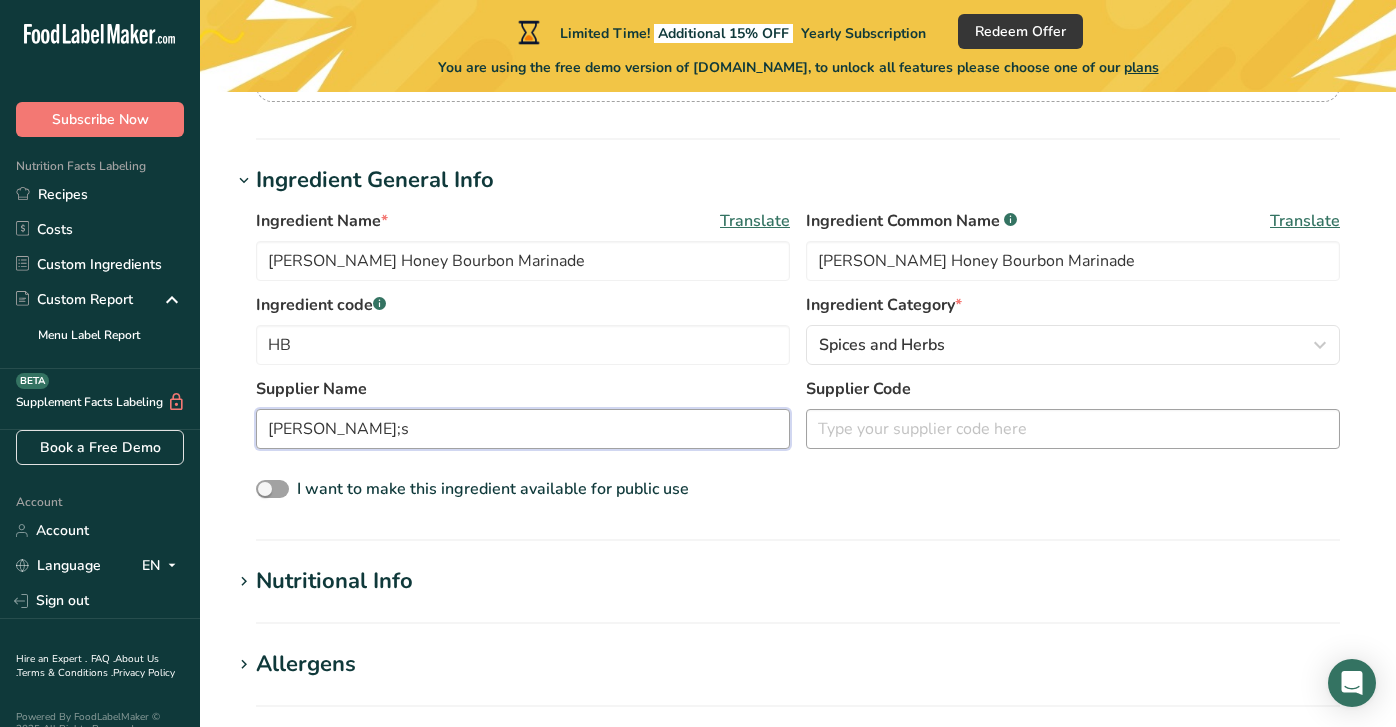 type on "Lawry;s" 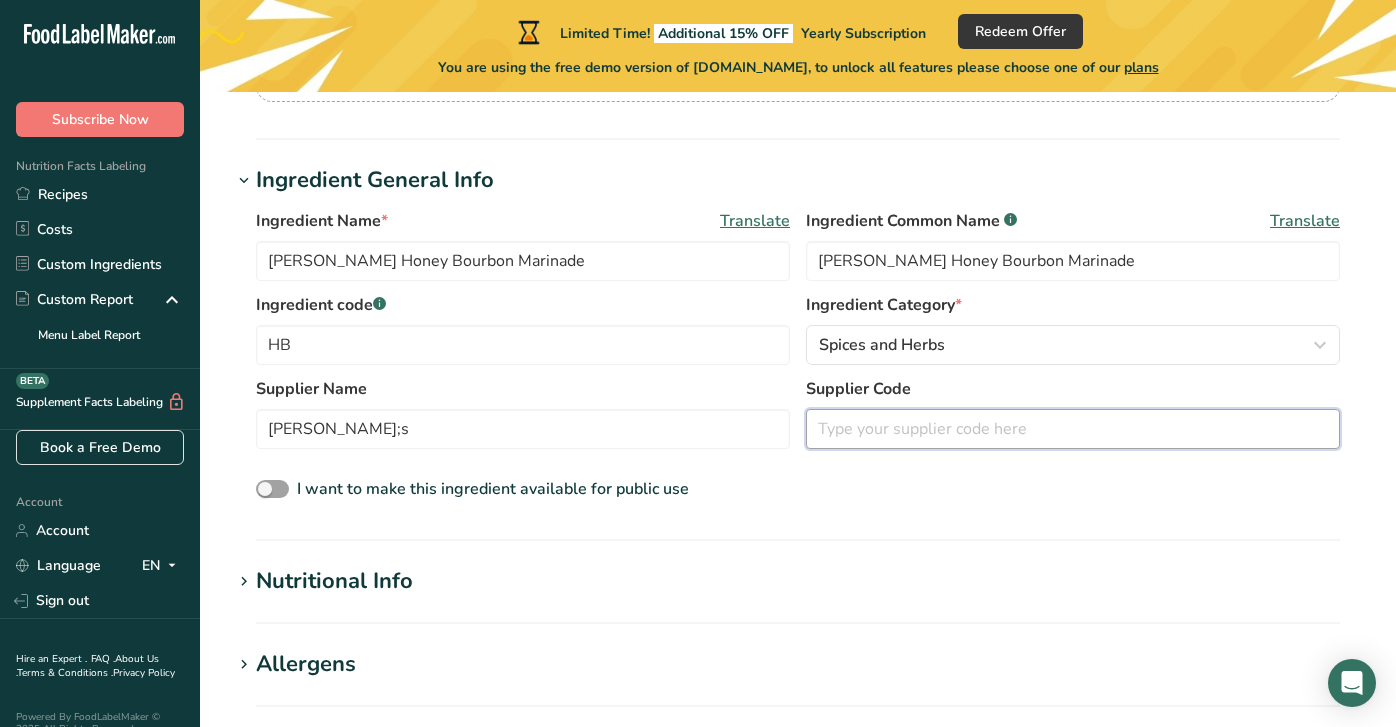 click at bounding box center (1073, 429) 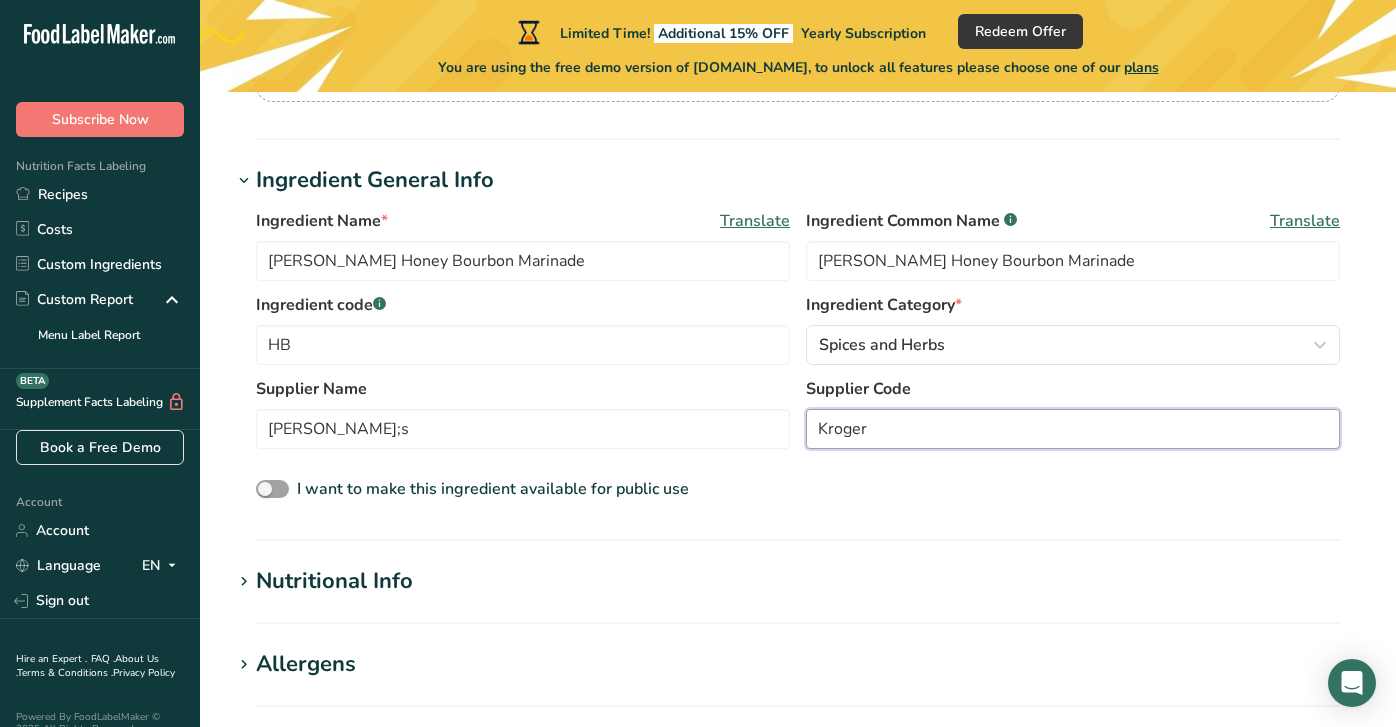 type on "Kroger" 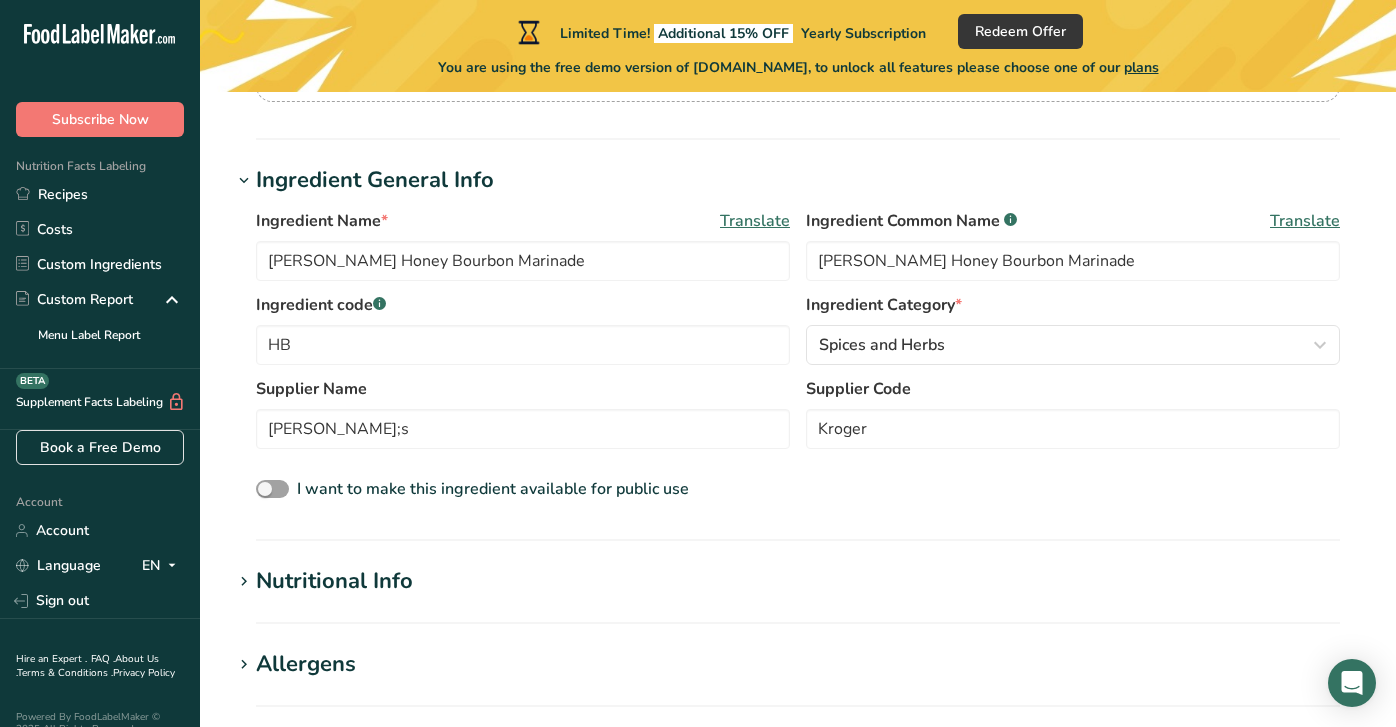 click on "Ingredient Name *
Translate
Lawry's Honey Bourbon Marinade
Ingredient Common Name
.a-a{fill:#347362;}.b-a{fill:#fff;}
Translate
Lawry's Honey Bourbon Marinade
Ingredient code
.a-a{fill:#347362;}.b-a{fill:#fff;}           HB
Ingredient Category *
Spices and Herbs
Standard Categories
Custom Categories
.a-a{fill:#347362;}.b-a{fill:#fff;}
American Indian/Alaska Native Foods
Baby Foods
Baked Products
Beef Products
Beverages
Branded Food Products Database
Breakfast Cereals
Cereal Grains and Pasta
Lawry;s" at bounding box center (798, 356) 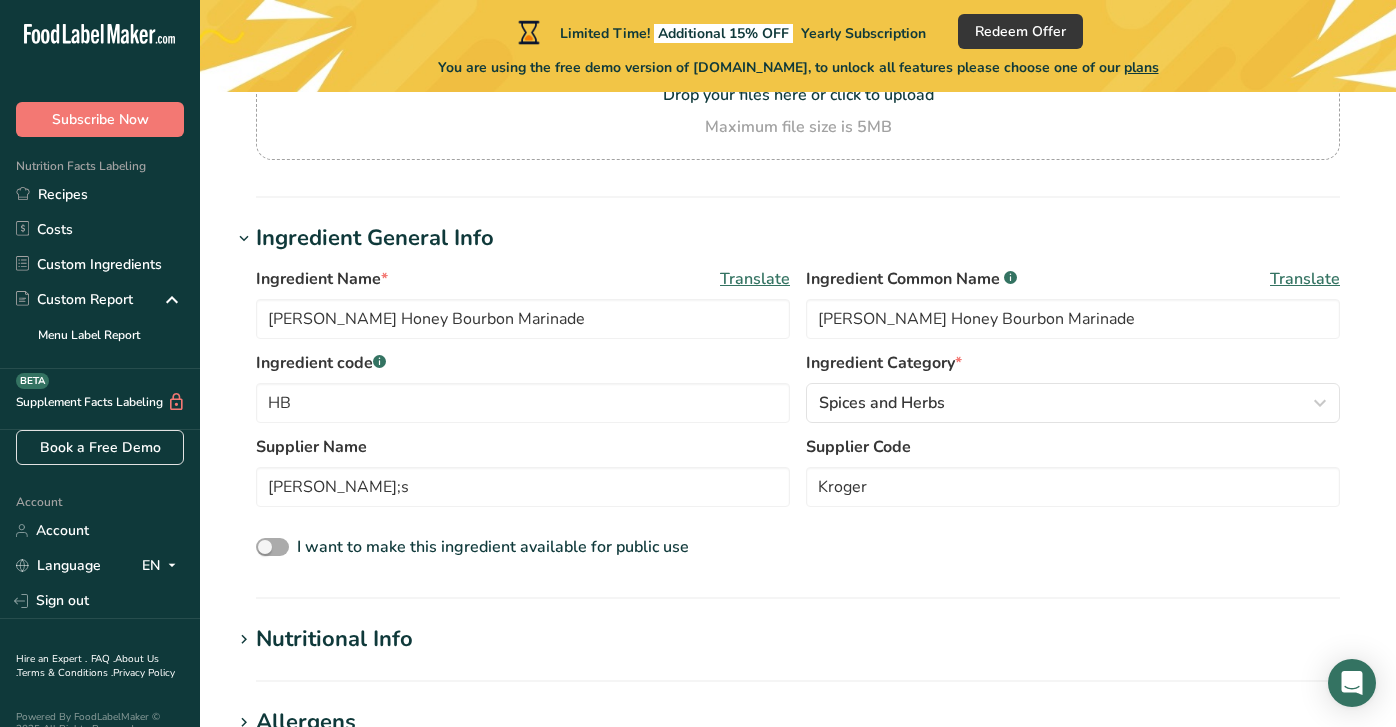 scroll, scrollTop: 256, scrollLeft: 0, axis: vertical 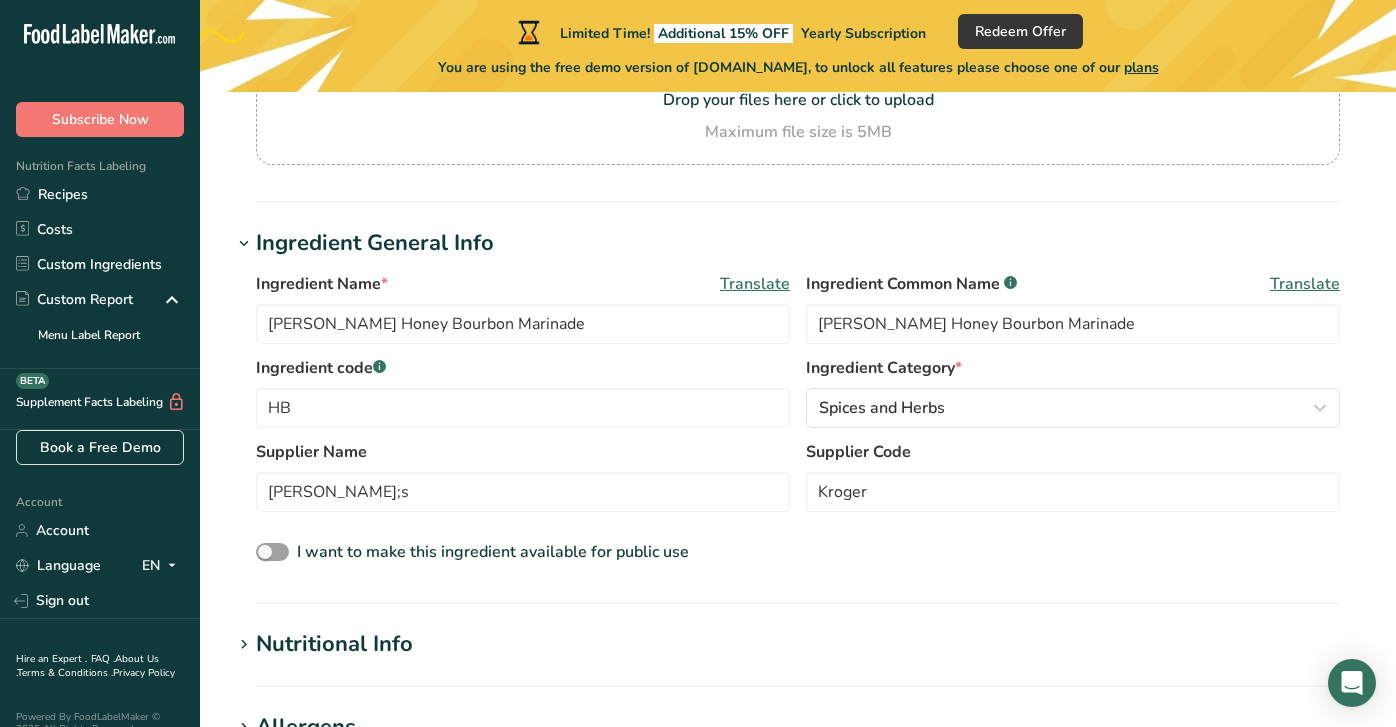 click on "Nutritional Info" at bounding box center [334, 644] 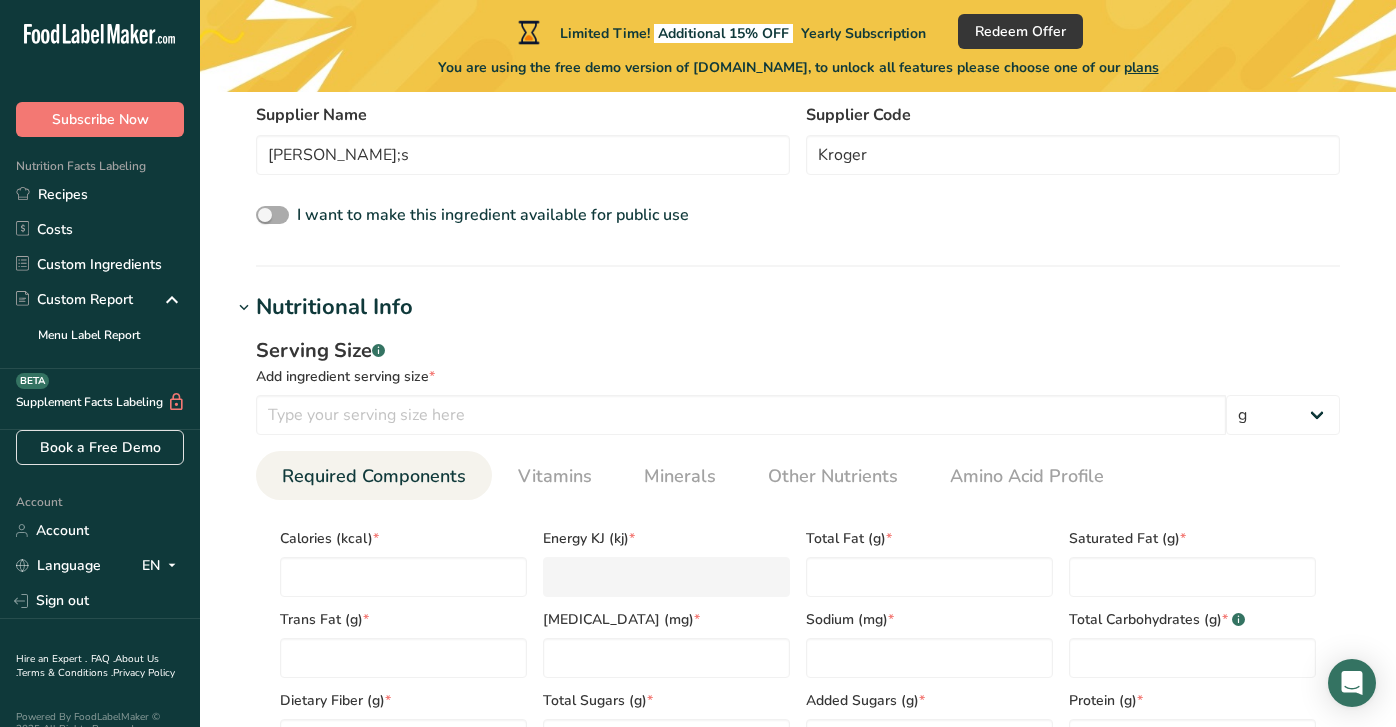scroll, scrollTop: 594, scrollLeft: 0, axis: vertical 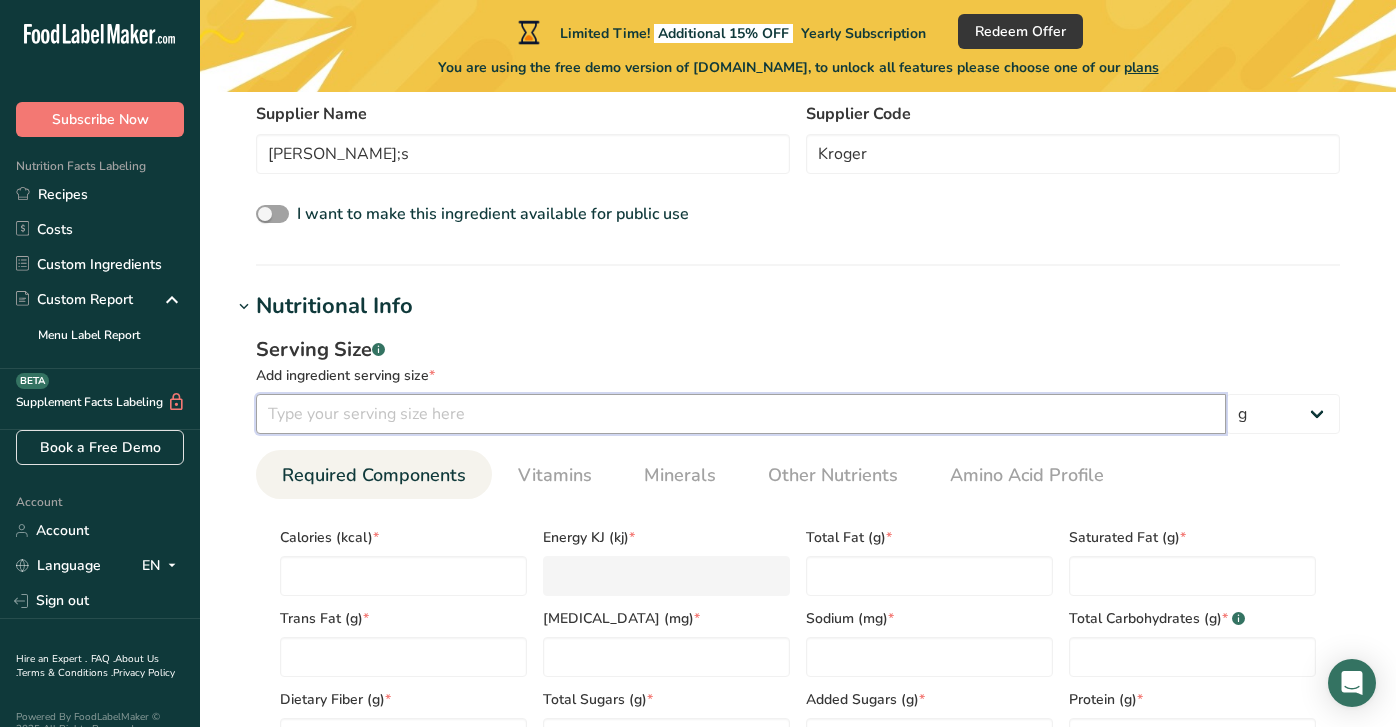 click at bounding box center [741, 414] 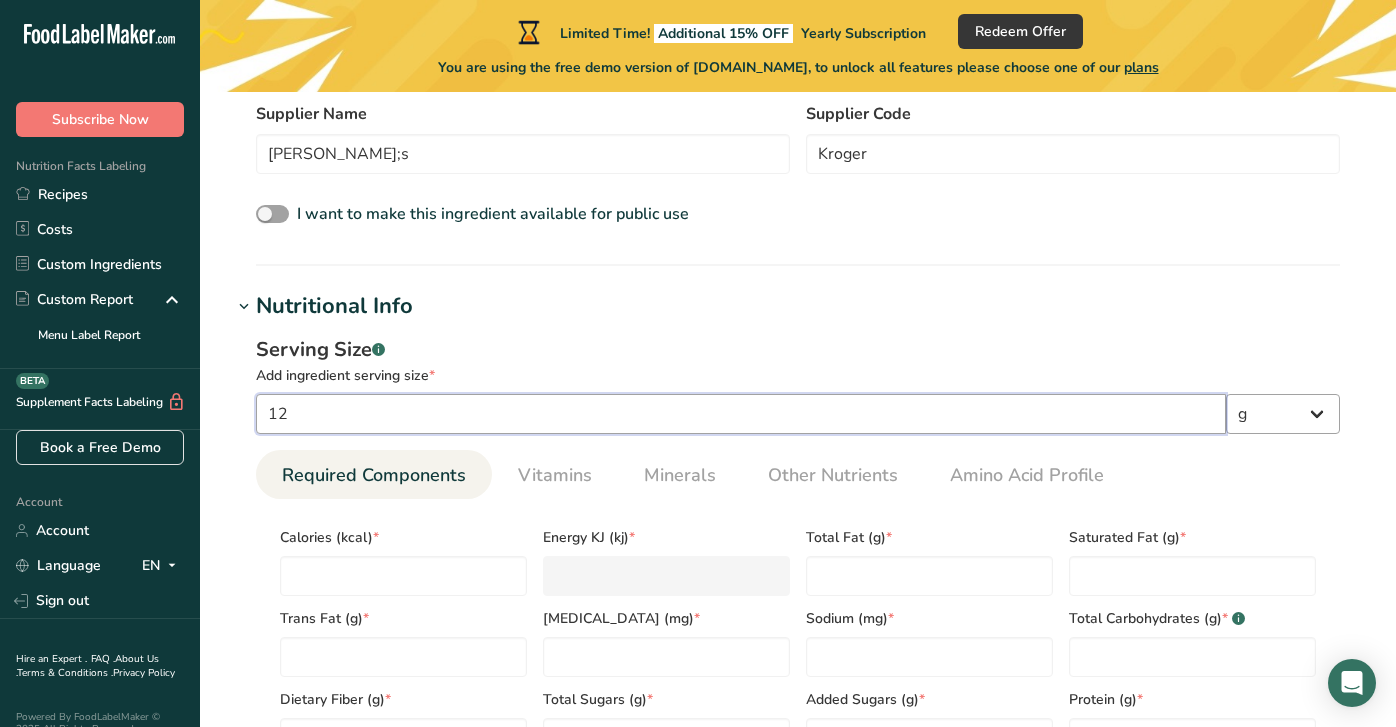 type on "12" 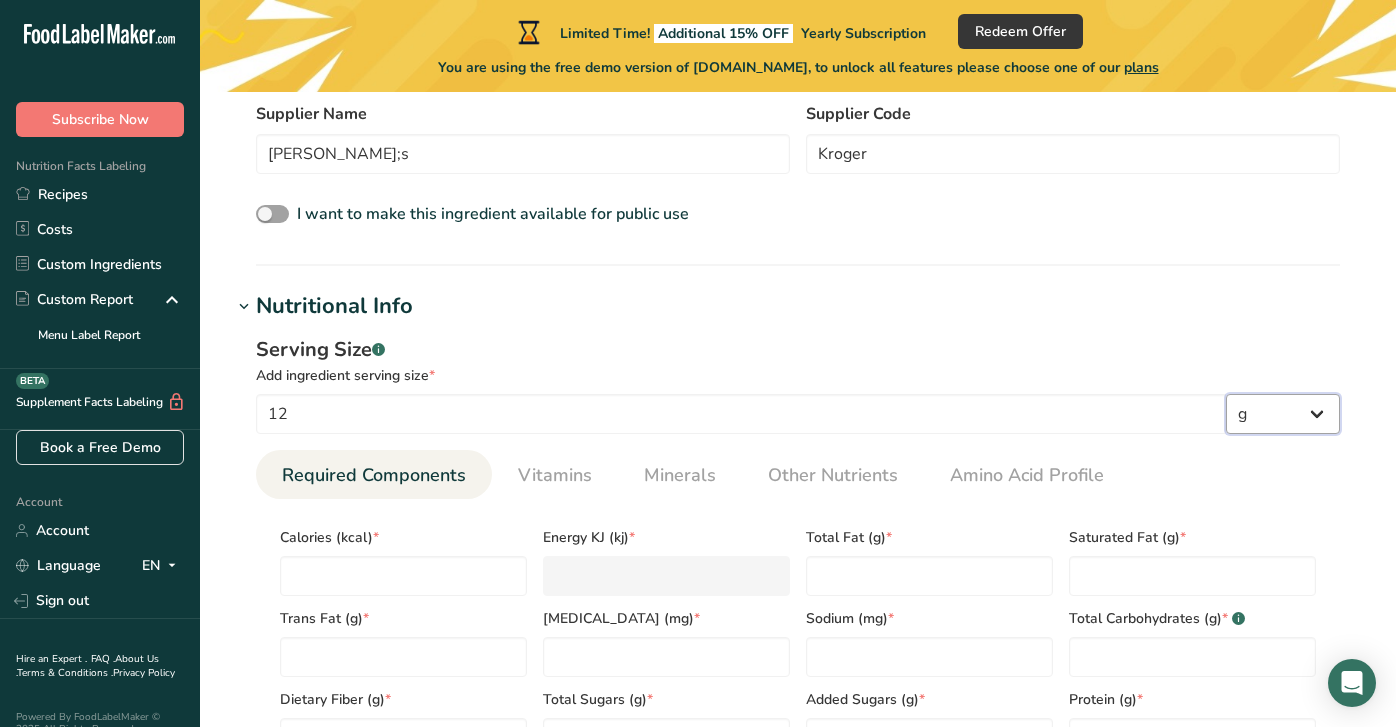 click on "g
kg
mg
mcg
lb
oz
l
mL
fl oz
tbsp
tsp
cup
qt
gallon" at bounding box center (1283, 414) 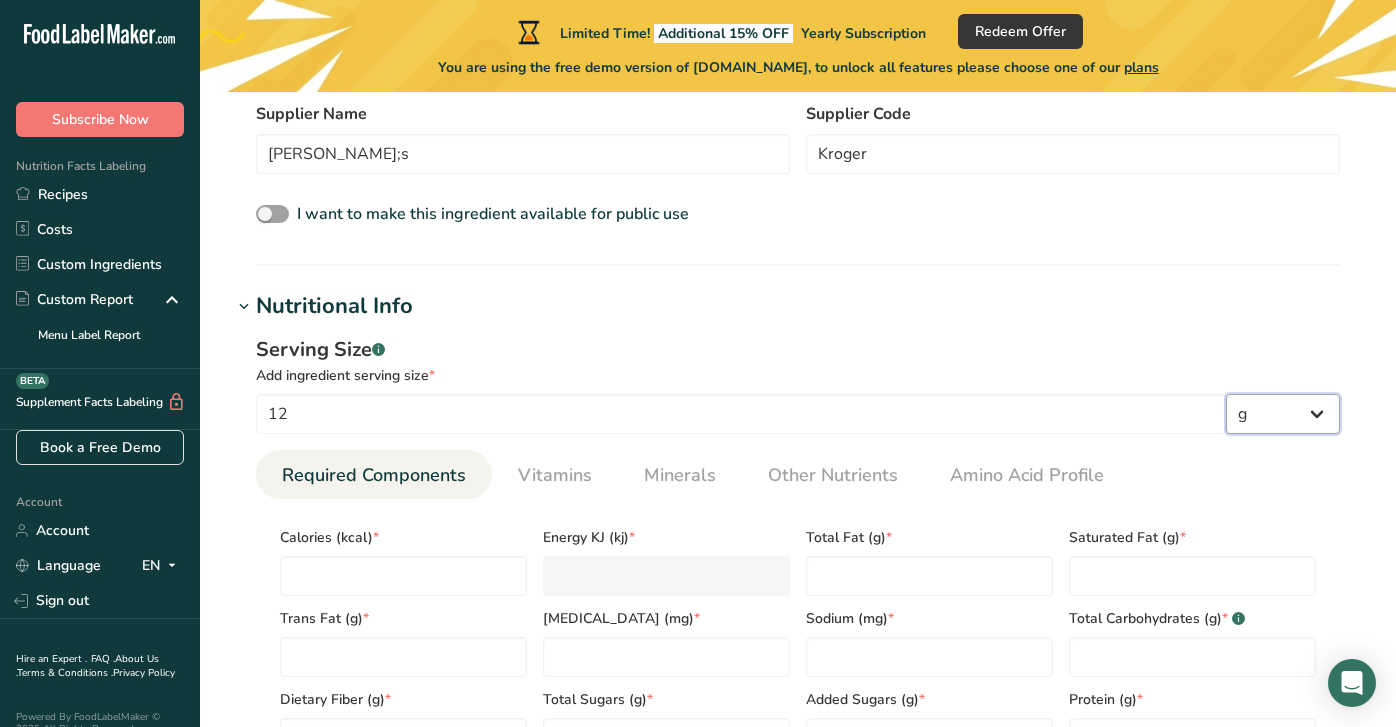 select on "5" 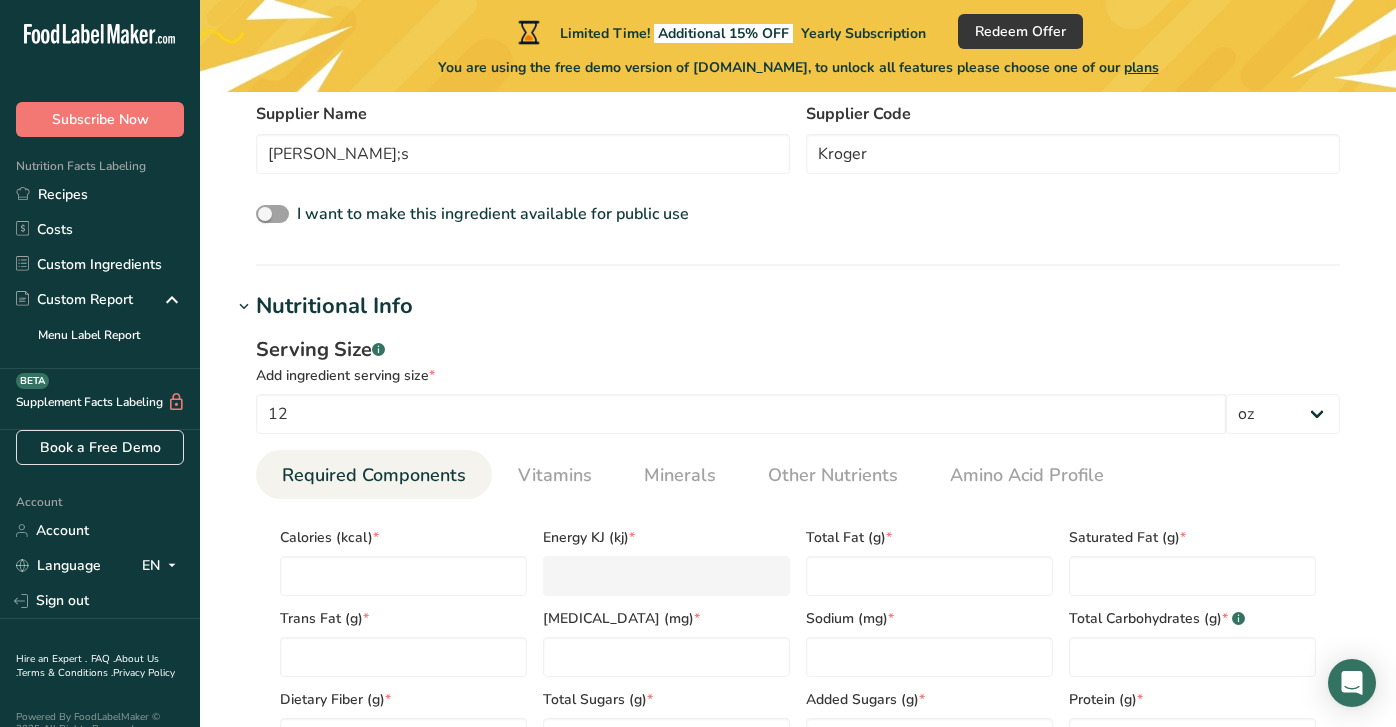 click on "Required Components Vitamins Minerals Other Nutrients Amino Acid Profile" at bounding box center (798, 474) 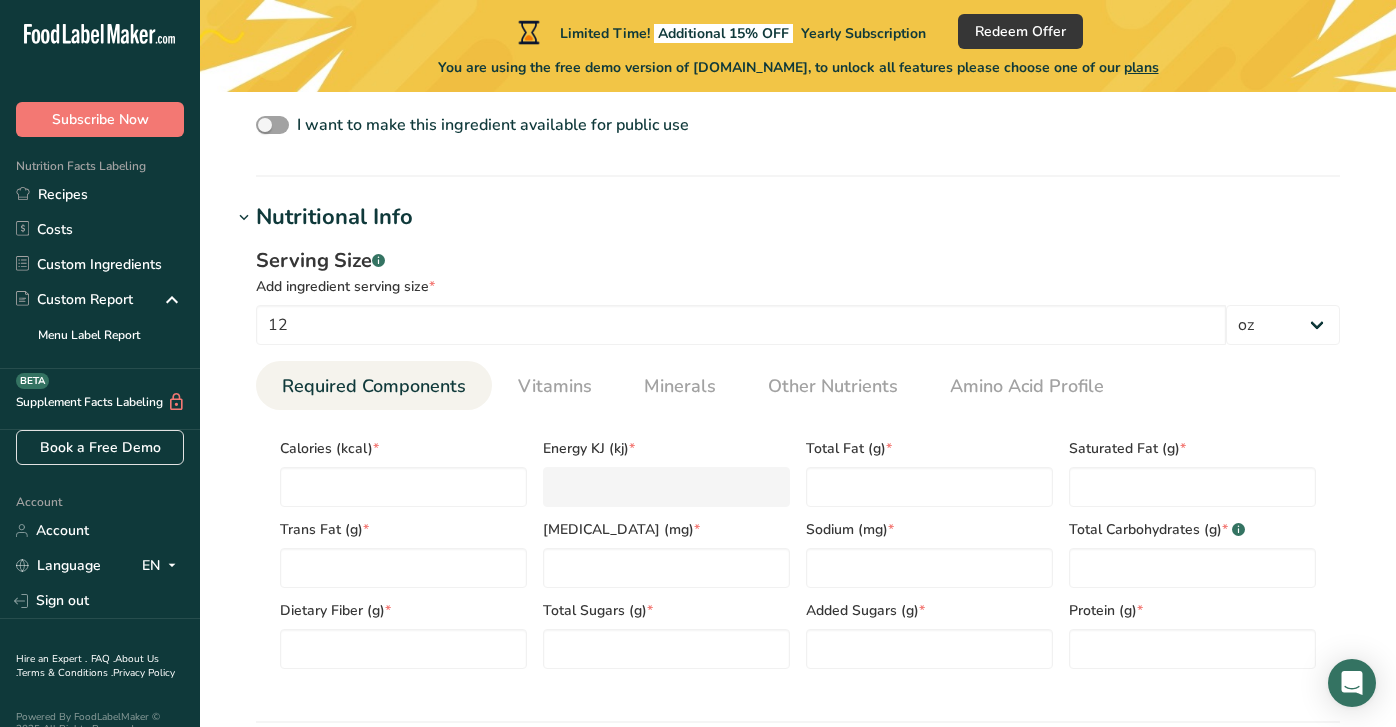 scroll, scrollTop: 690, scrollLeft: 0, axis: vertical 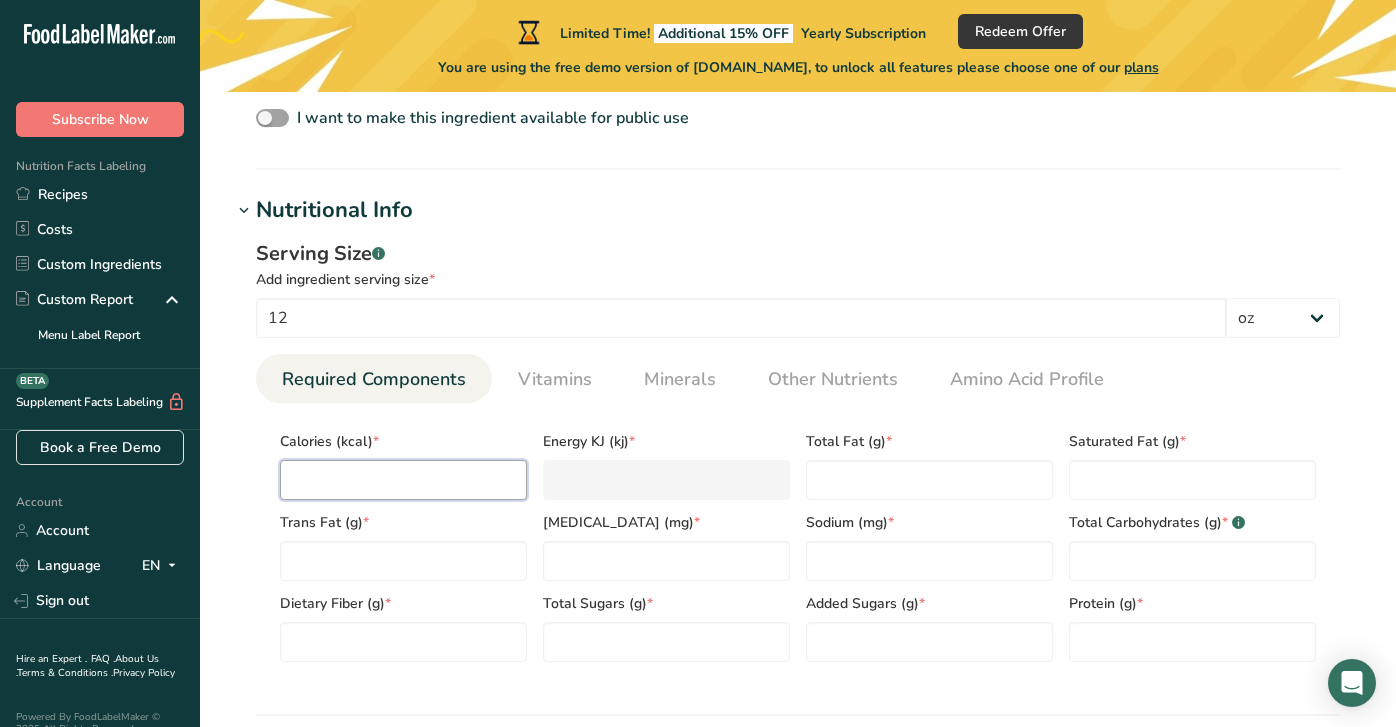 click at bounding box center [403, 480] 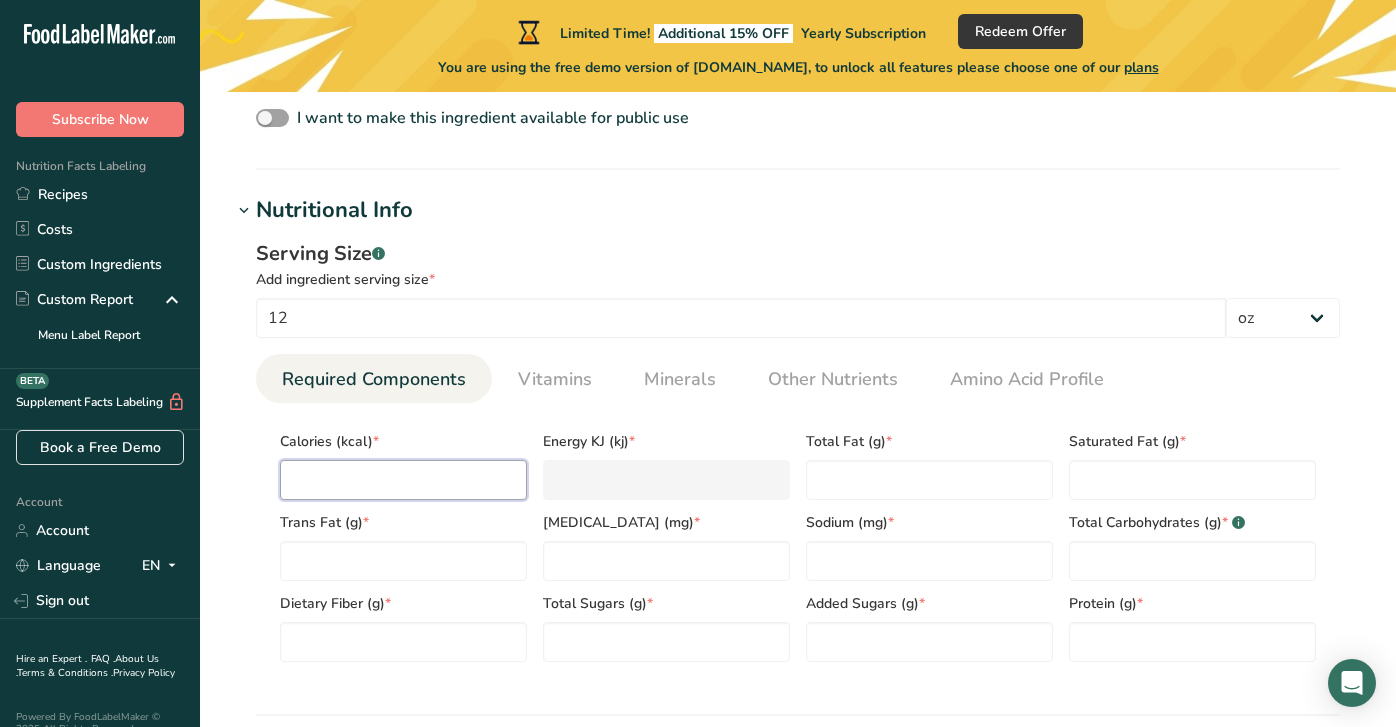 type on "2" 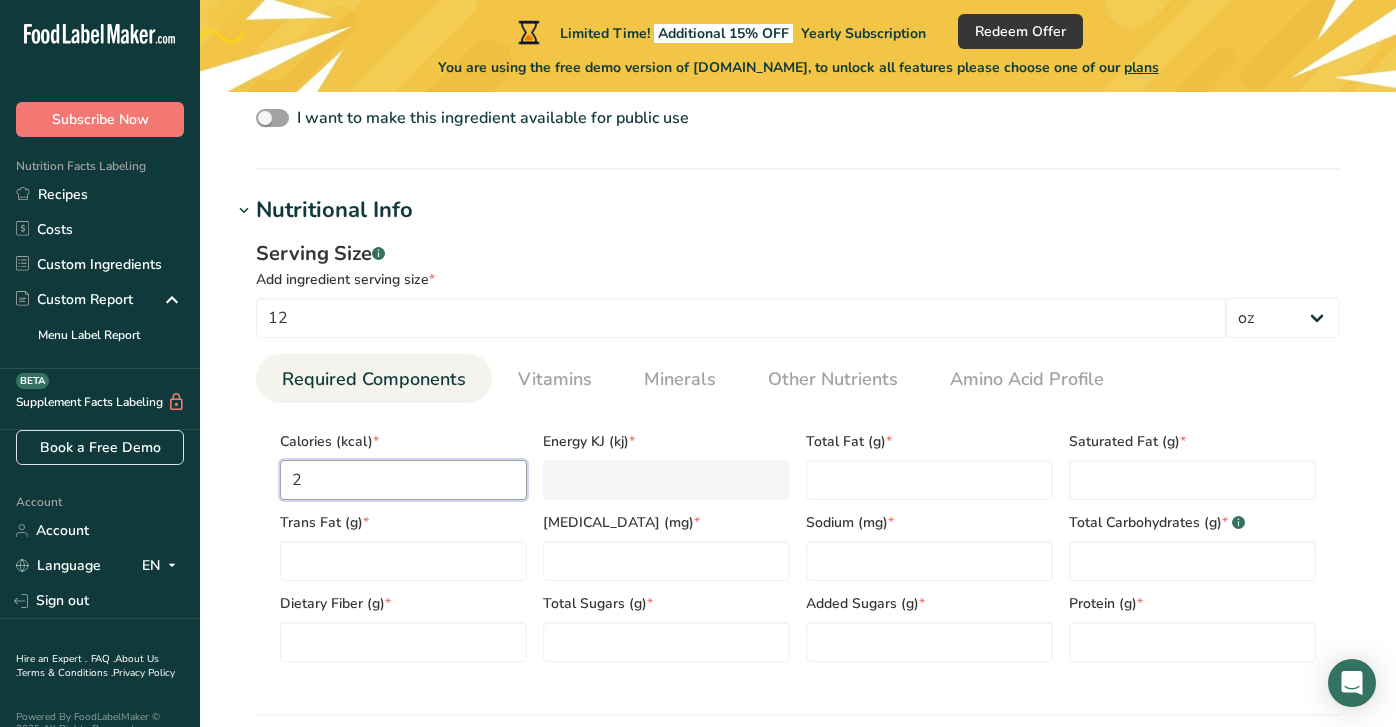 type on "8.4" 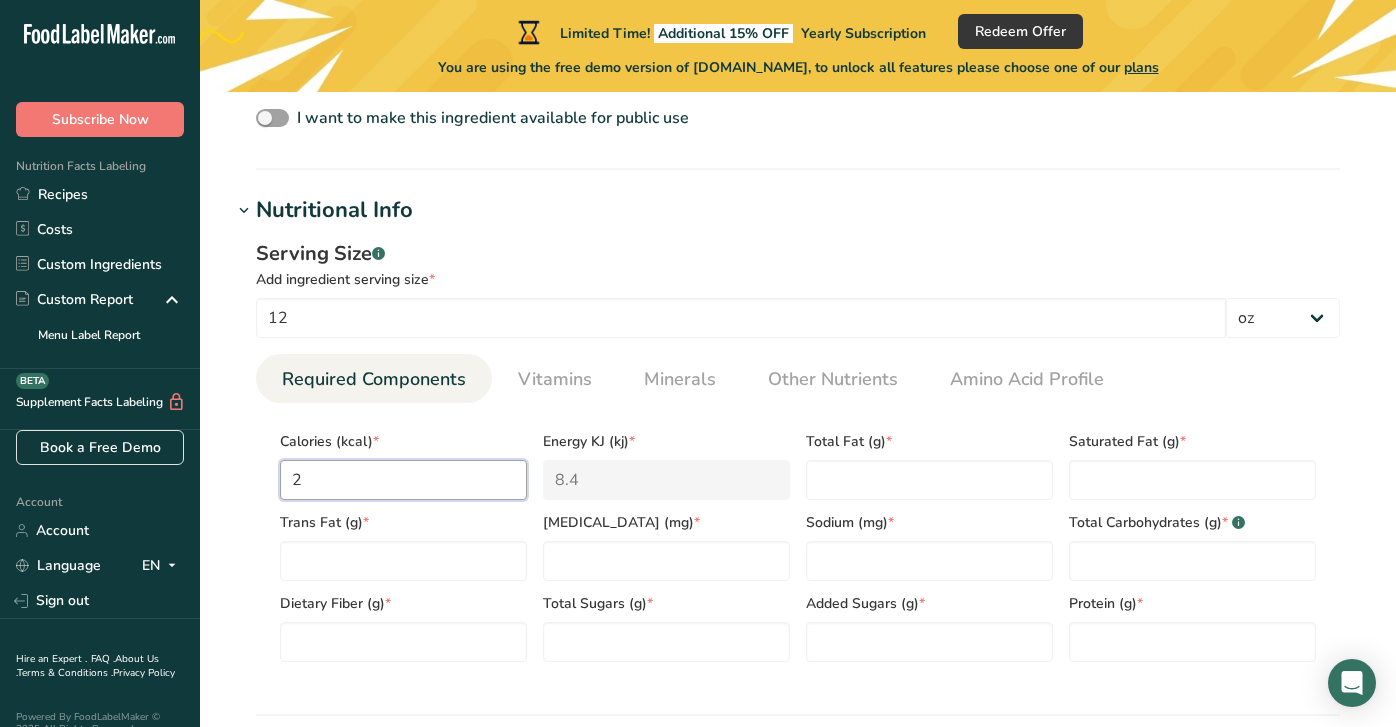 type on "24" 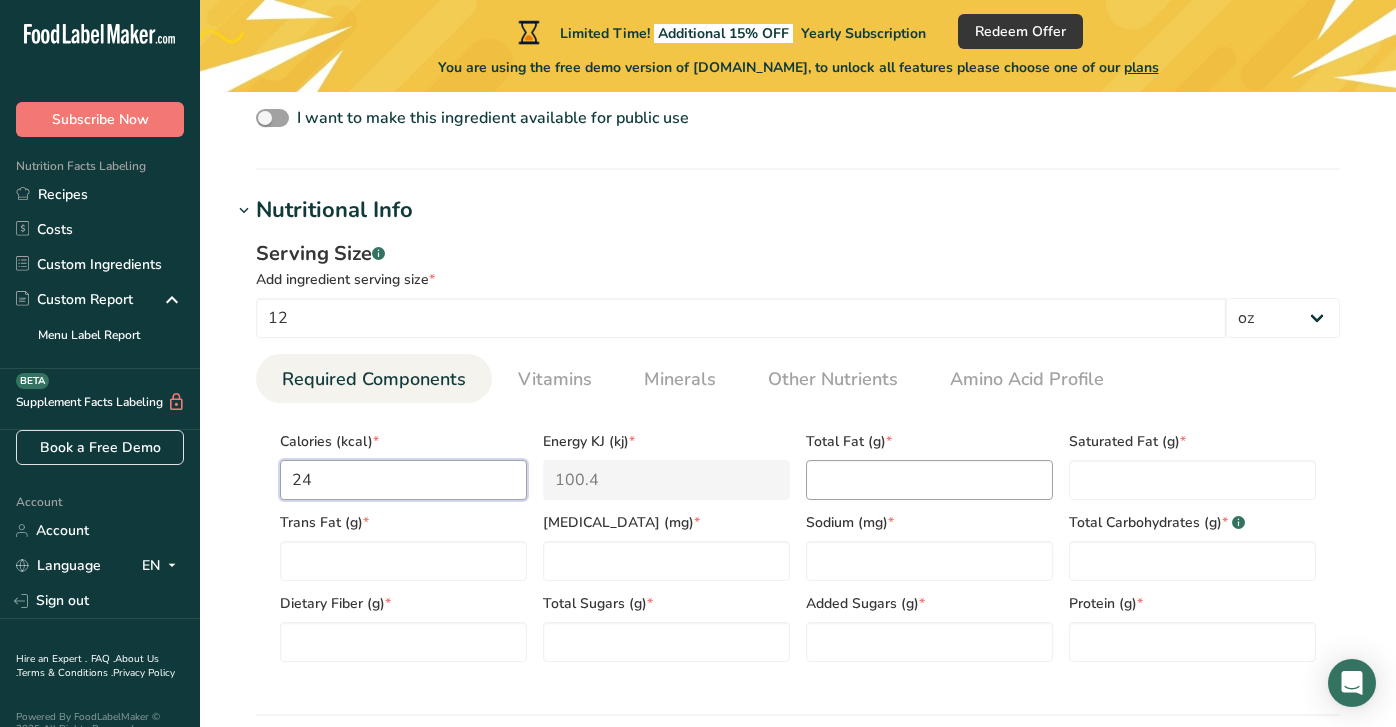 type on "24" 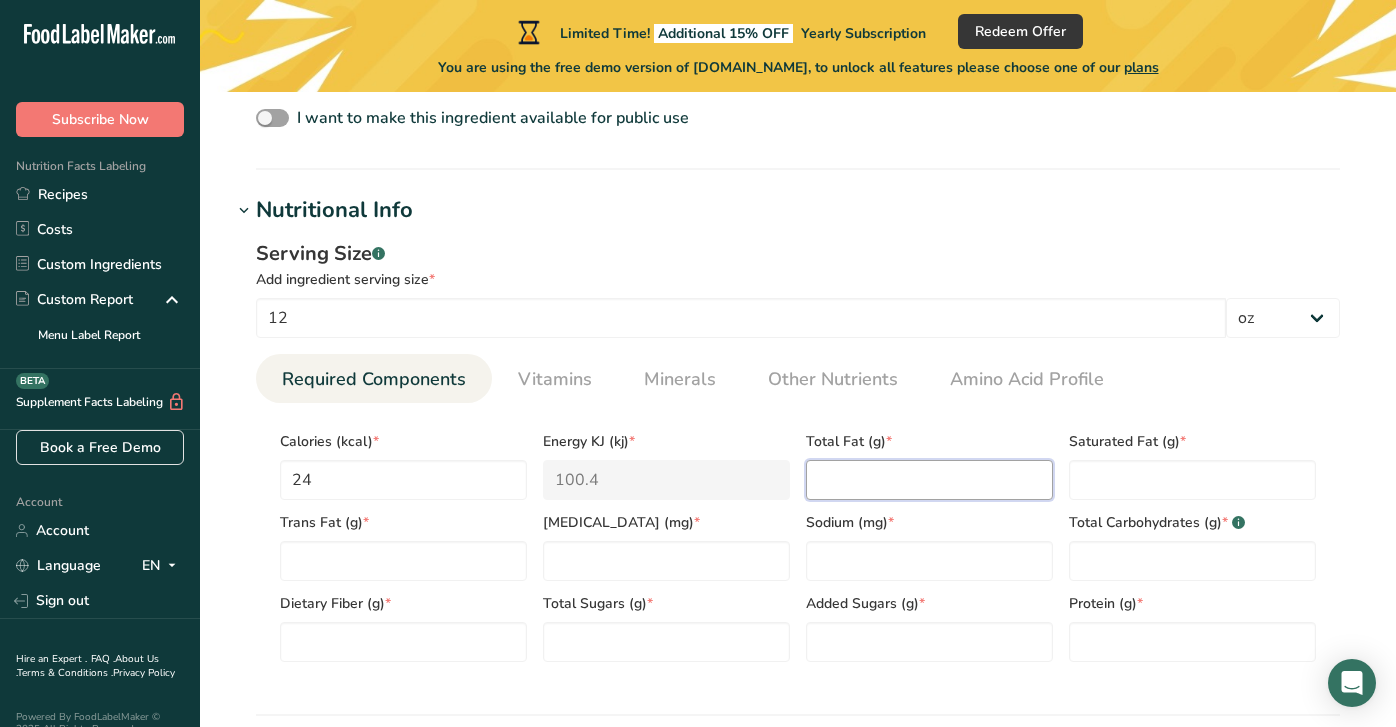 click at bounding box center (929, 480) 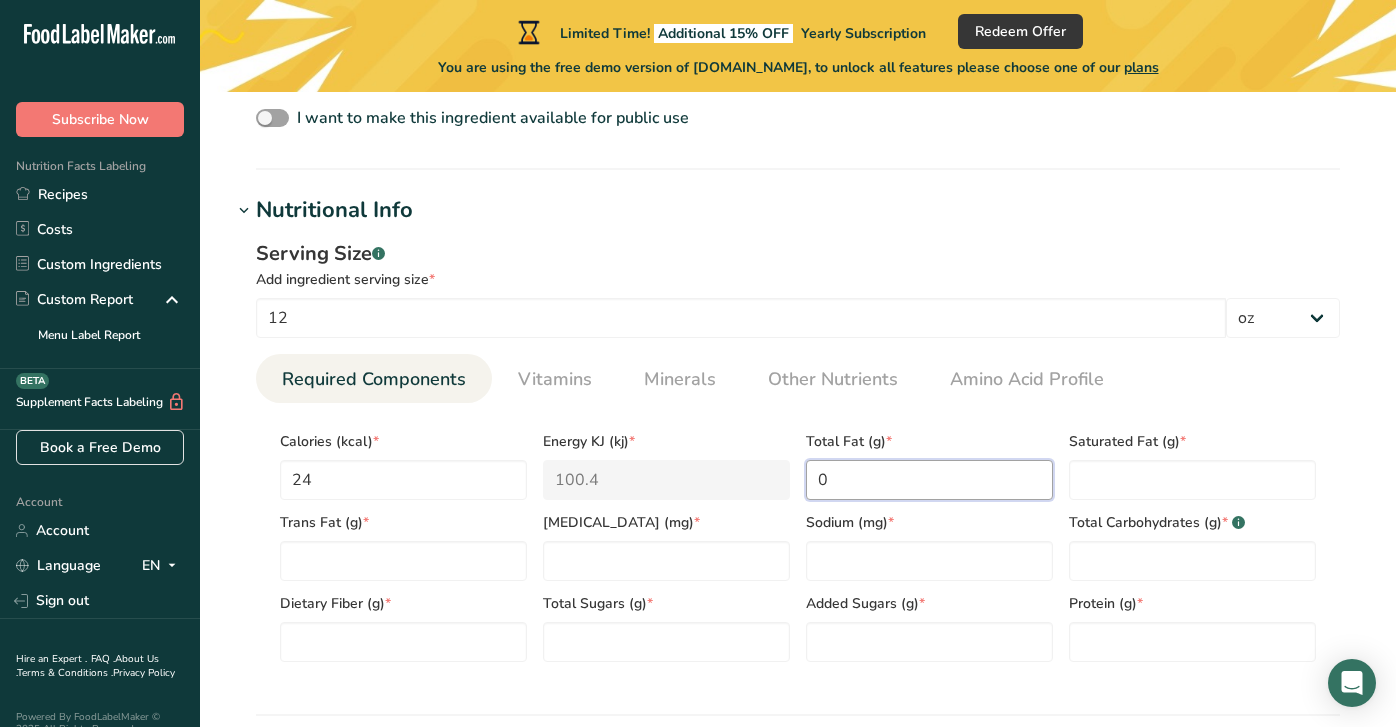 type on "0" 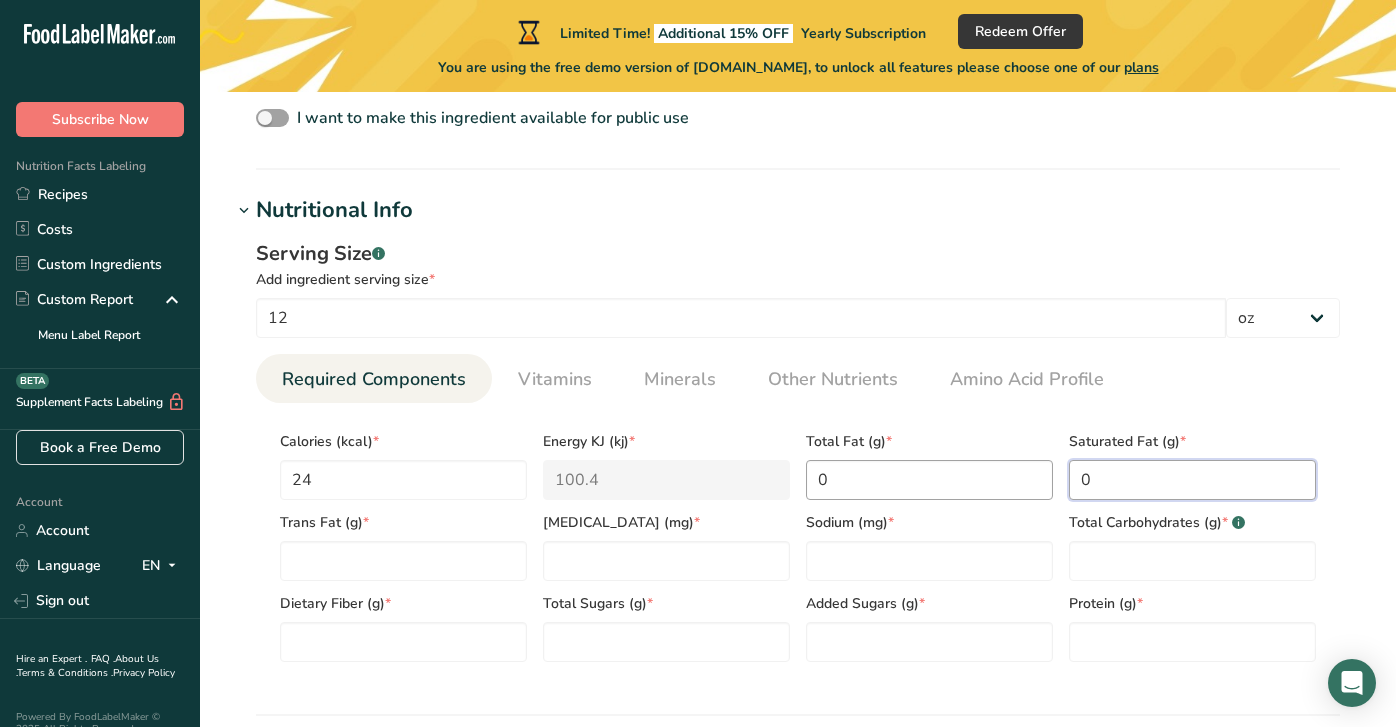 type on "0" 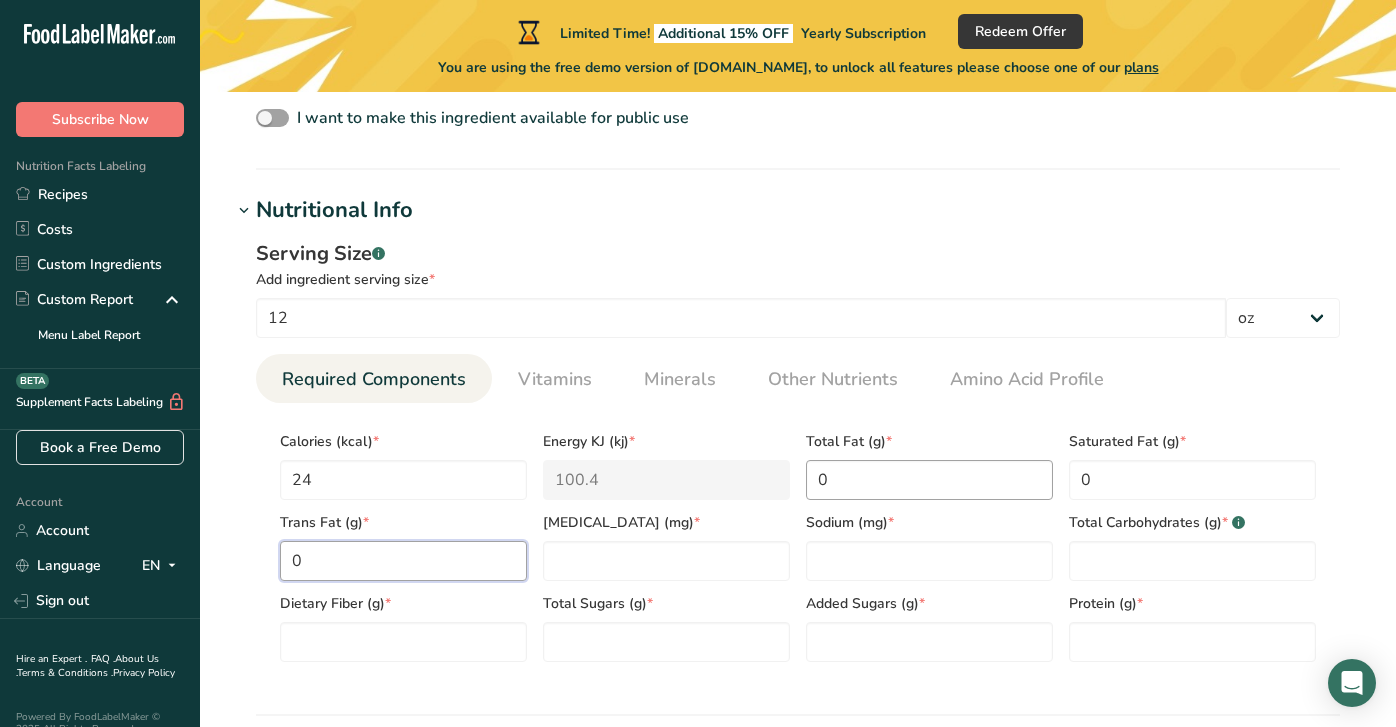 type on "0" 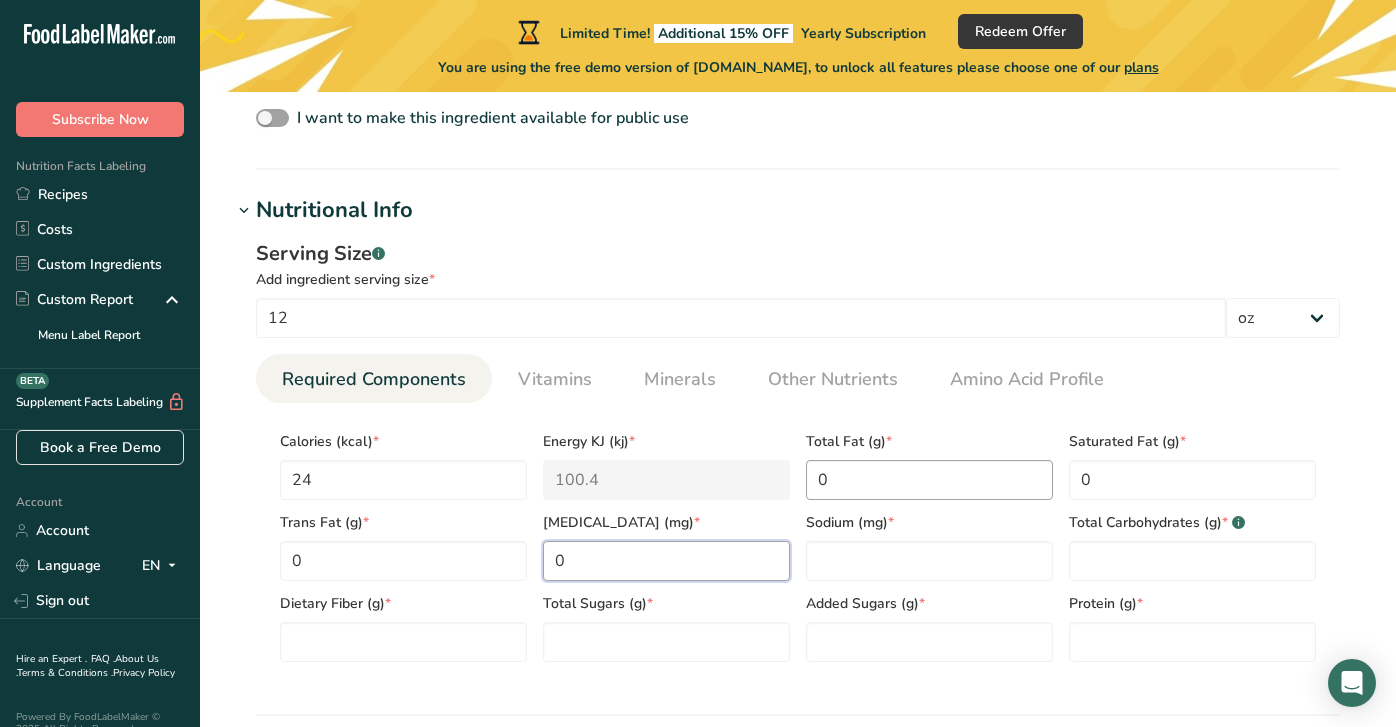 type on "0" 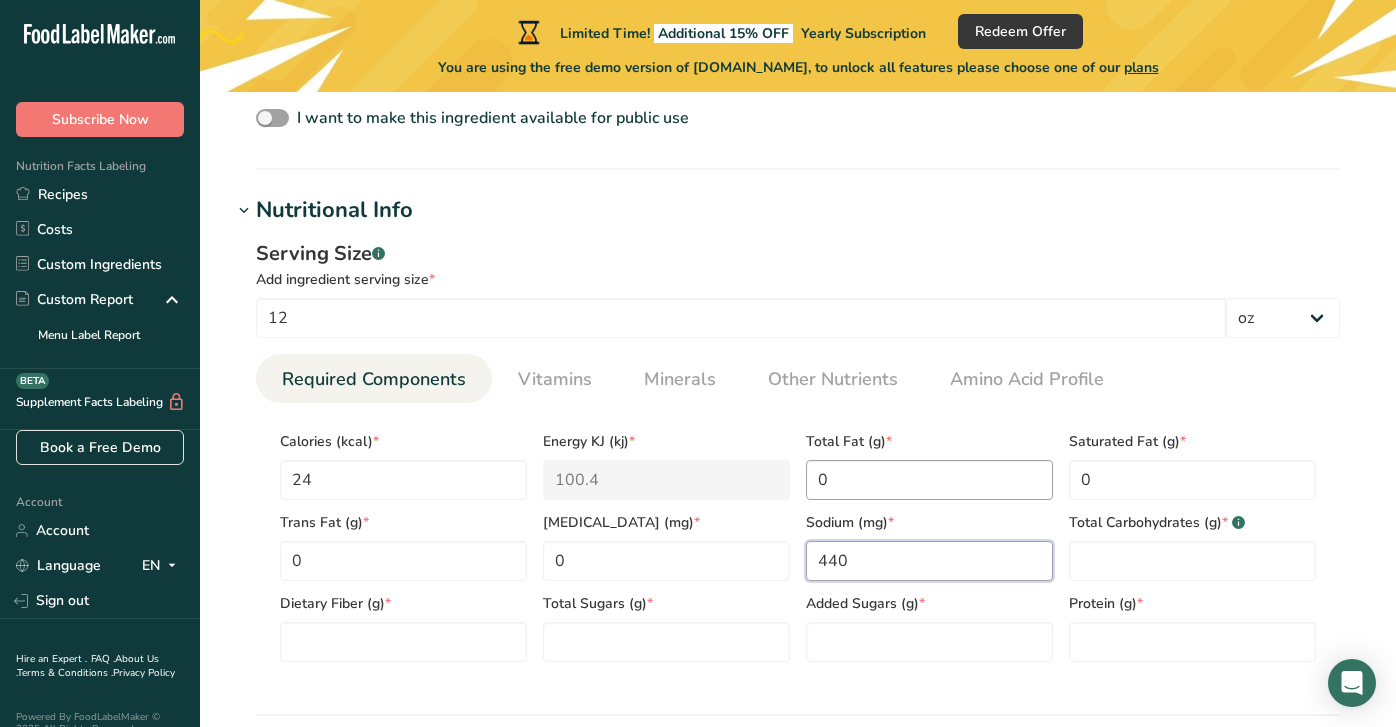 type on "440" 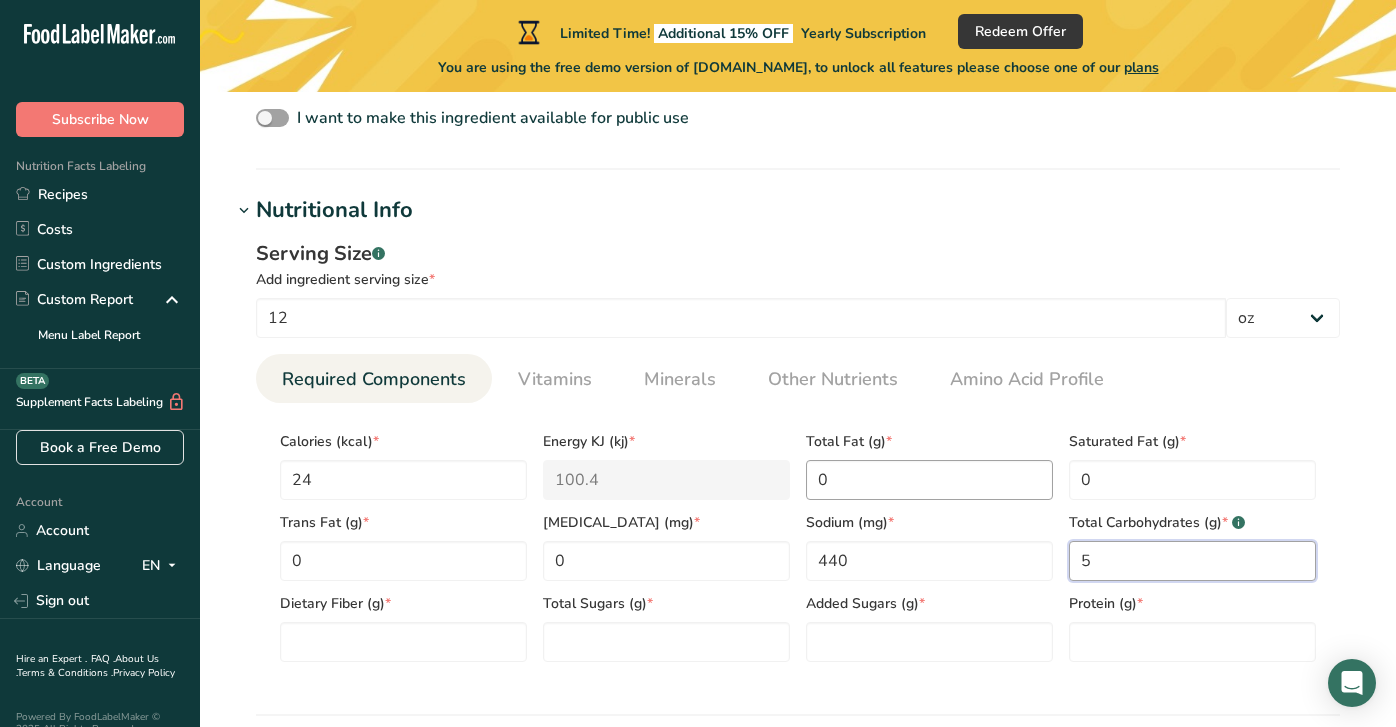 type on "5" 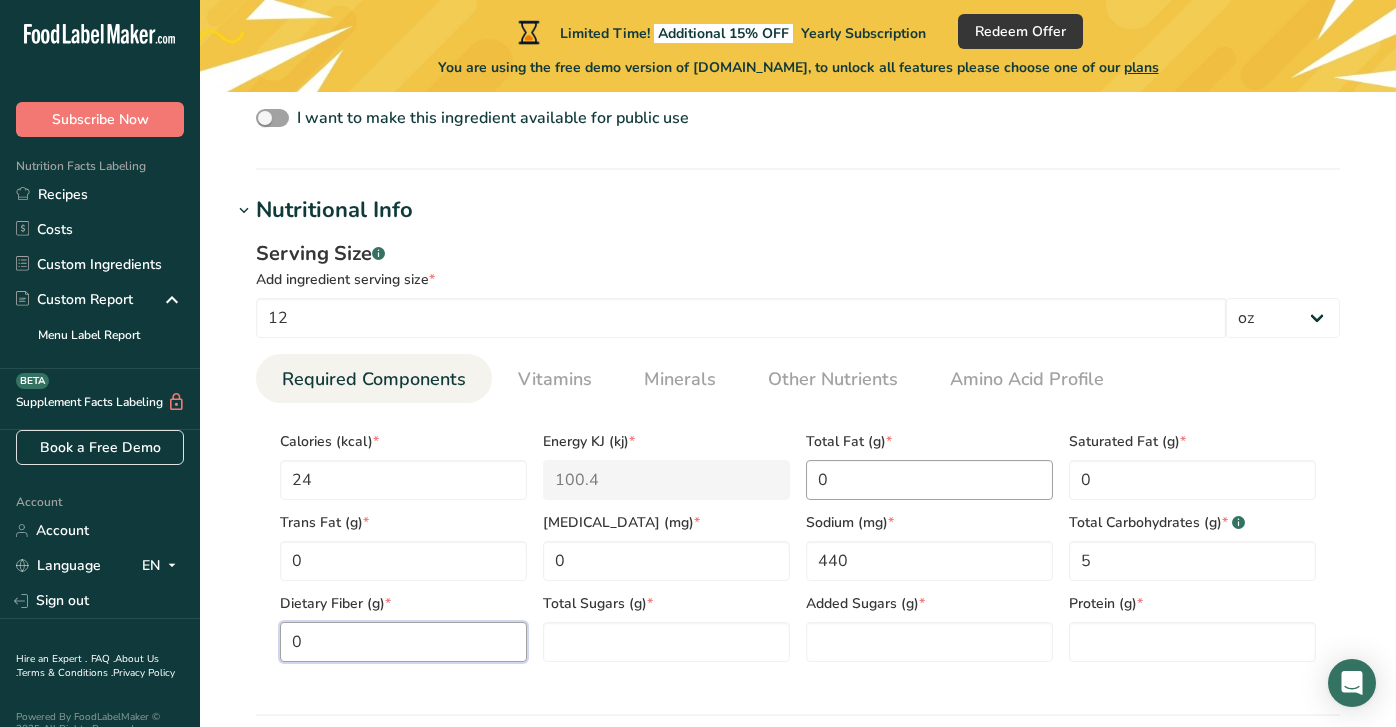 type on "0" 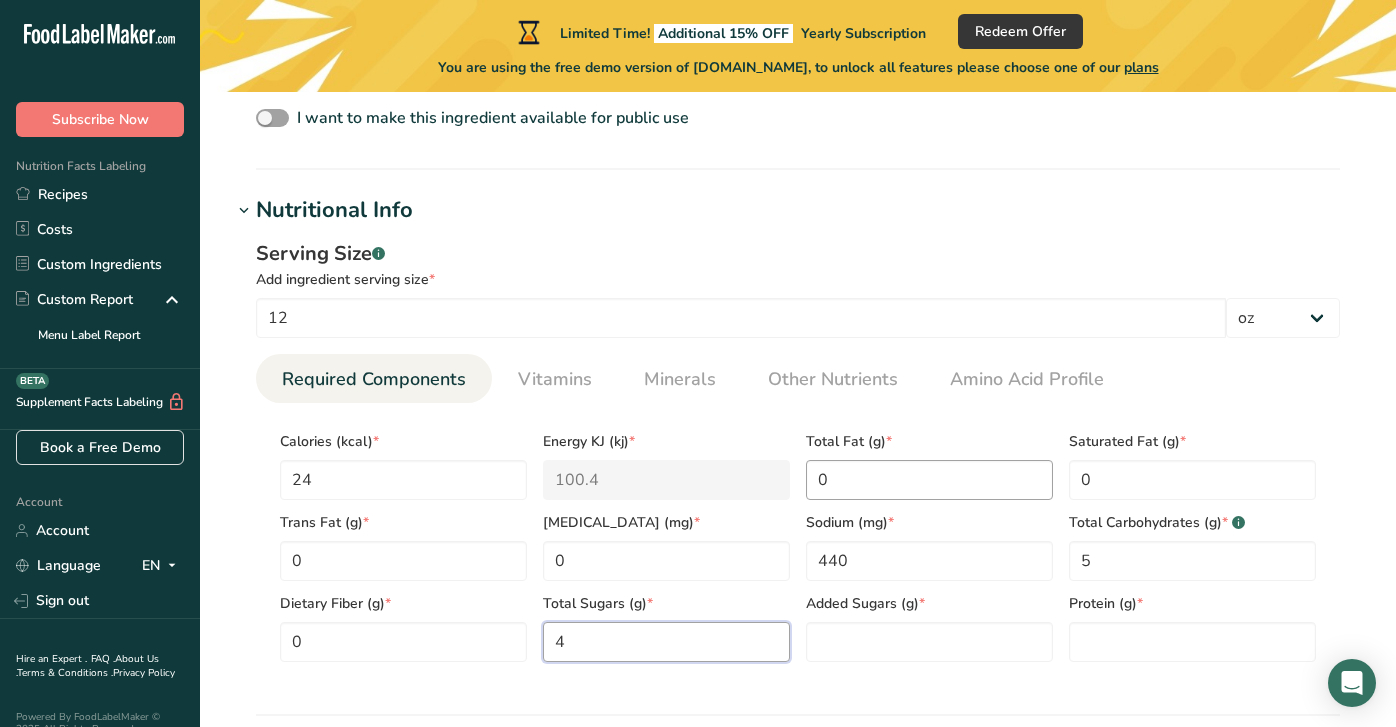 type on "4" 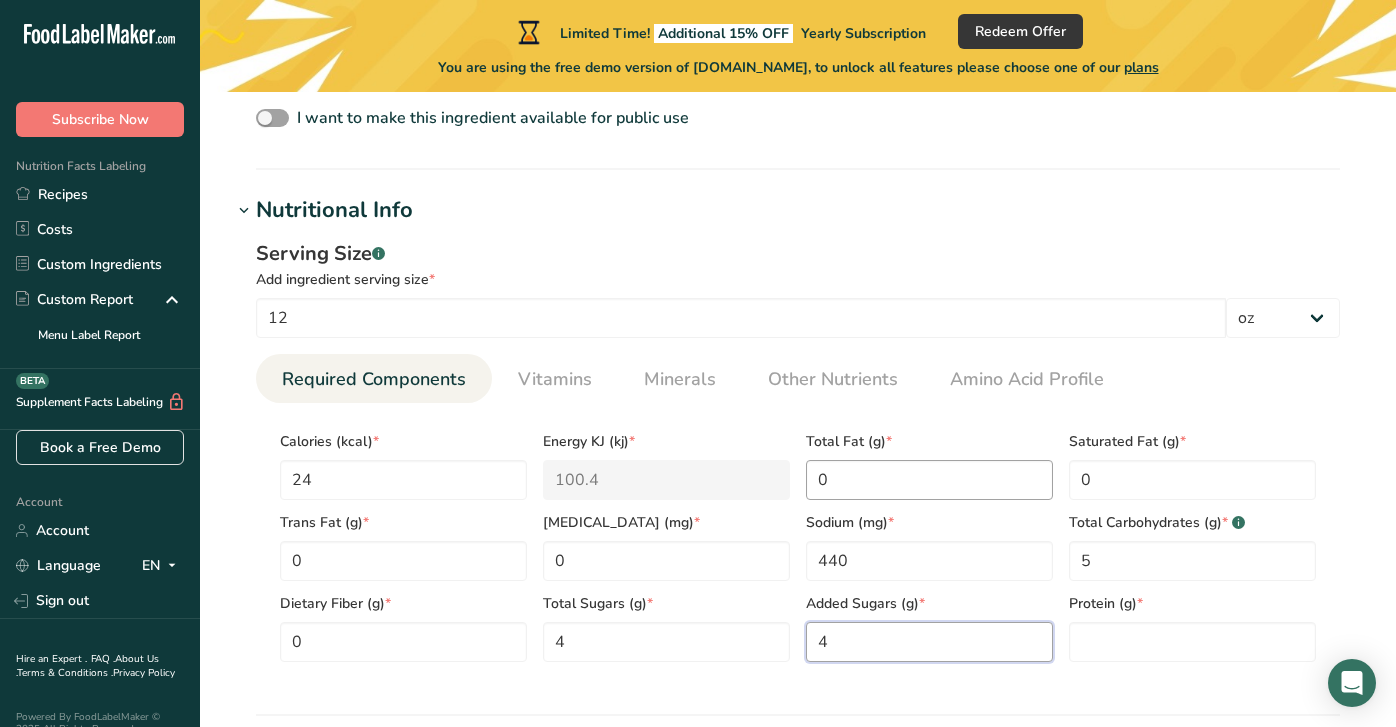 type on "4" 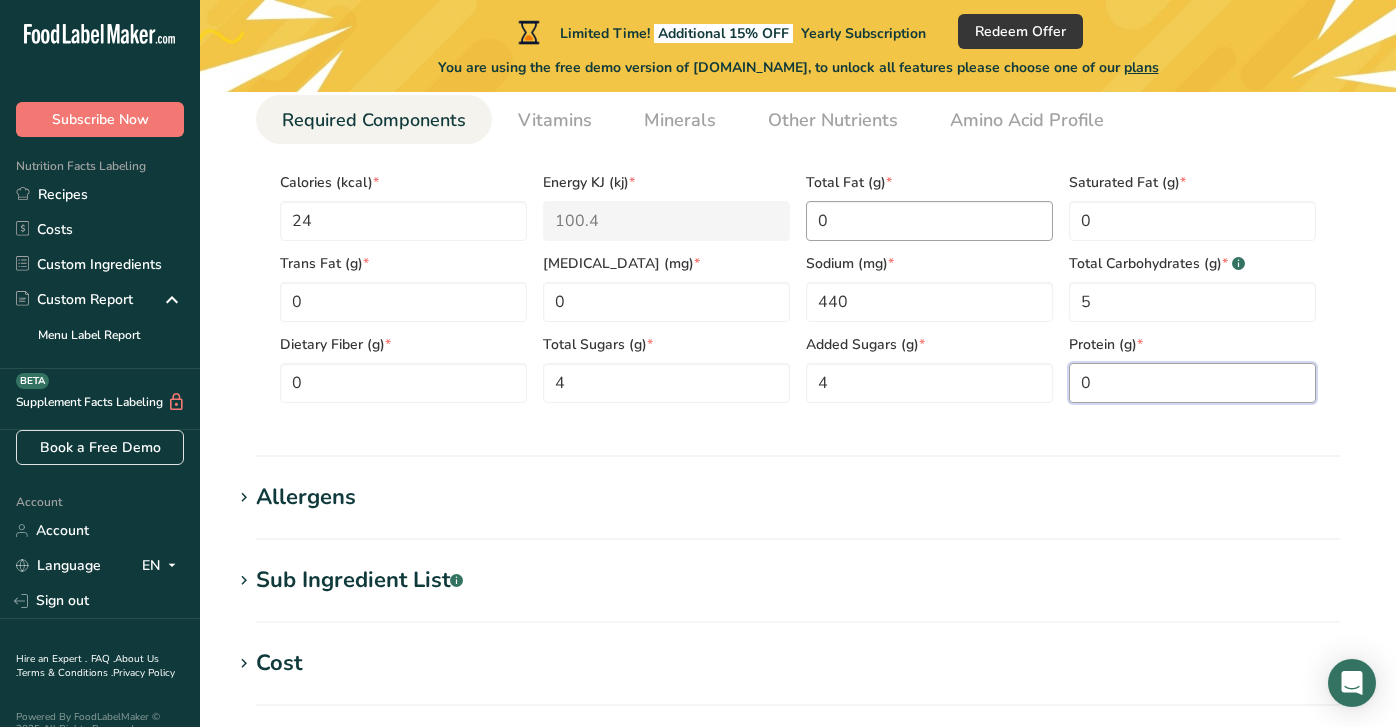 scroll, scrollTop: 948, scrollLeft: 0, axis: vertical 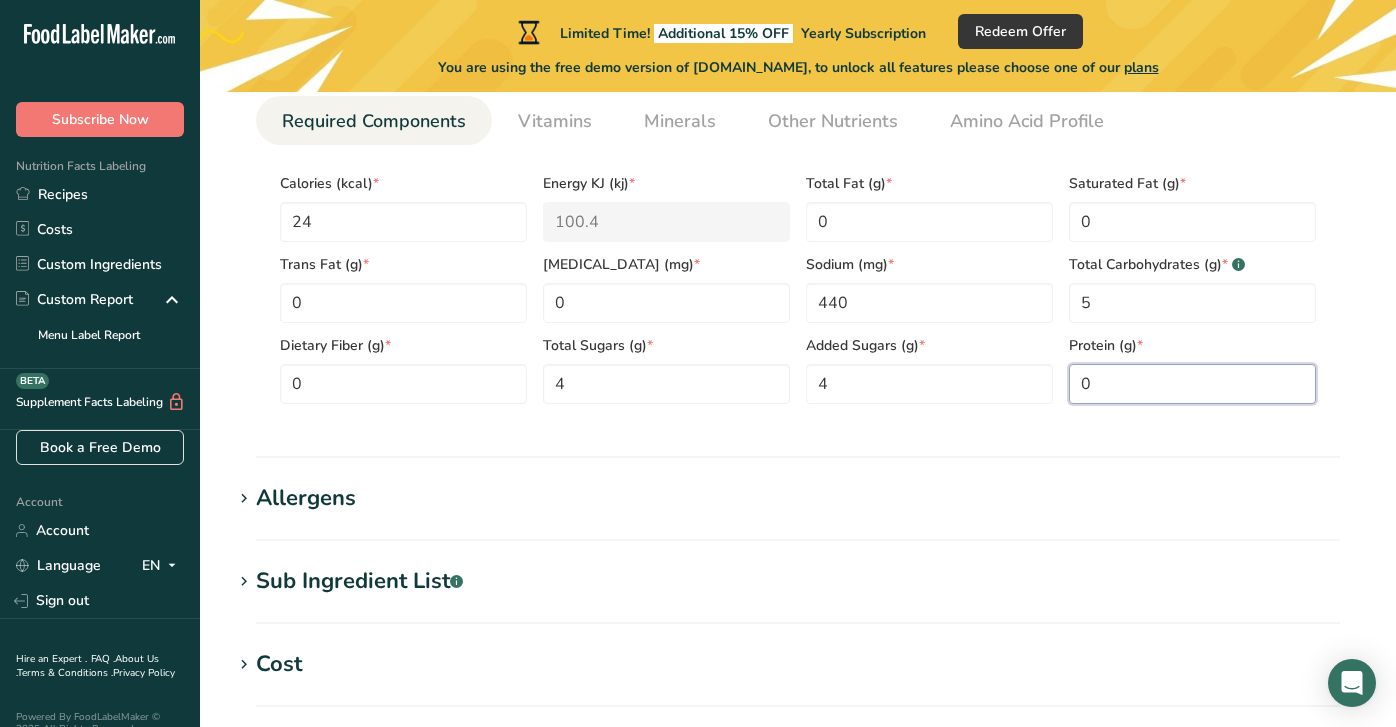 type on "0" 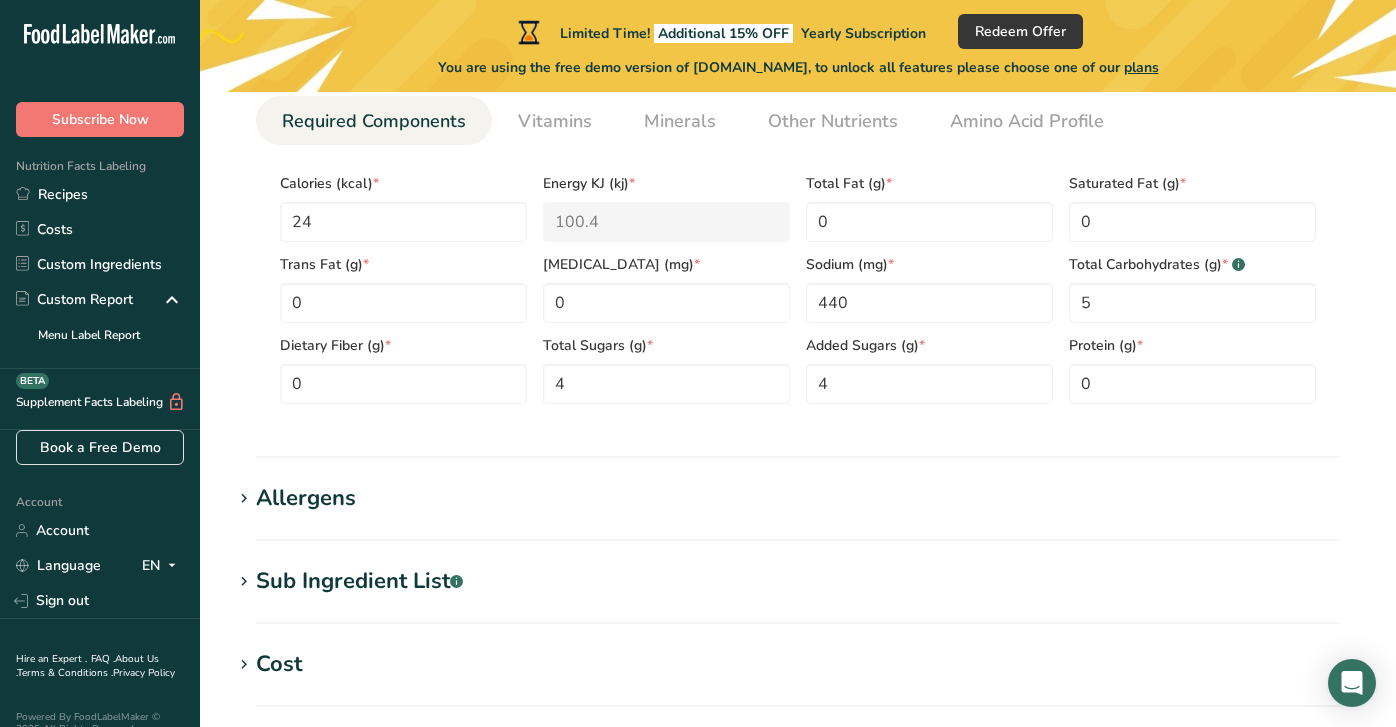 click on "Allergens" at bounding box center [306, 498] 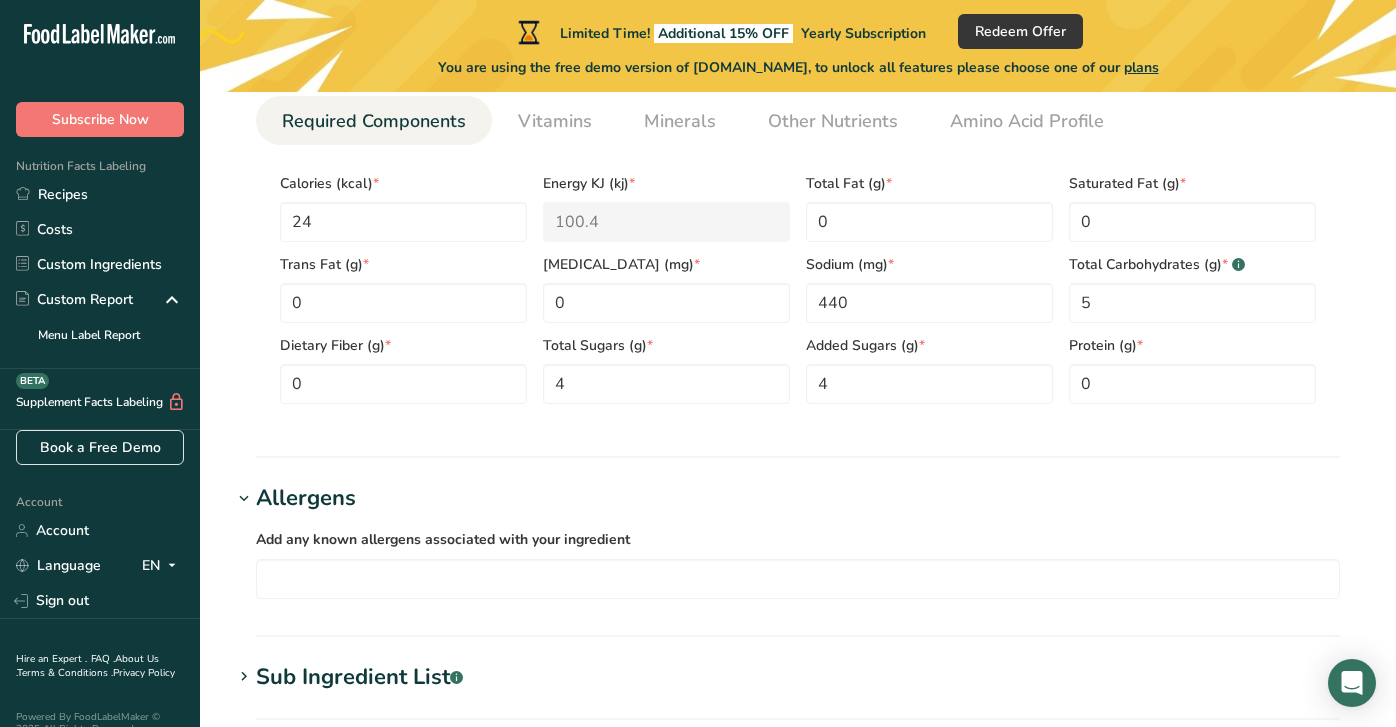 click on "Allergens" at bounding box center (306, 498) 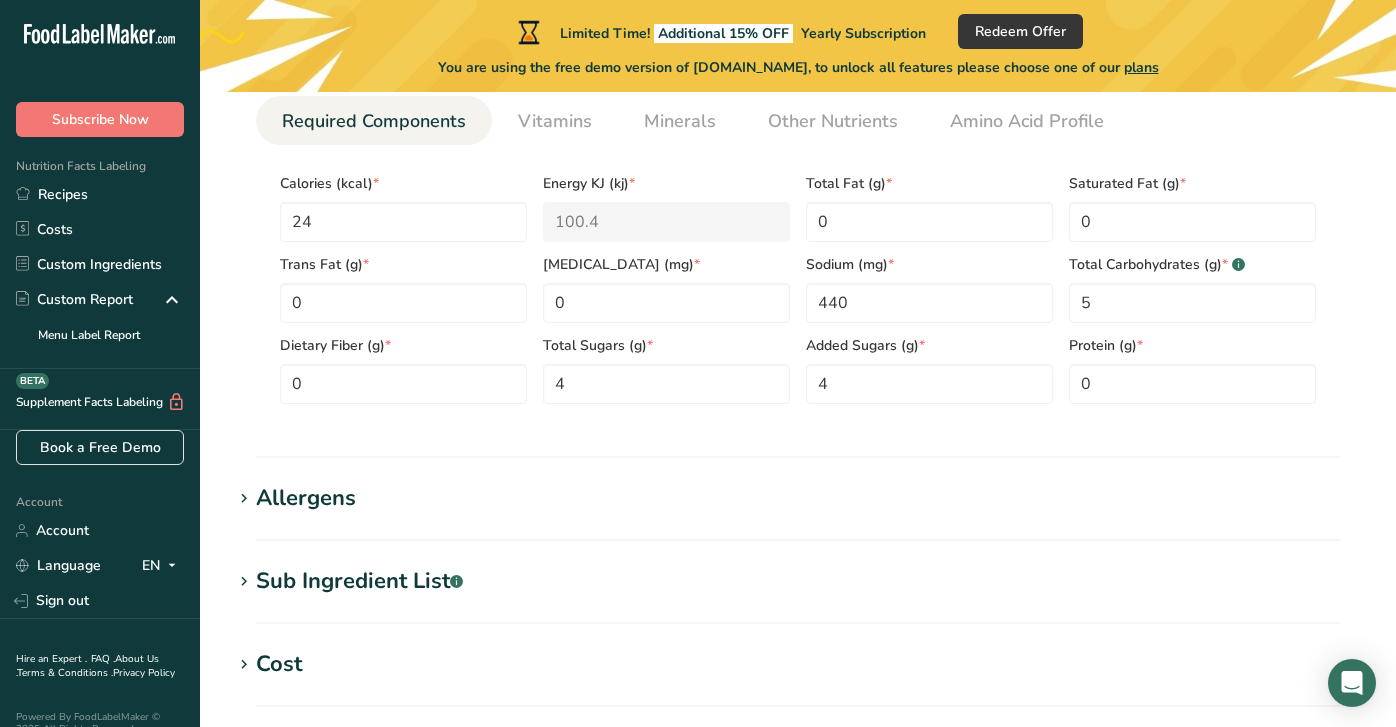 click on "Sub Ingredient List
.a-a{fill:#347362;}.b-a{fill:#fff;}" at bounding box center [359, 581] 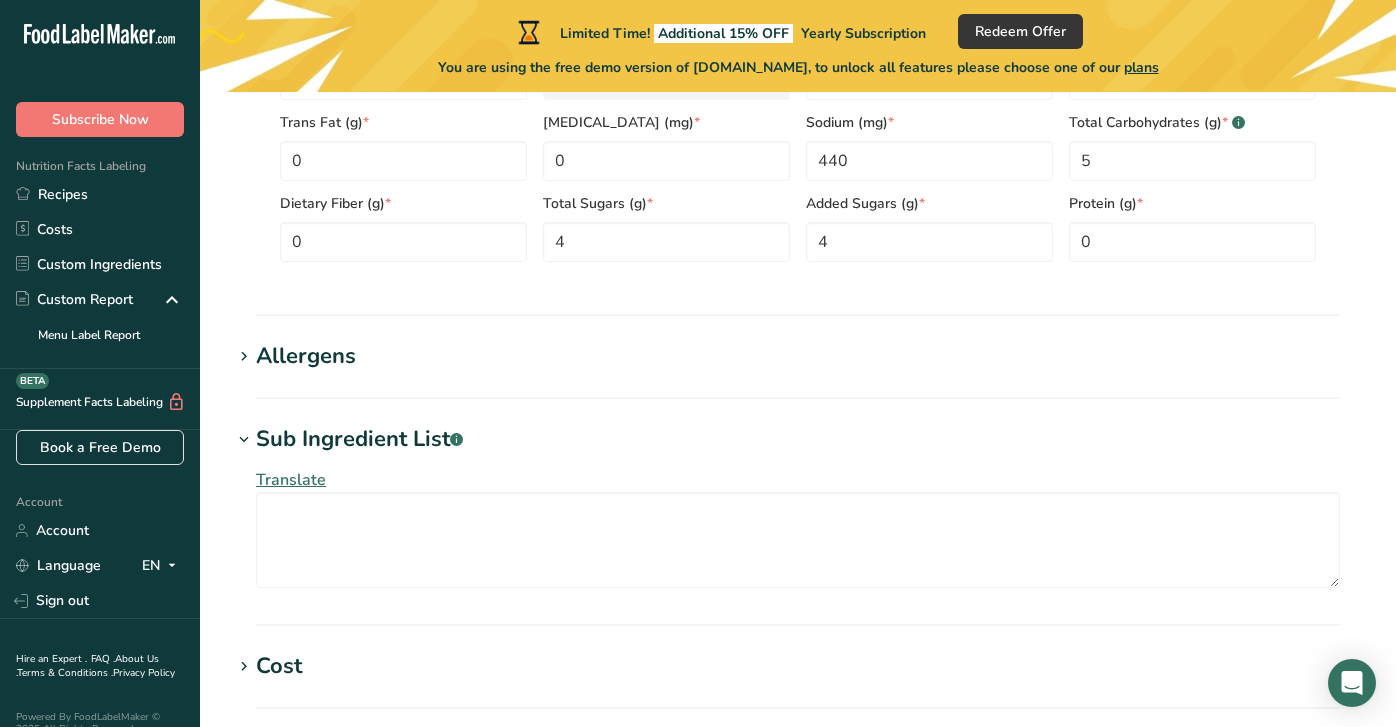scroll, scrollTop: 1095, scrollLeft: 0, axis: vertical 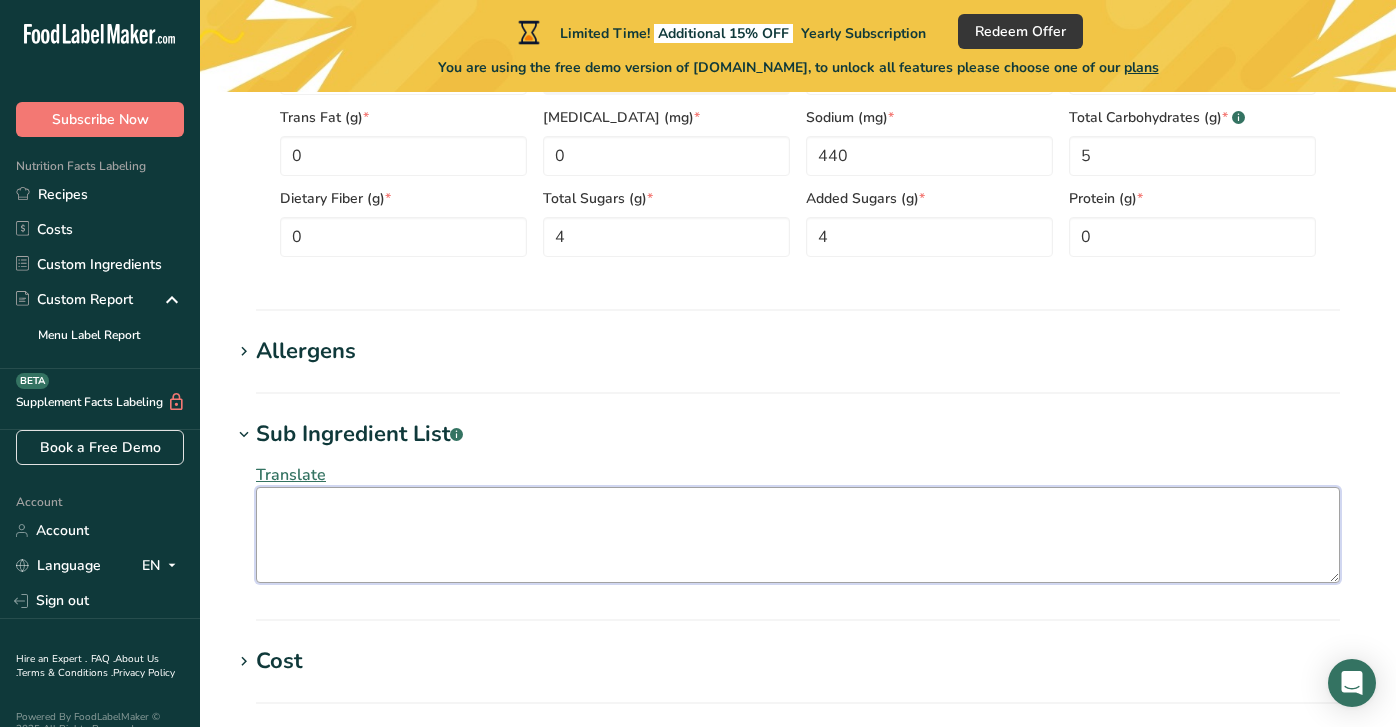 click at bounding box center [798, 535] 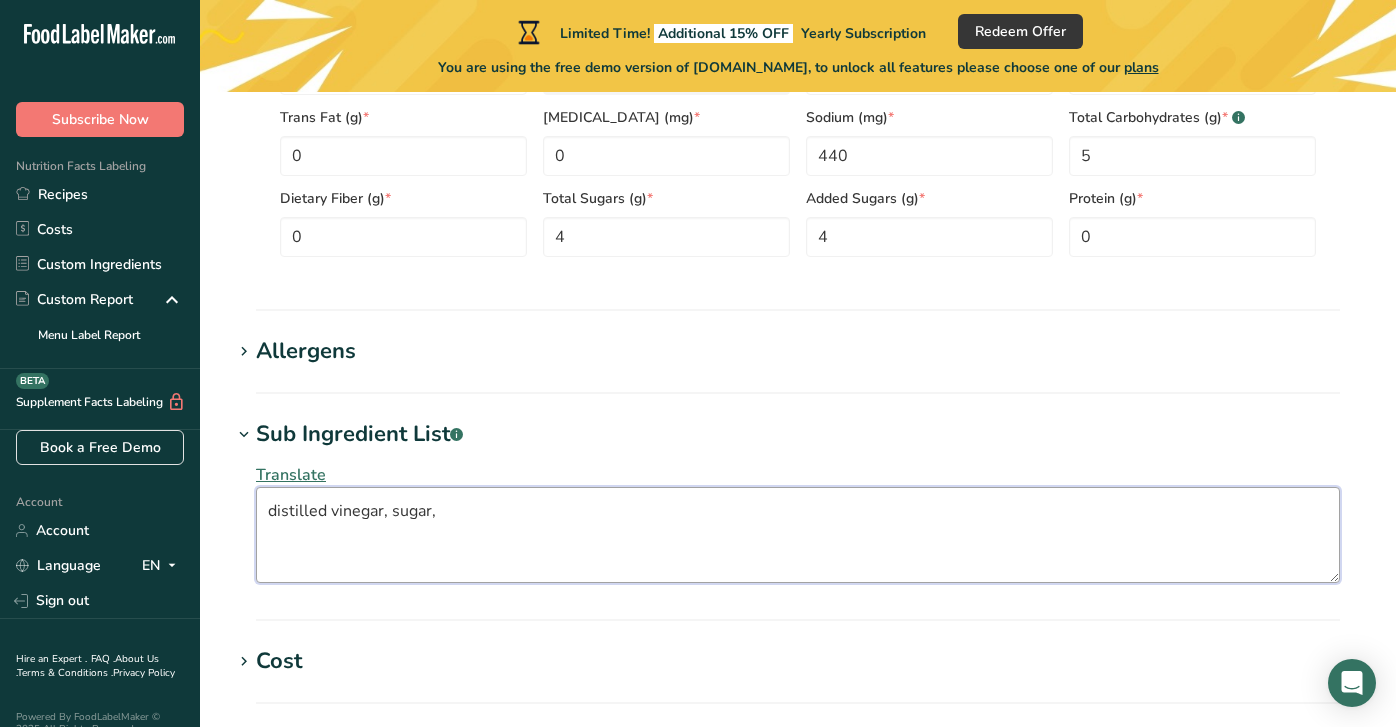 click on "distilled vinegar, sugar," at bounding box center [798, 535] 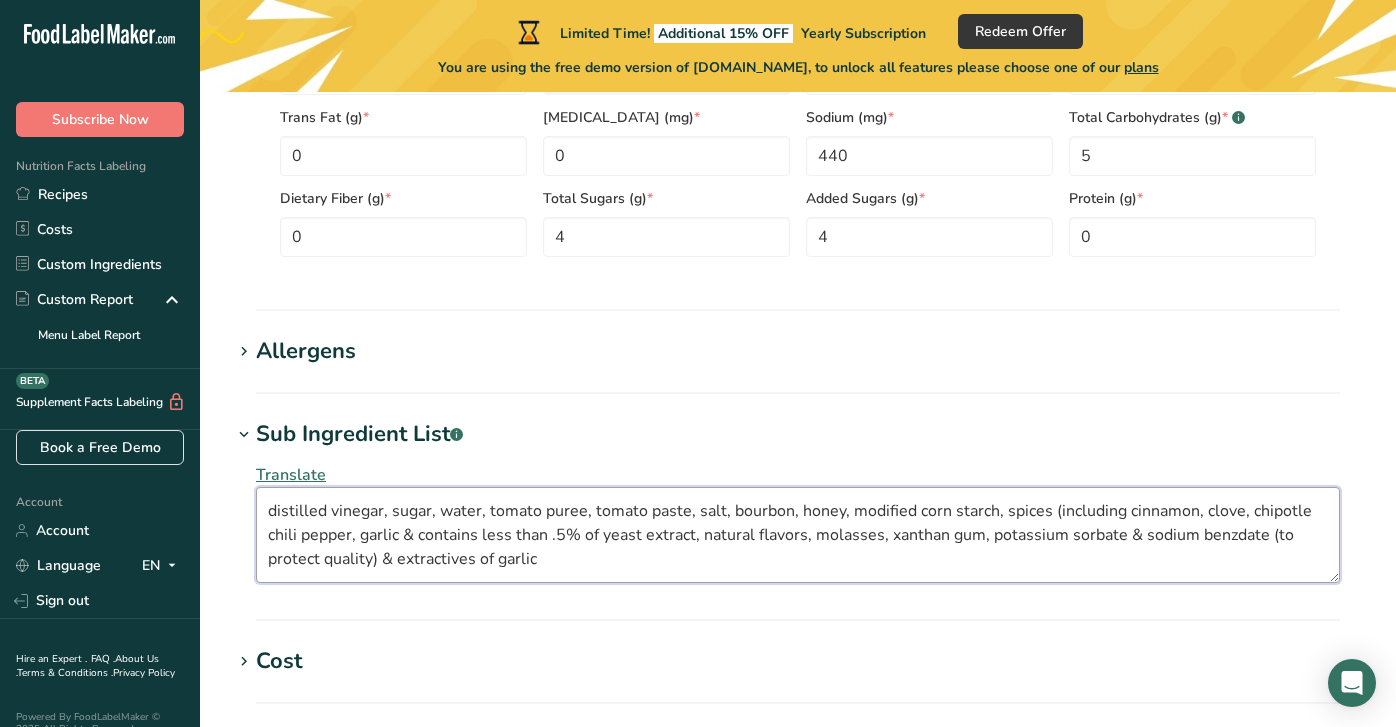 type on "distilled vinegar, sugar, water, tomato puree, tomato paste, salt, bourbon, honey, modified corn starch, spices (including cinnamon, clove, chipotle chili pepper, garlic & contains less than .5% of yeast extract, natural flavors, molasses, xanthan gum, potassium sorbate & sodium benzdate (to protect quality) & extractives of garlic" 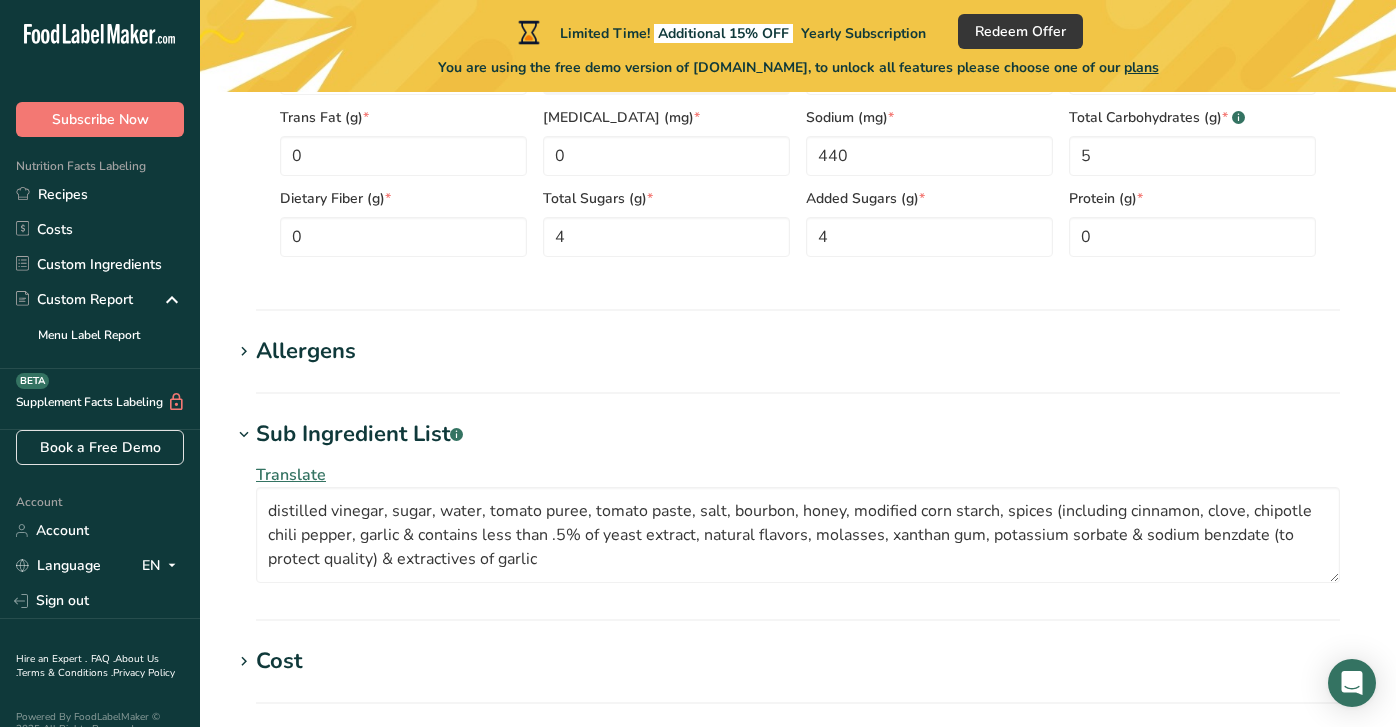 click on "Cost" at bounding box center [798, 661] 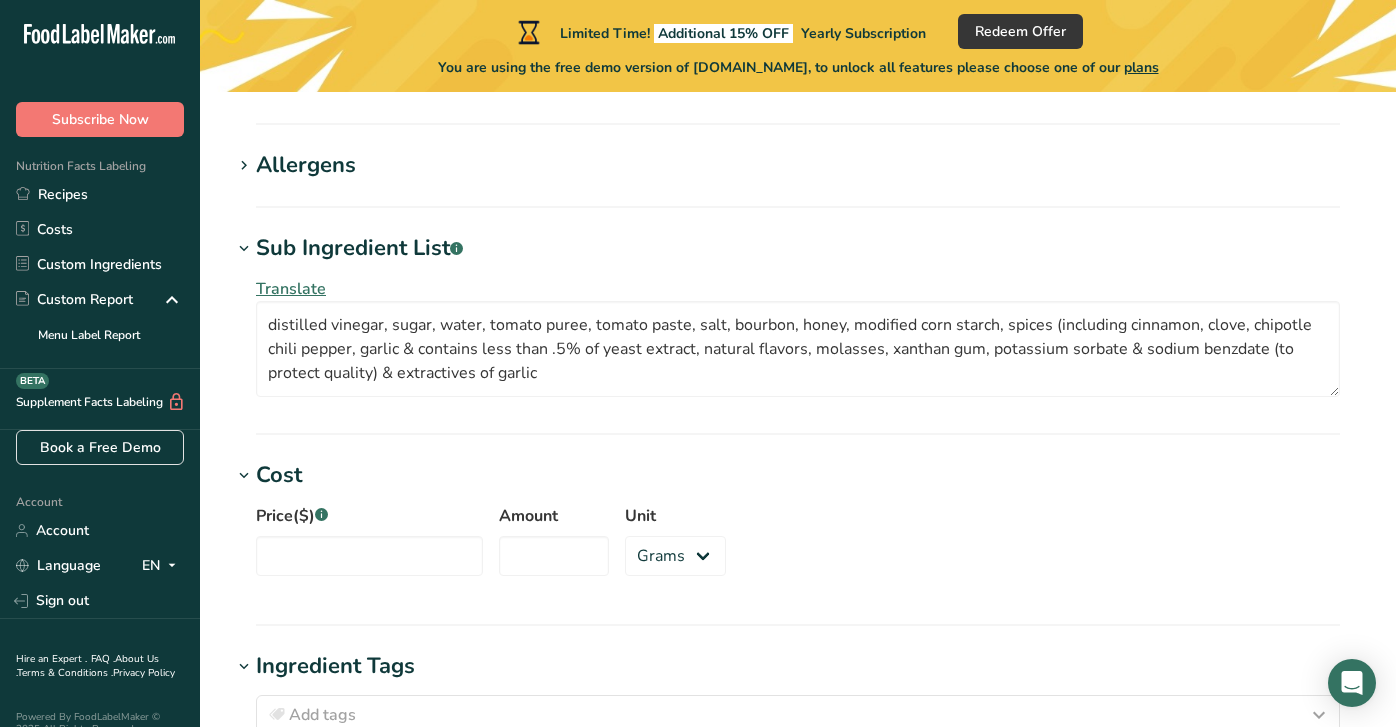 scroll, scrollTop: 1335, scrollLeft: 0, axis: vertical 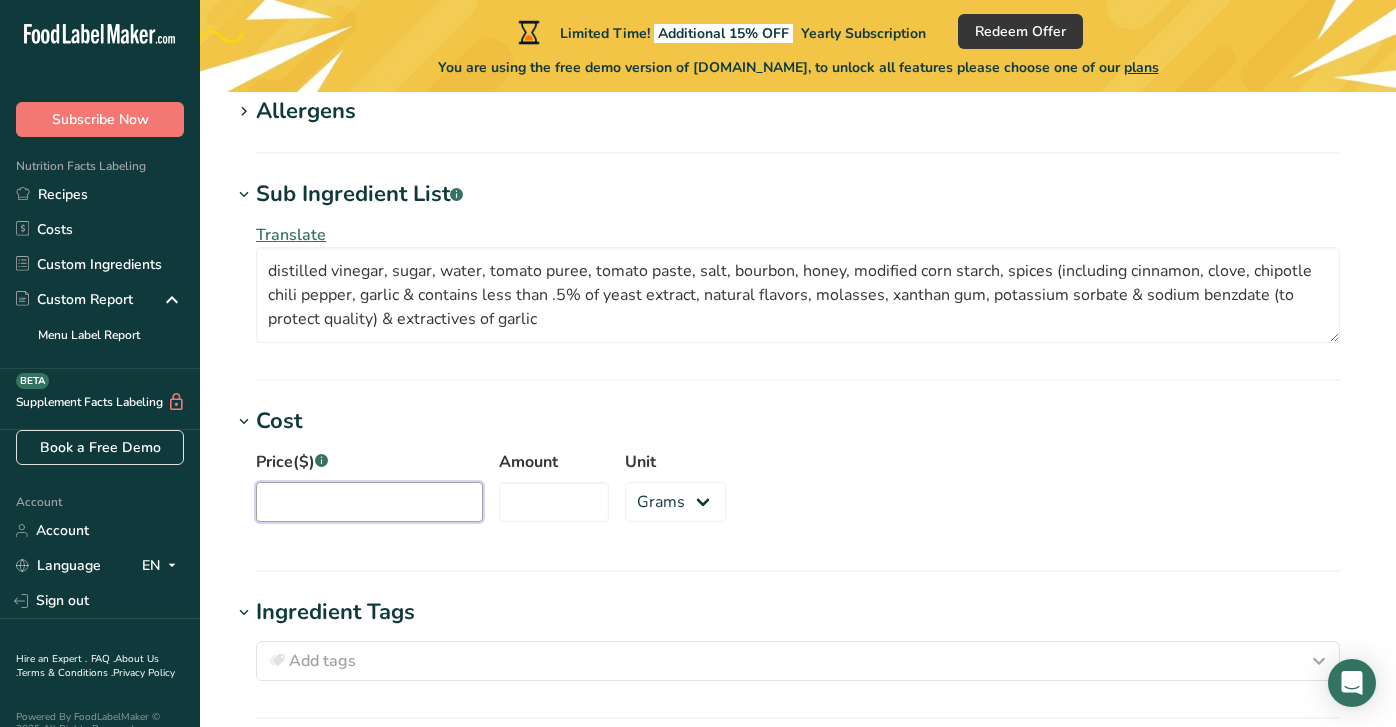 click on "Price($)
.a-a{fill:#347362;}.b-a{fill:#fff;}" at bounding box center (369, 502) 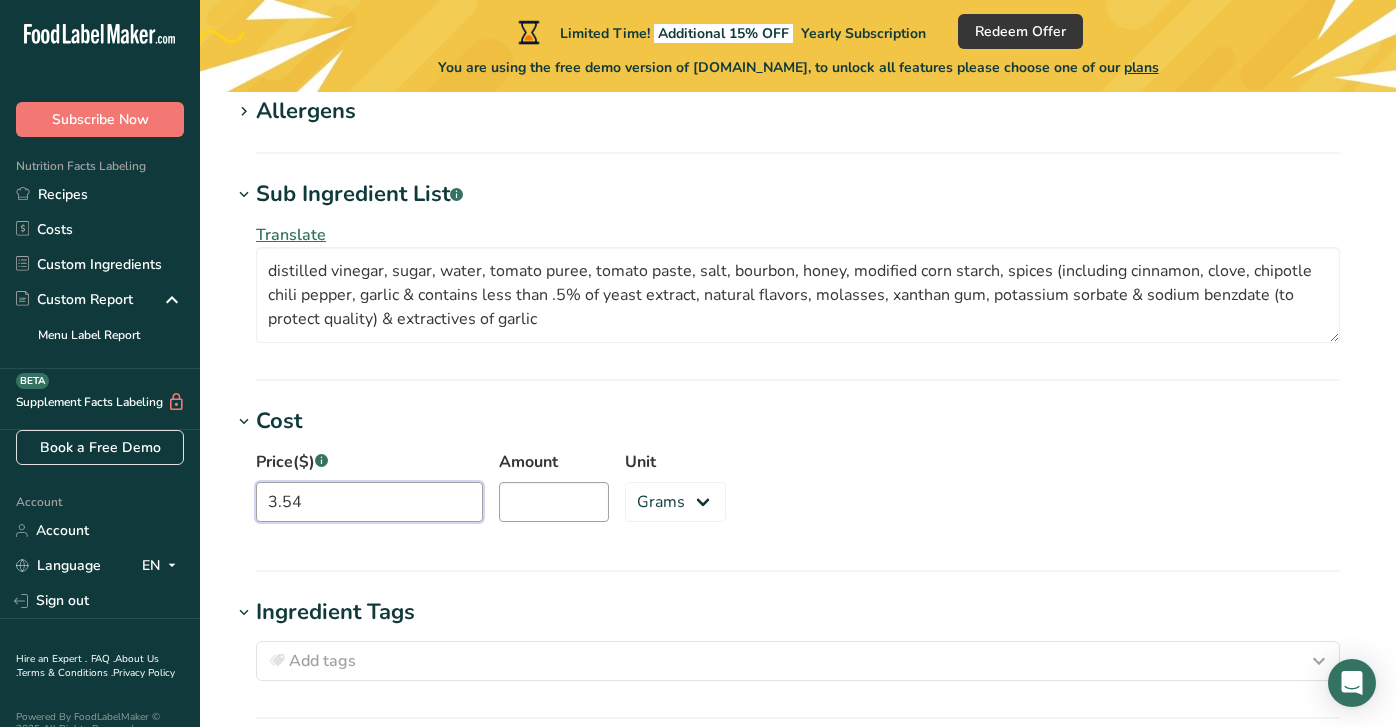 type on "3.54" 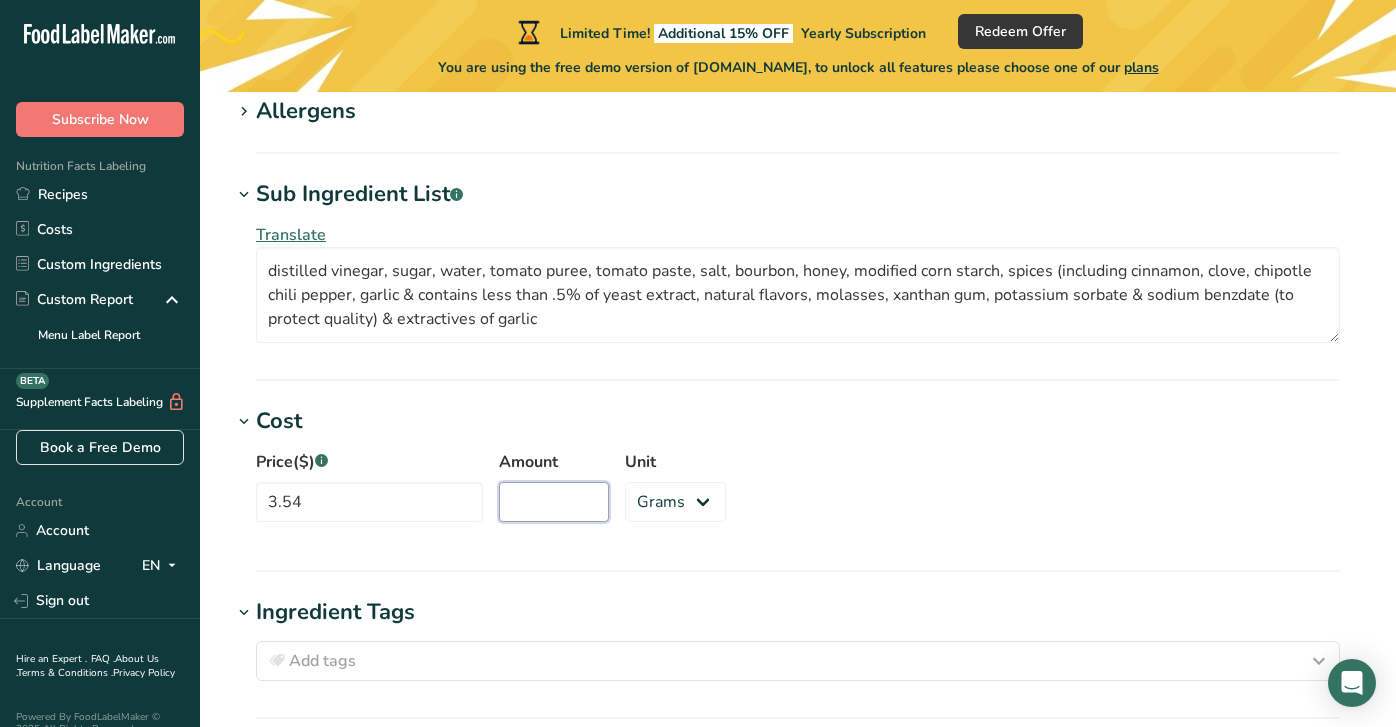click on "Amount" at bounding box center (554, 502) 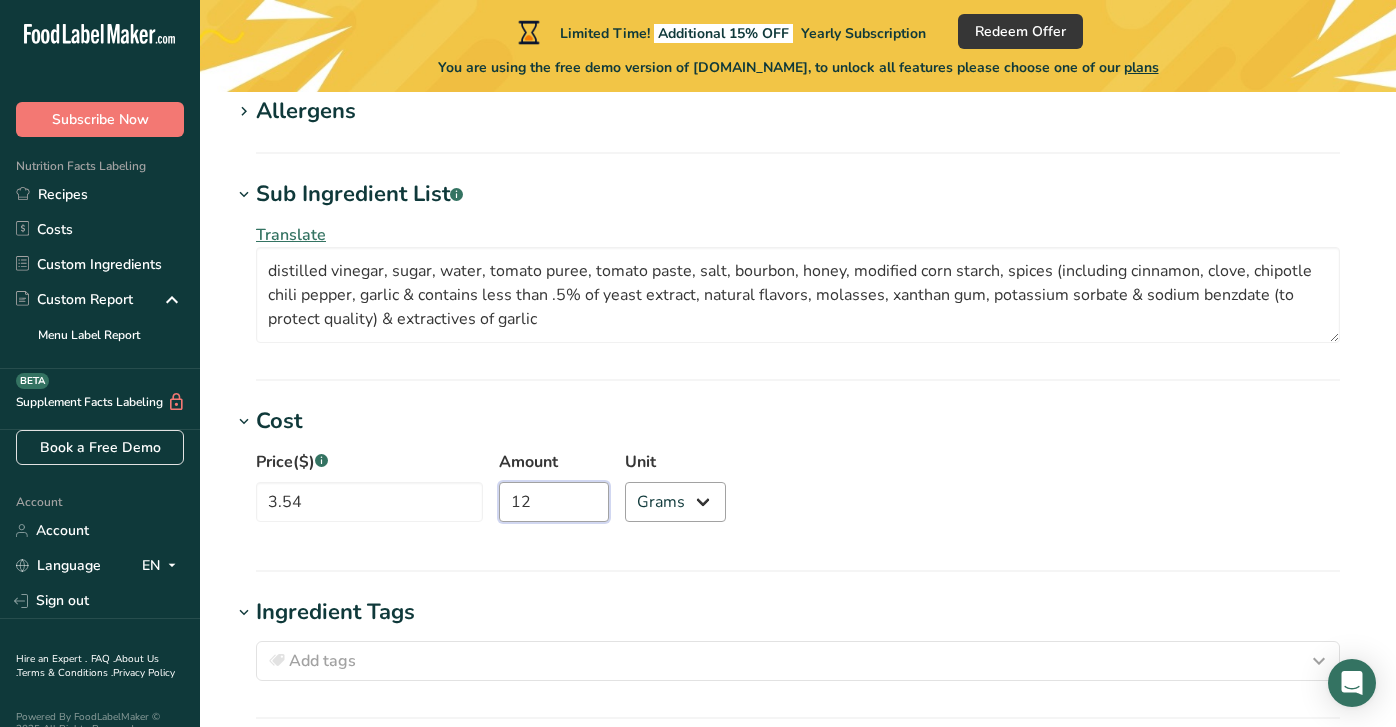 type on "12" 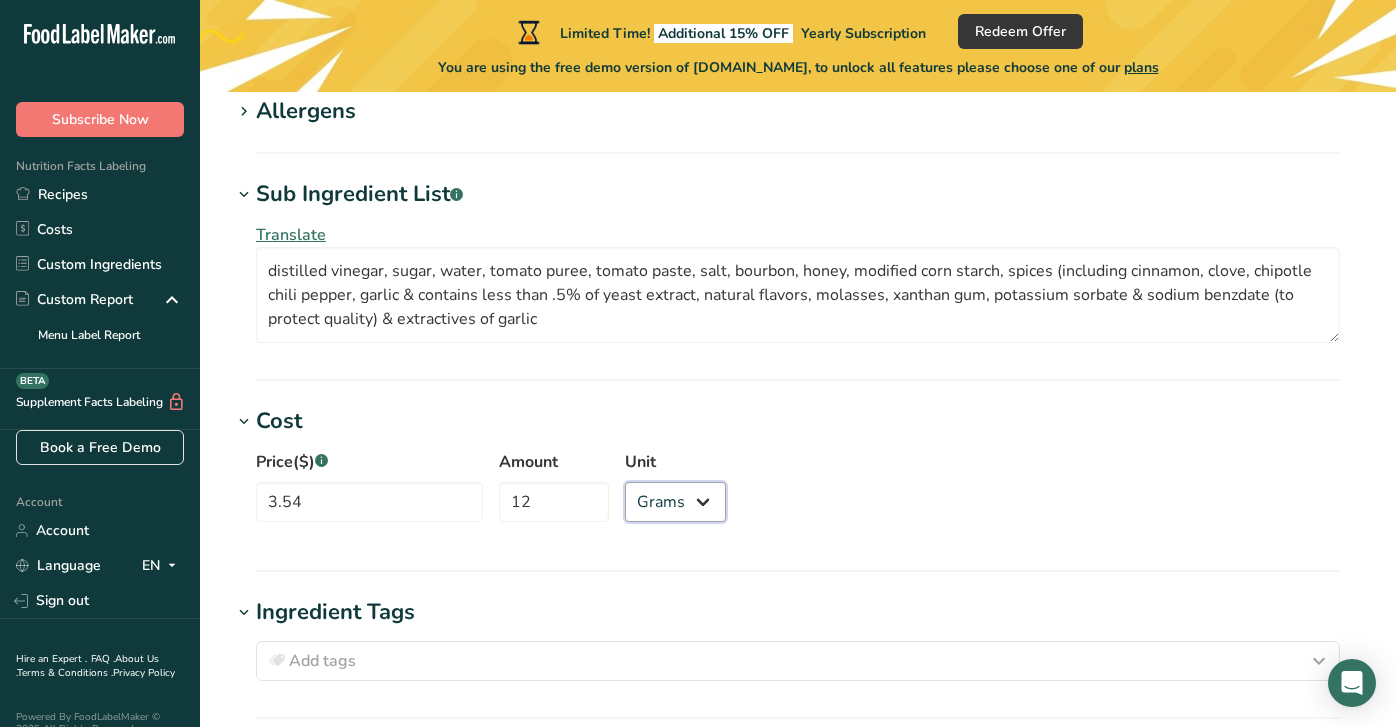 click on "Grams
kg
mg
mcg
lb
oz" at bounding box center (675, 502) 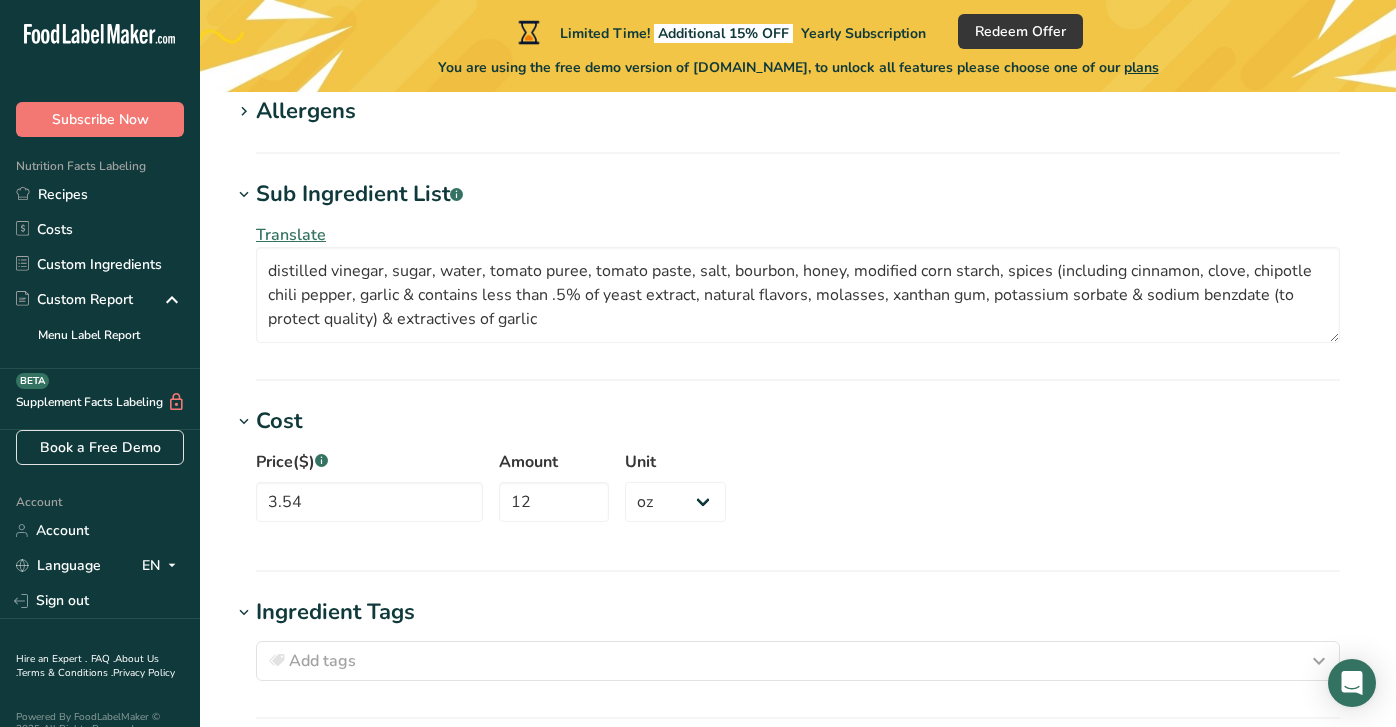 click on "Price($)
.a-a{fill:#347362;}.b-a{fill:#fff;}           3.54   Amount 12   Unit
Grams
kg
mg
mcg
lb
oz" at bounding box center [798, 492] 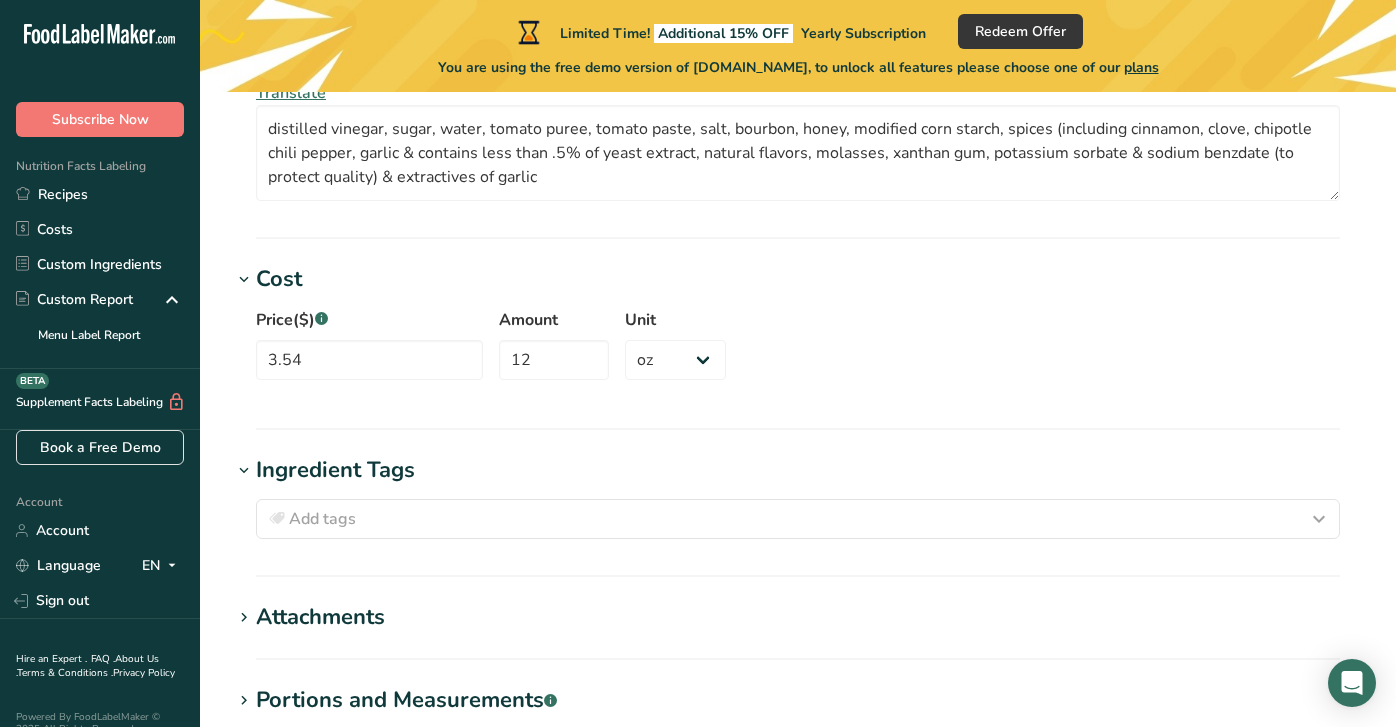 scroll, scrollTop: 1480, scrollLeft: 0, axis: vertical 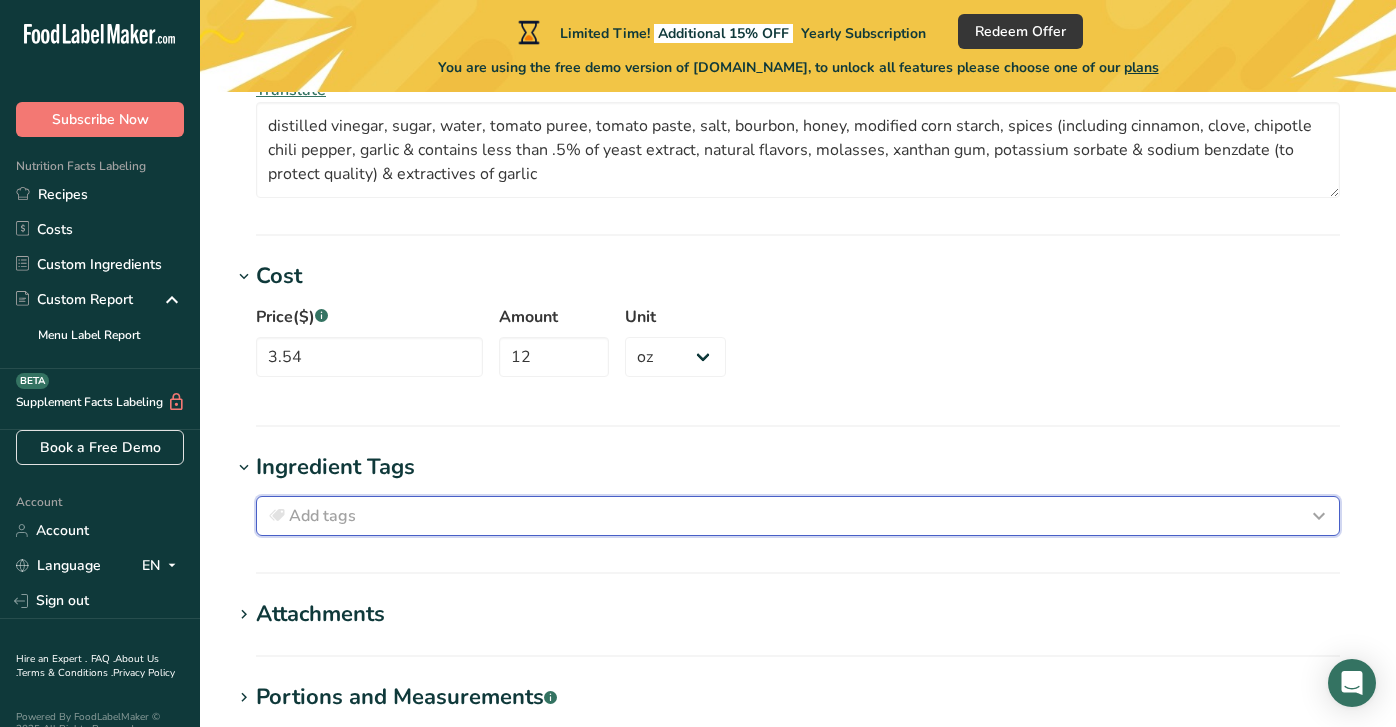 click on "Add tags" at bounding box center [798, 516] 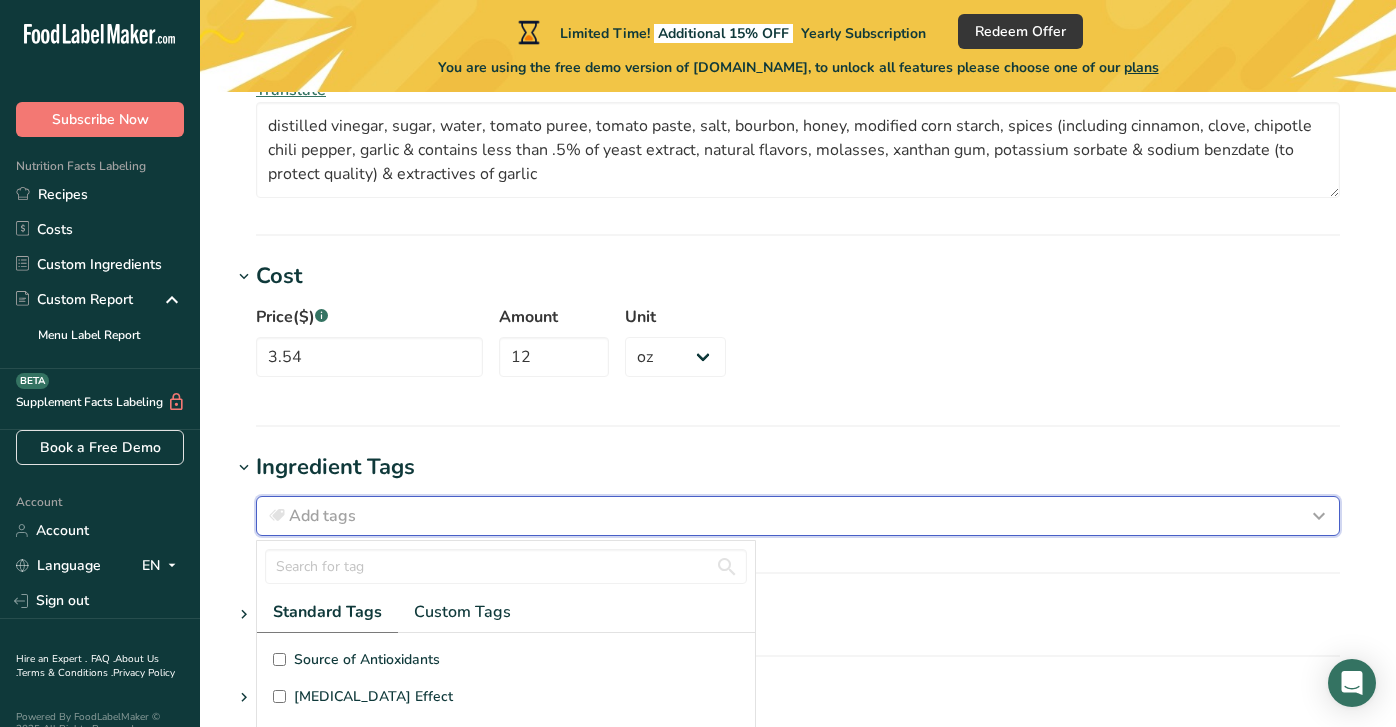 scroll, scrollTop: 13, scrollLeft: 0, axis: vertical 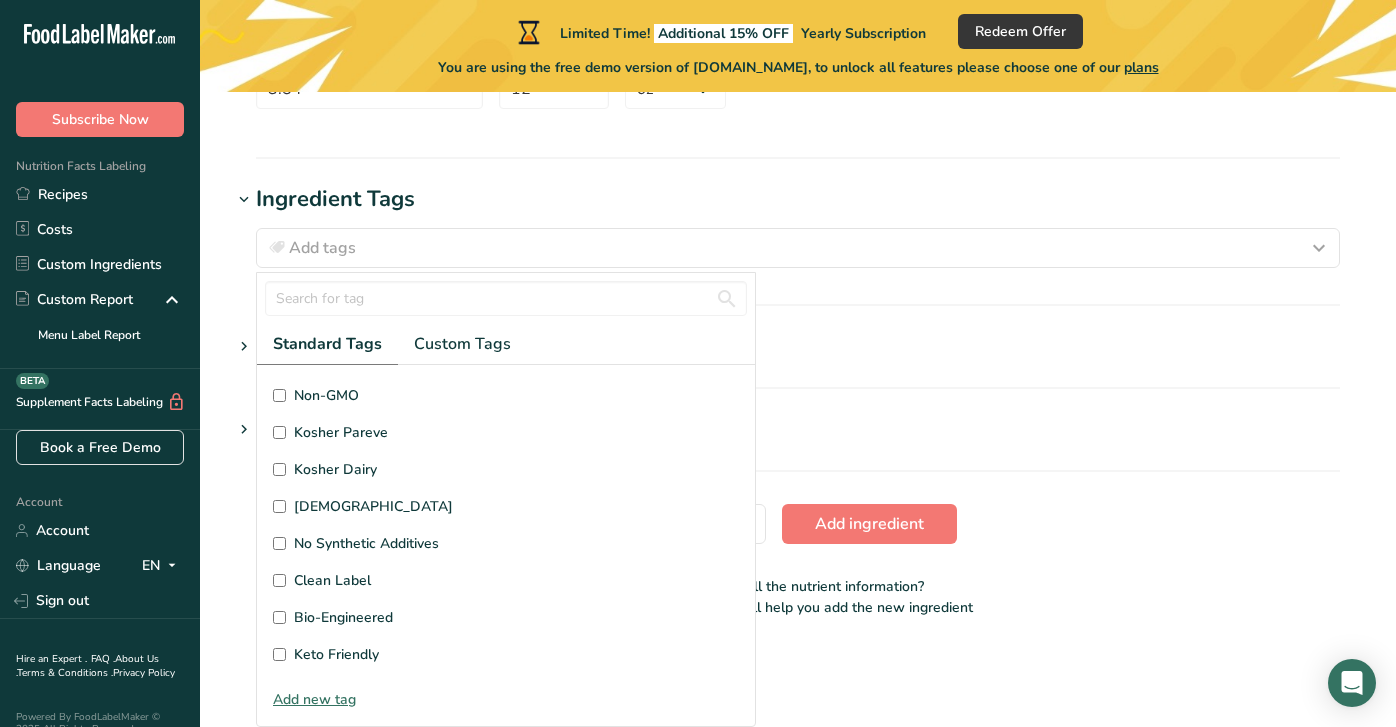 click on "Attachments" at bounding box center [798, 346] 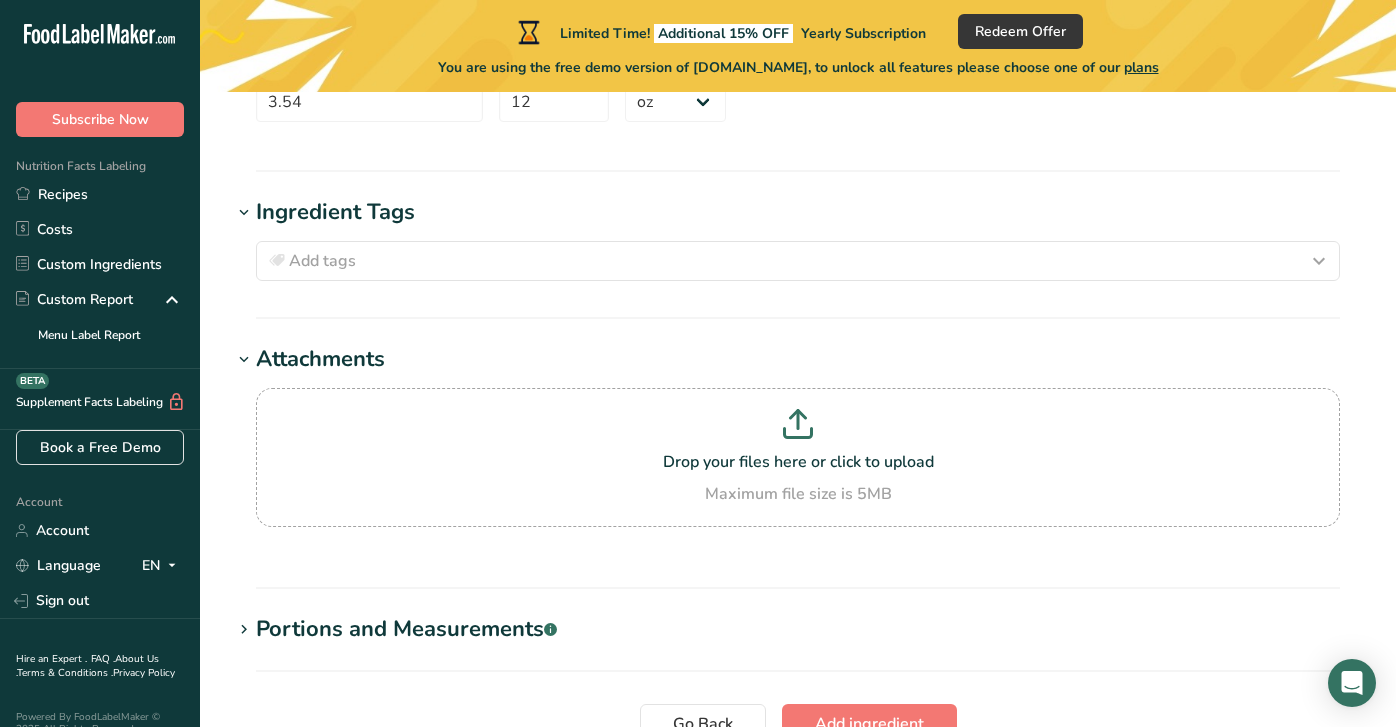 scroll, scrollTop: 1748, scrollLeft: 0, axis: vertical 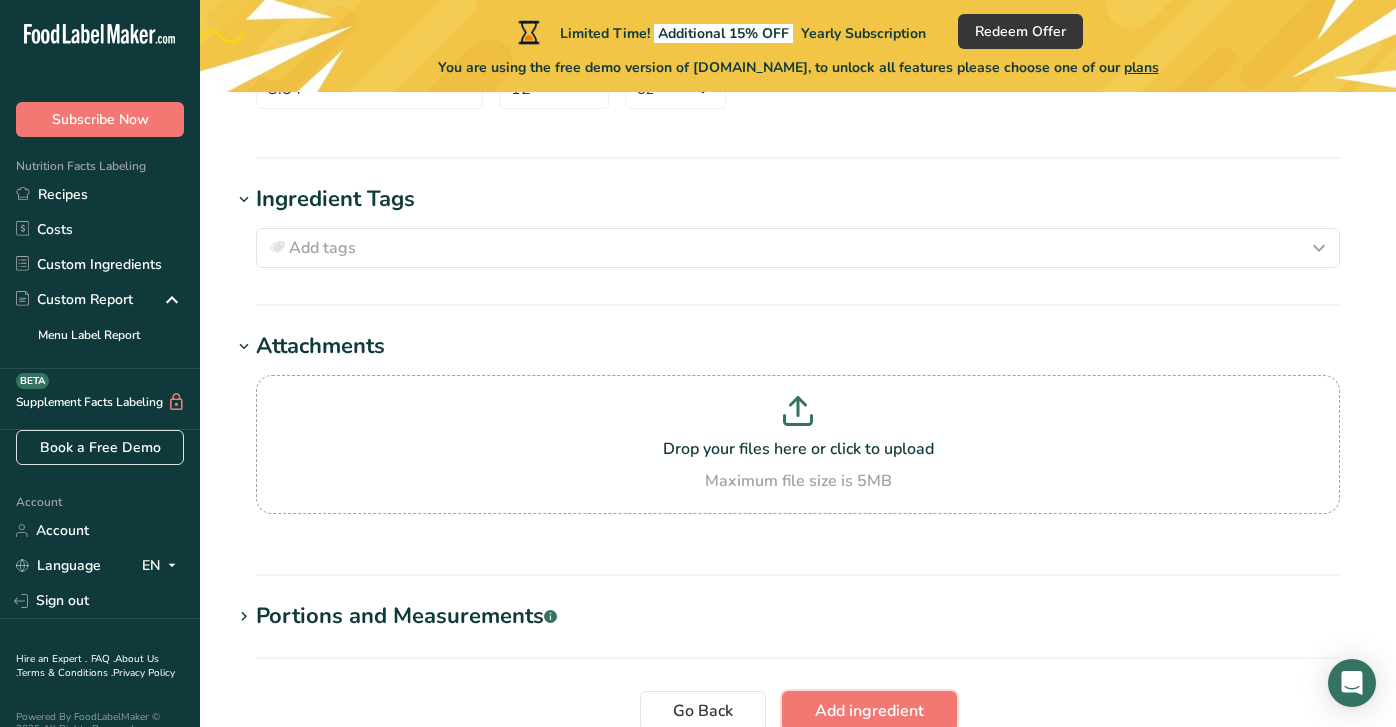 drag, startPoint x: 855, startPoint y: 714, endPoint x: 817, endPoint y: 586, distance: 133.52153 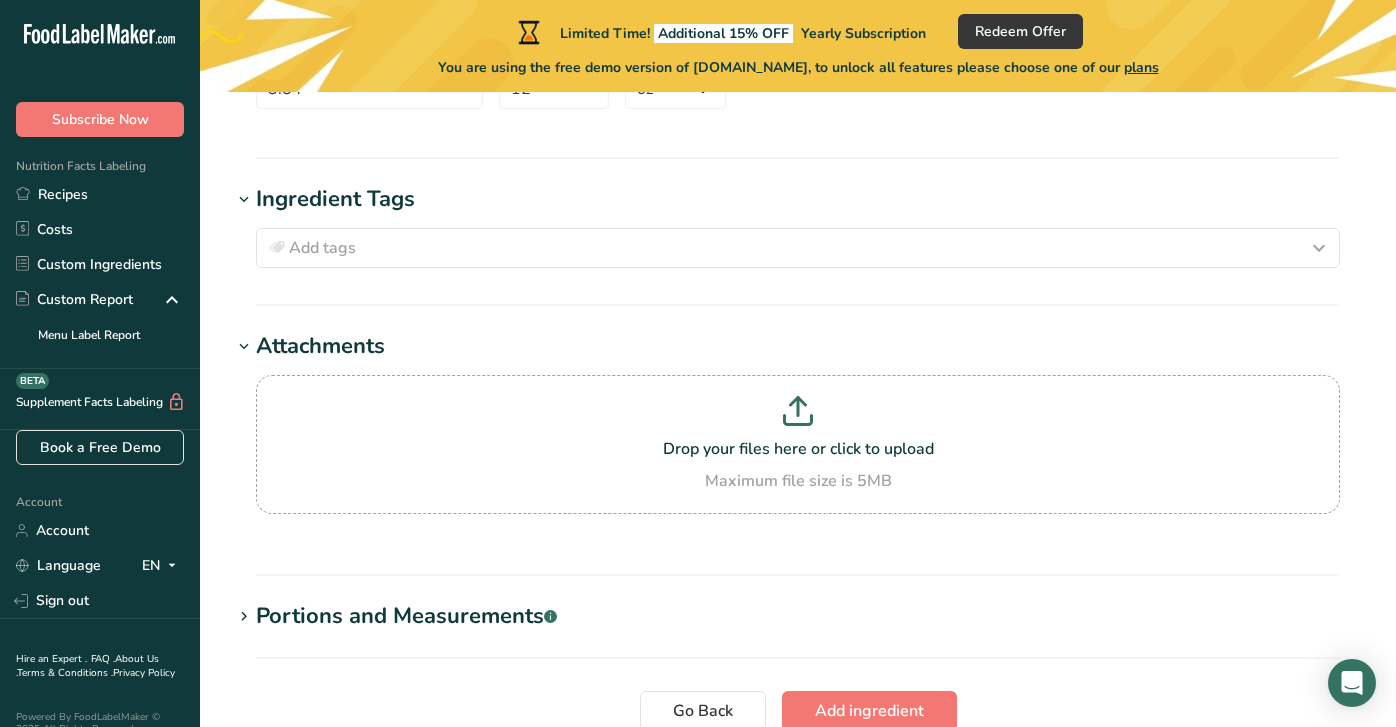 click on "Portions and Measurements
.a-a{fill:#347362;}.b-a{fill:#fff;}" at bounding box center [406, 616] 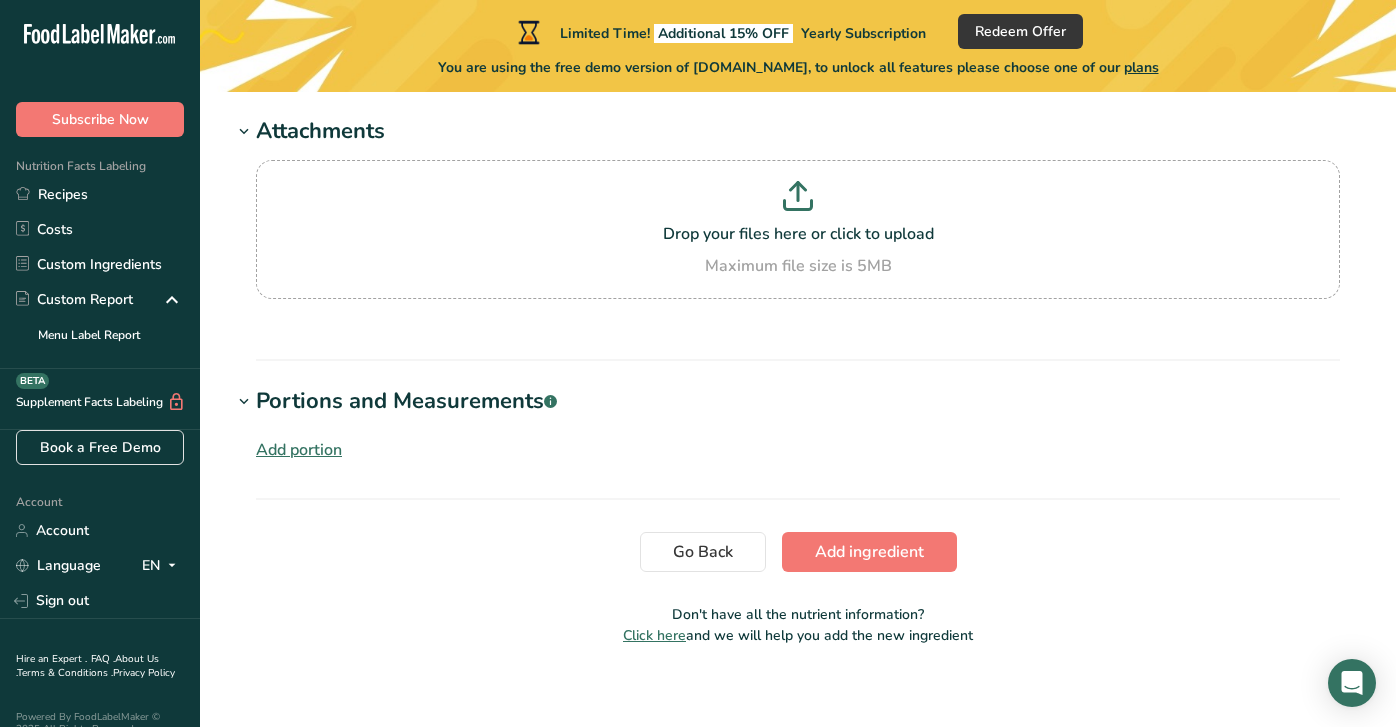 scroll, scrollTop: 1974, scrollLeft: 0, axis: vertical 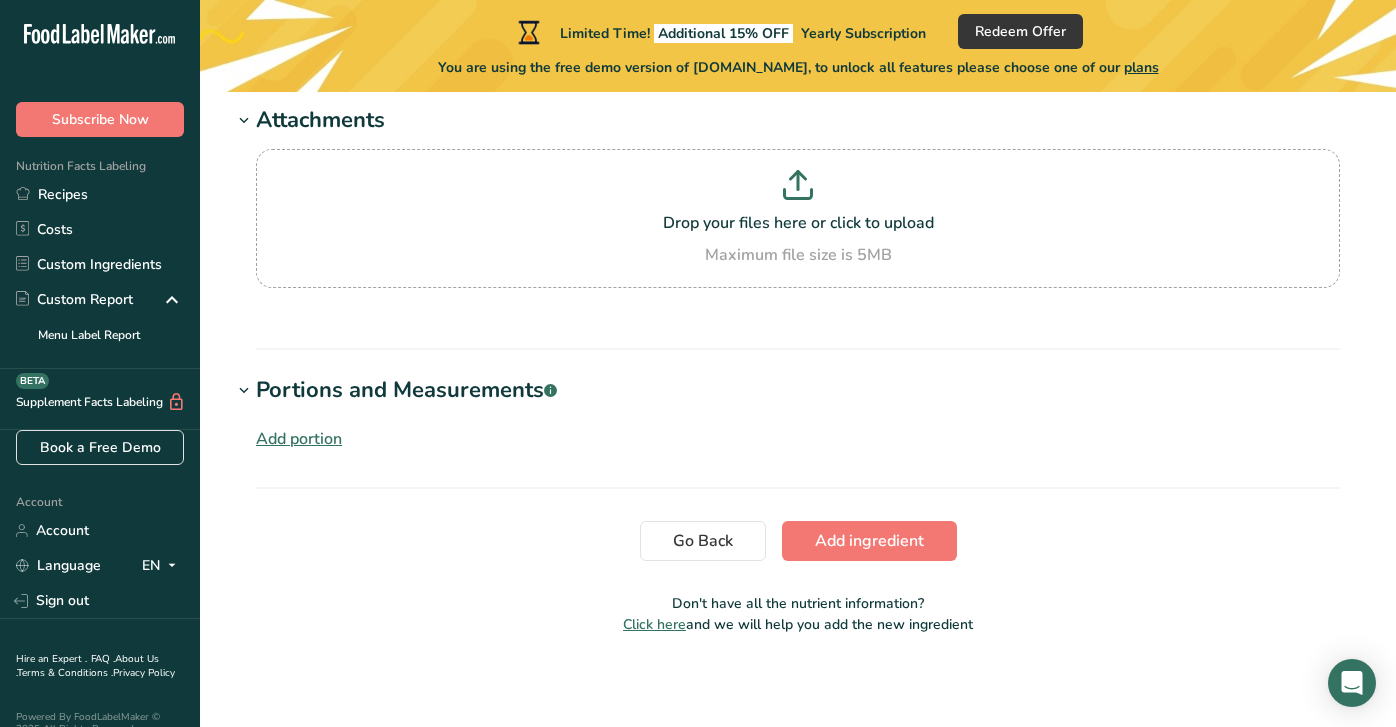 click on "Add portion" at bounding box center [299, 439] 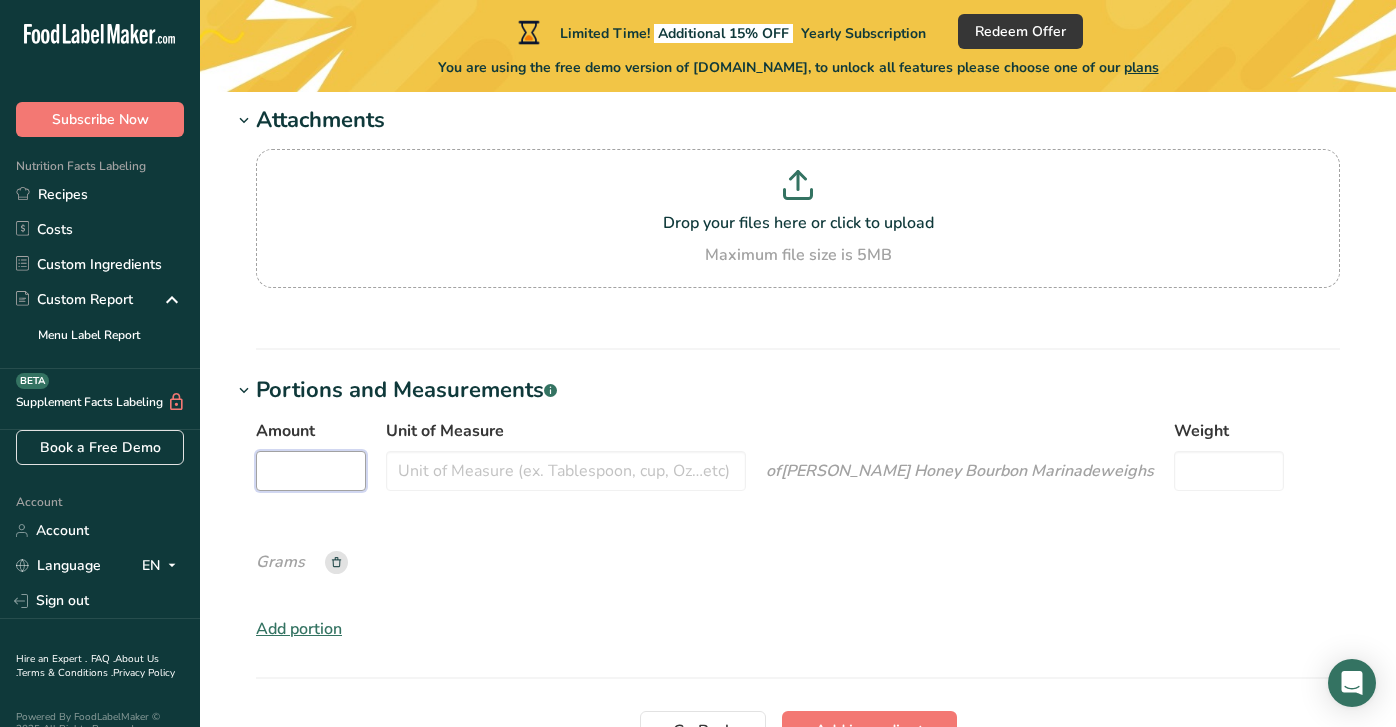 click on "Amount" at bounding box center (311, 471) 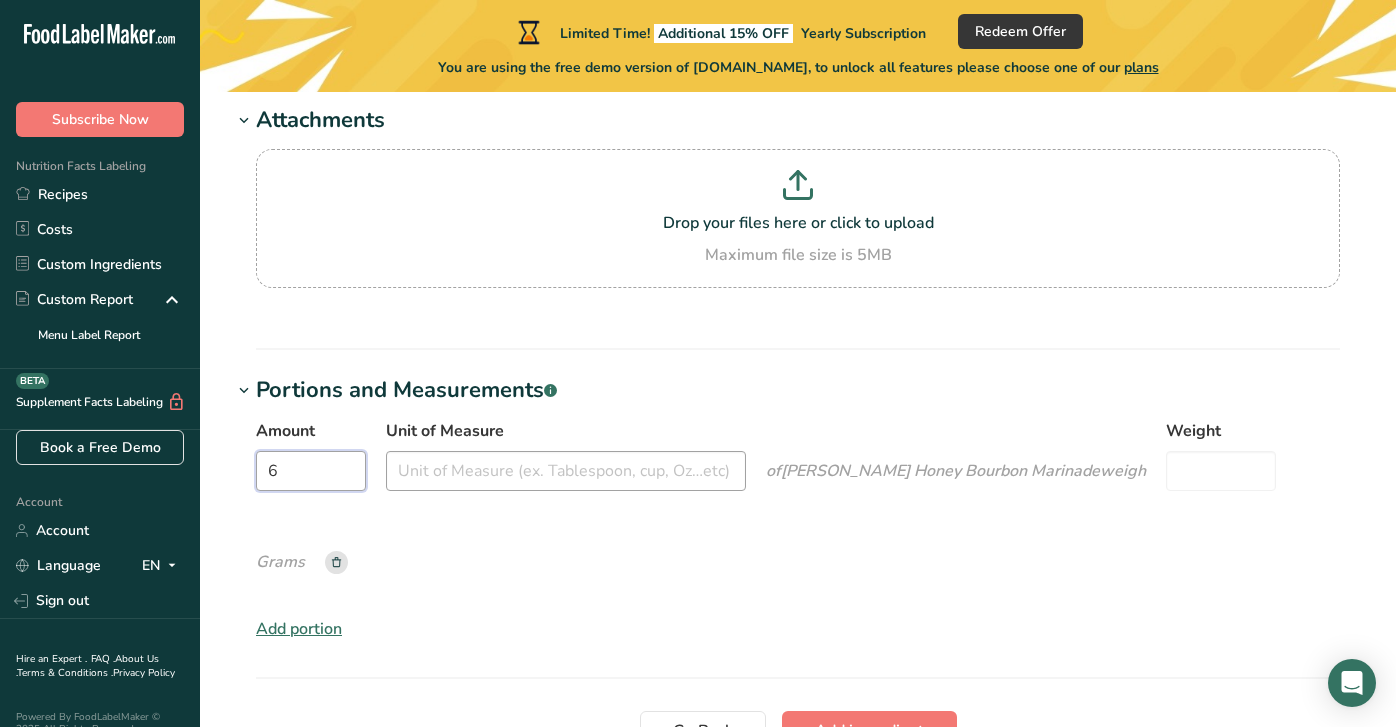 type on "6" 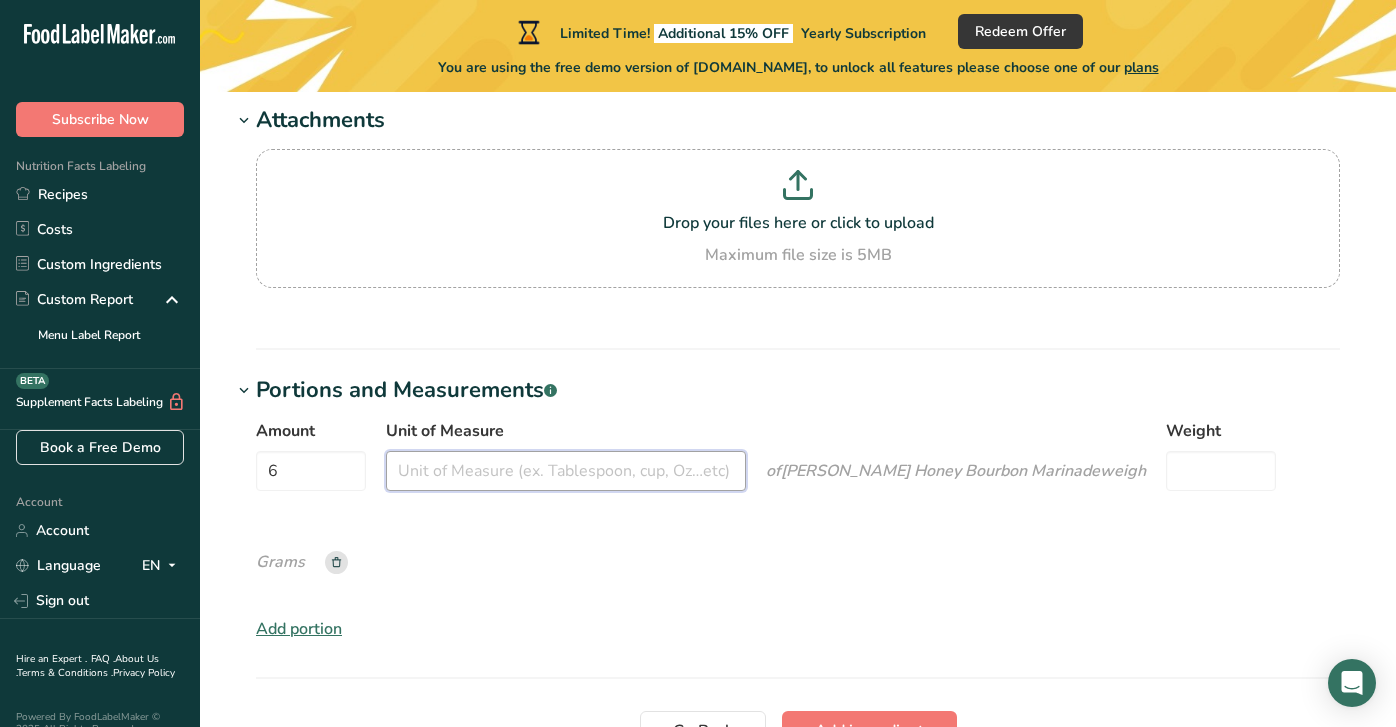 click on "Unit of Measure" at bounding box center (566, 471) 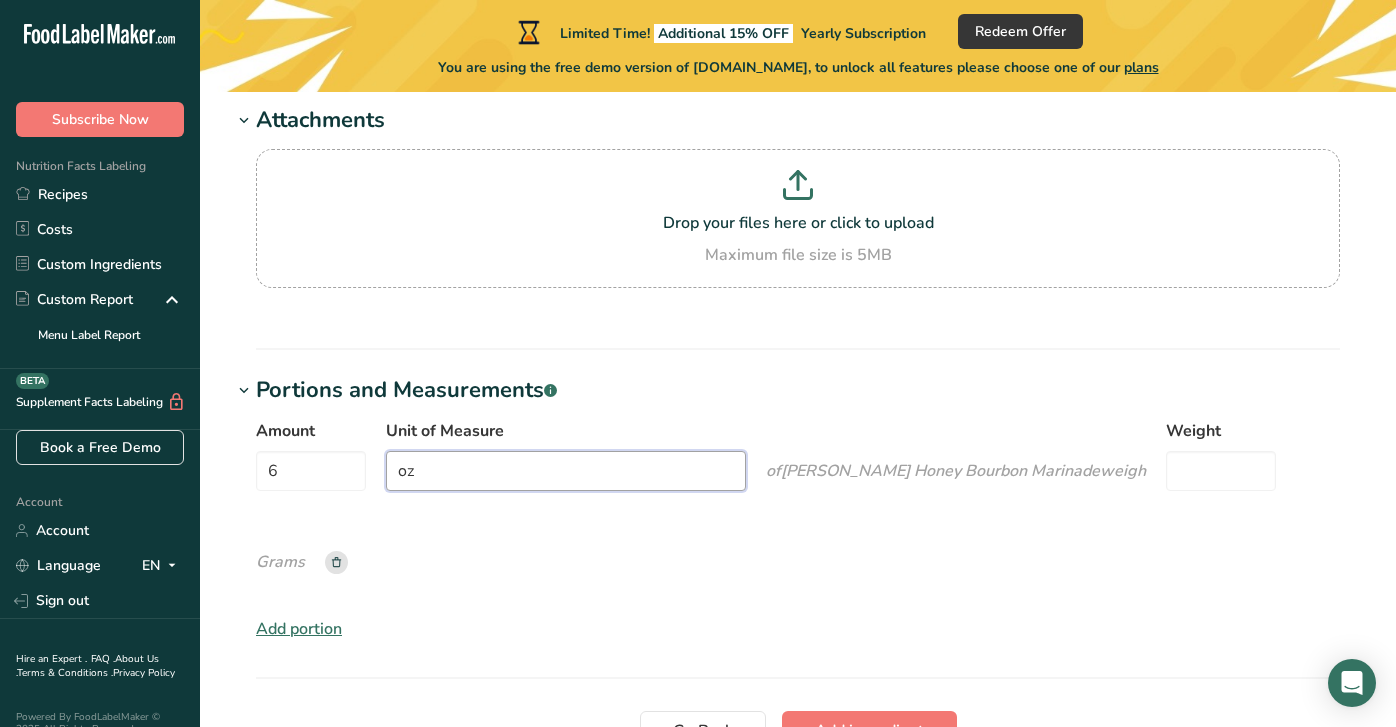 type on "o" 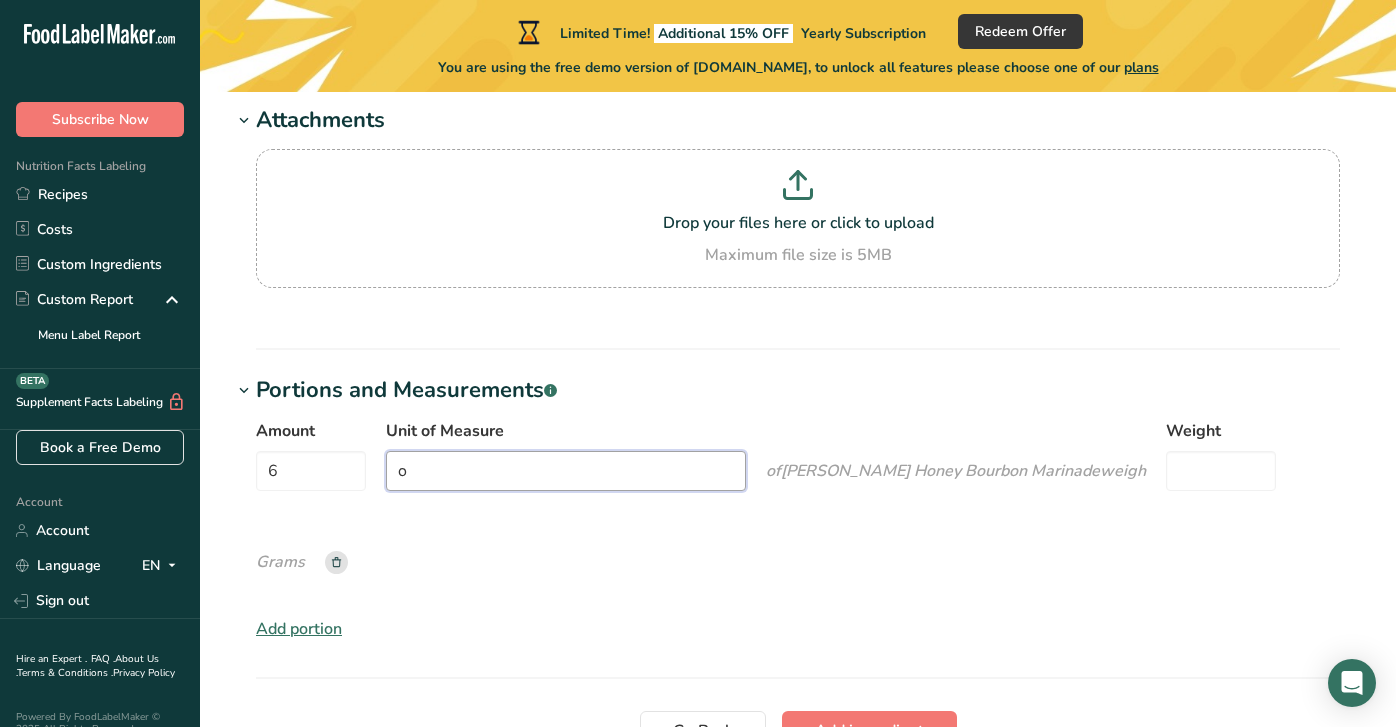 type 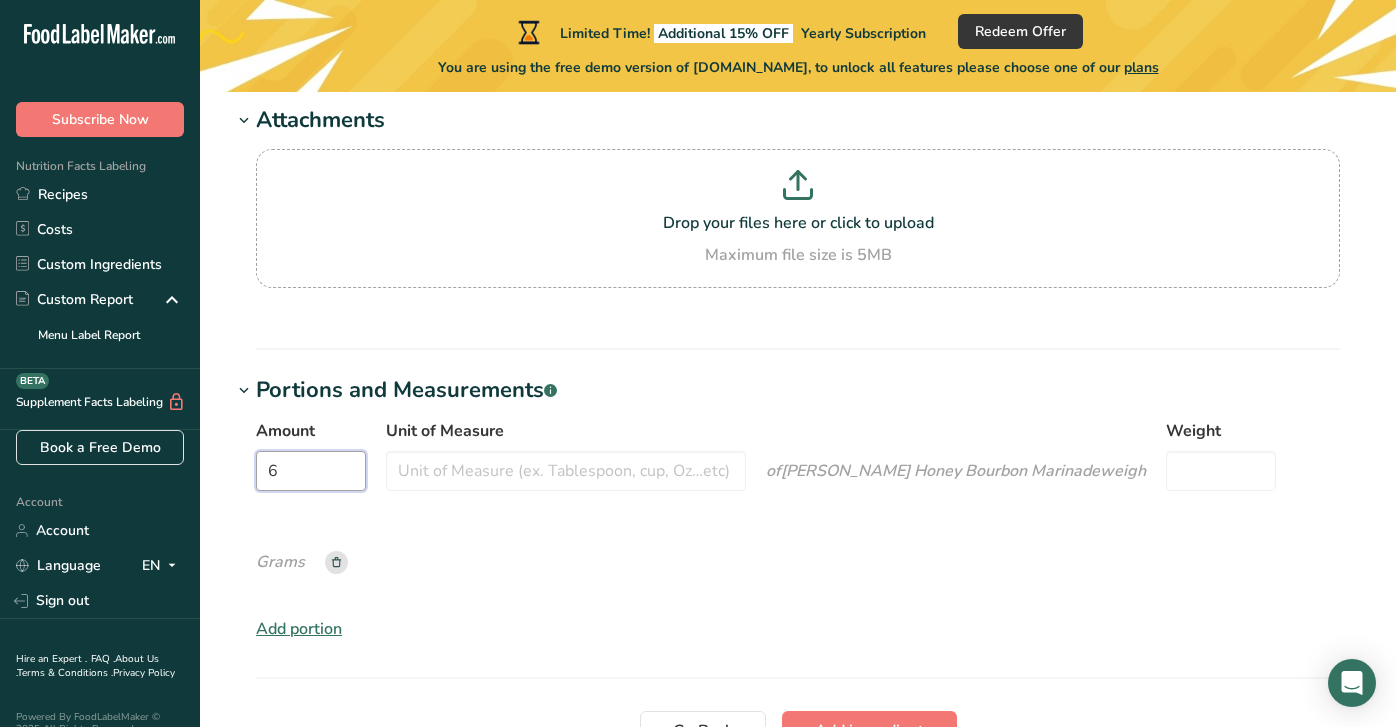 click on "6" at bounding box center (311, 471) 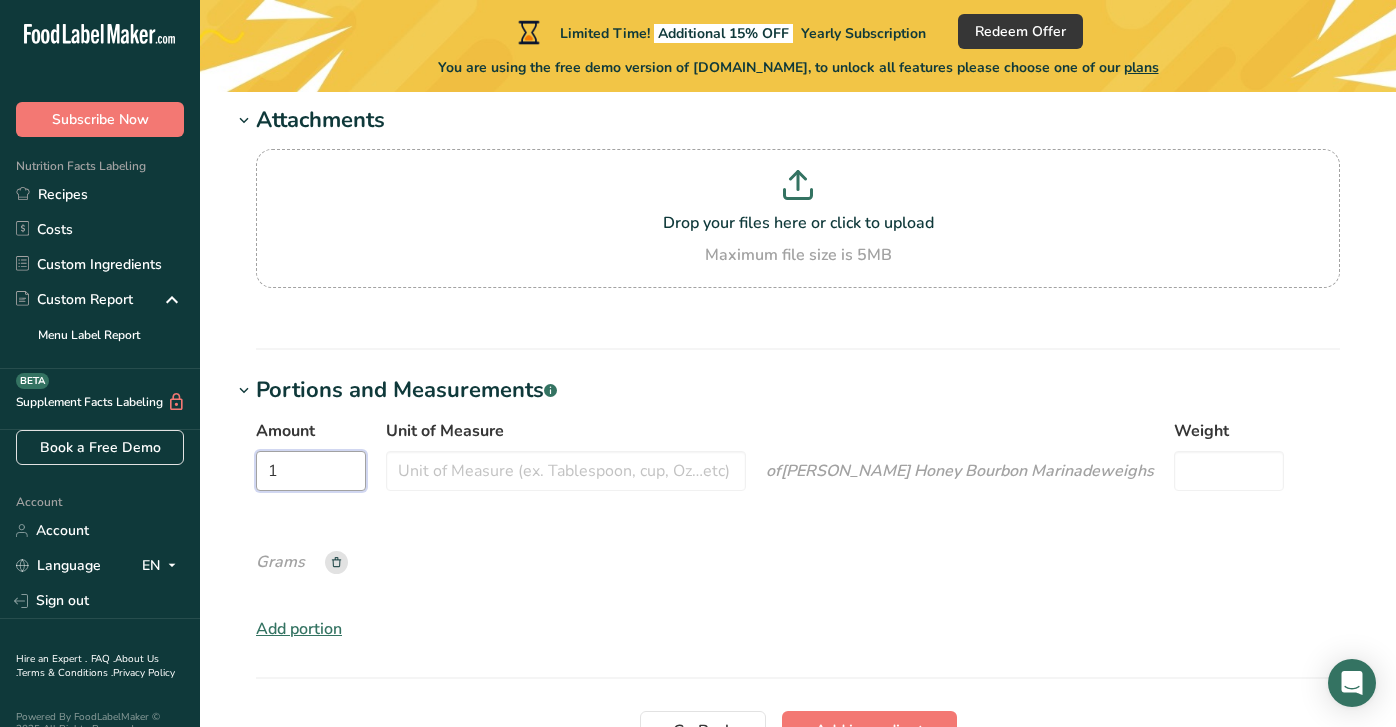 type on "1" 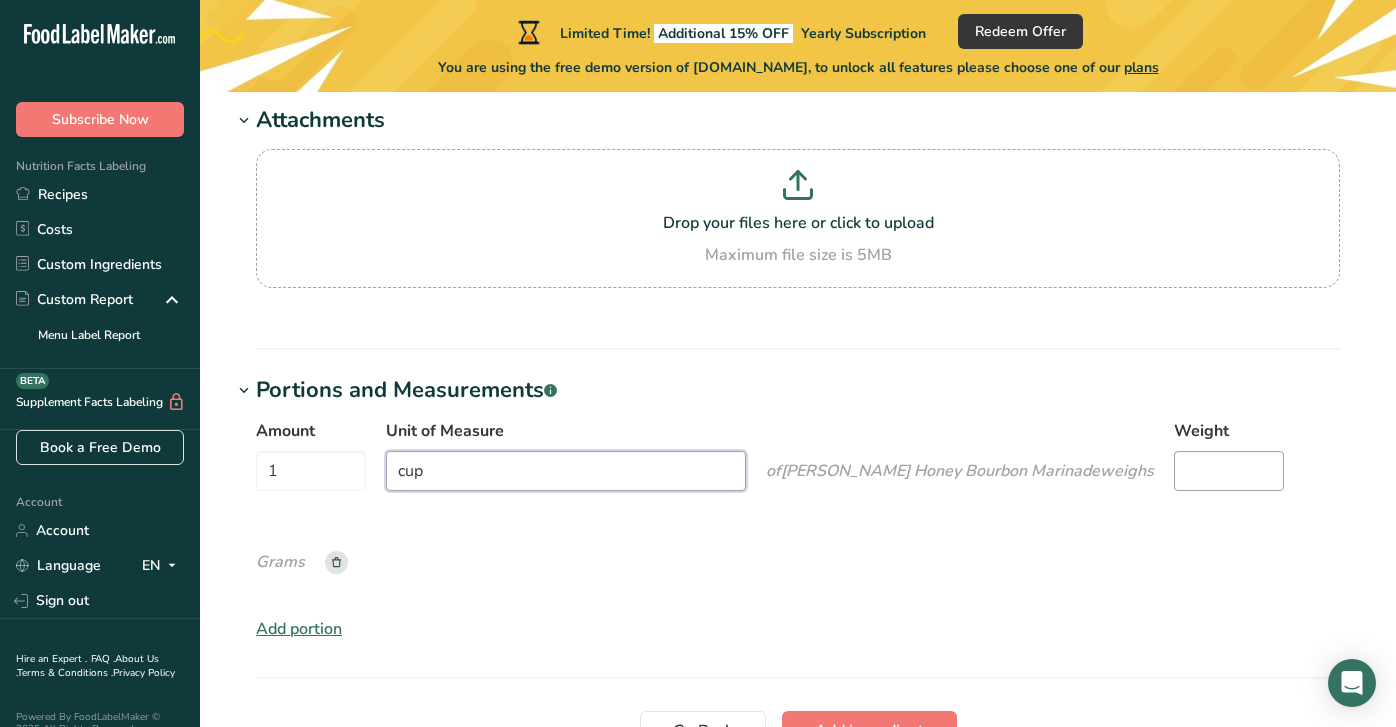 type on "cup" 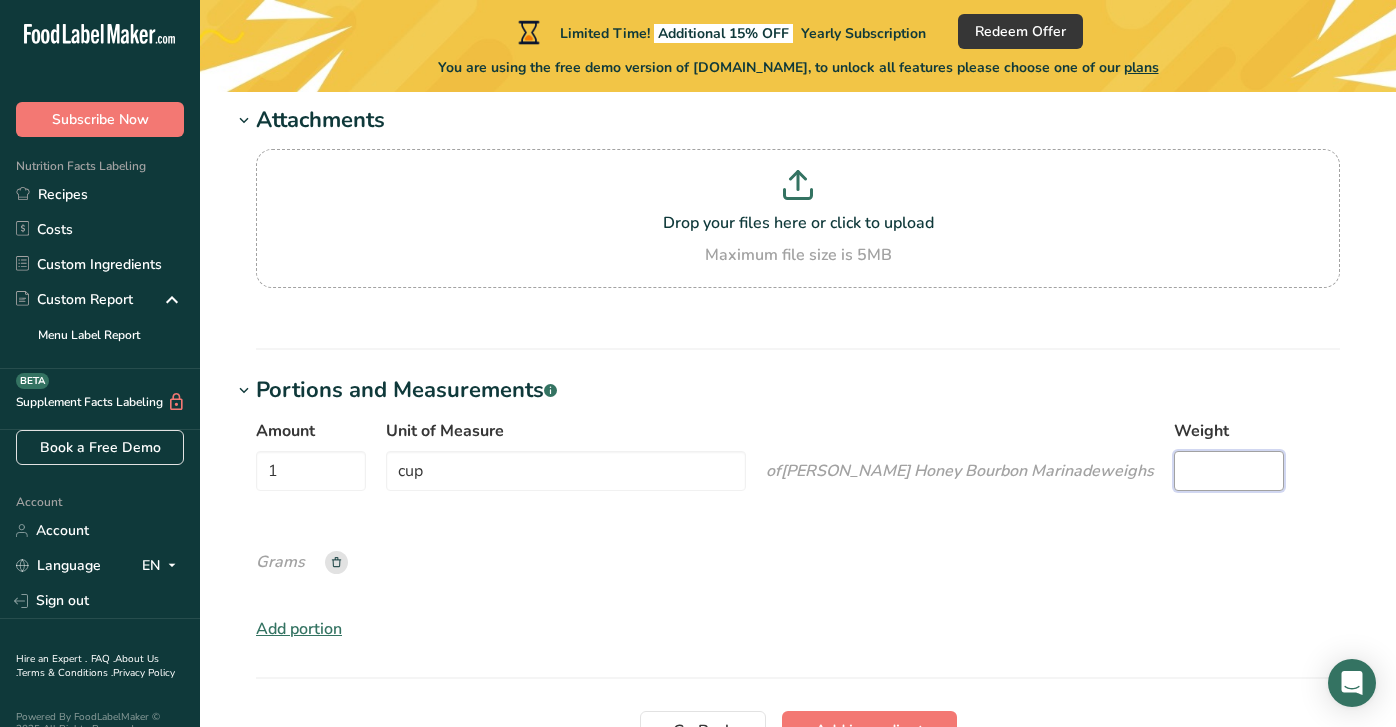 click on "Weight" at bounding box center (1229, 471) 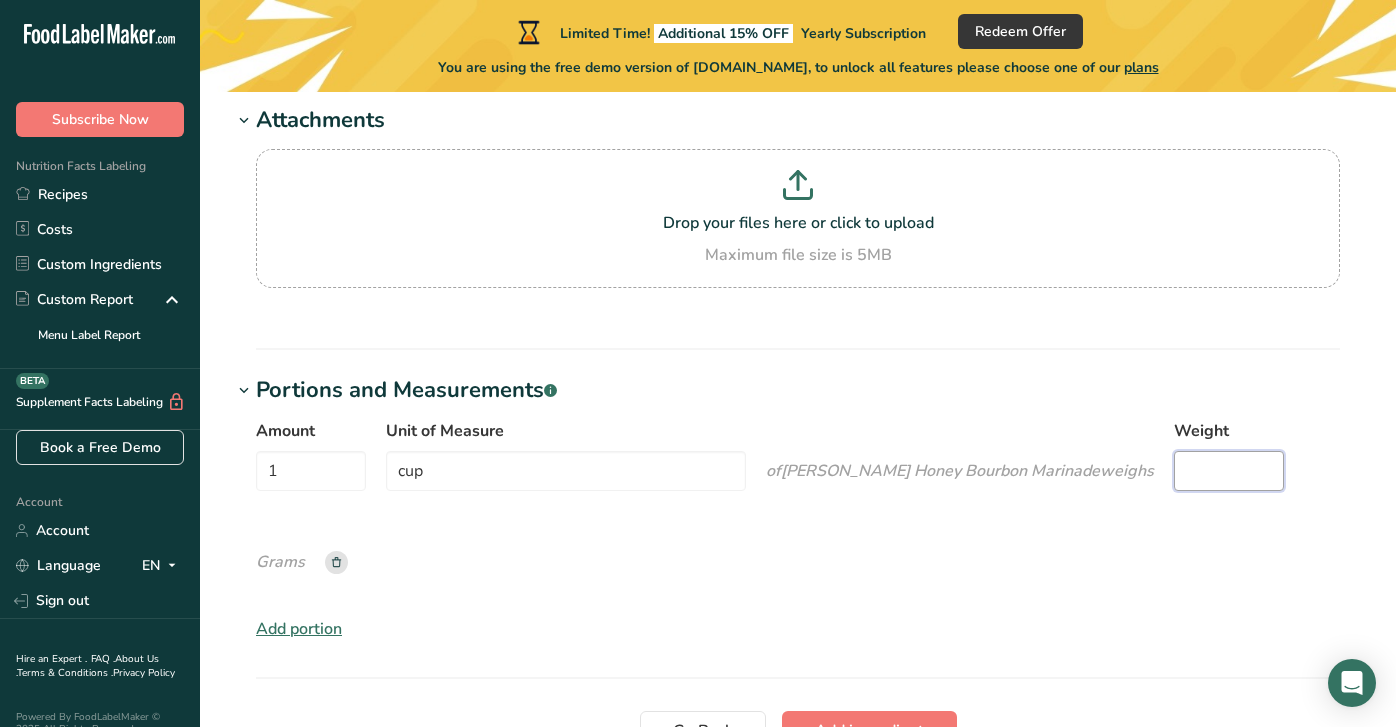 type on "5" 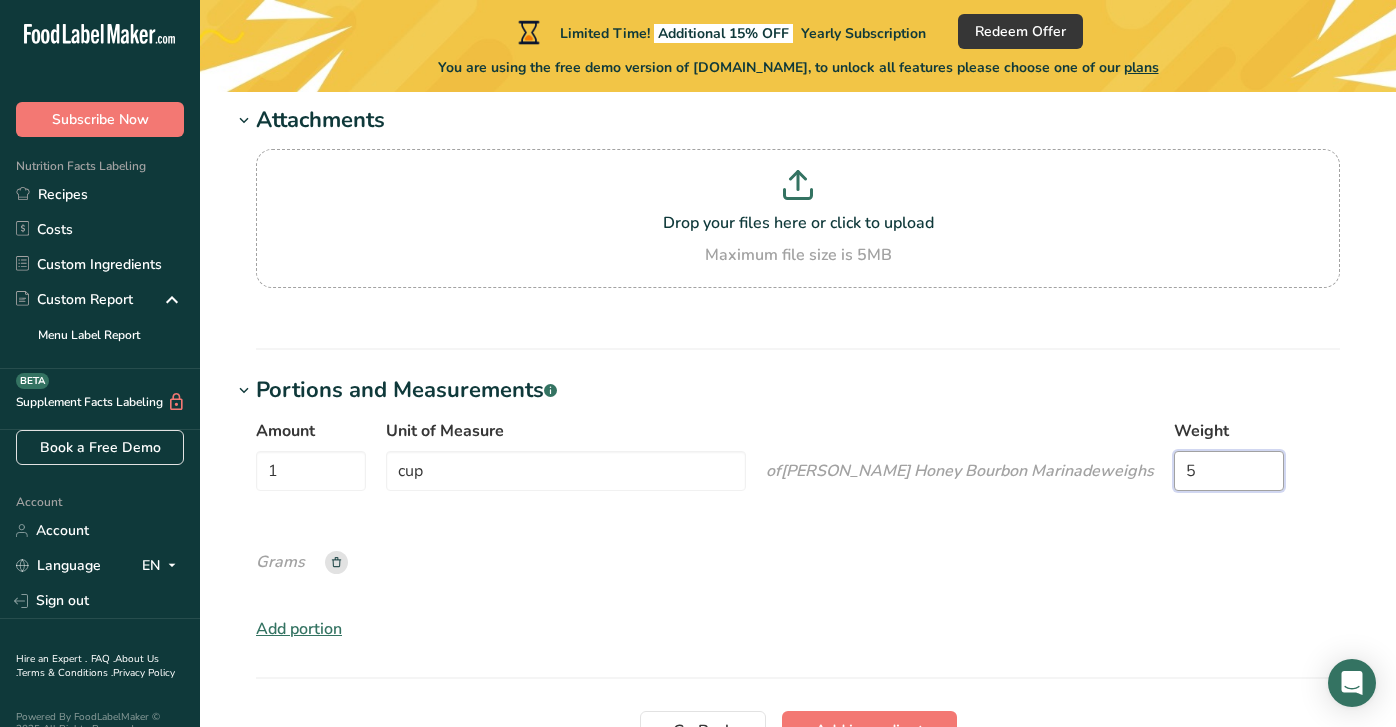 type 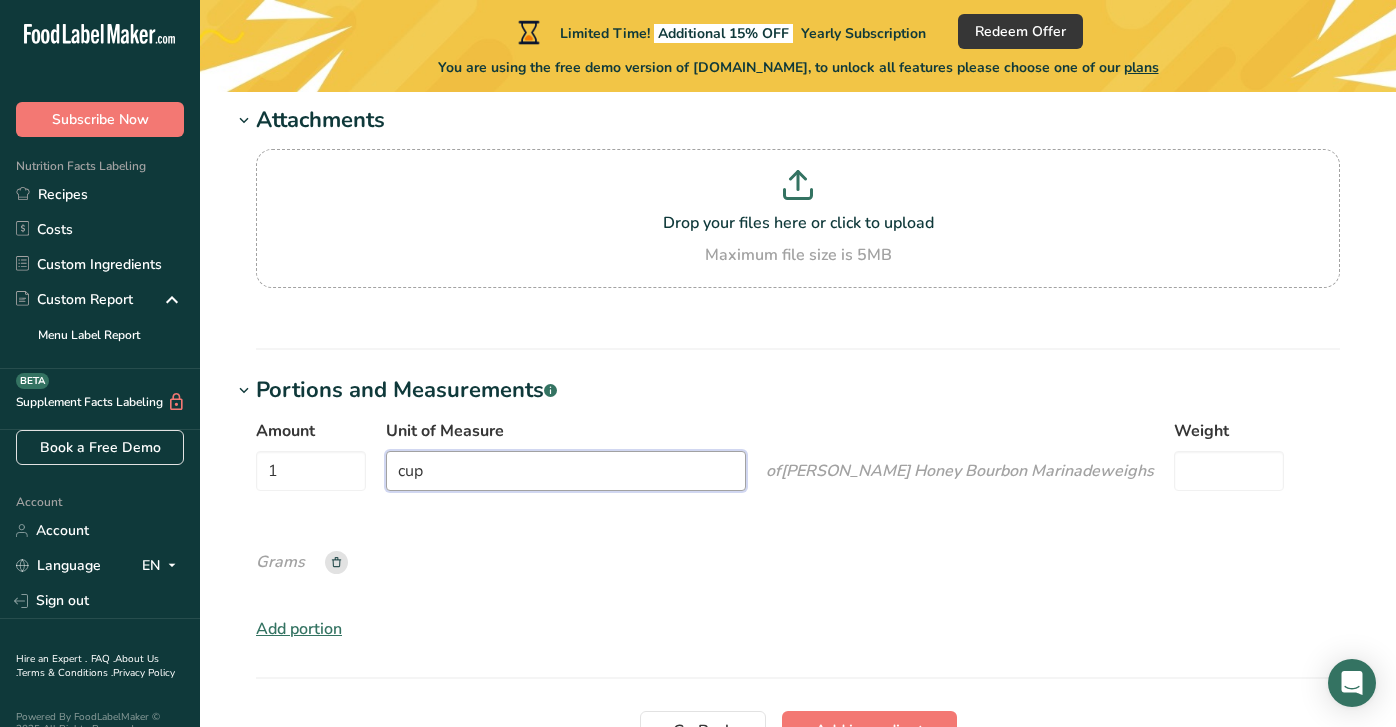click on "cup" at bounding box center (566, 471) 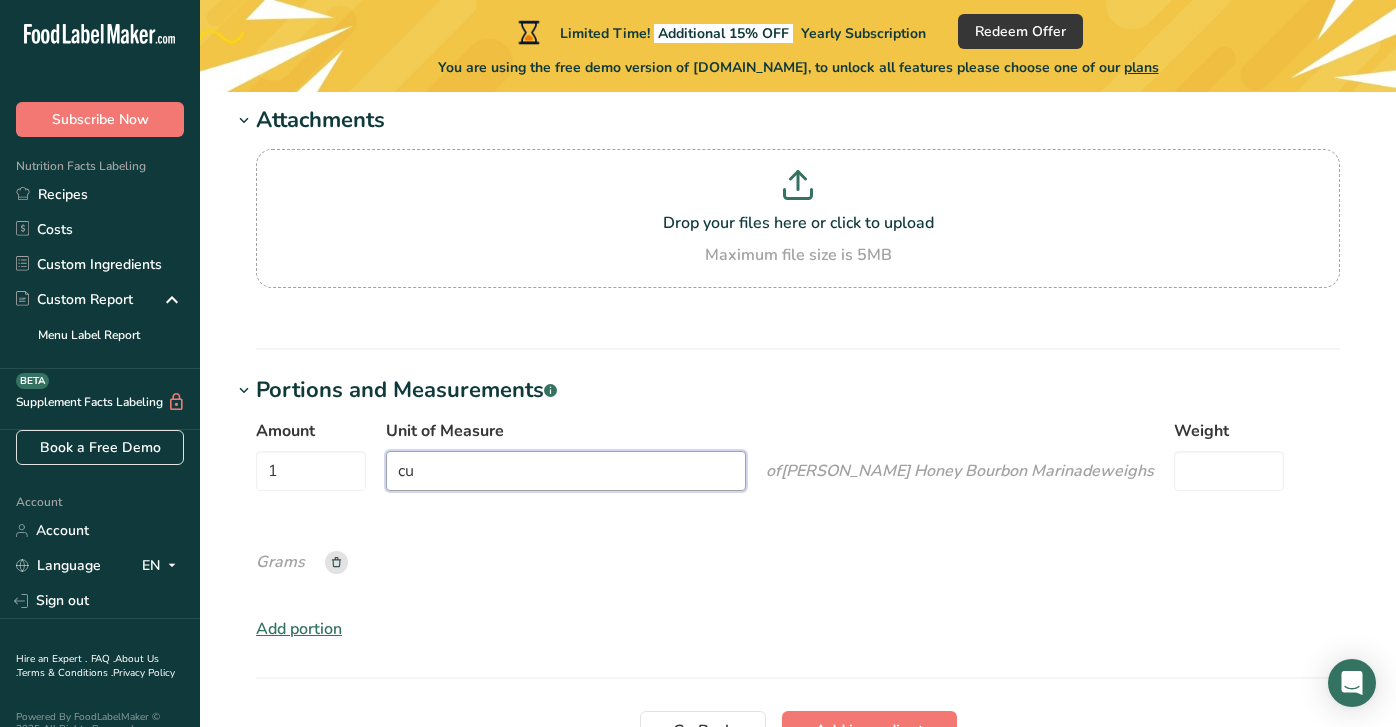 type on "c" 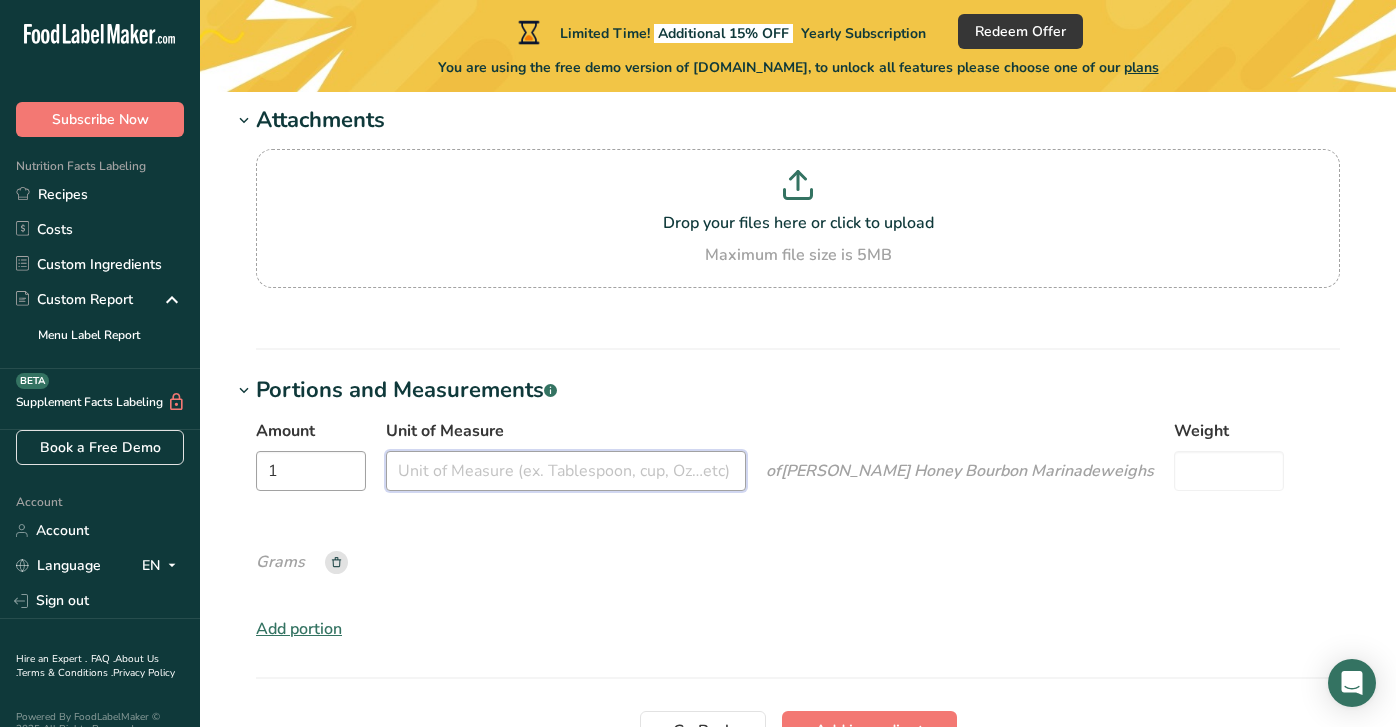 type 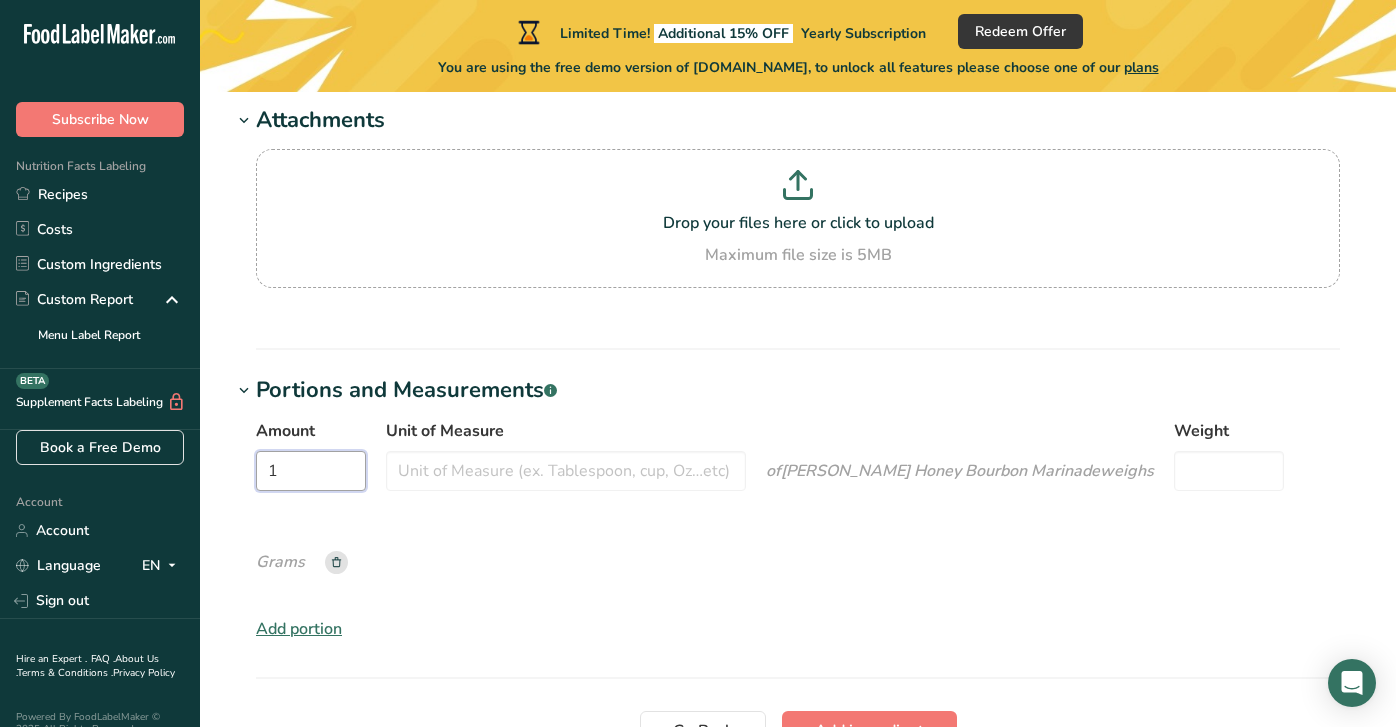 click on "1" at bounding box center [311, 471] 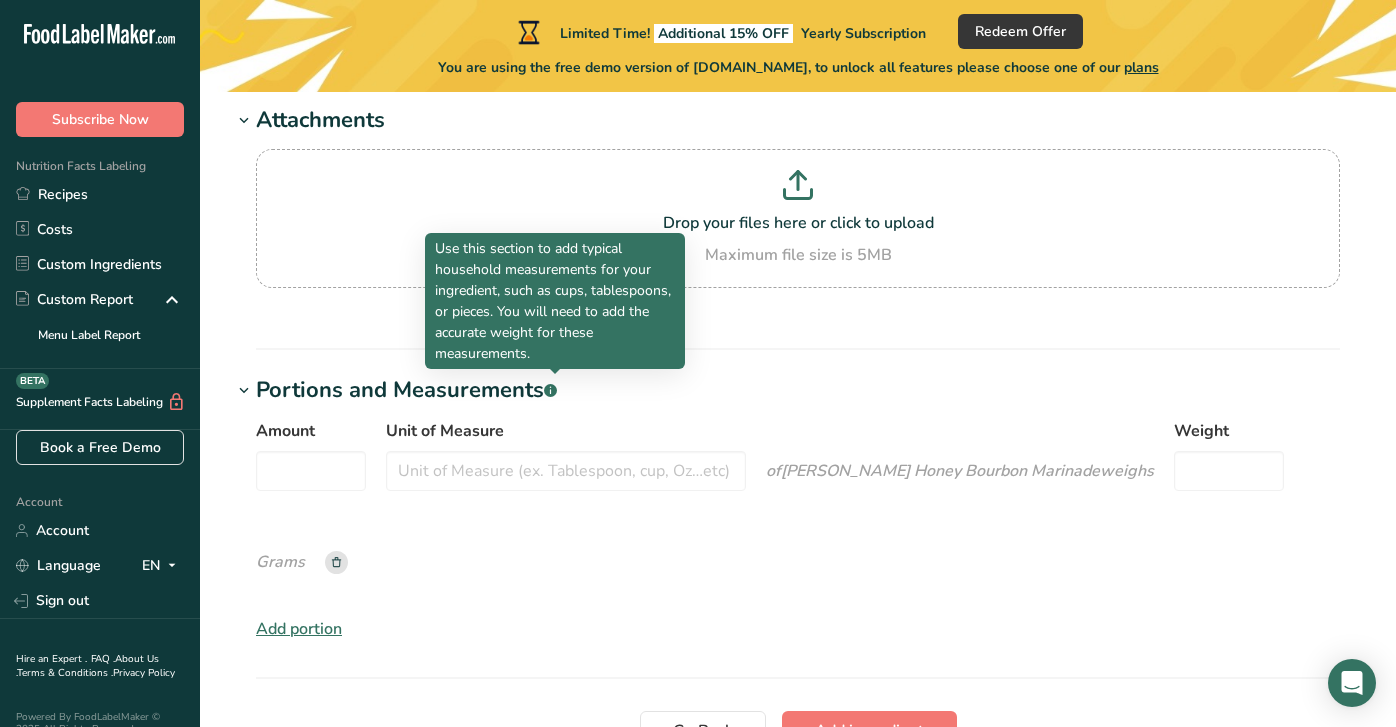 click 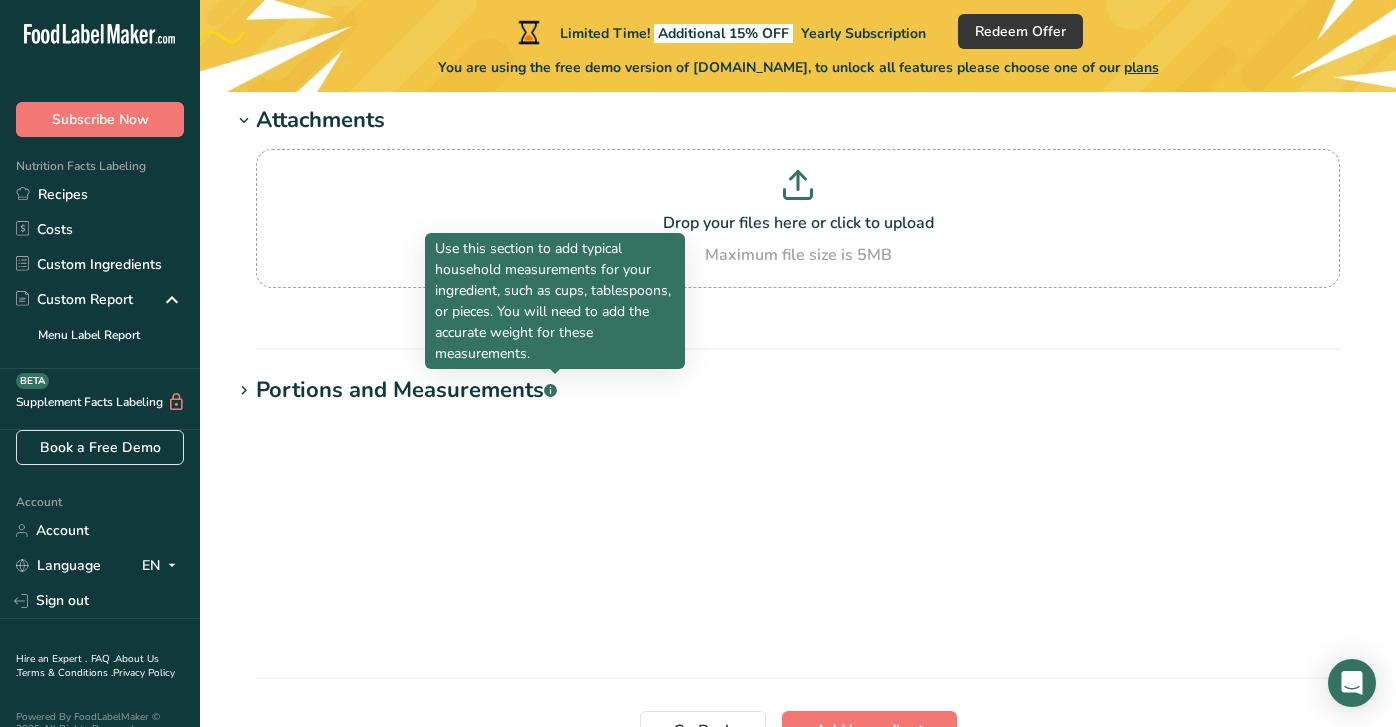 scroll, scrollTop: 1922, scrollLeft: 0, axis: vertical 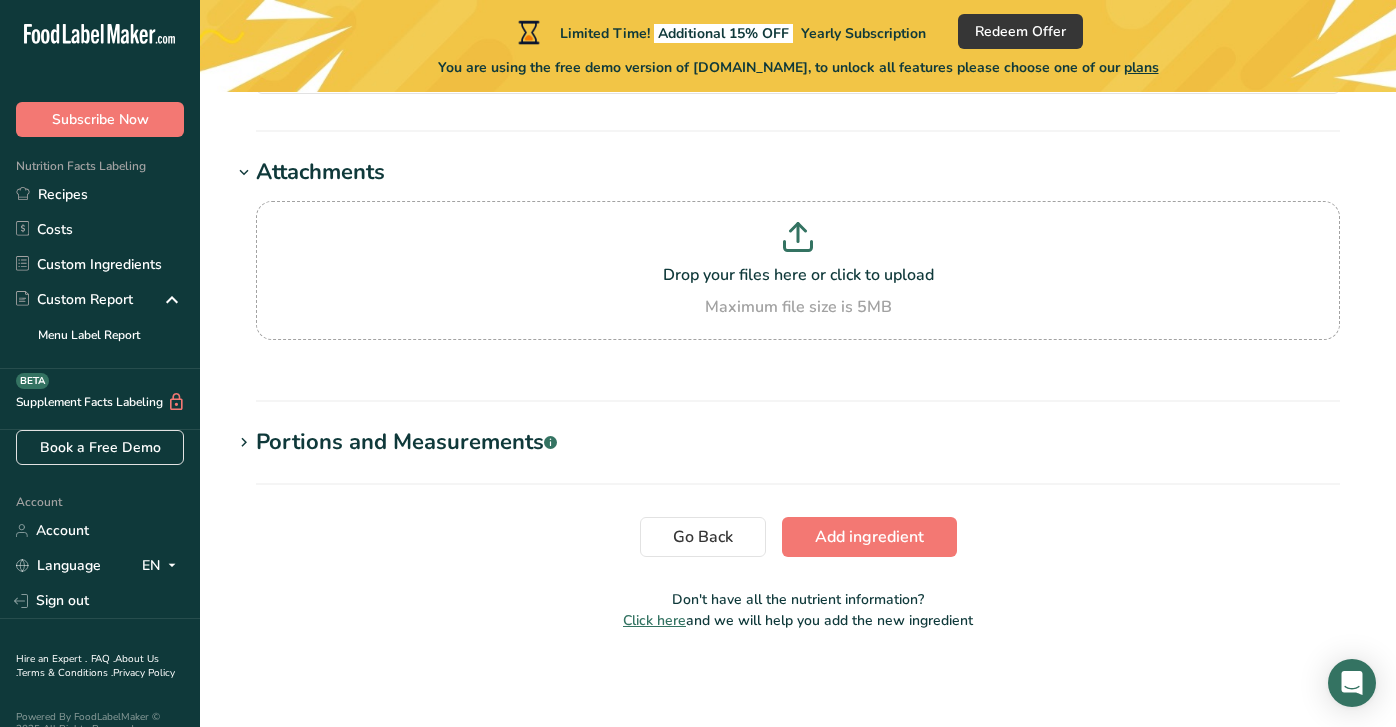 click on "Portions and Measurements
.a-a{fill:#347362;}.b-a{fill:#fff;}" at bounding box center (406, 442) 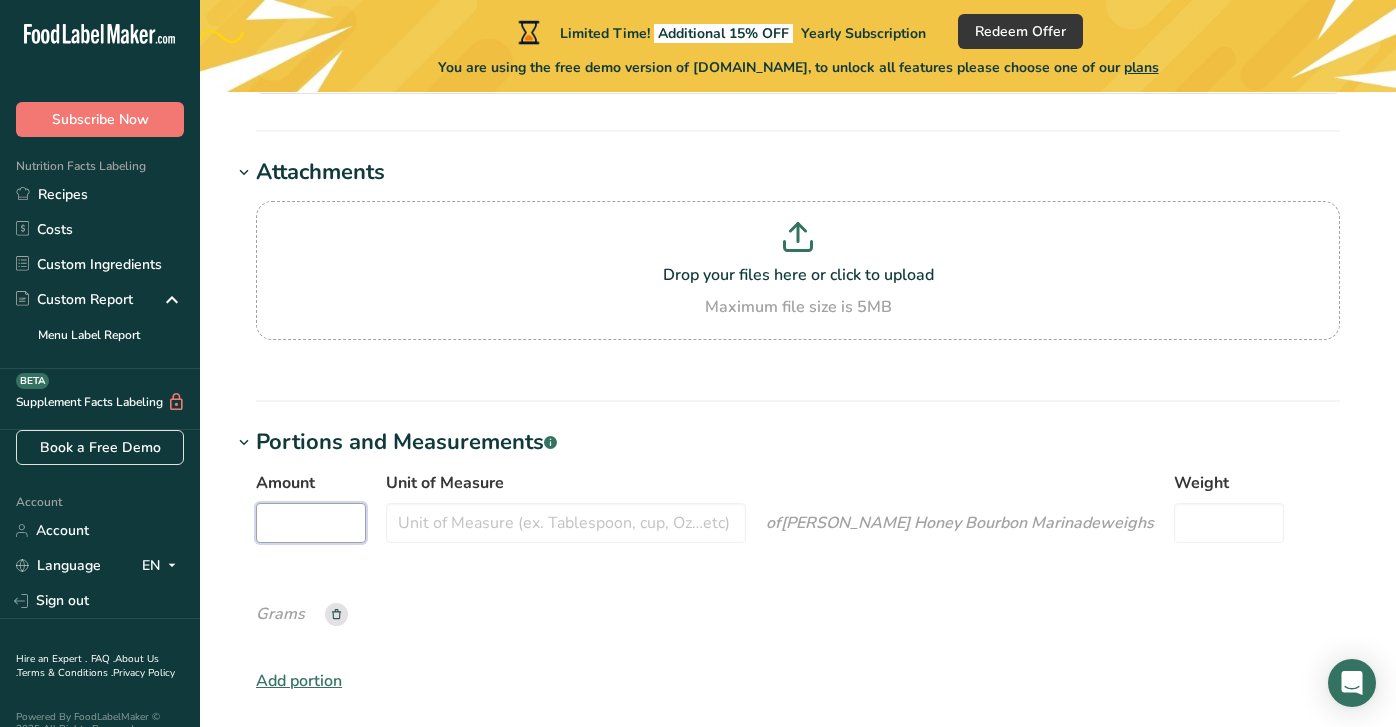 click on "Amount" at bounding box center (311, 523) 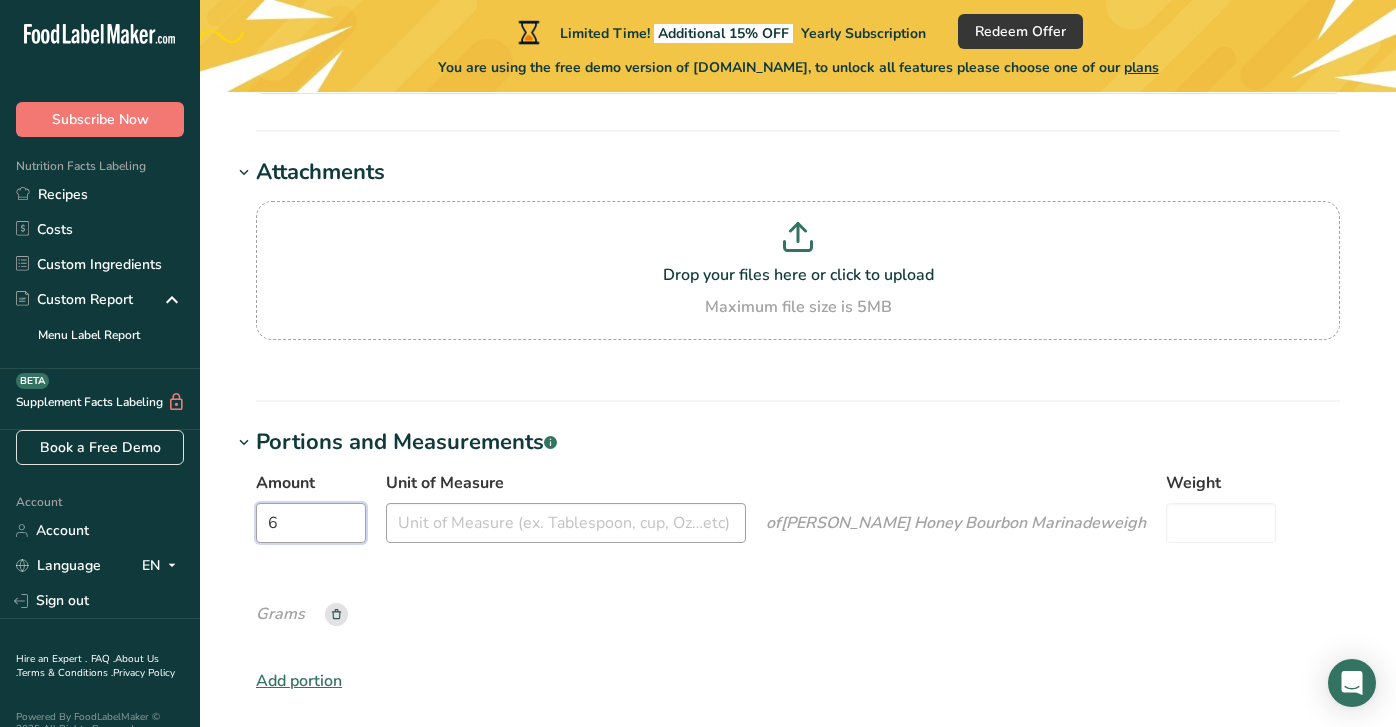 type on "6" 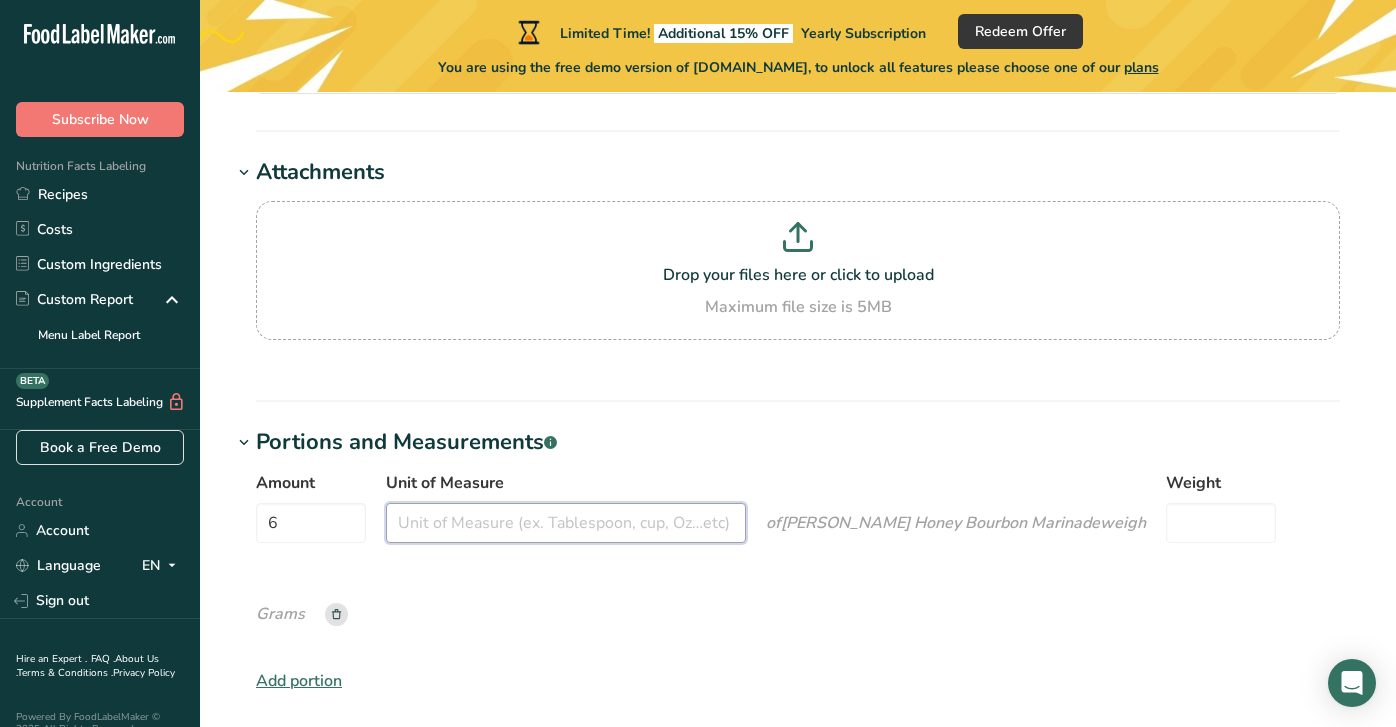 click on "Unit of Measure" at bounding box center [566, 523] 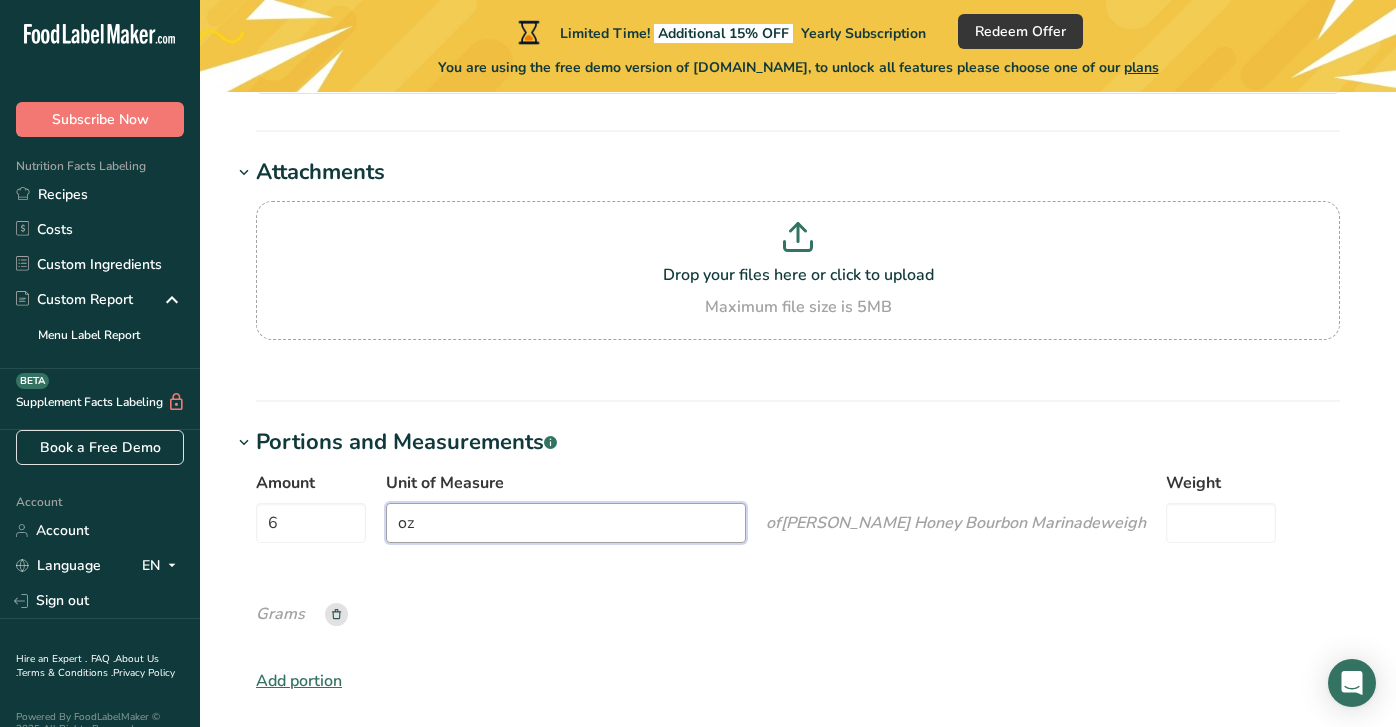type on "oz" 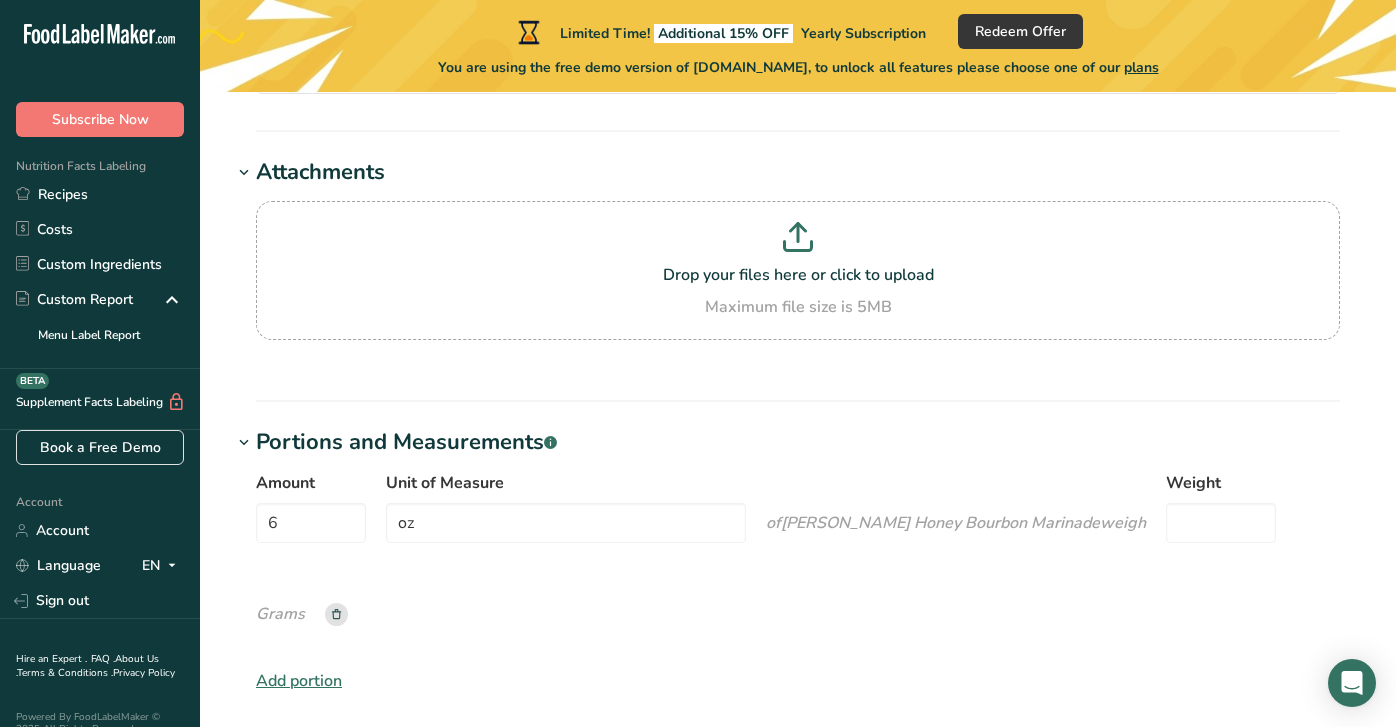 click on "Amount 6
Unit of Measure
oz    of
Lawry's Honey Bourbon Marinade
weigh   Weight   Grams
Add portion" at bounding box center (798, 582) 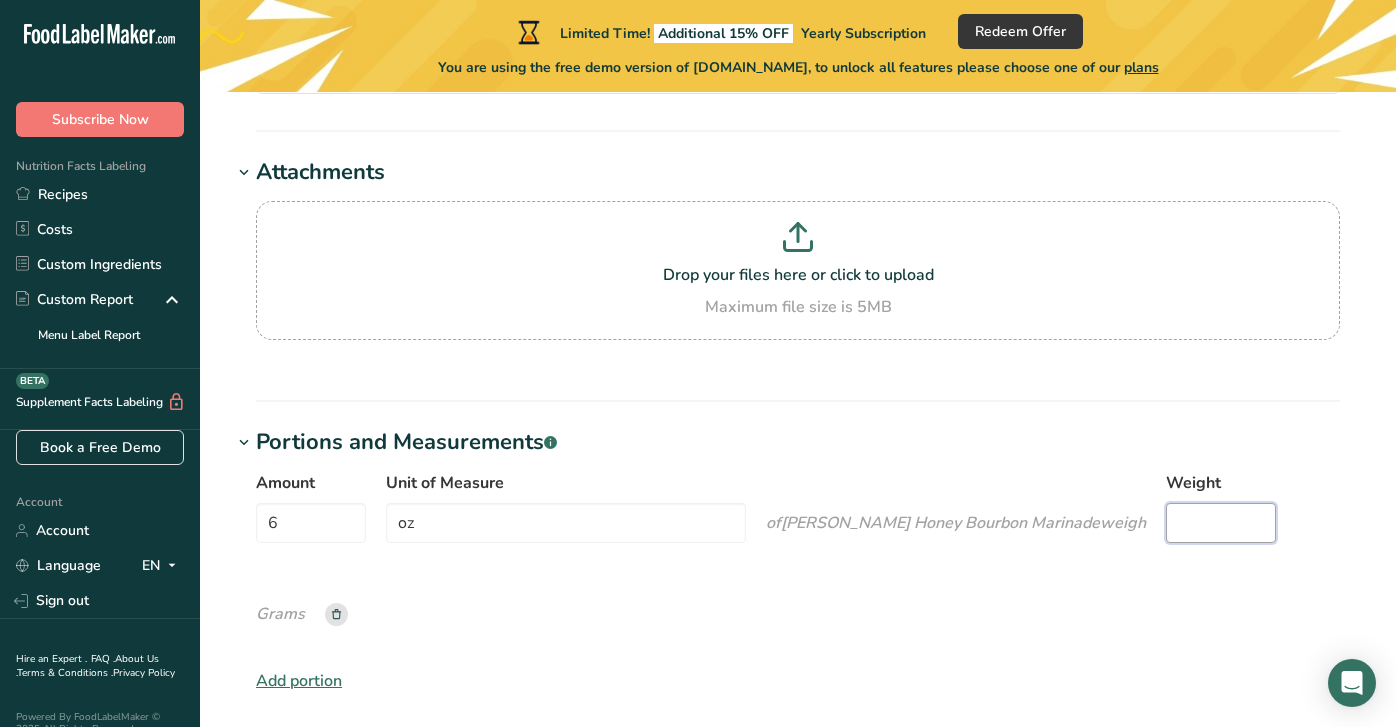 click on "Weight" at bounding box center [1221, 523] 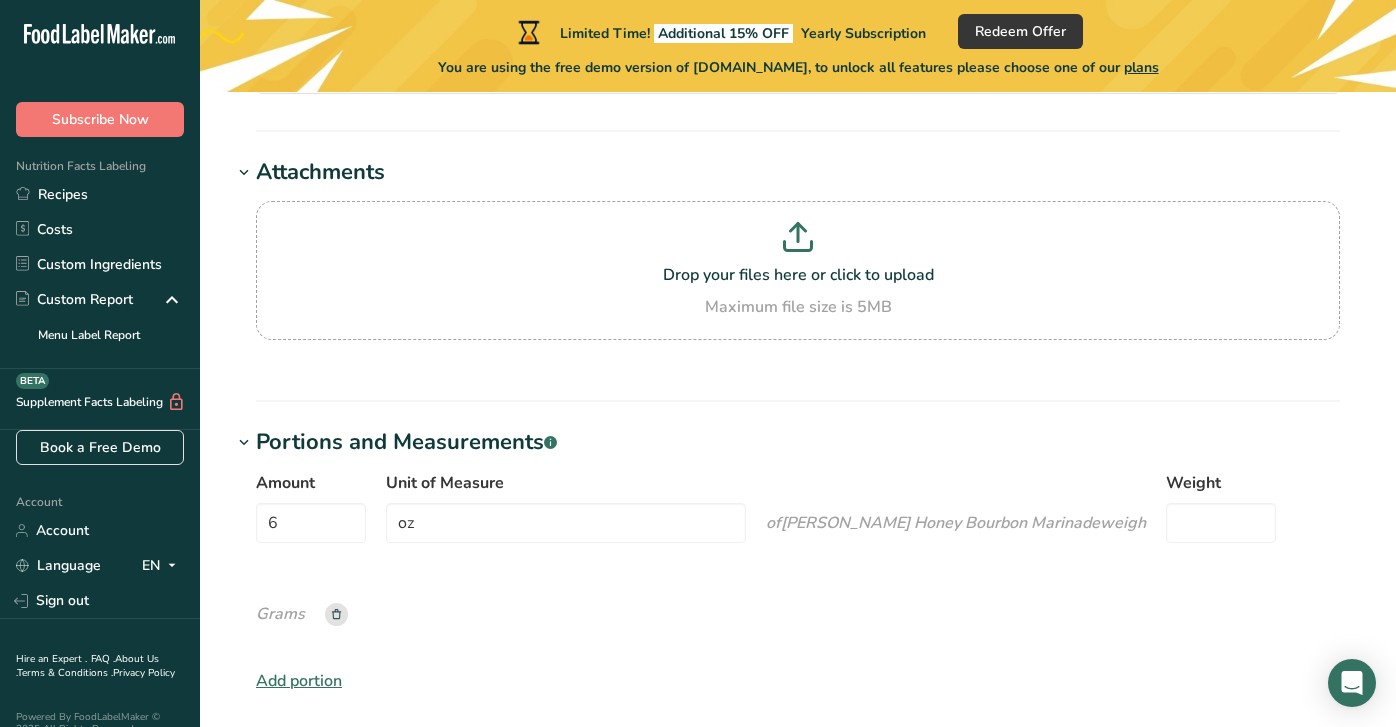 click 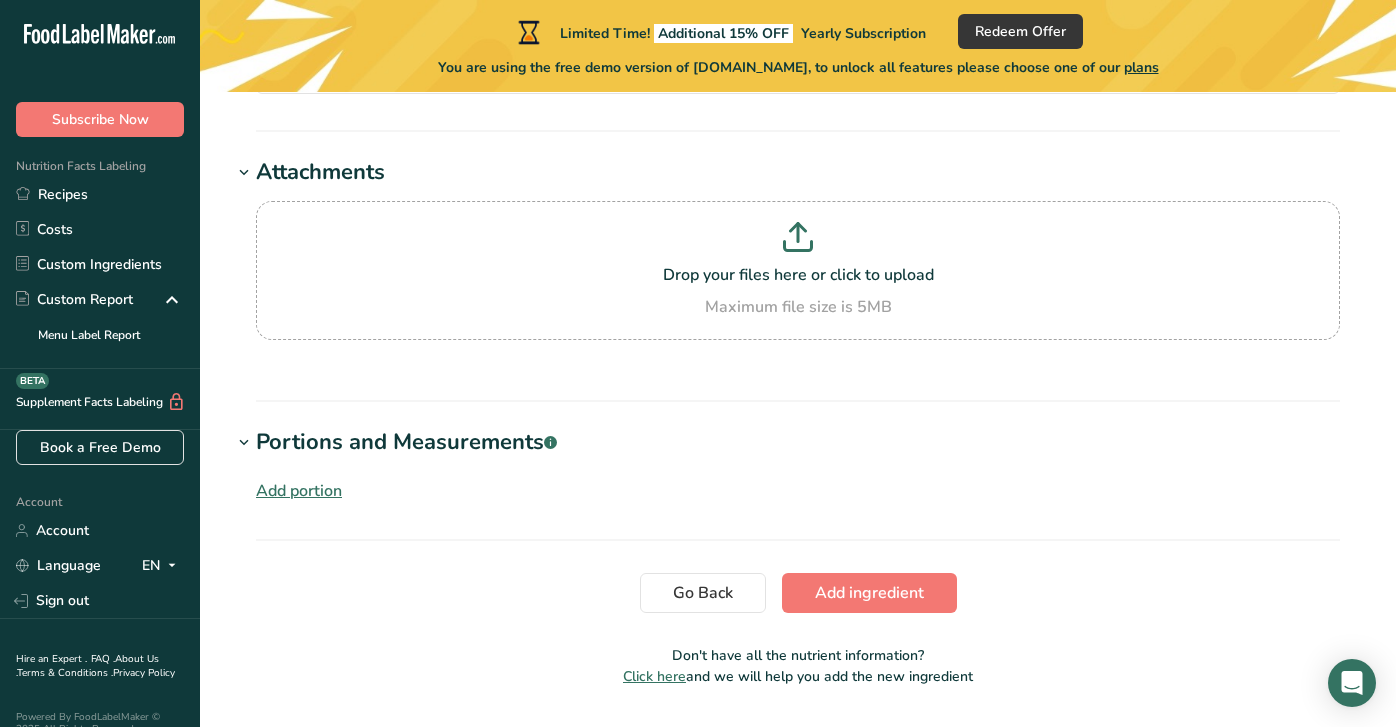 click on "Add portion" at bounding box center [299, 491] 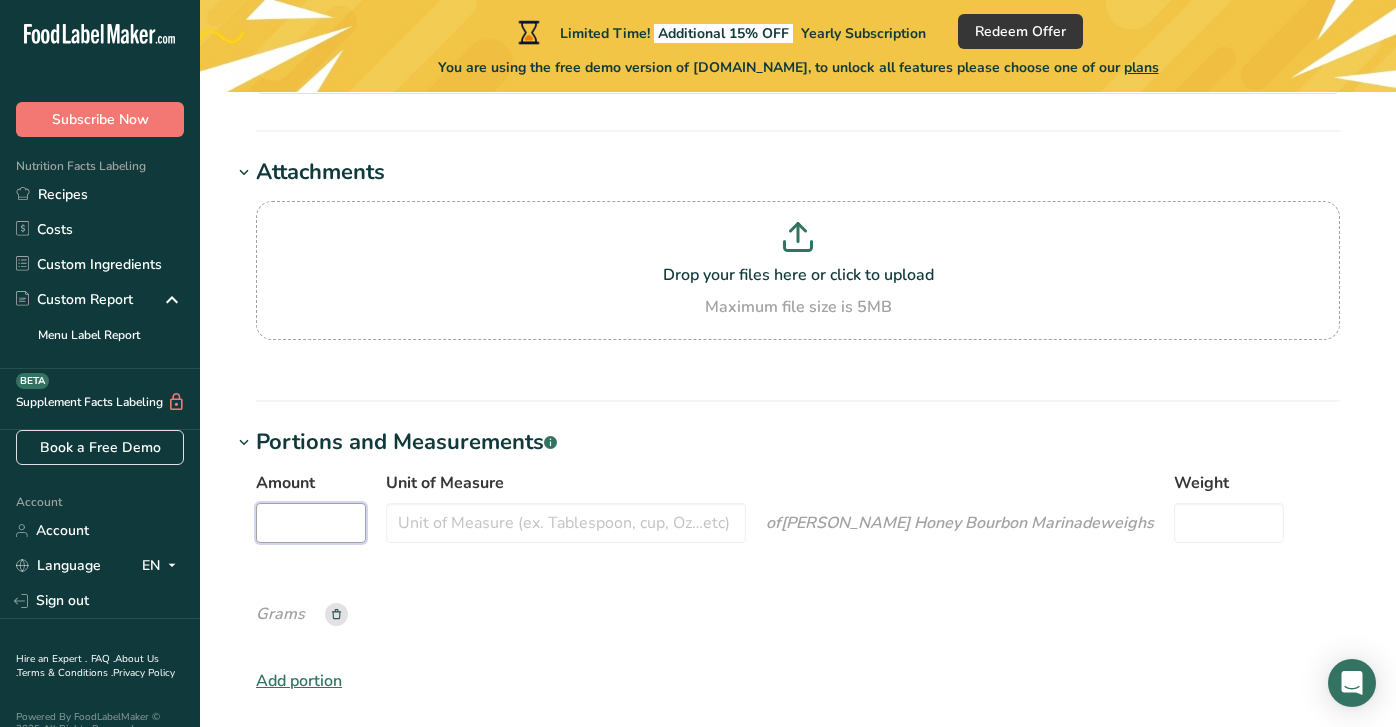click on "Amount" at bounding box center [311, 523] 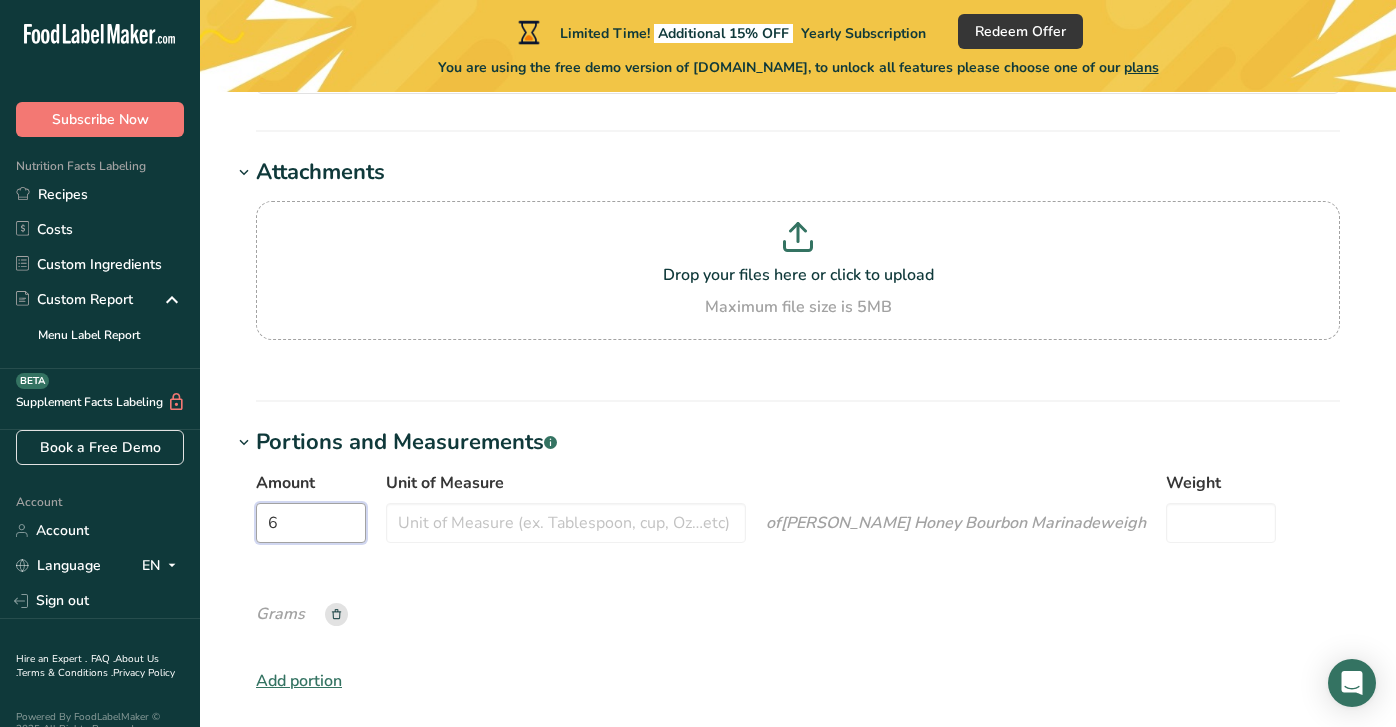 type on "6" 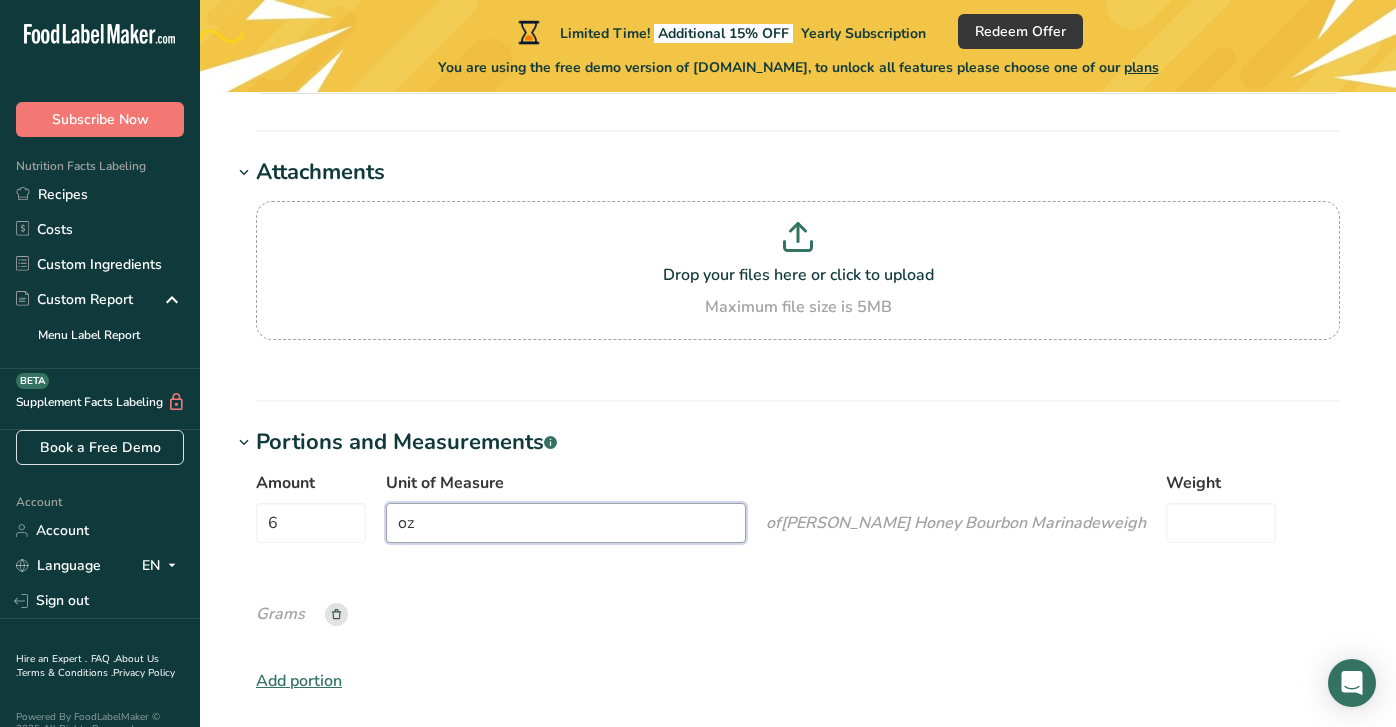 type on "oz" 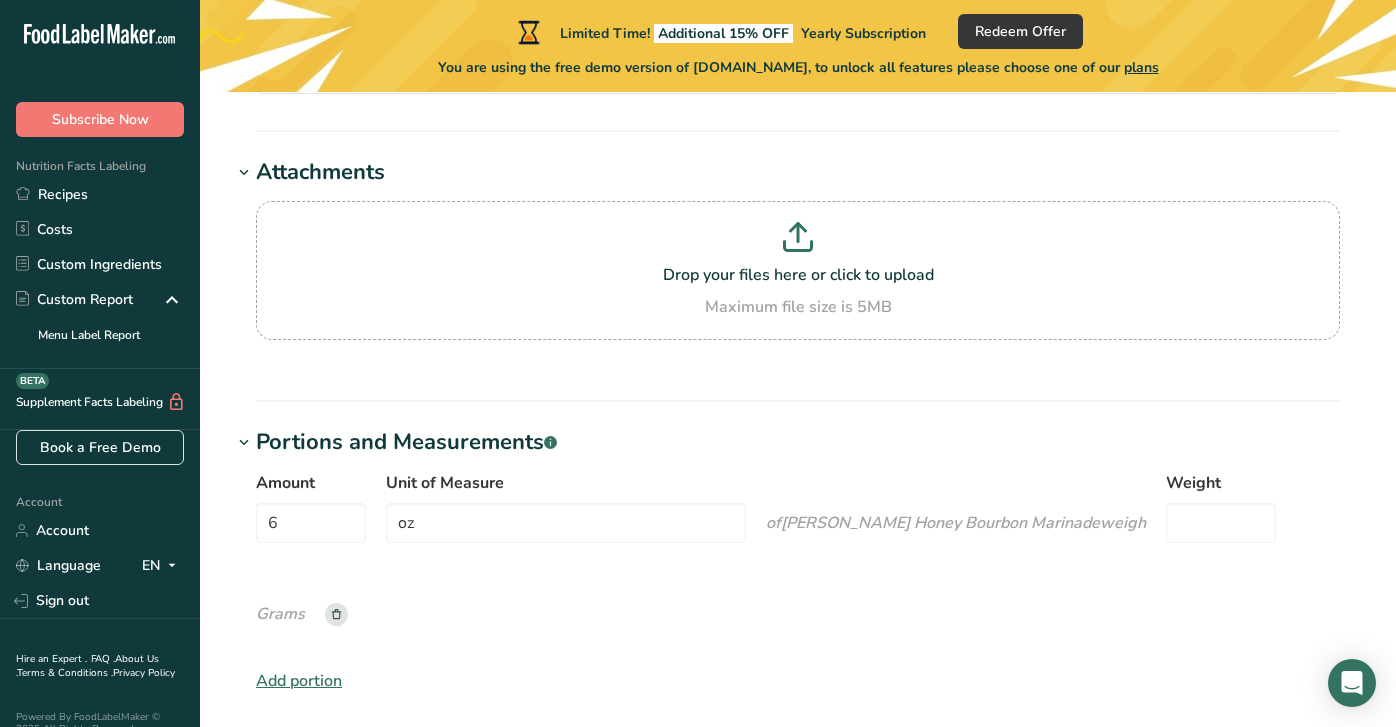 click on "Add ingredient" at bounding box center [869, 783] 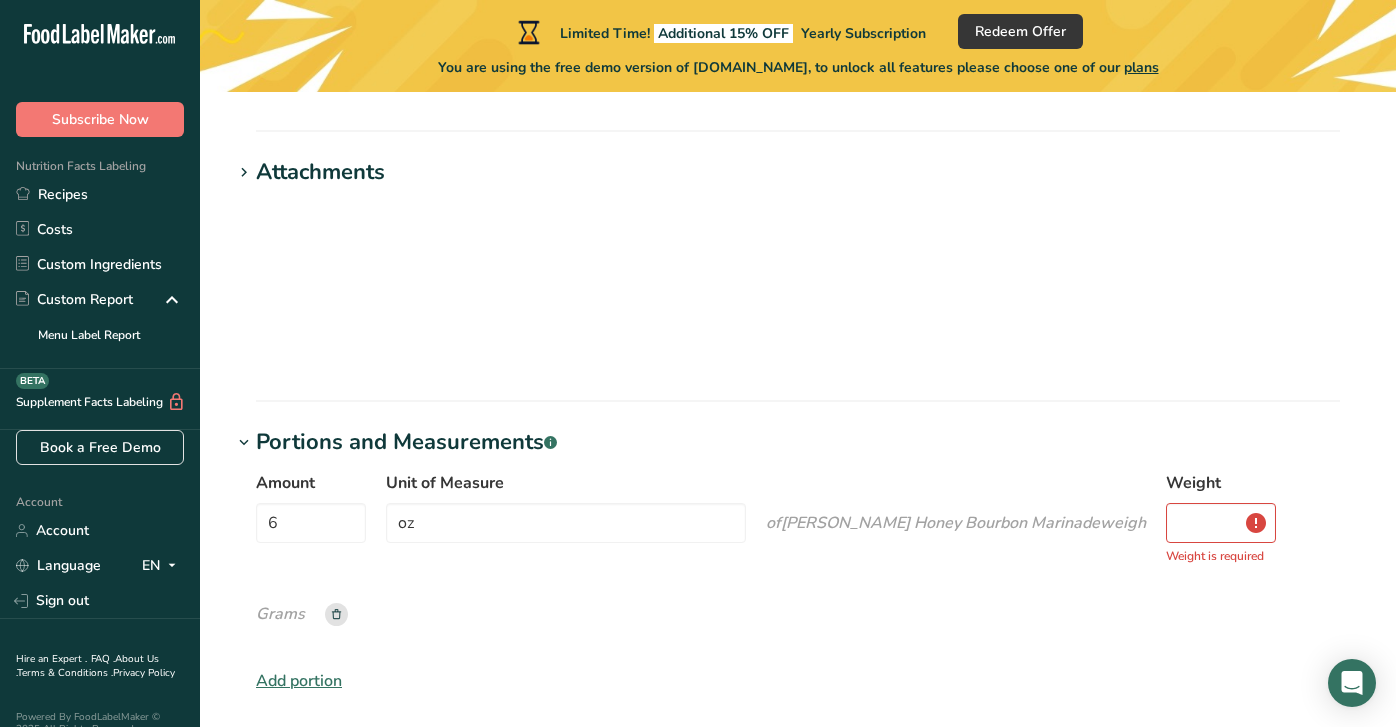 scroll, scrollTop: 595, scrollLeft: 0, axis: vertical 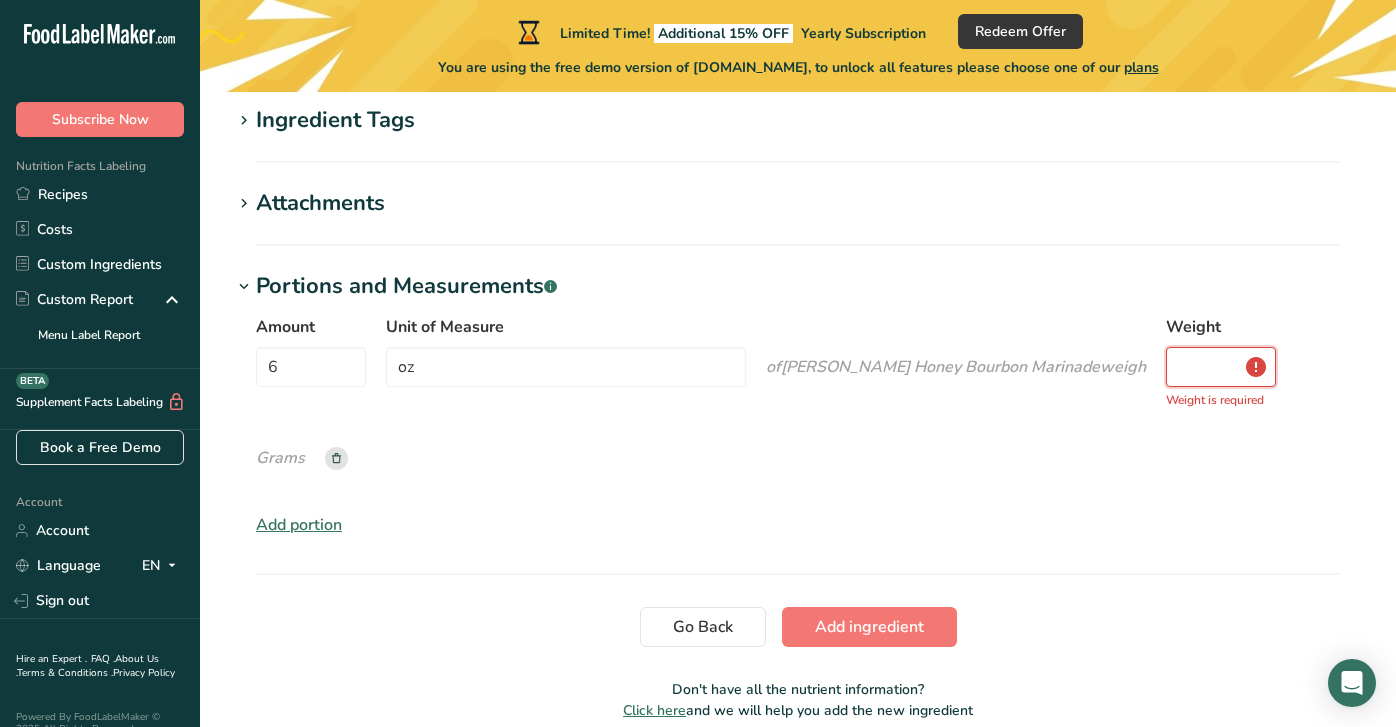click on "Weight" at bounding box center [1221, 367] 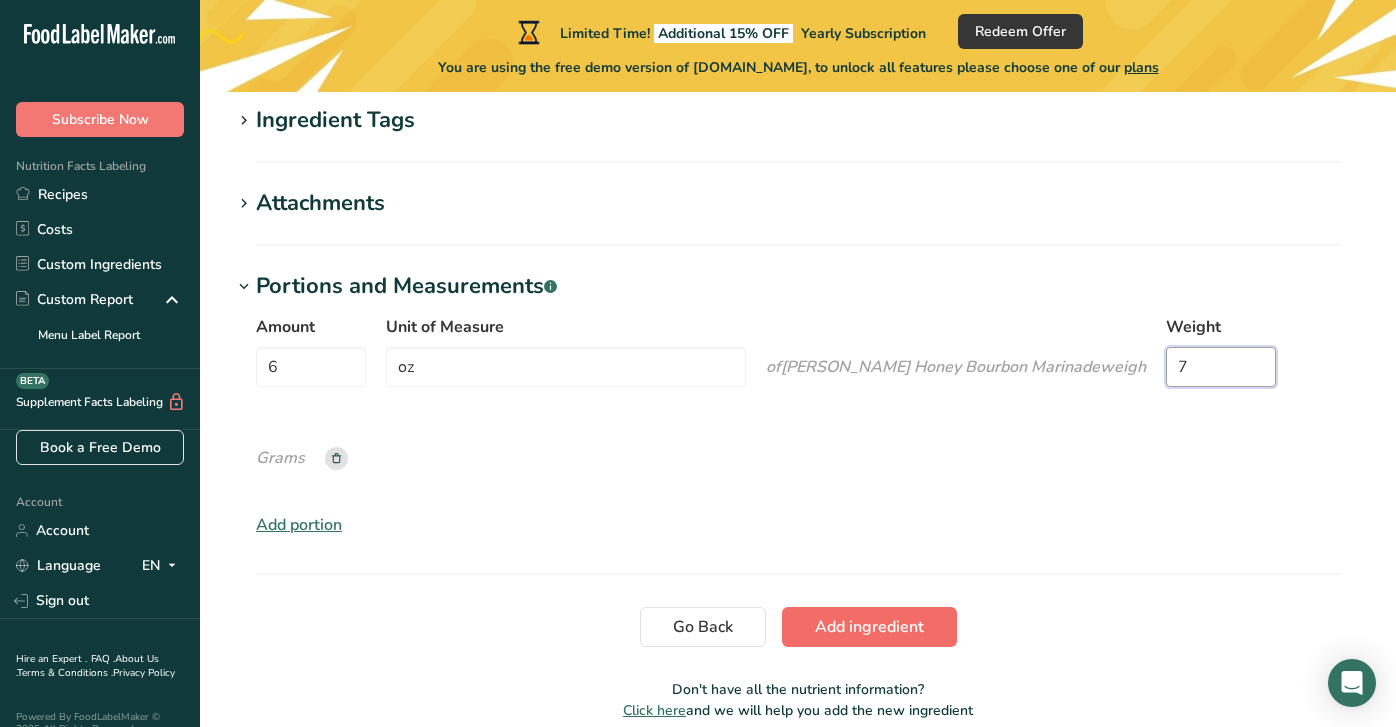 type on "7" 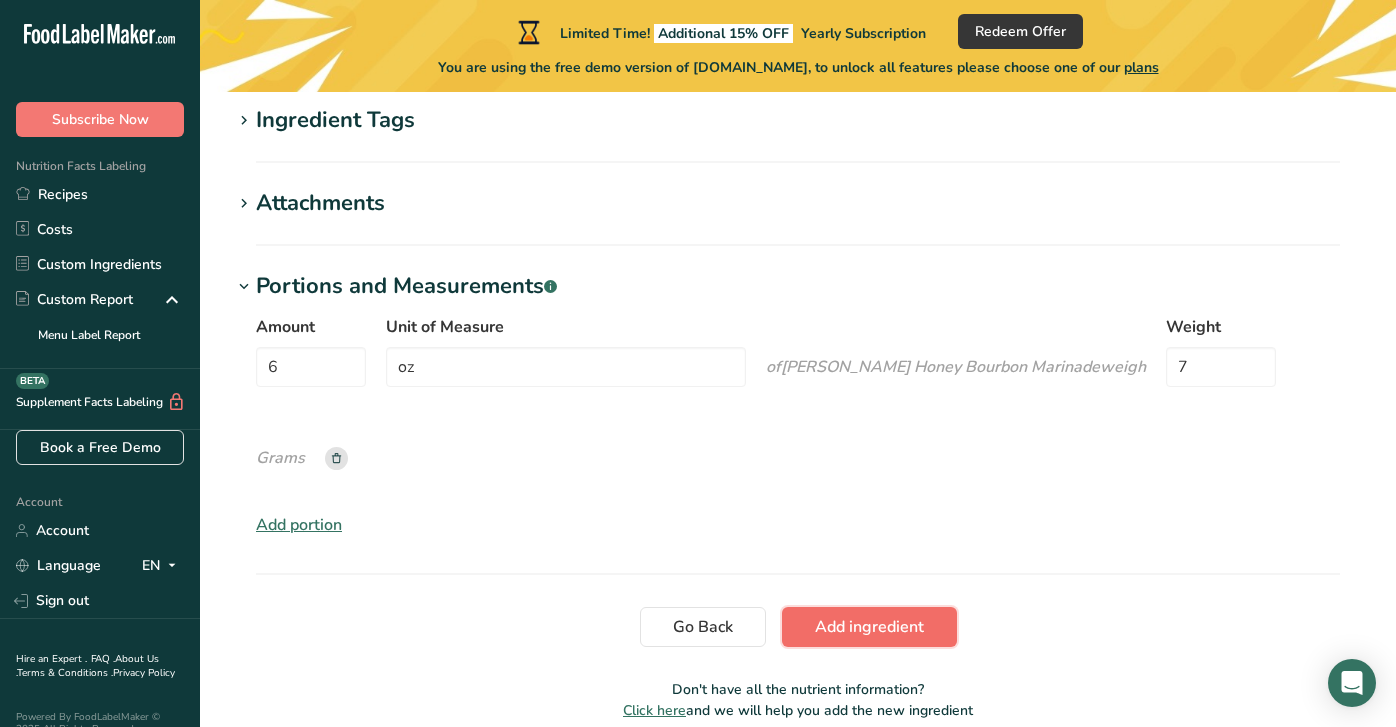 click on "Add ingredient" at bounding box center [869, 627] 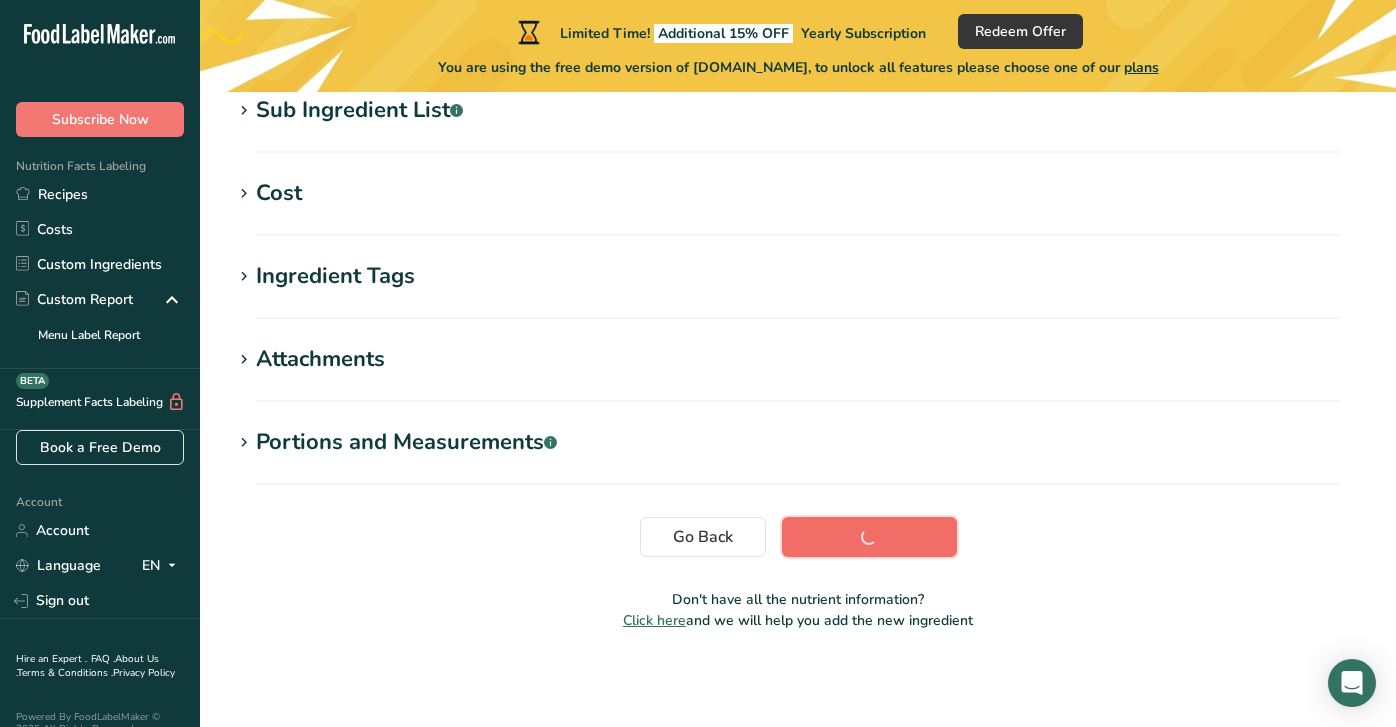 scroll, scrollTop: 439, scrollLeft: 0, axis: vertical 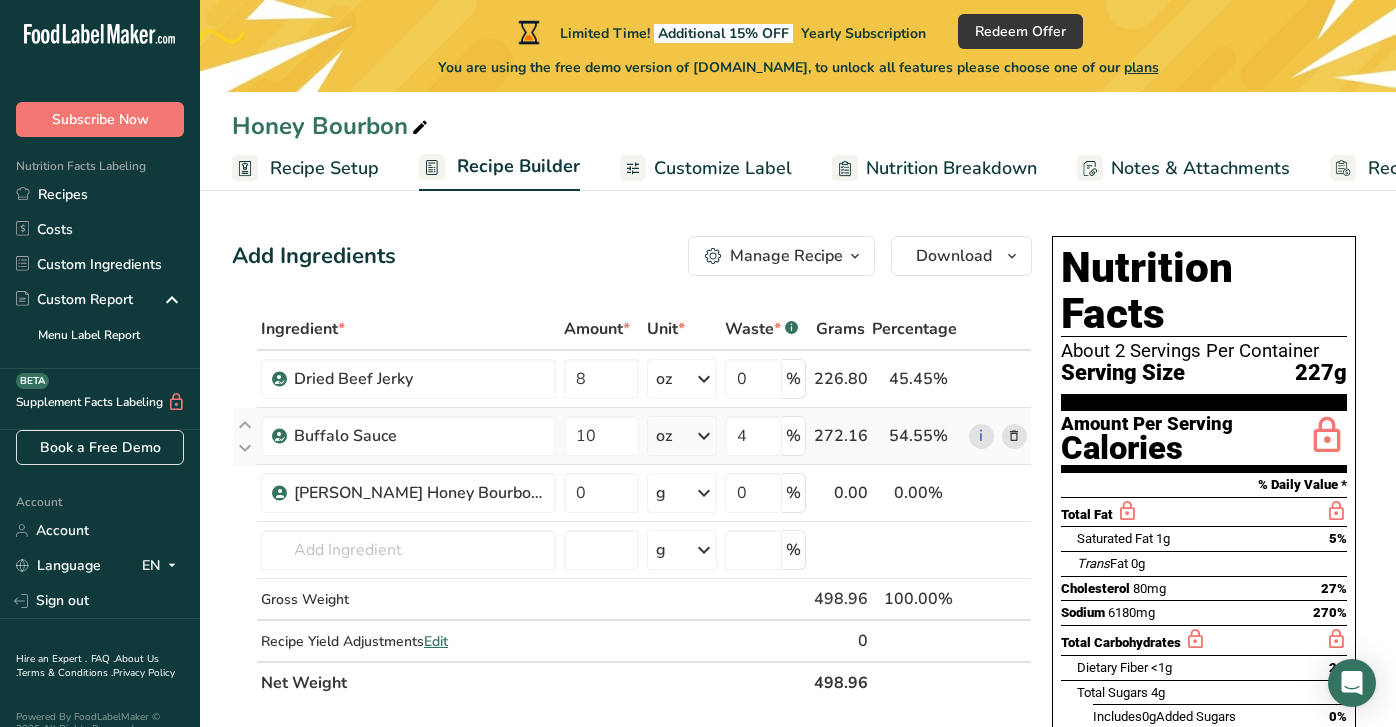 click at bounding box center (1014, 436) 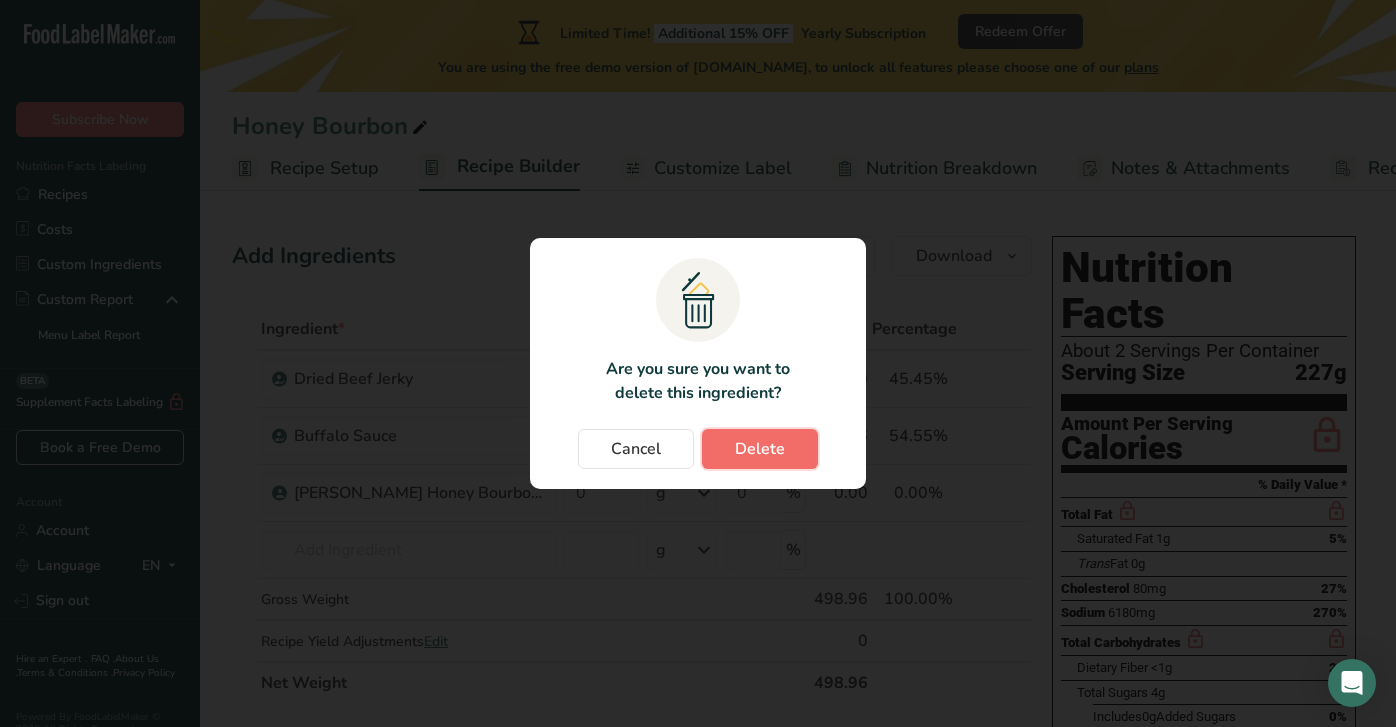 click on "Delete" at bounding box center [760, 449] 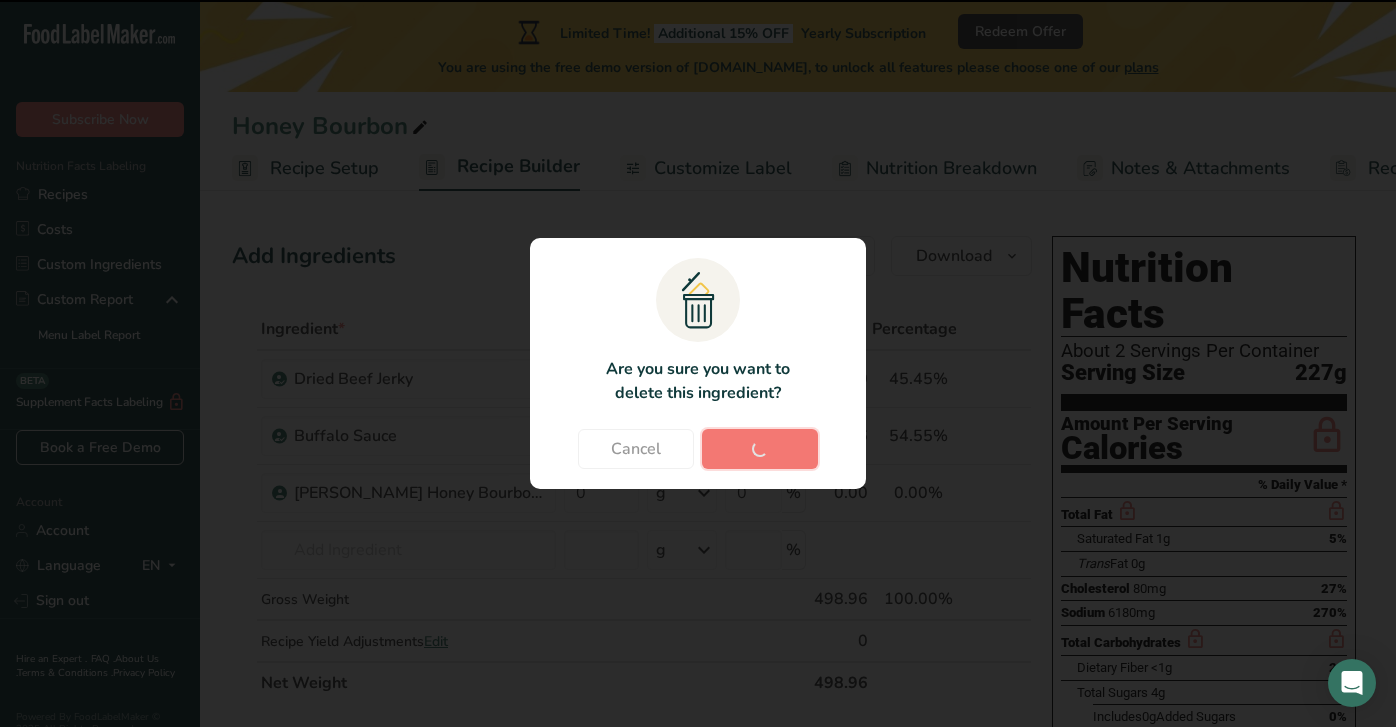 type on "0" 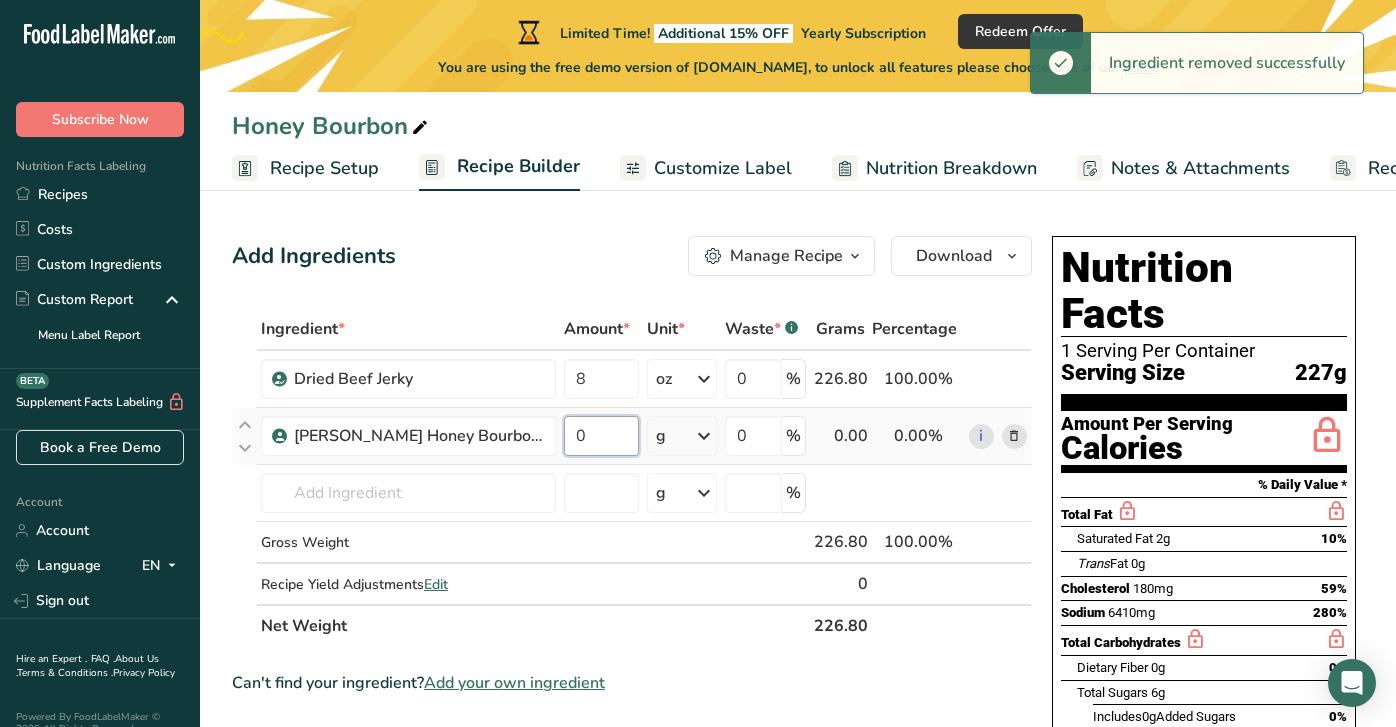click on "0" at bounding box center [601, 436] 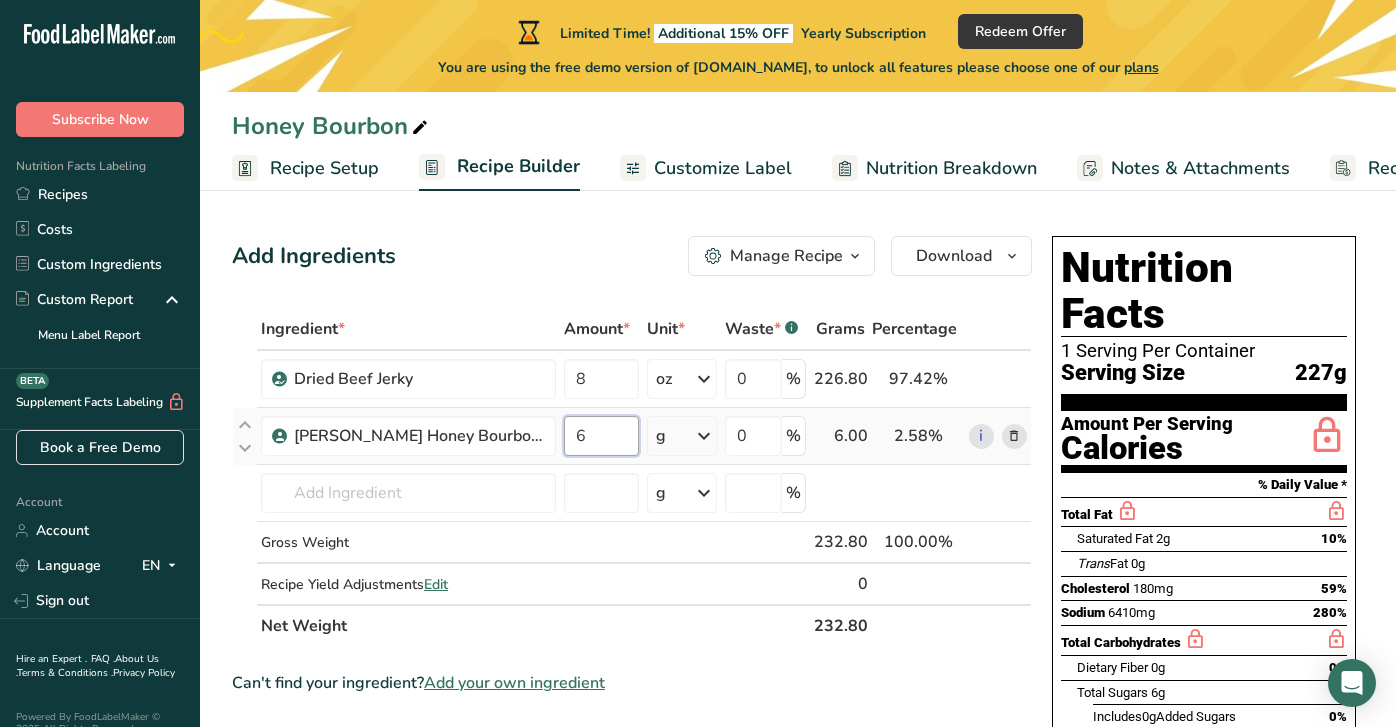 type on "6" 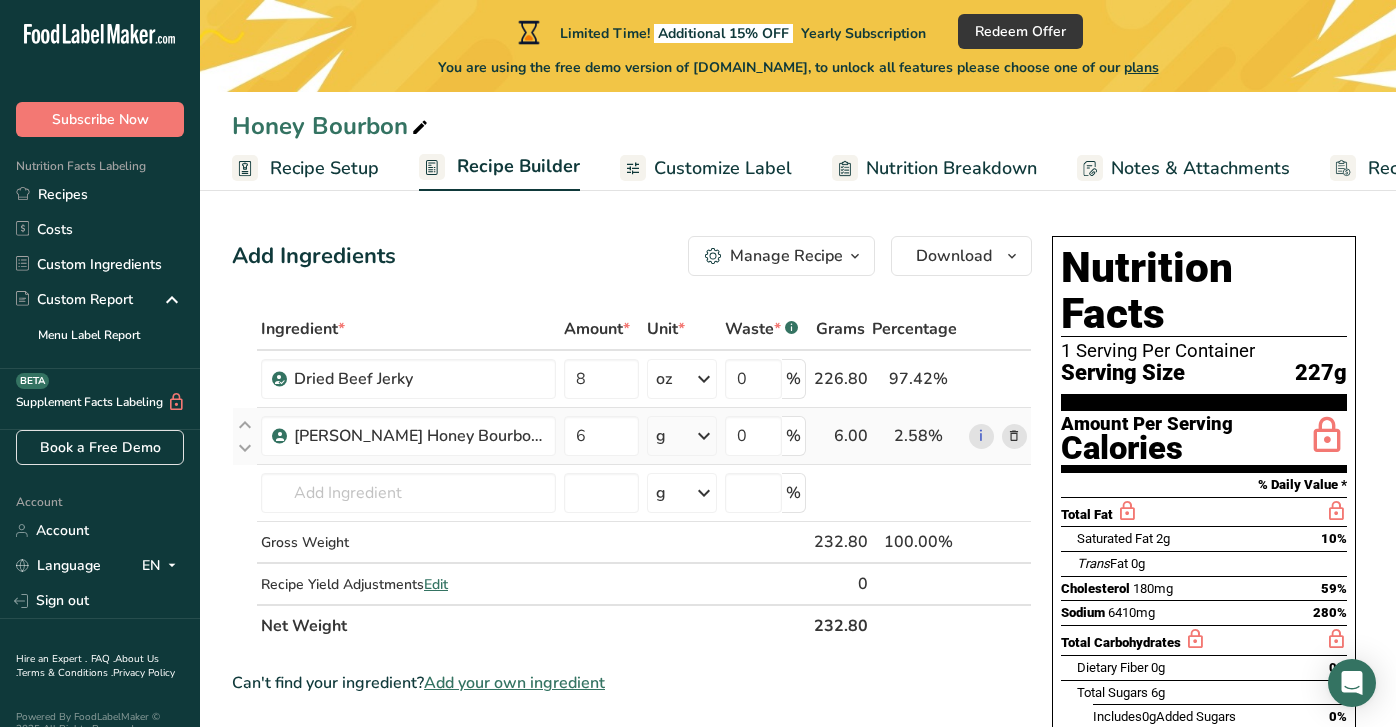 click on "Ingredient *
Amount *
Unit *
Waste *   .a-a{fill:#347362;}.b-a{fill:#fff;}          Grams
Percentage
Dried Beef Jerky
8
oz
Weight Units
g
kg
mg
See more
Volume Units
l
Volume units require a density conversion. If you know your ingredient's density enter it below. Otherwise, click on "RIA" our AI Regulatory bot - she will be able to help you
lb/ft3
g/cm3
Confirm
mL
Volume units require a density conversion. If you know your ingredient's density enter it below. Otherwise, click on "RIA" our AI Regulatory bot - she will be able to help you
lb/ft3" at bounding box center (632, 477) 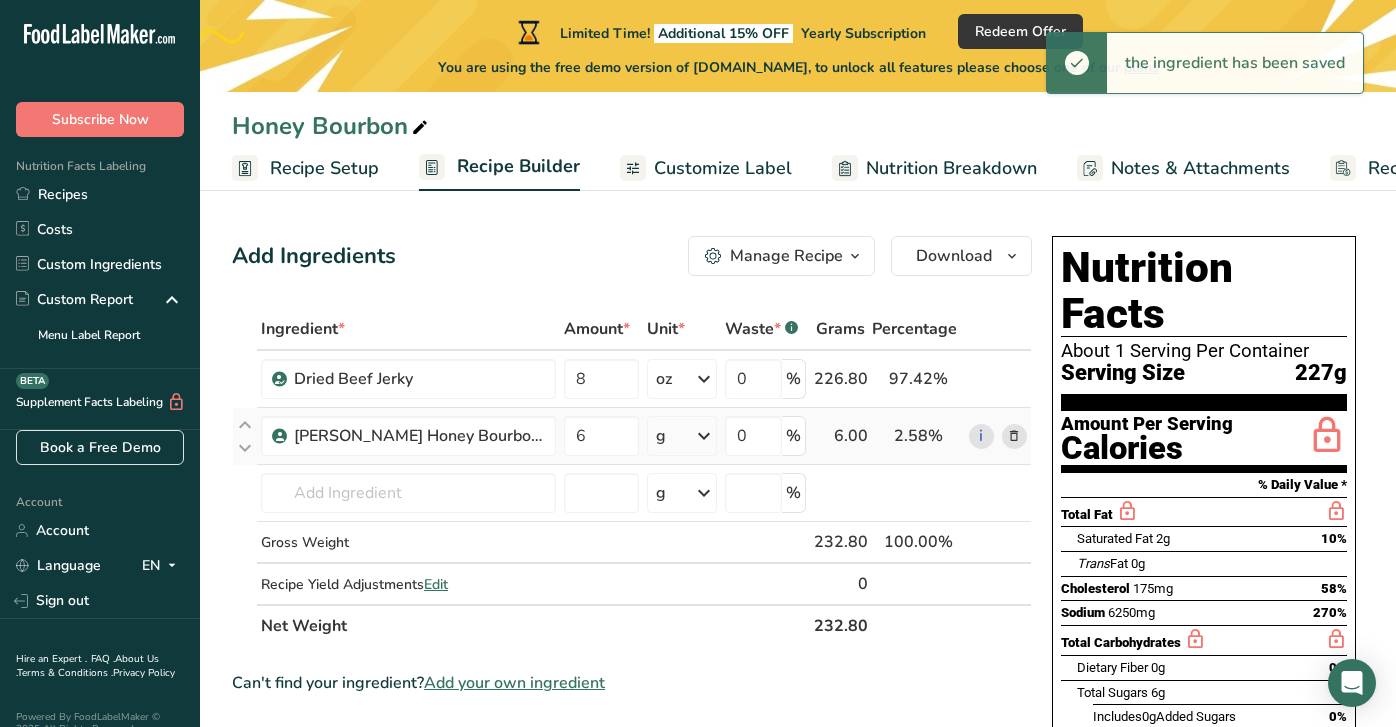 click at bounding box center [704, 436] 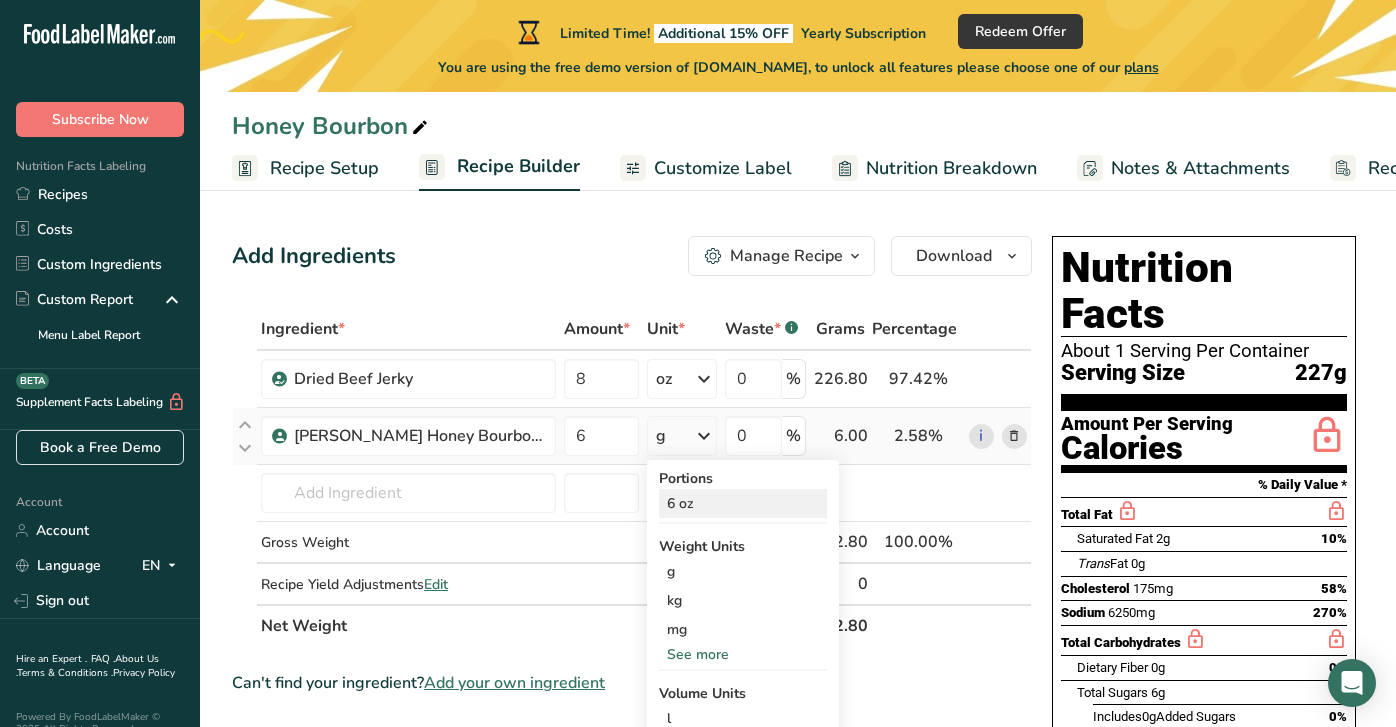 click on "6 oz" at bounding box center [743, 503] 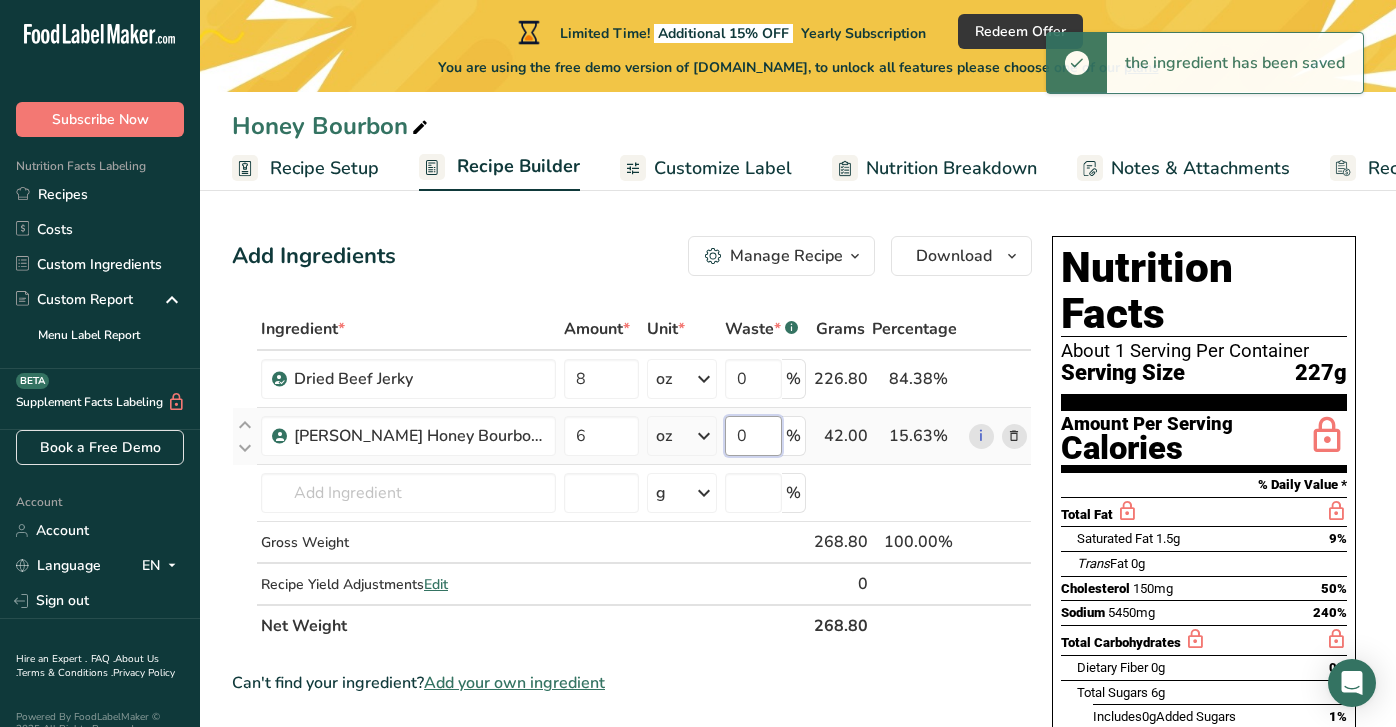click on "0" at bounding box center (753, 436) 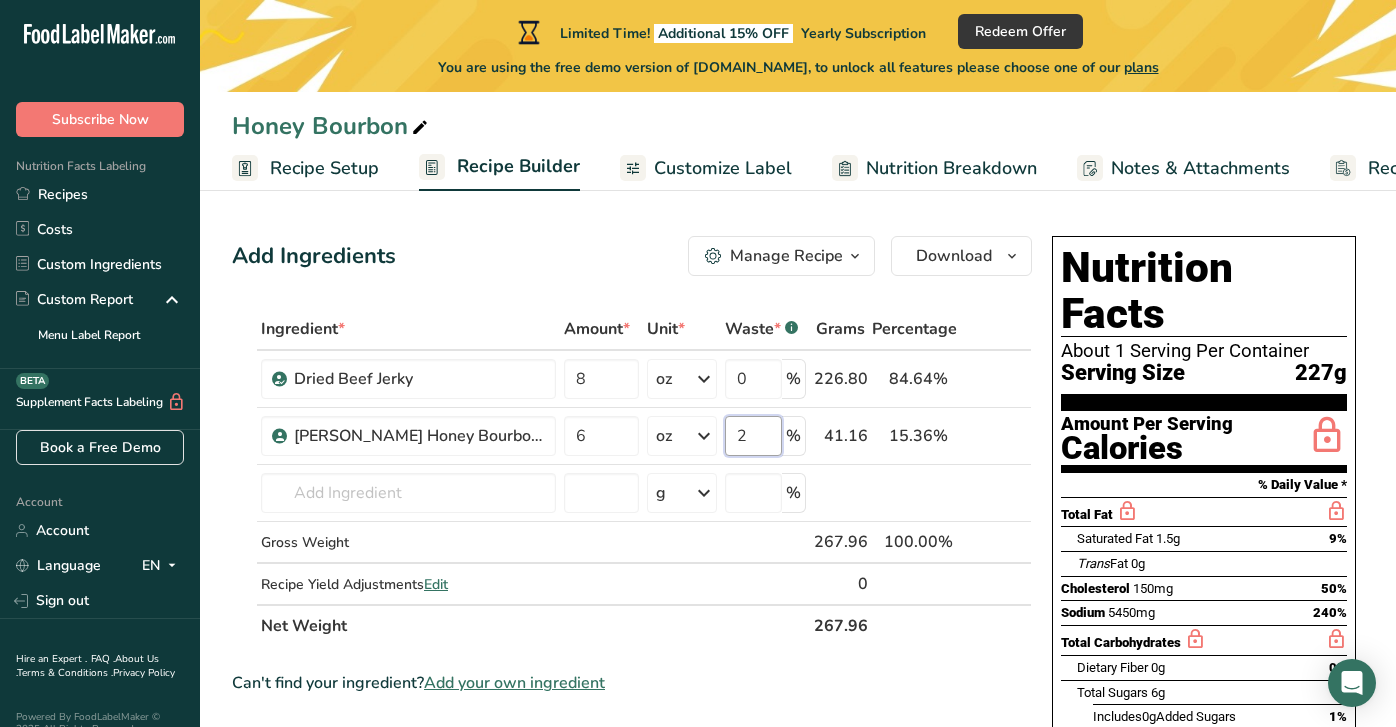 type on "2" 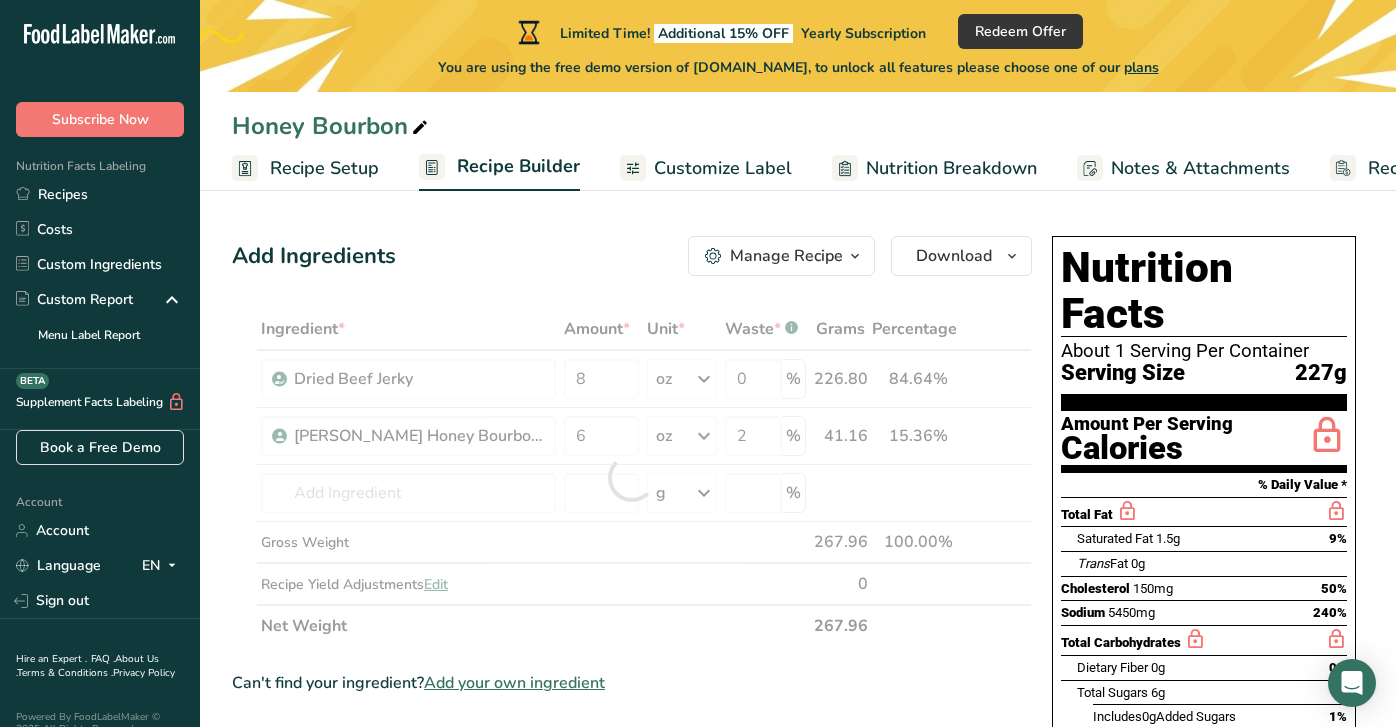 click on "Ingredient *
Amount *
Unit *
Waste *   .a-a{fill:#347362;}.b-a{fill:#fff;}          Grams
Percentage
Dried Beef Jerky
8
oz
Weight Units
g
kg
mg
See more
Volume Units
l
Volume units require a density conversion. If you know your ingredient's density enter it below. Otherwise, click on "RIA" our AI Regulatory bot - she will be able to help you
lb/ft3
g/cm3
Confirm
mL
Volume units require a density conversion. If you know your ingredient's density enter it below. Otherwise, click on "RIA" our AI Regulatory bot - she will be able to help you
lb/ft3" at bounding box center (632, 477) 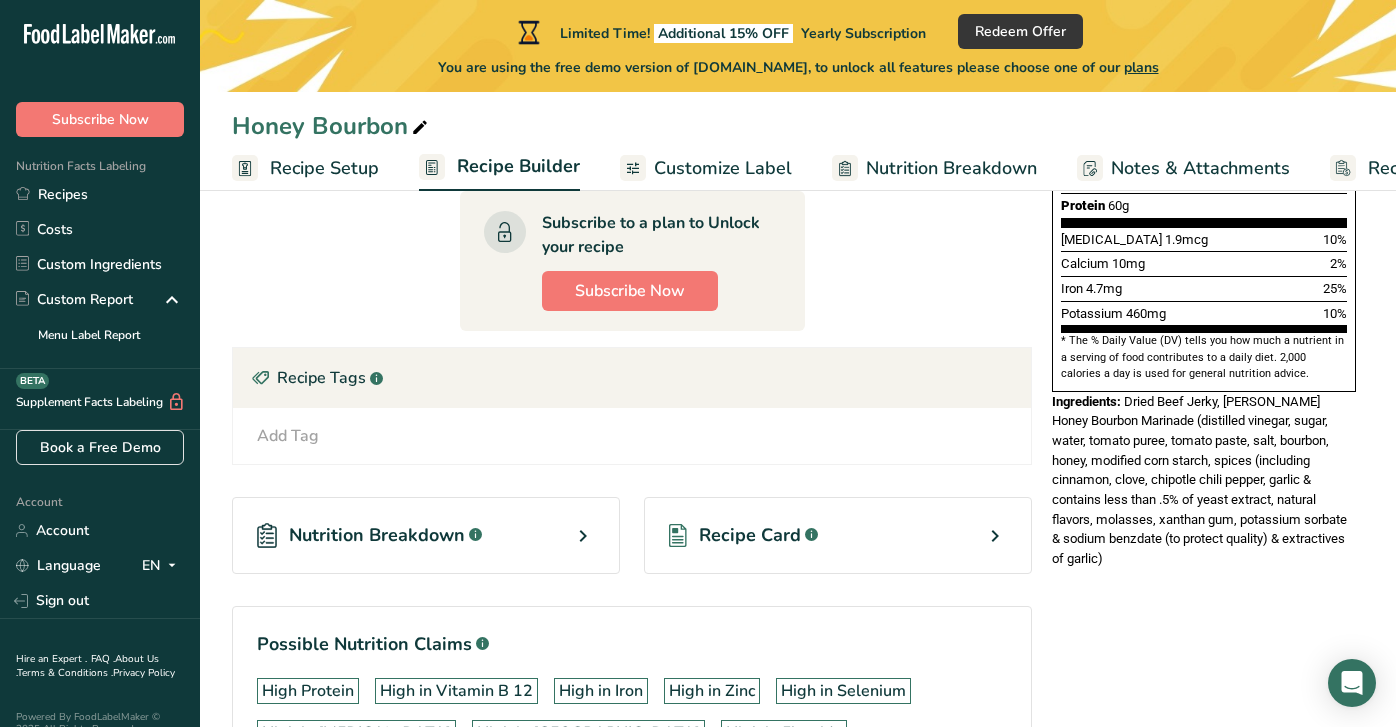 scroll, scrollTop: 540, scrollLeft: 0, axis: vertical 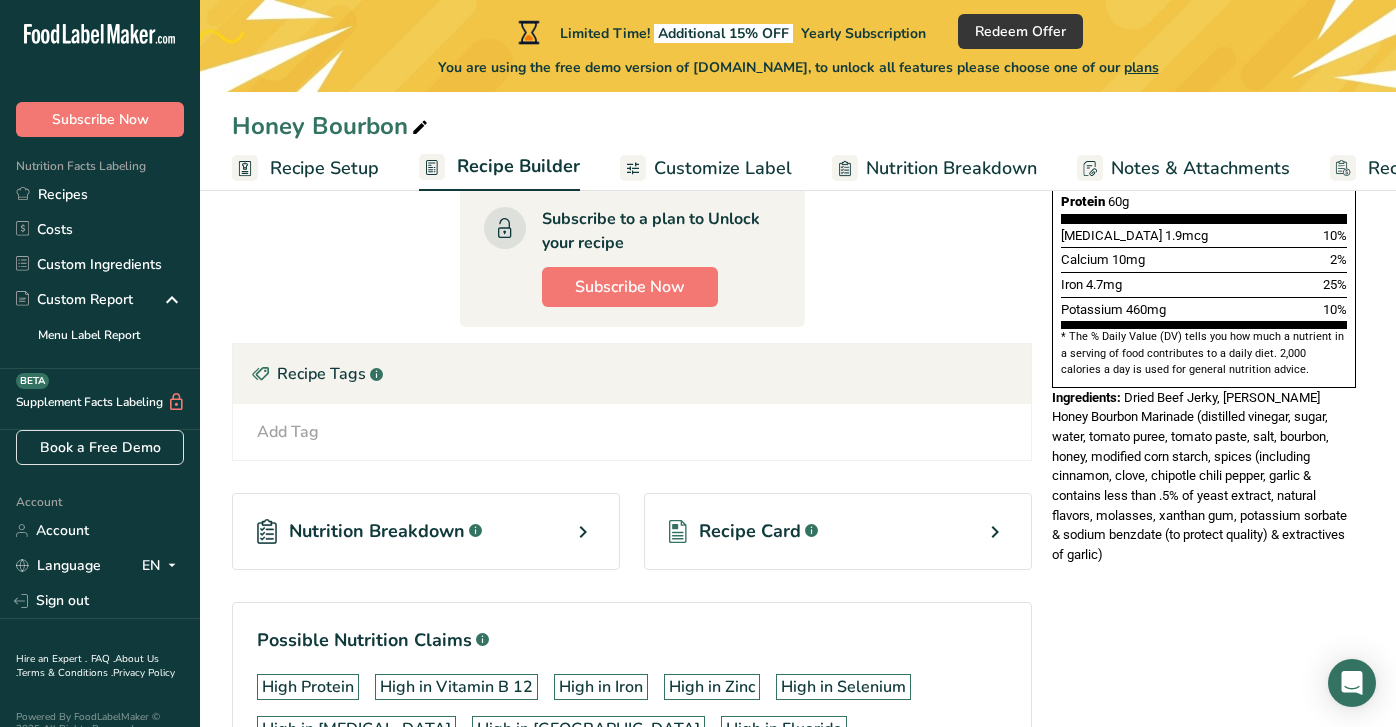 click on "Customize Label" at bounding box center (723, 168) 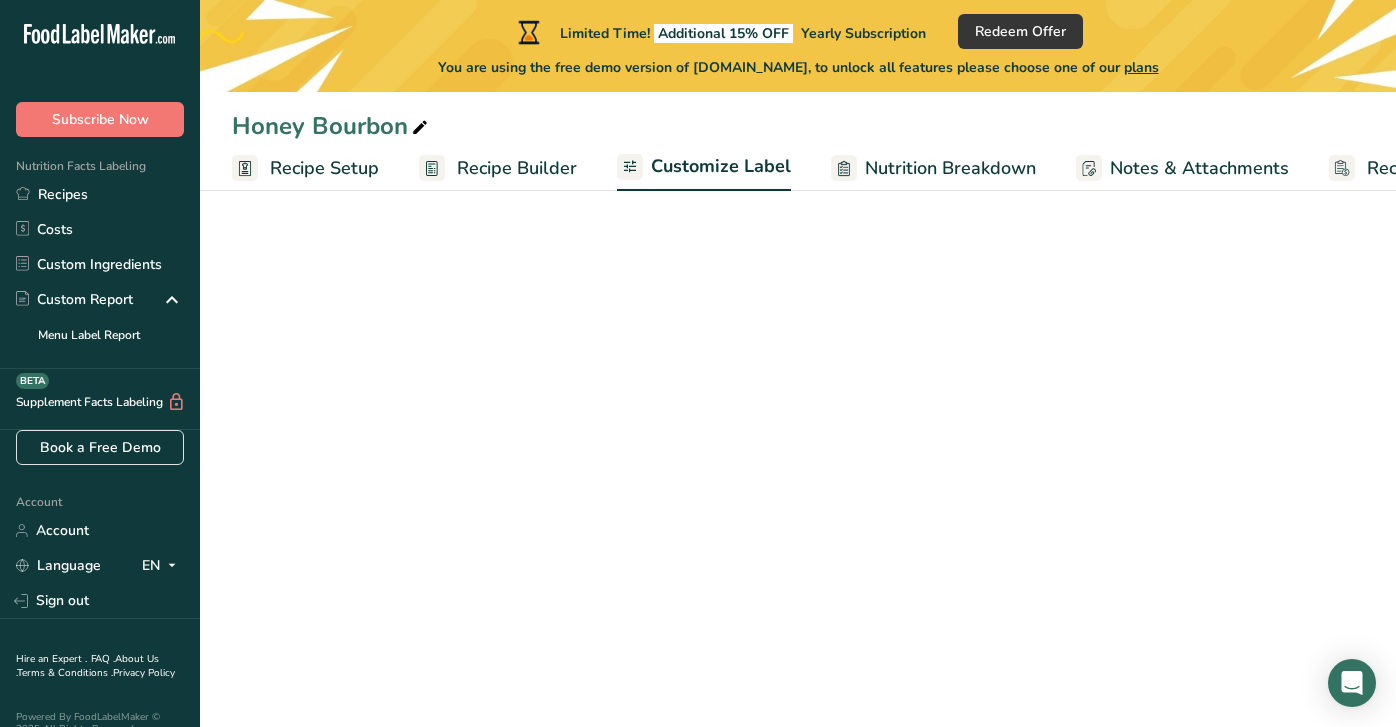scroll, scrollTop: 0, scrollLeft: 115, axis: horizontal 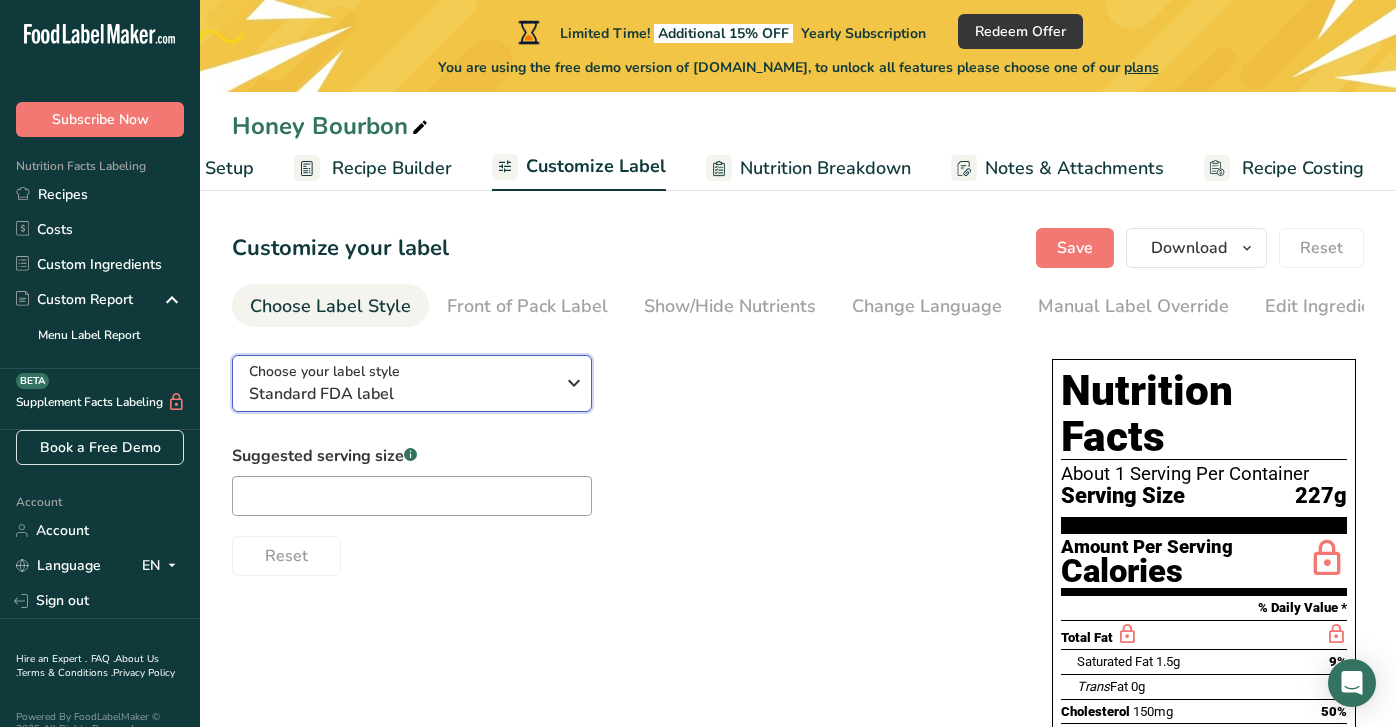 click on "Choose your label style
Standard FDA label" at bounding box center (409, 383) 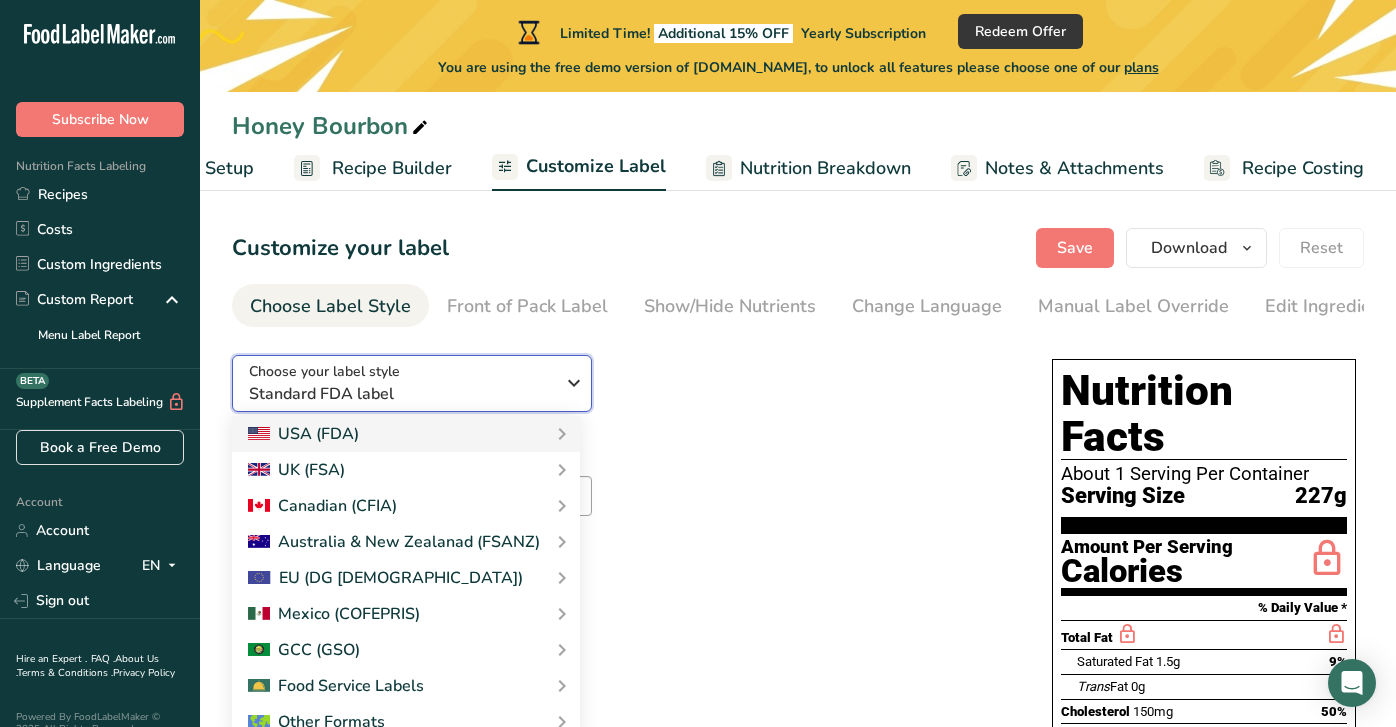 click on "Choose your label style
Standard FDA label" at bounding box center (409, 383) 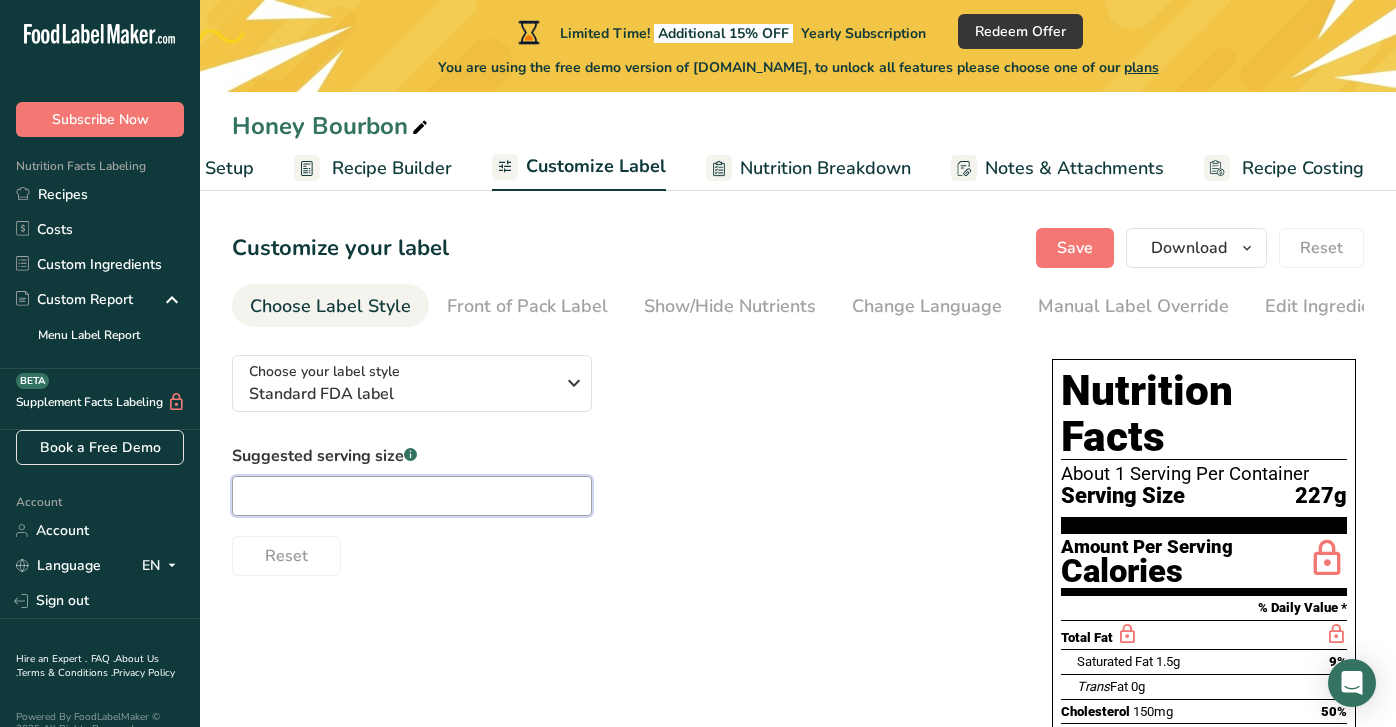click at bounding box center (412, 496) 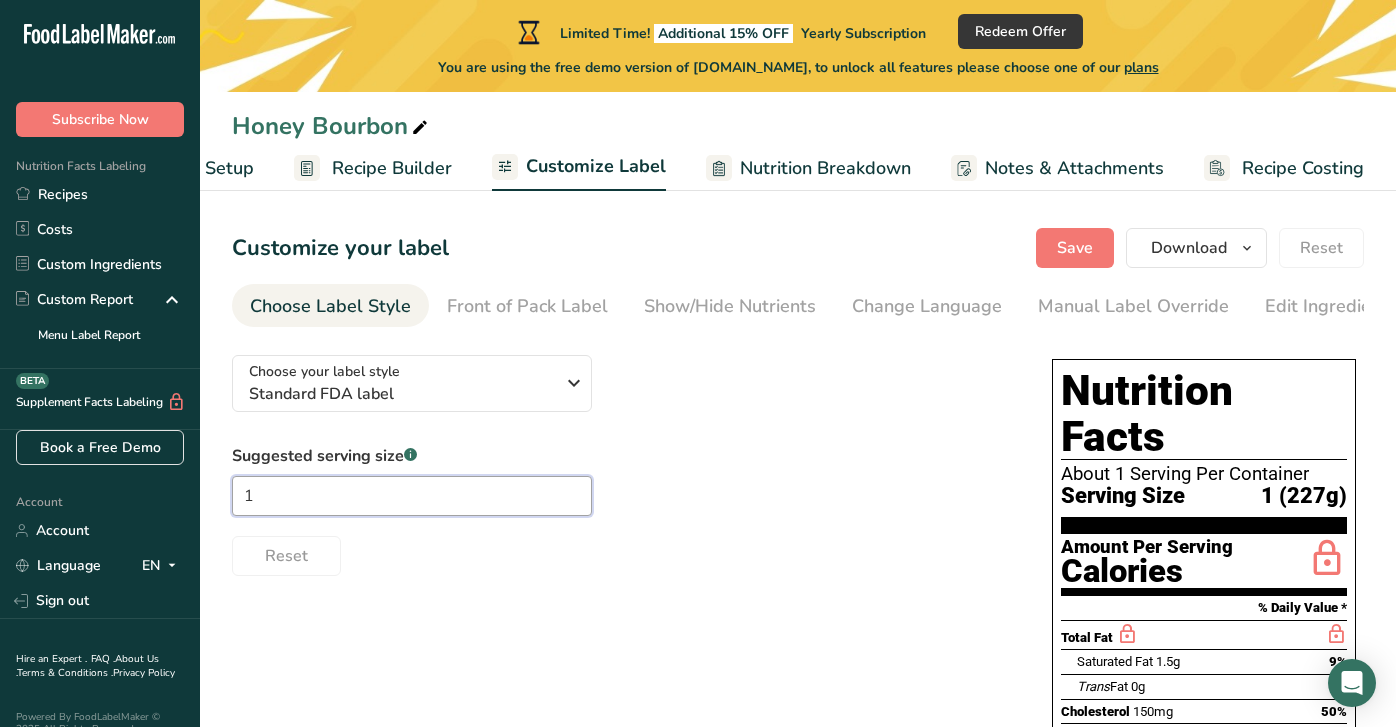 type on "1" 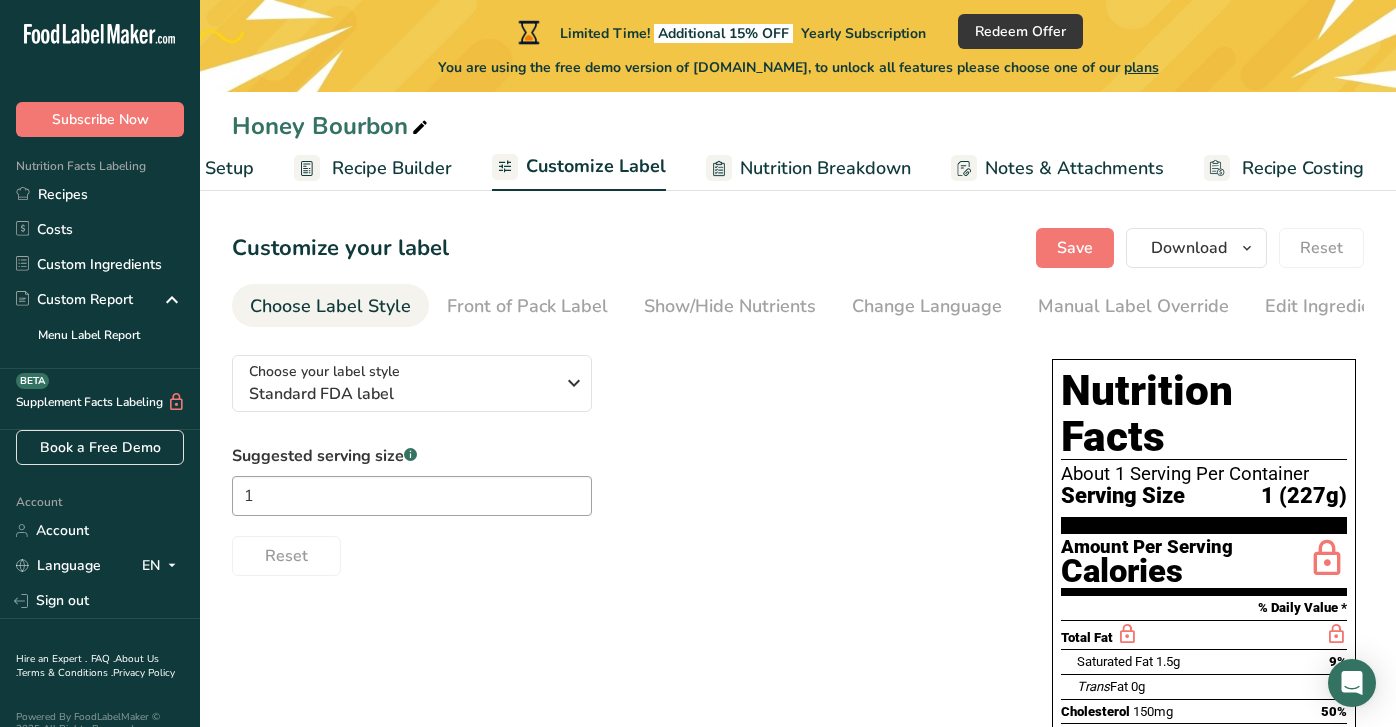 click on "Reset" at bounding box center [622, 552] 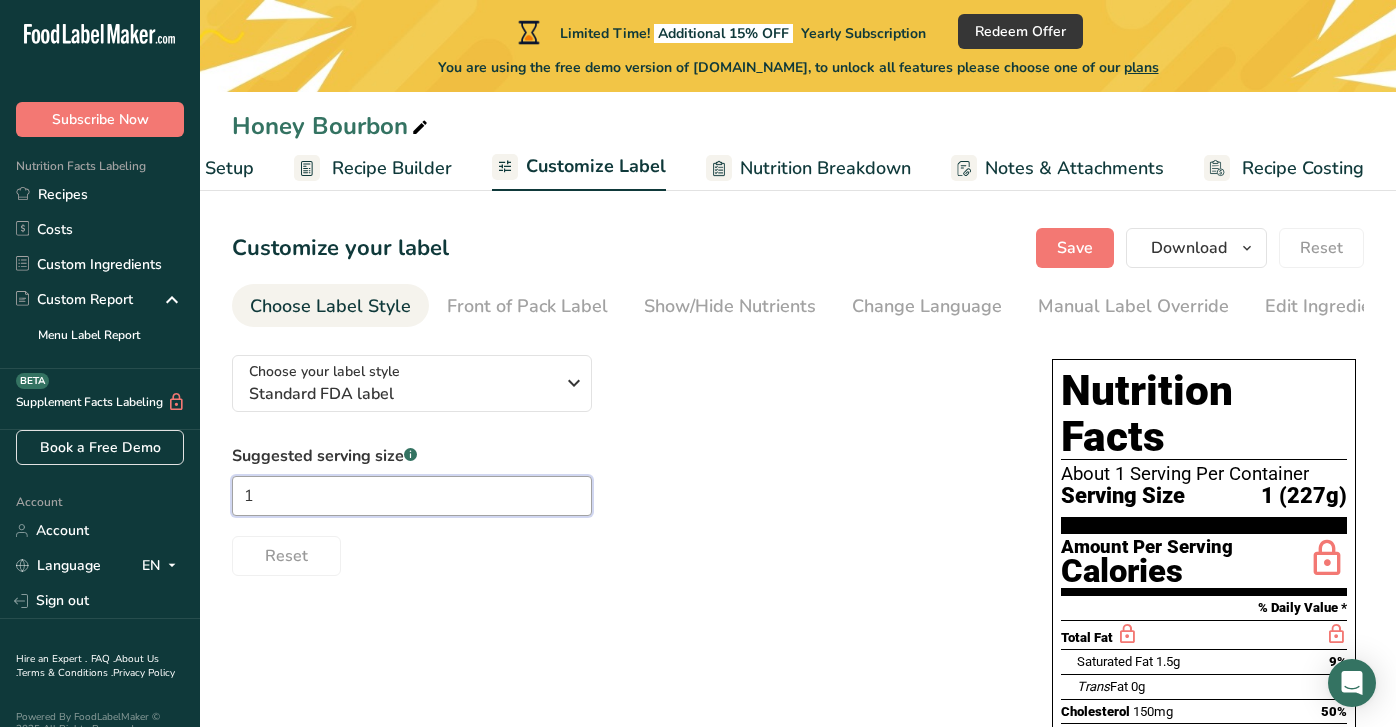 click on "1" at bounding box center (412, 496) 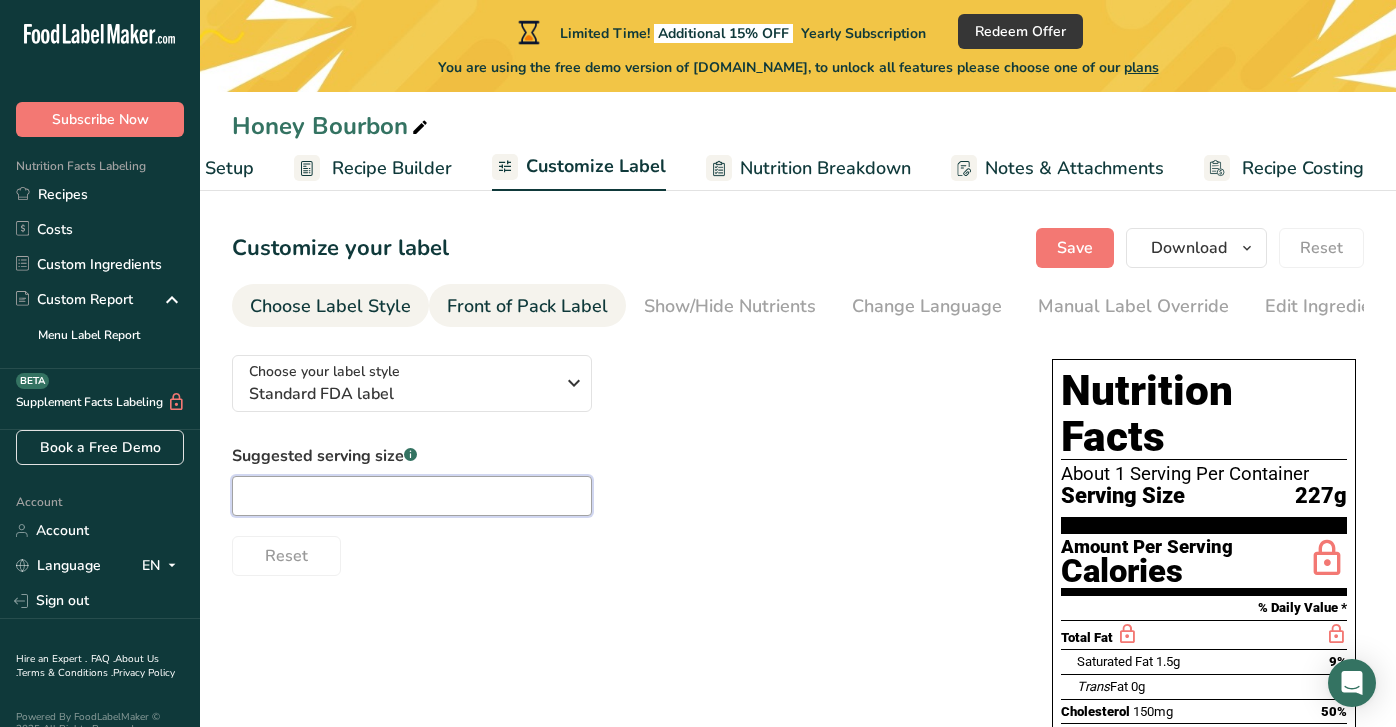 type 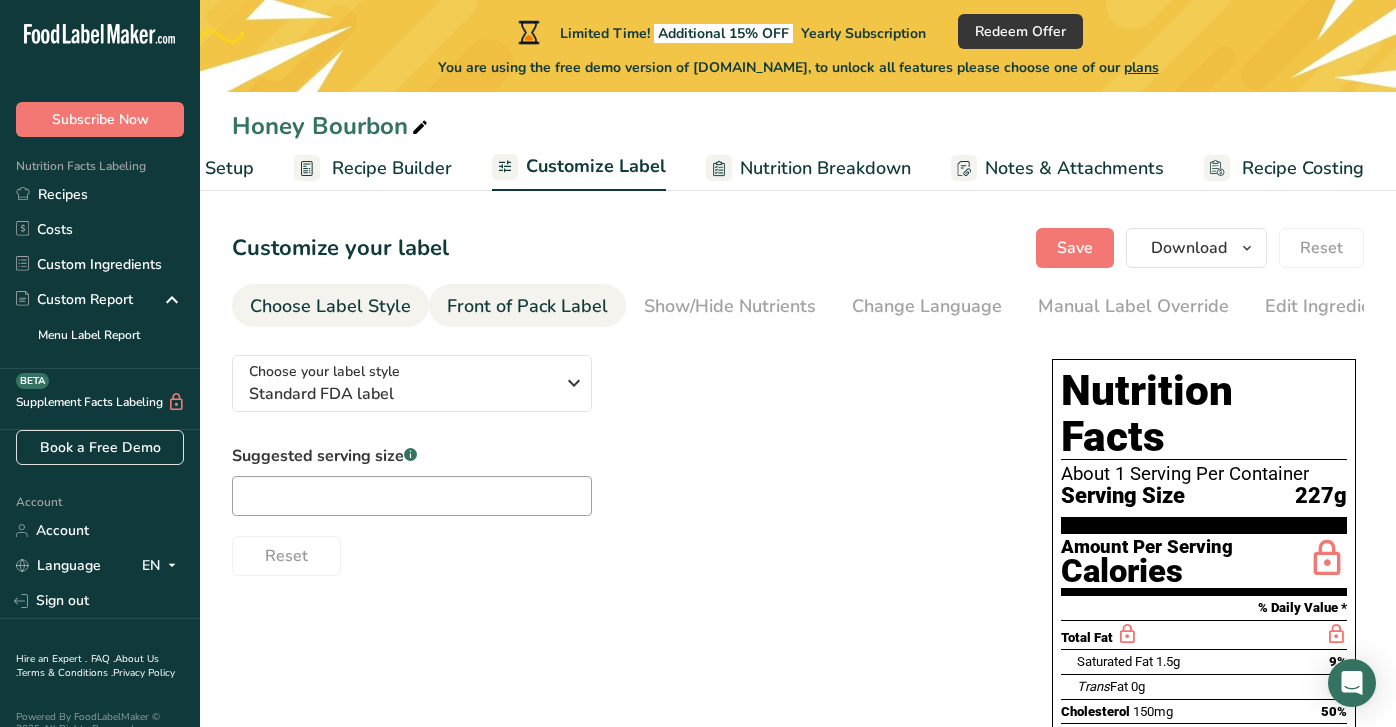 click on "Front of Pack Label" at bounding box center (527, 306) 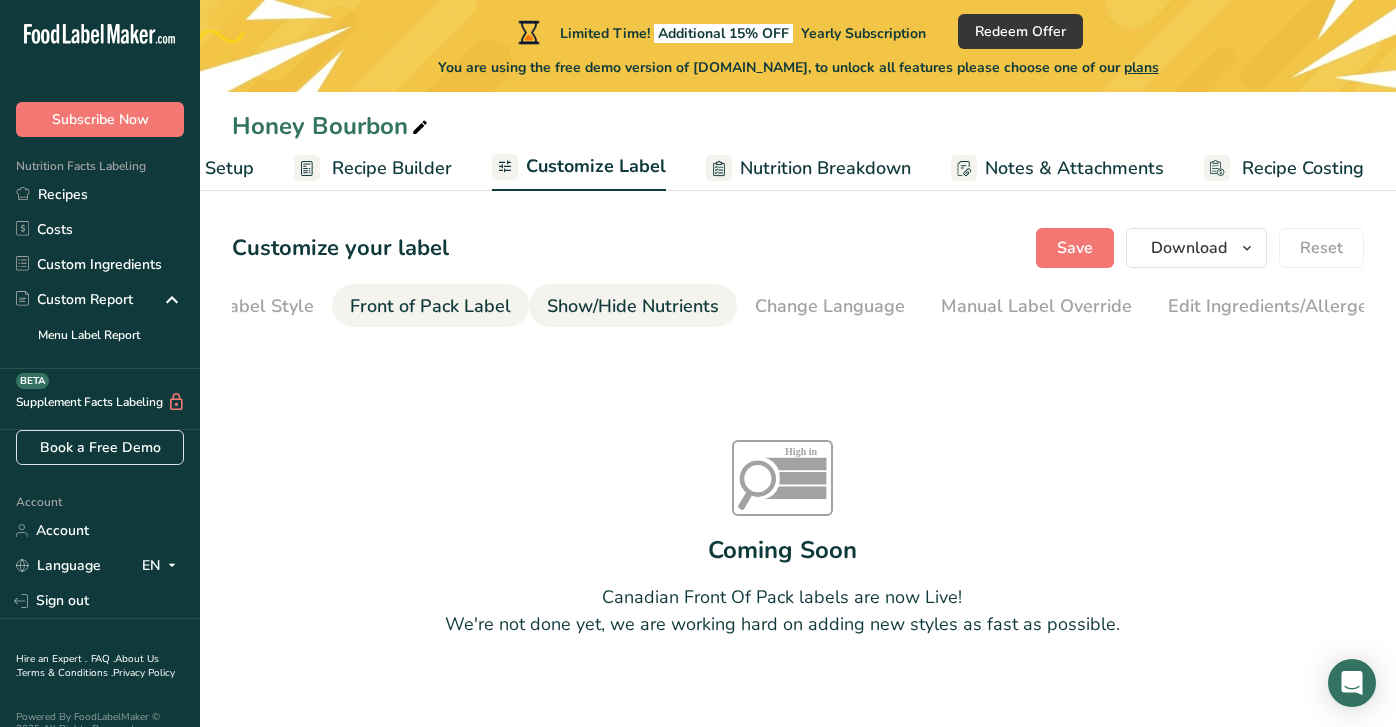 scroll, scrollTop: 0, scrollLeft: 194, axis: horizontal 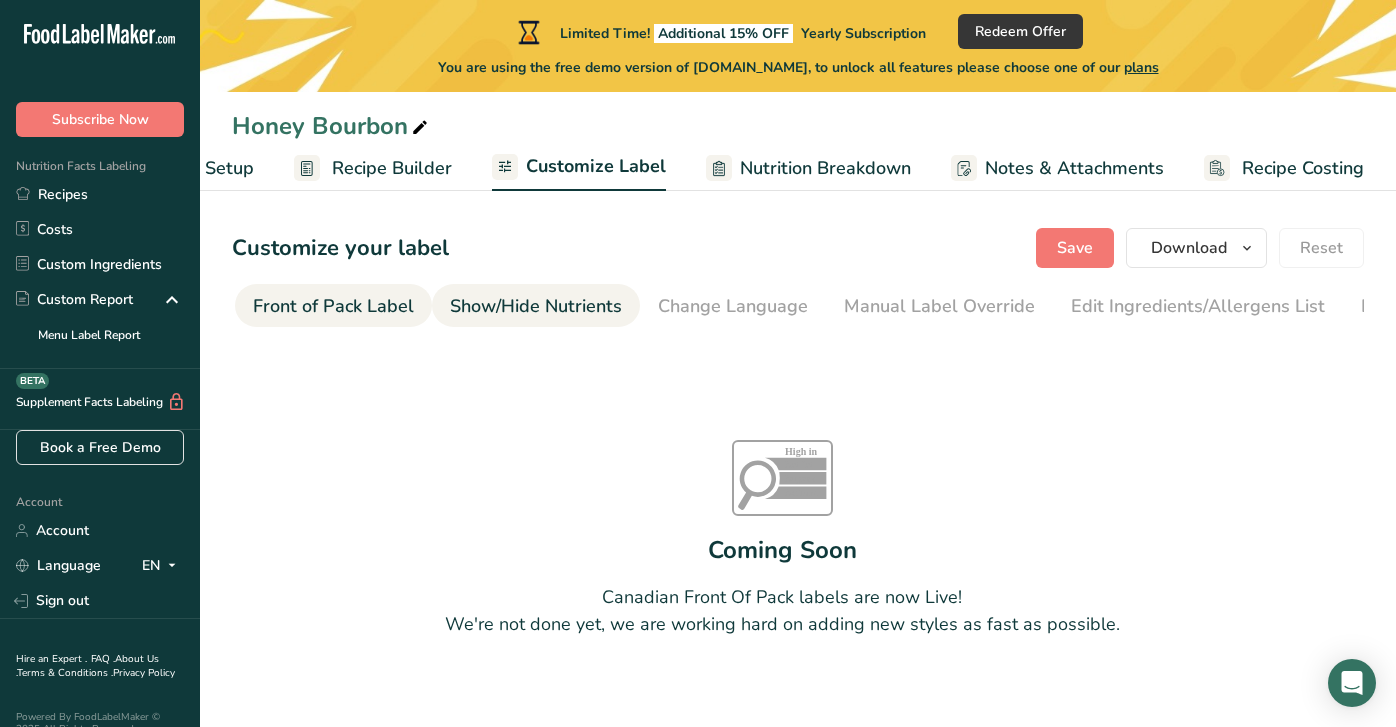 click on "Show/Hide Nutrients" at bounding box center [536, 306] 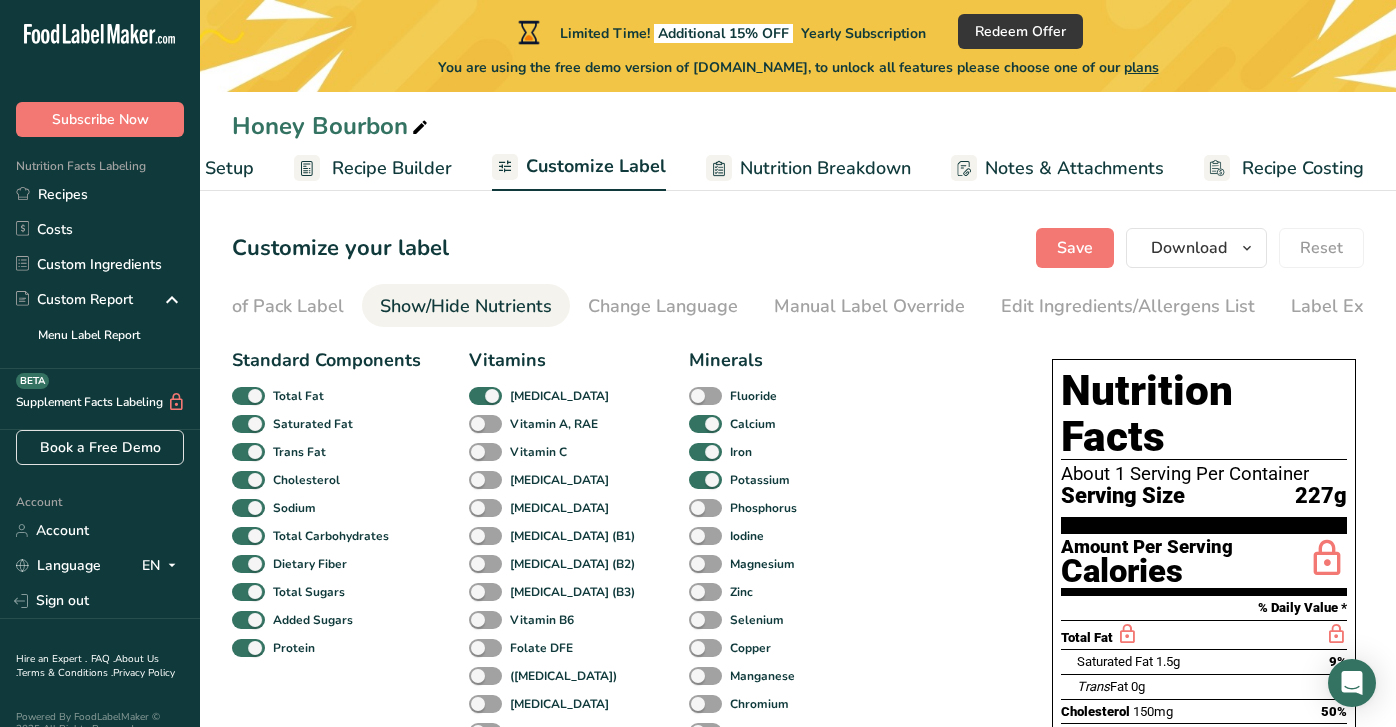scroll, scrollTop: 0, scrollLeft: 321, axis: horizontal 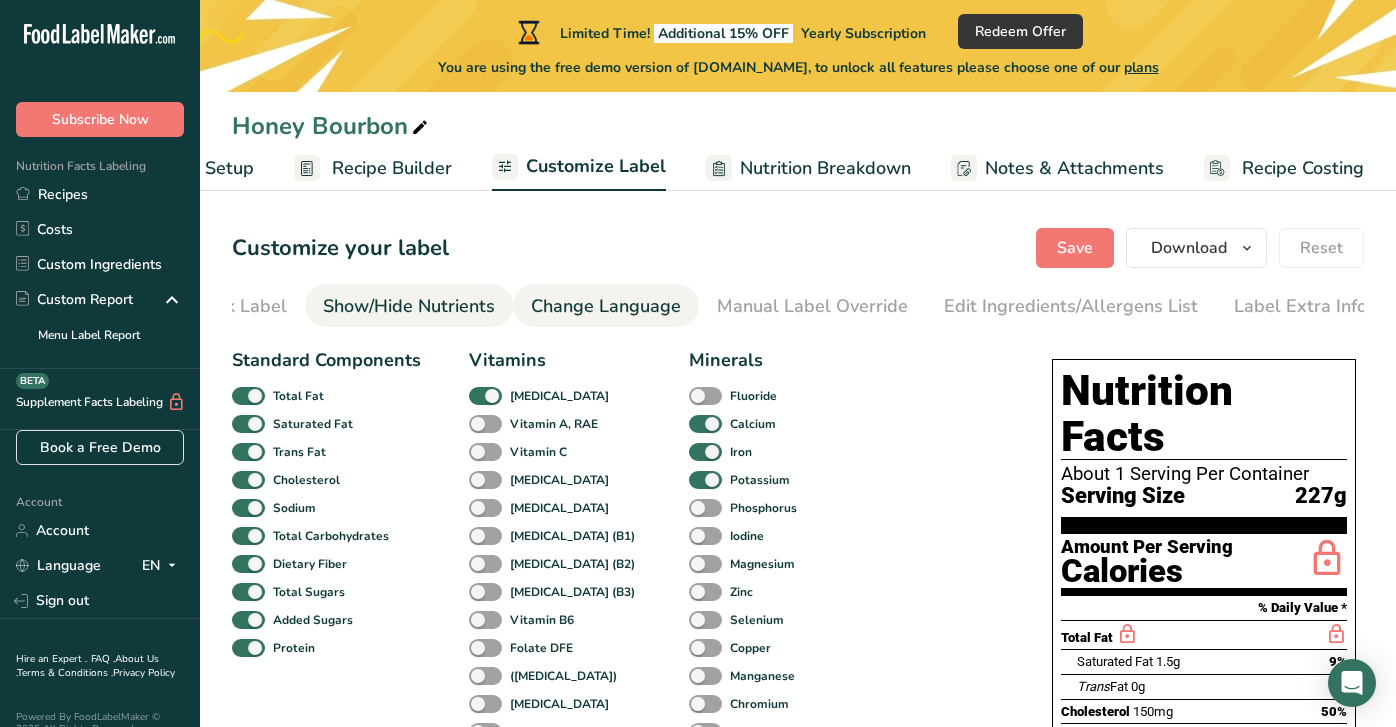 click on "Change Language" at bounding box center [606, 306] 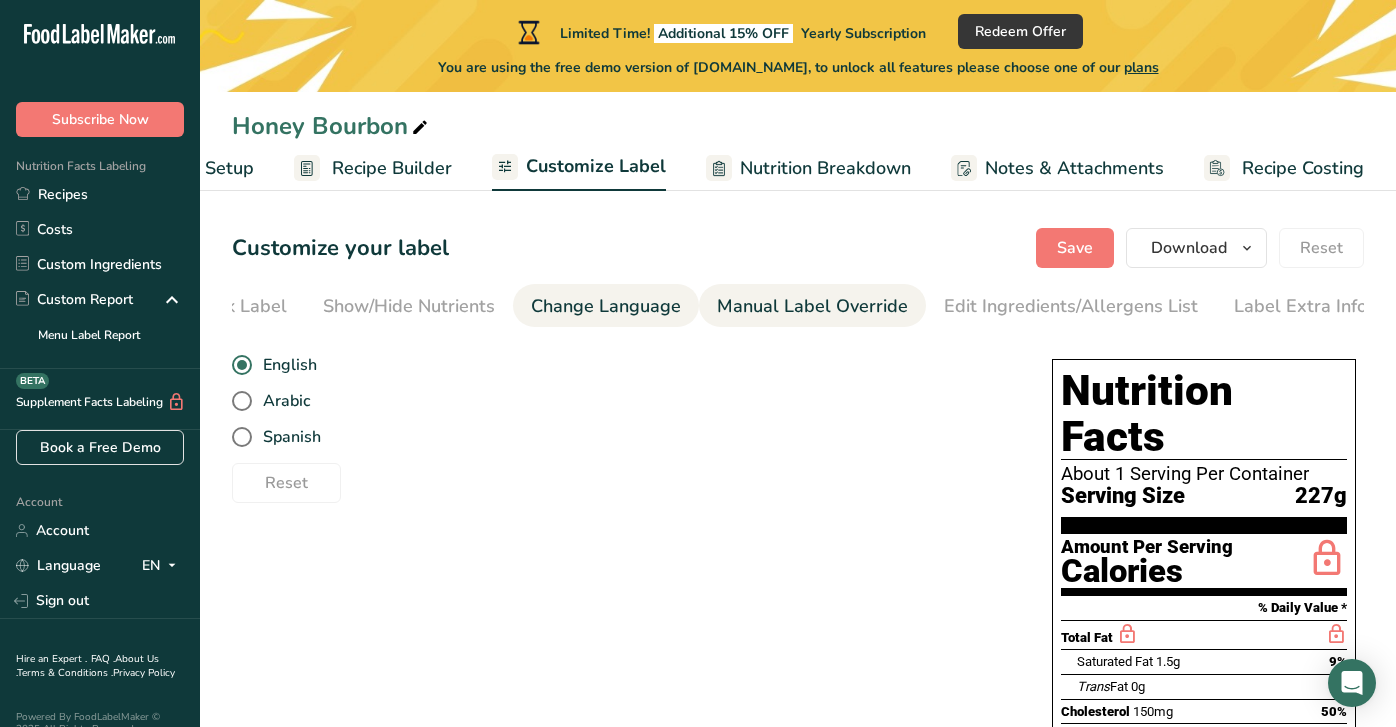 click on "Manual Label Override" at bounding box center (812, 306) 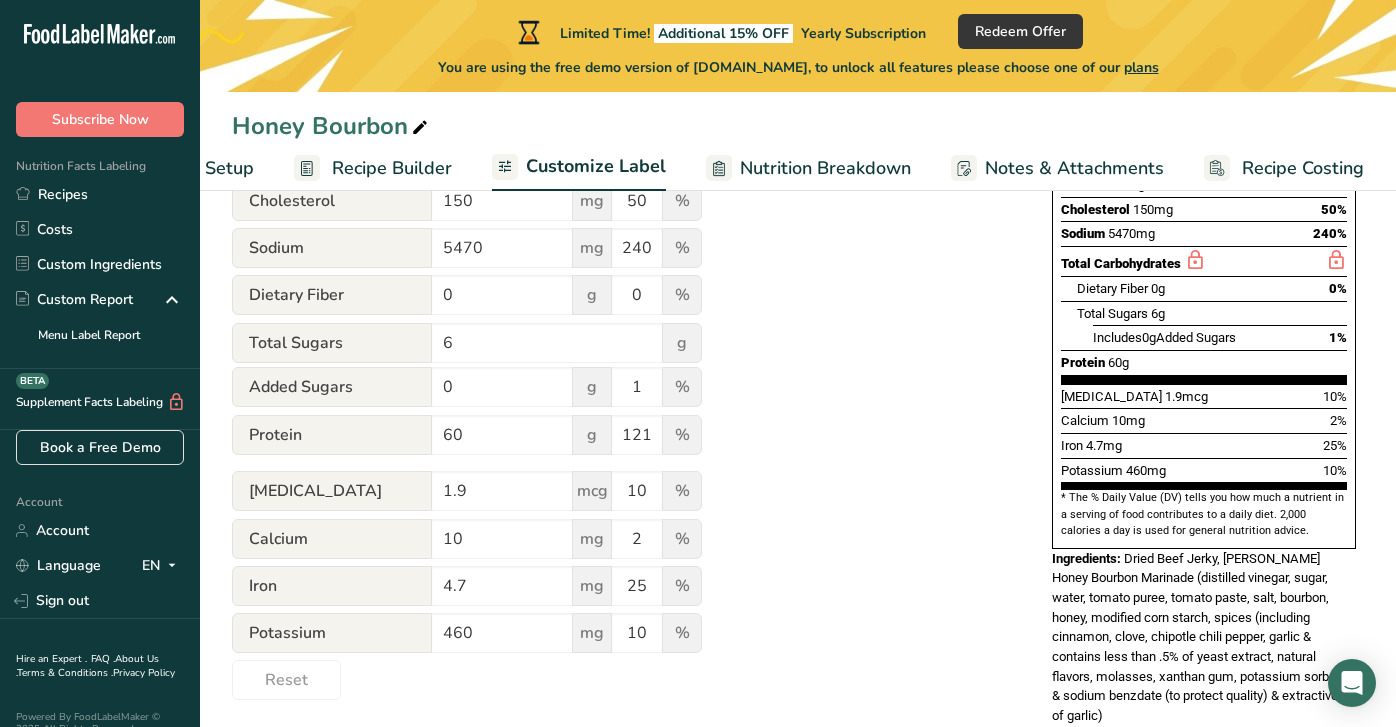scroll, scrollTop: 512, scrollLeft: 0, axis: vertical 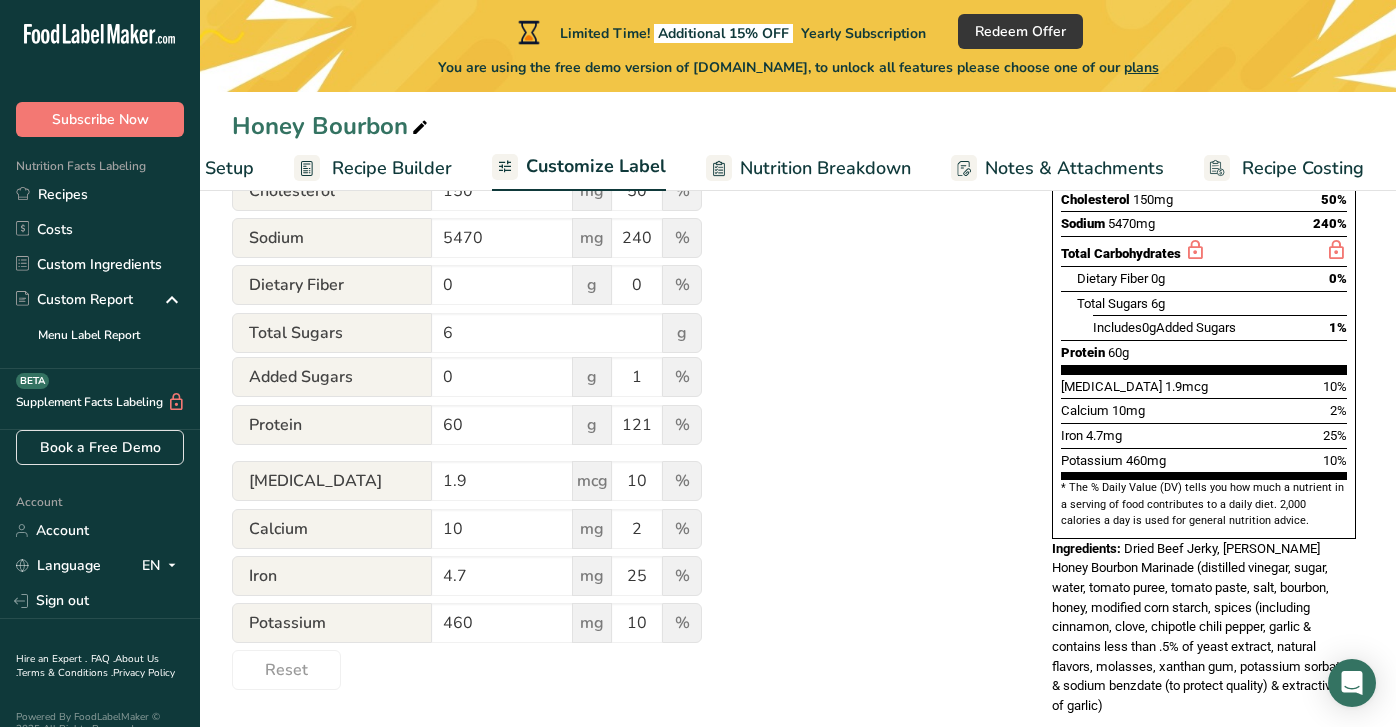 click on "Utilize this manual override feature to get full control over the nutrition label, allowing you to input and display your preferred values. Please bear in mind that the values entered through this feature
are not subject to validation
by our software. This feature is available to provide you with complete flexibility for making final adjustments to your label
Nutrition Facts
Serving
About 1 Serving Per Container
Serving Size
227g
Saturated Fat
1.5
g
9
%
Trans Fat
0
g
Cholesterol
150
mg
50
%
Sodium
5470
mg
240
%
Dietary Fiber
0
g
0
%
Total Sugars
6
g" at bounding box center (622, 258) 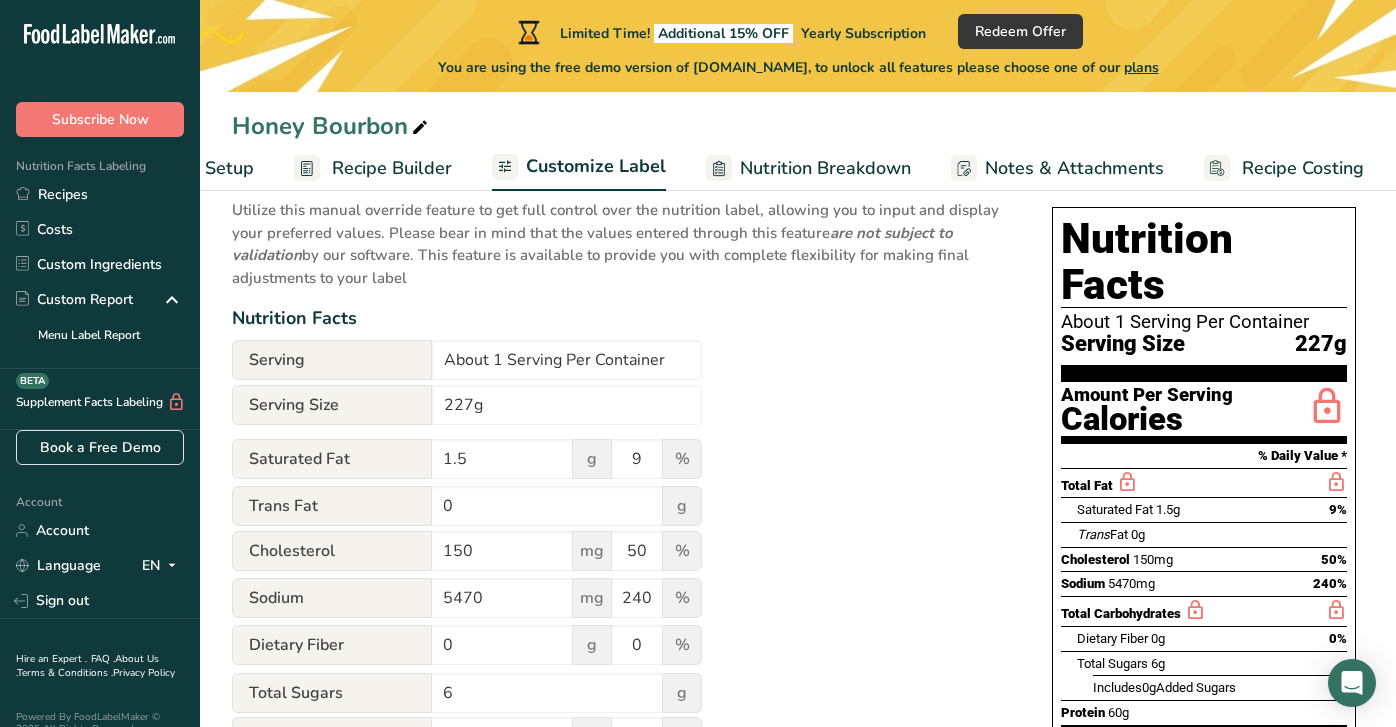 scroll, scrollTop: 112, scrollLeft: 0, axis: vertical 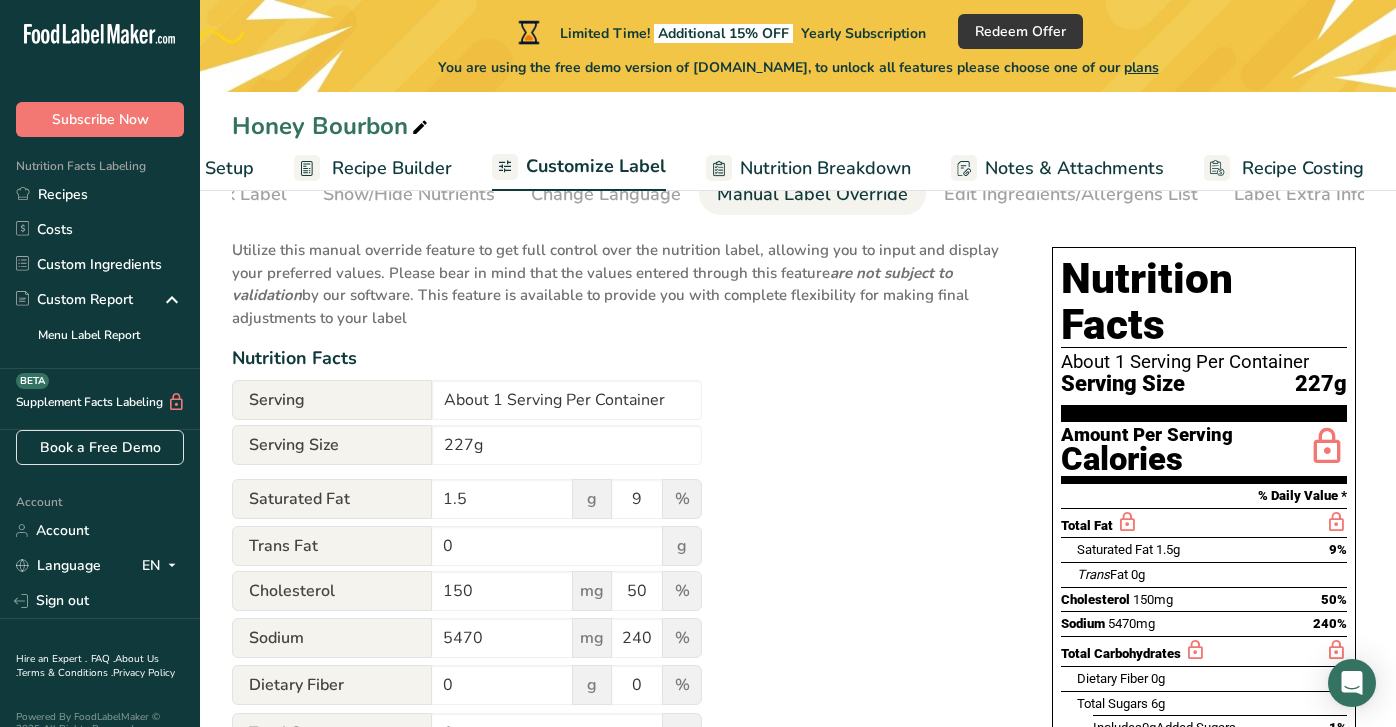 click on ".a-20{fill:#fff;}" 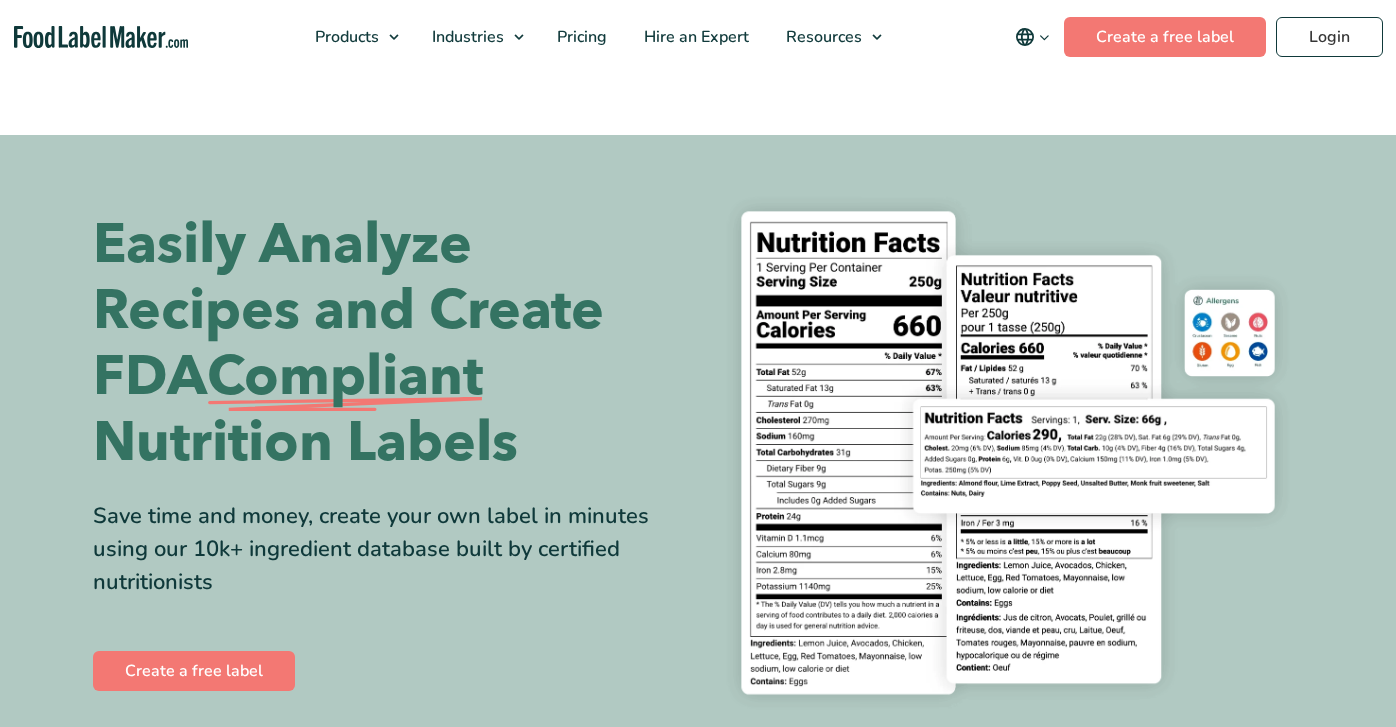 scroll, scrollTop: 0, scrollLeft: 0, axis: both 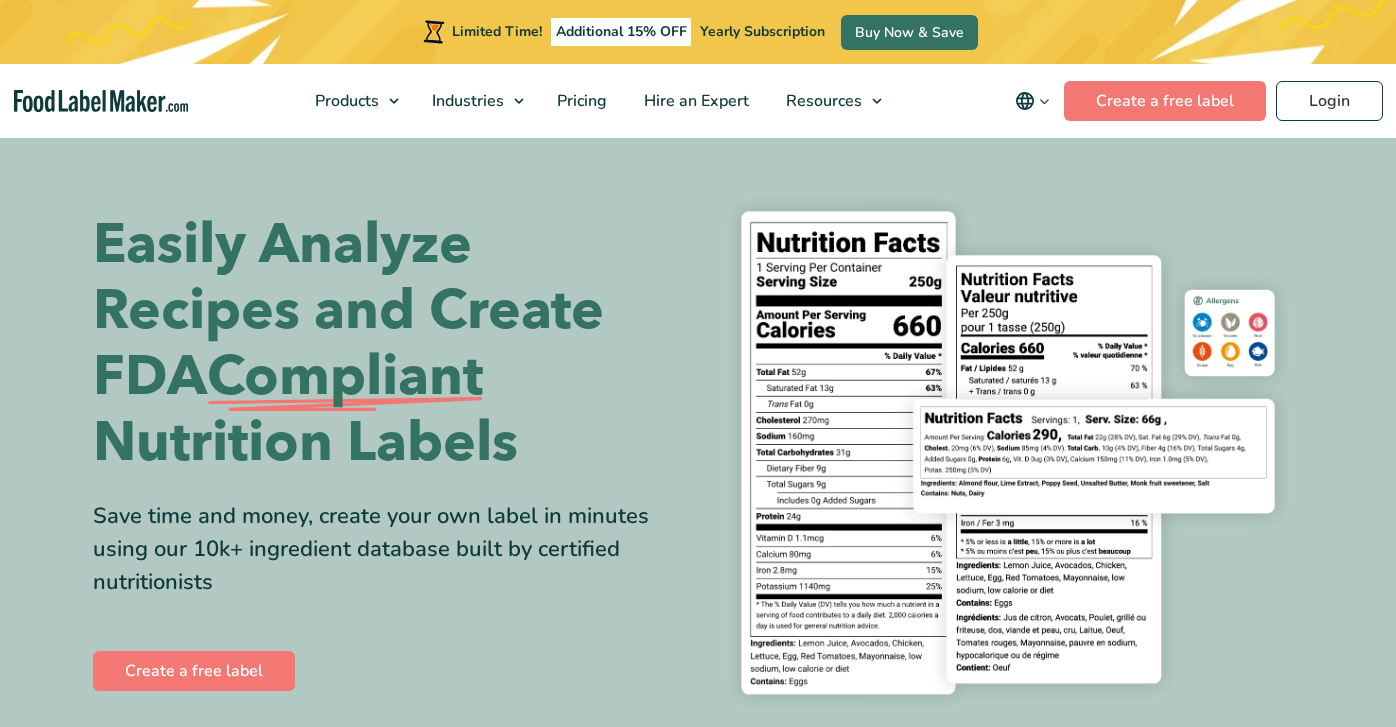 click on "Additional 15% OFF" at bounding box center [621, 32] 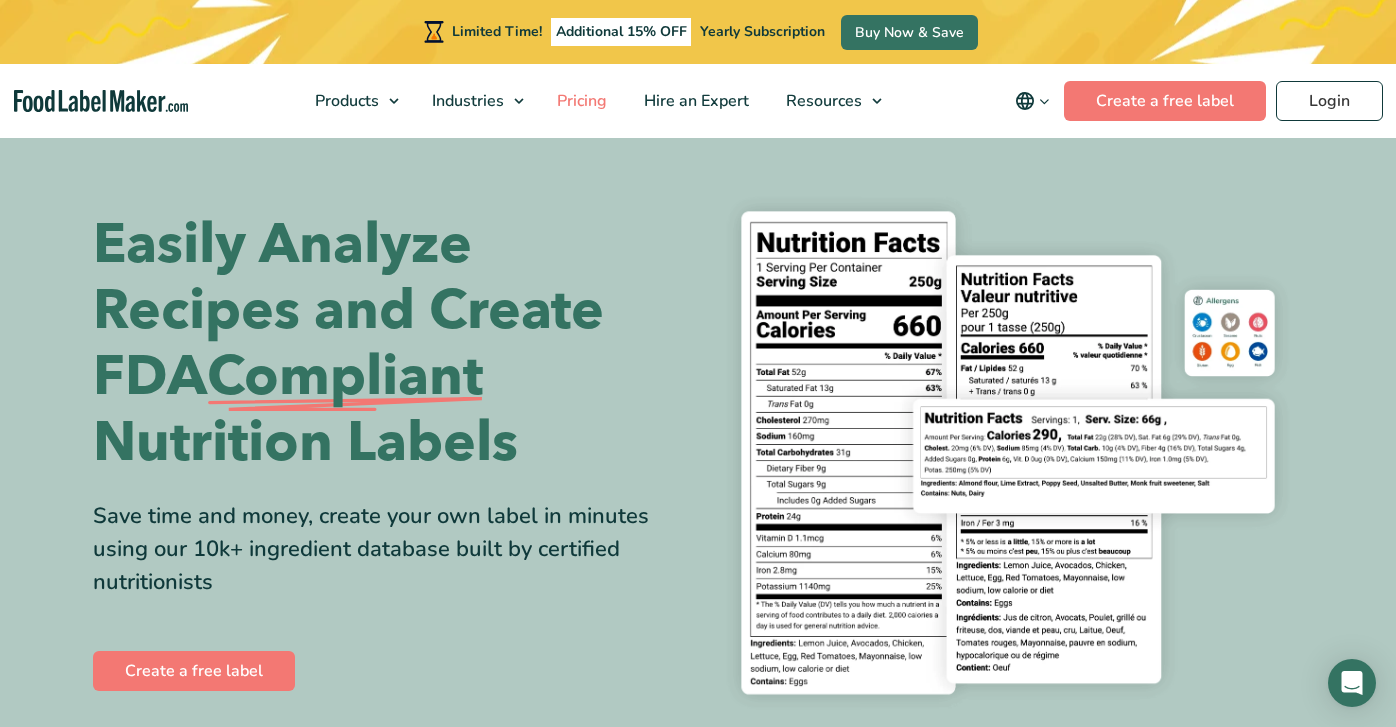 click on "Pricing" at bounding box center (580, 101) 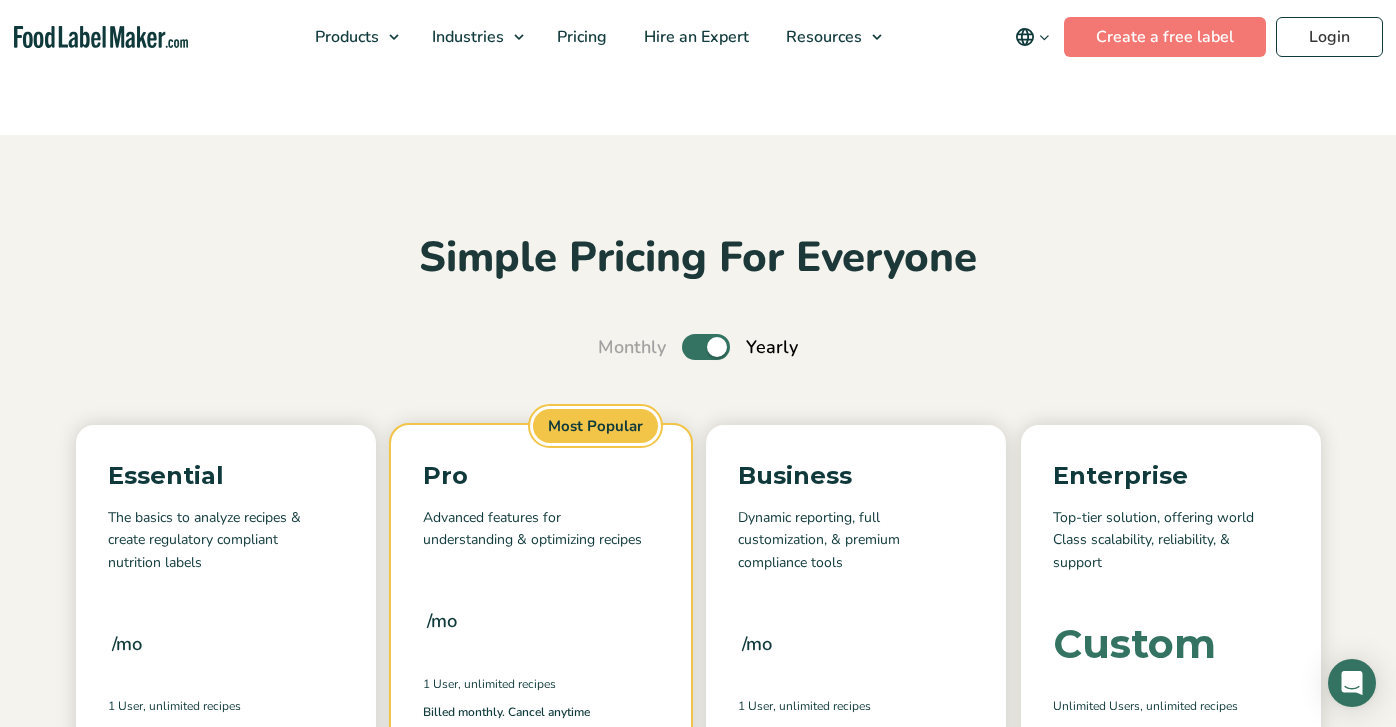 scroll, scrollTop: 136, scrollLeft: 0, axis: vertical 